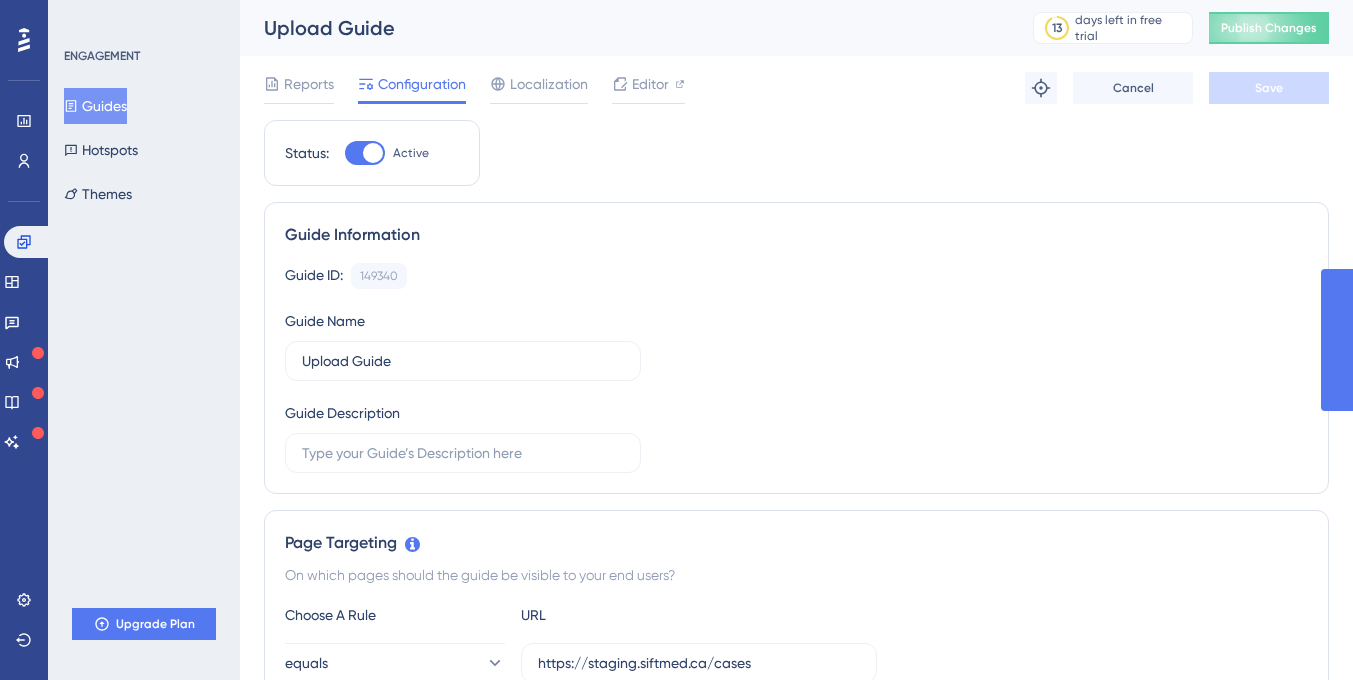 scroll, scrollTop: 0, scrollLeft: 0, axis: both 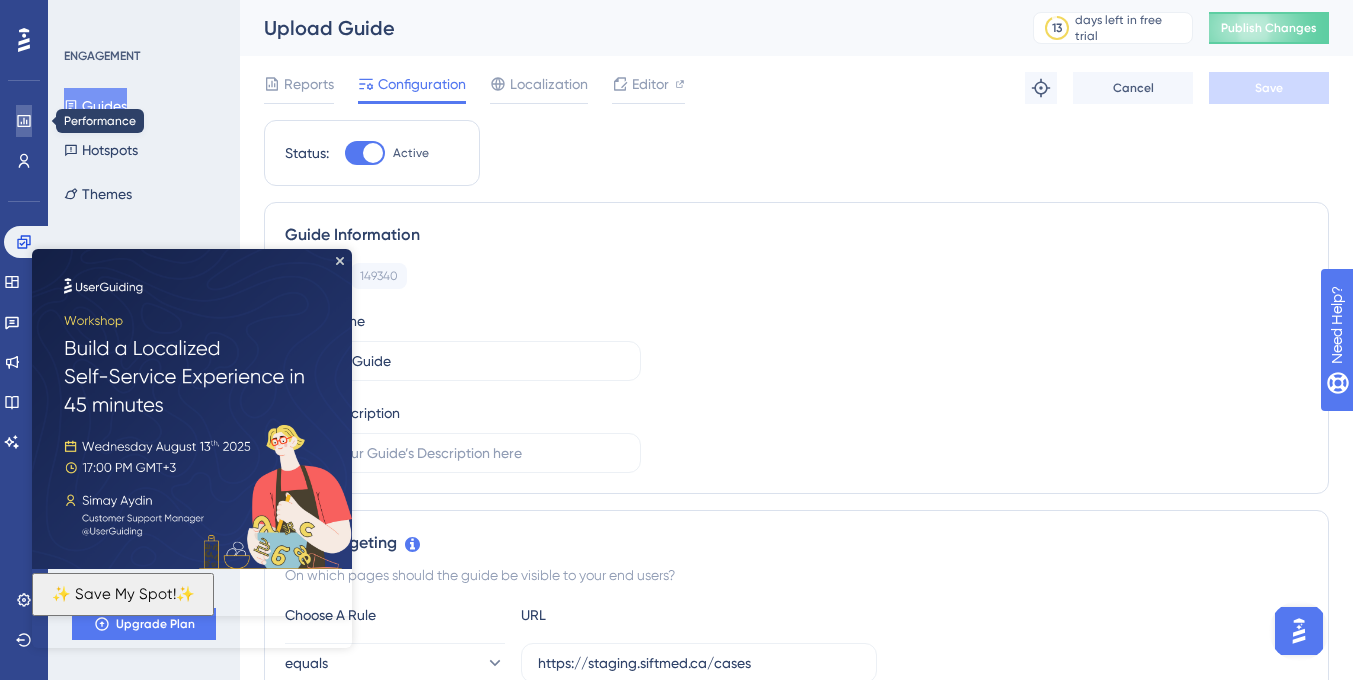 click at bounding box center (24, 121) 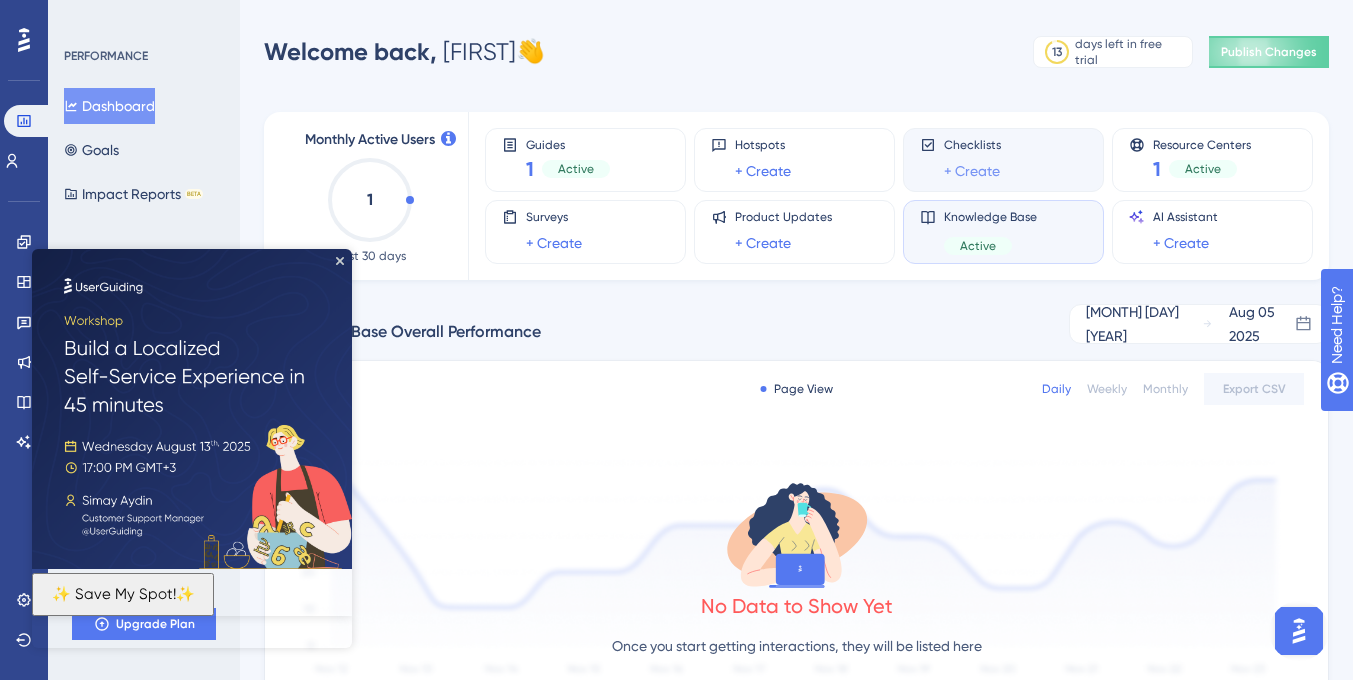 click on "+ Create" at bounding box center (972, 171) 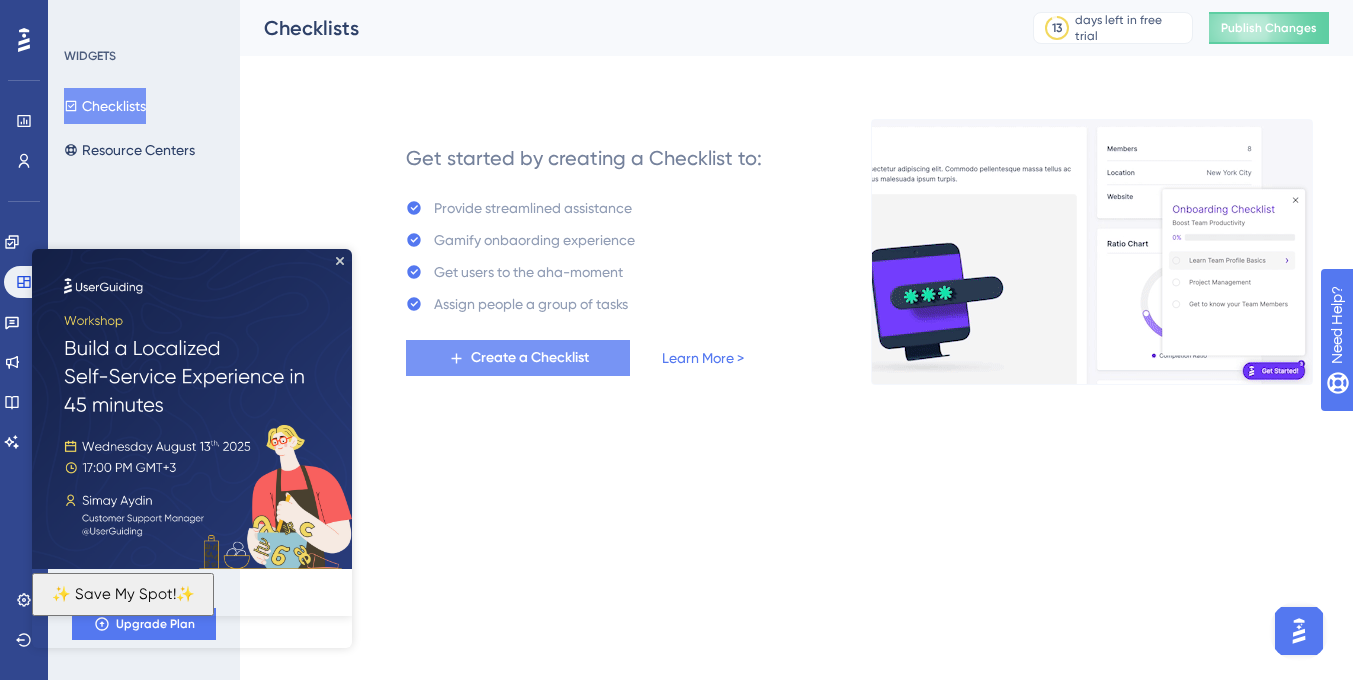 click on "Create a Checklist" at bounding box center (530, 358) 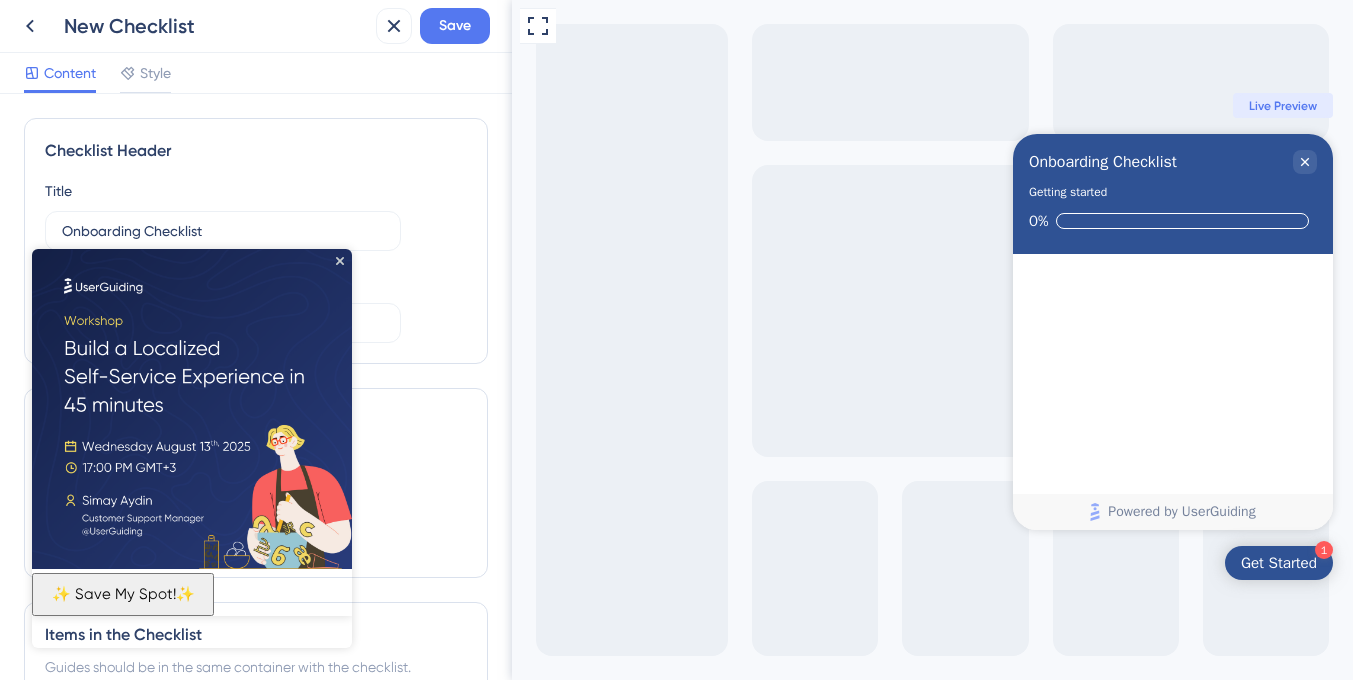 scroll, scrollTop: 0, scrollLeft: 0, axis: both 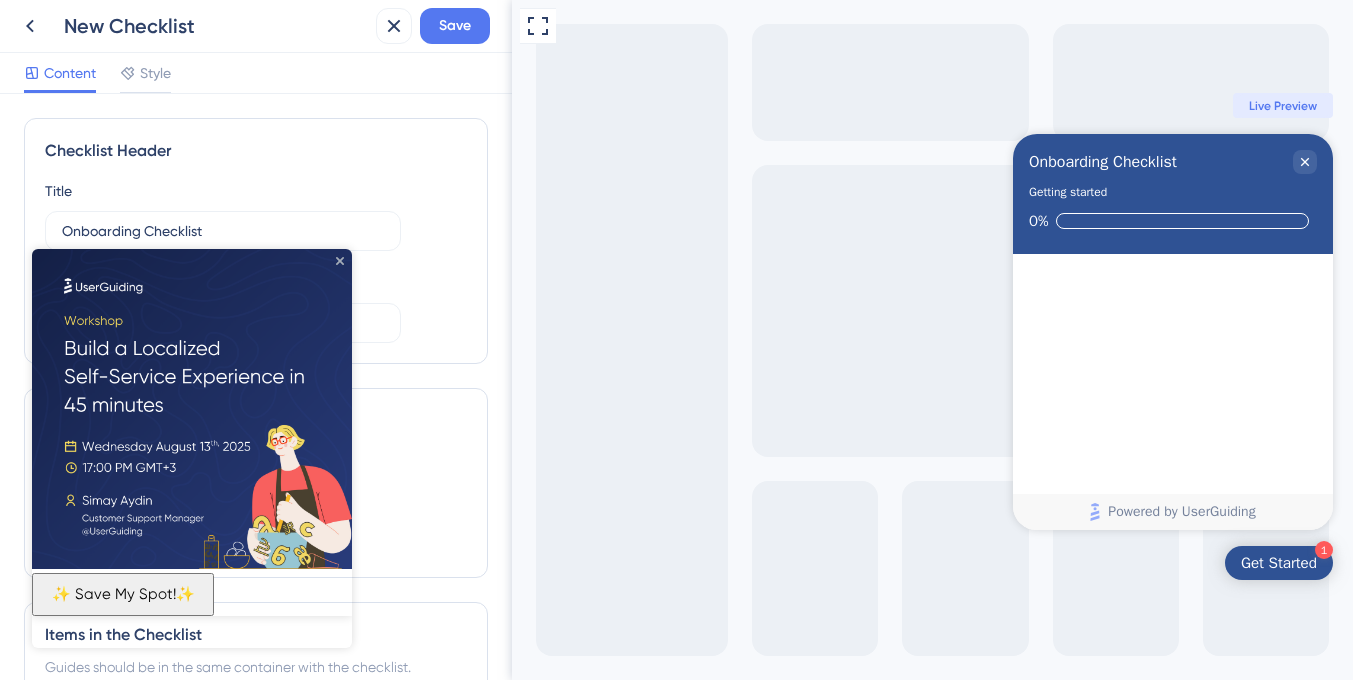 click 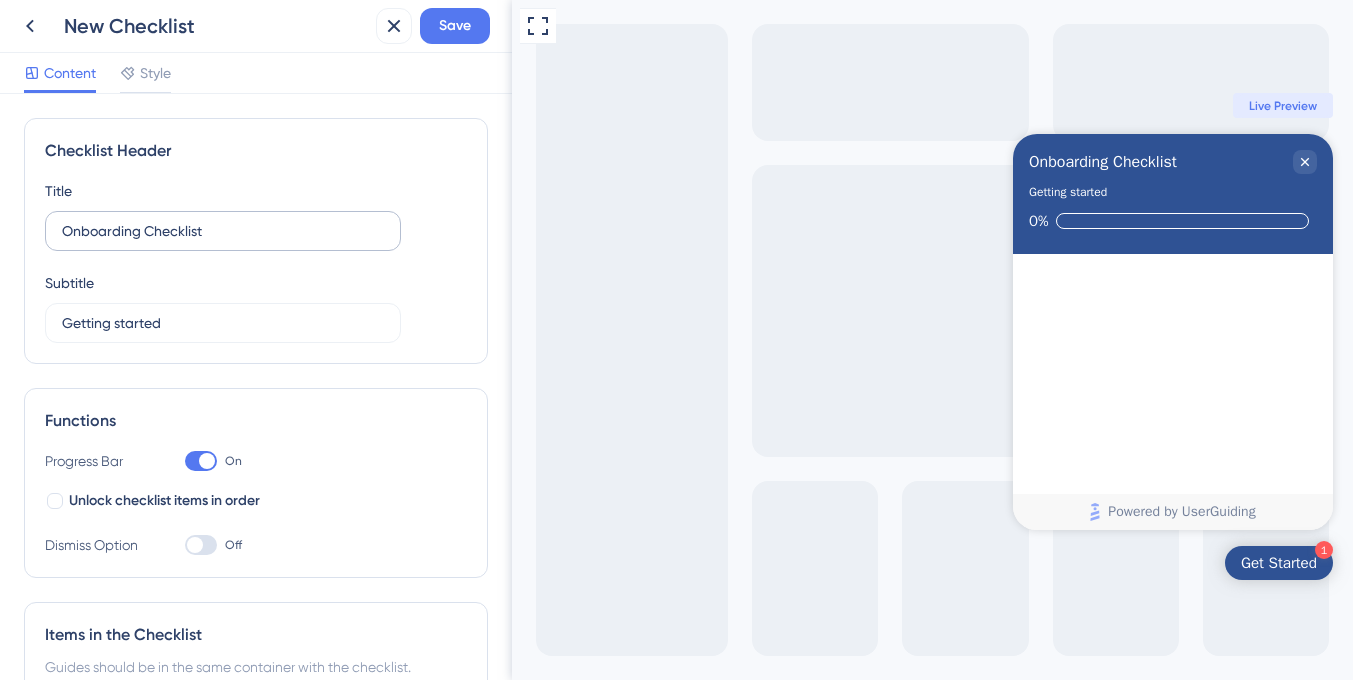 scroll, scrollTop: 0, scrollLeft: 0, axis: both 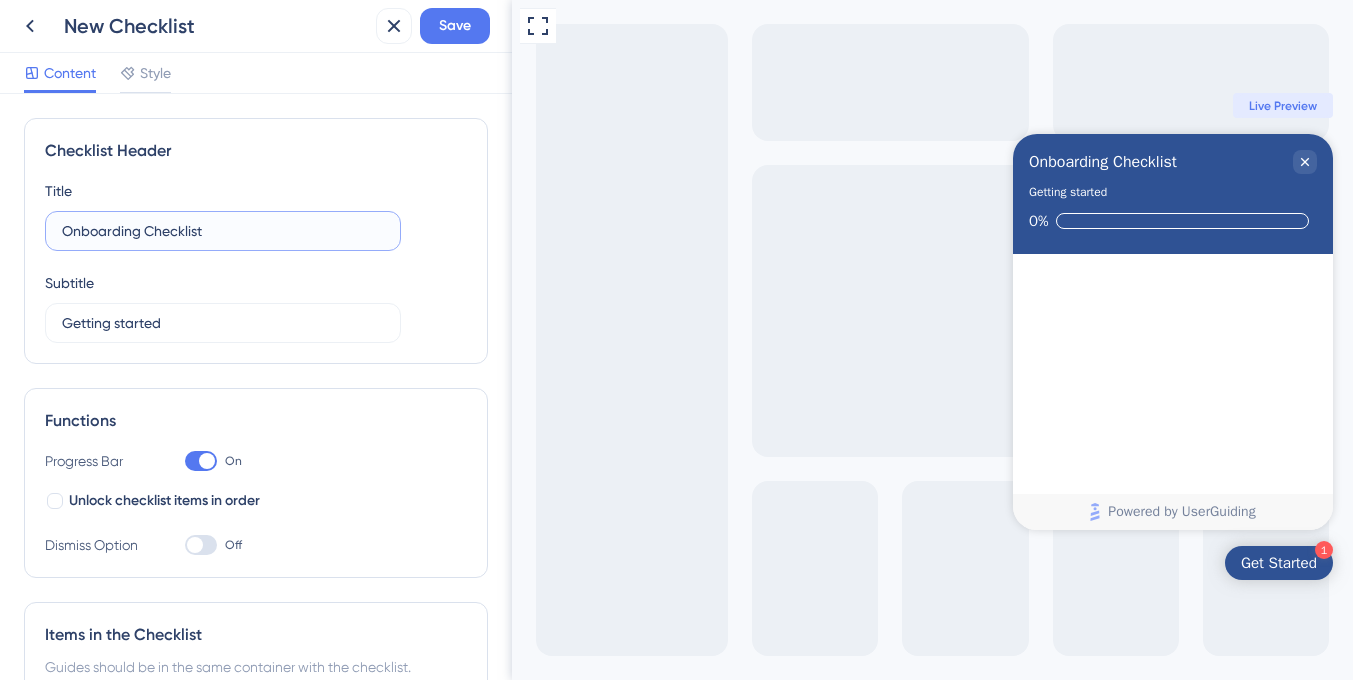 click on "Onboarding Checklist" at bounding box center [223, 231] 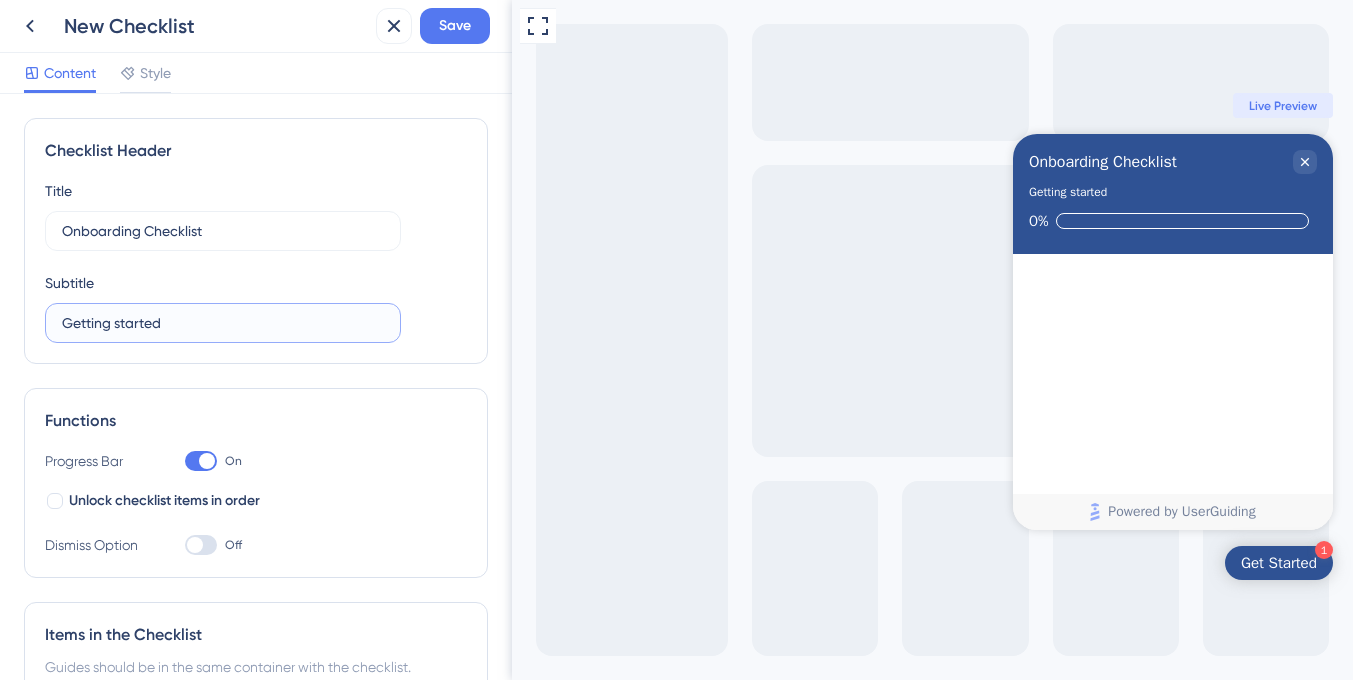 click on "Getting started" at bounding box center (223, 323) 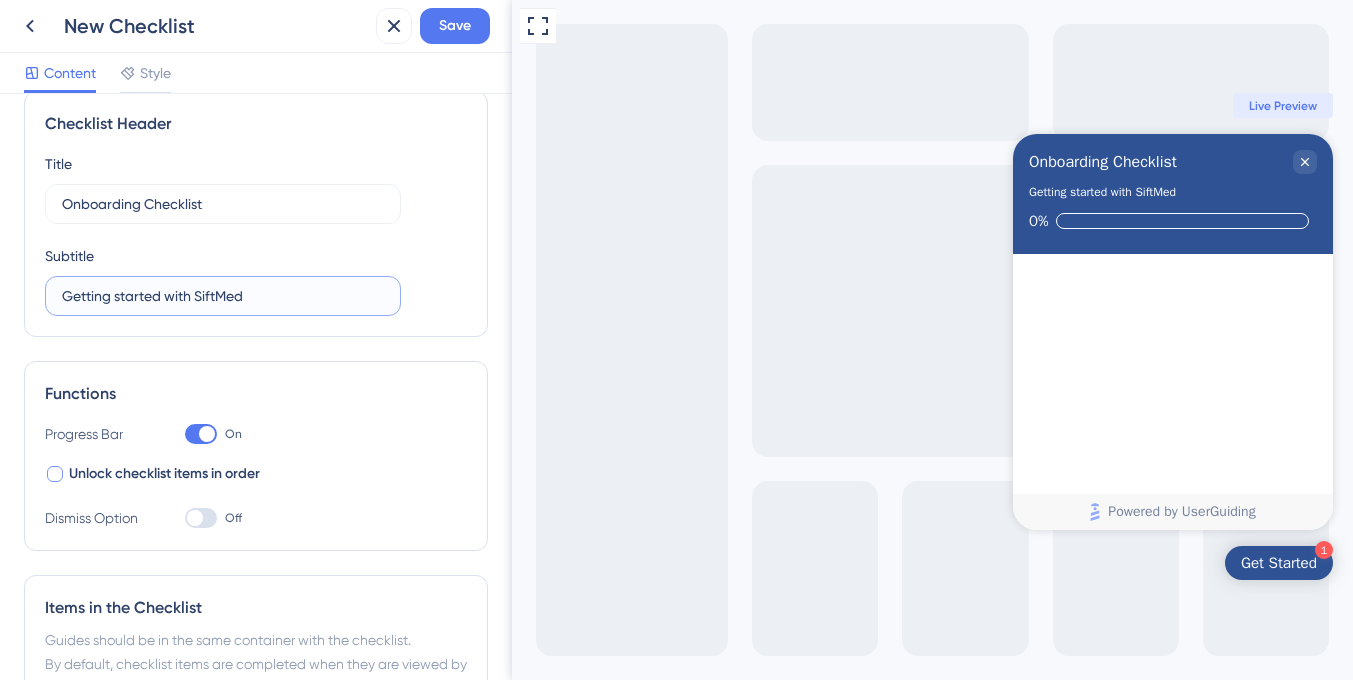 scroll, scrollTop: 35, scrollLeft: 0, axis: vertical 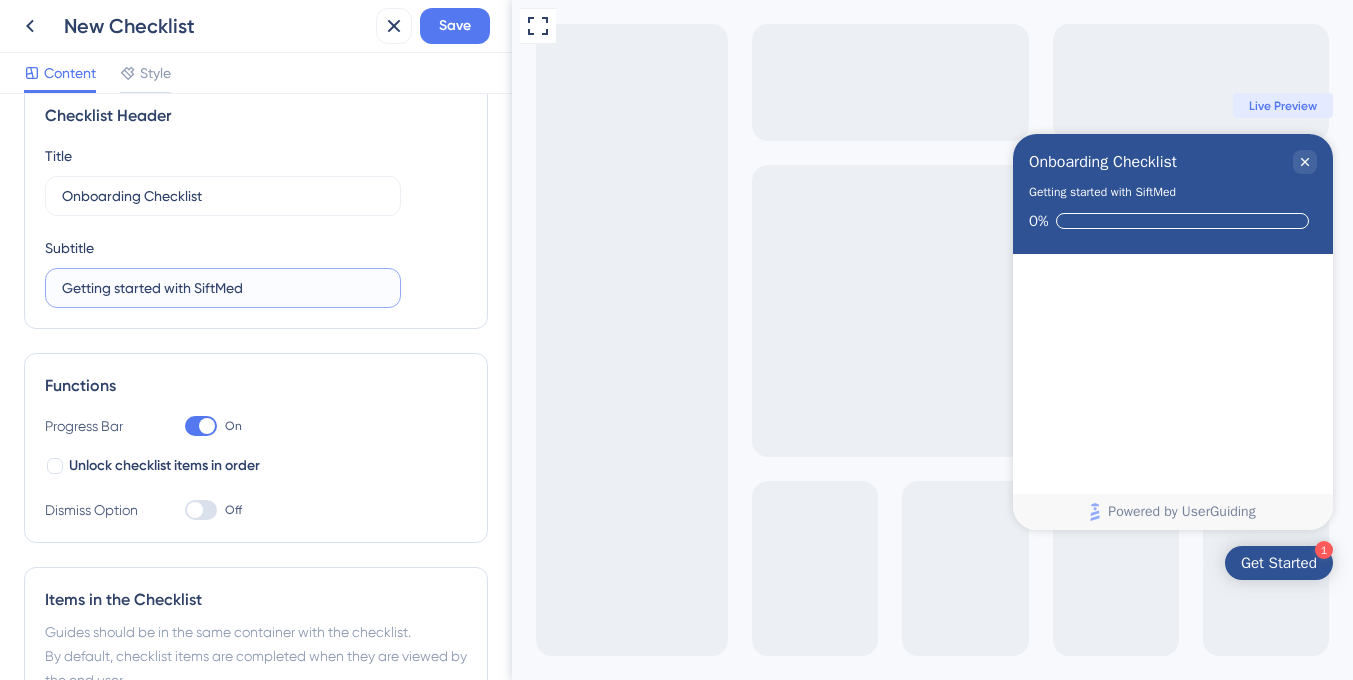 type on "Getting started with SiftMed" 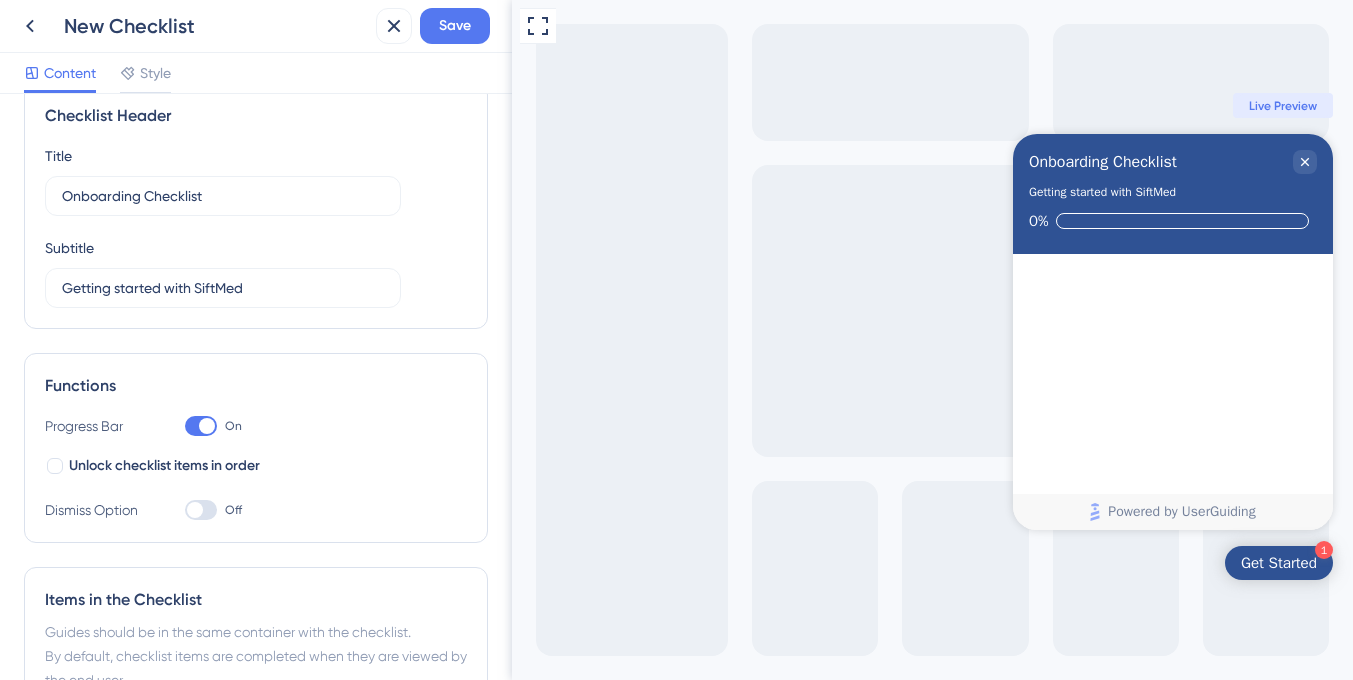 click at bounding box center [195, 510] 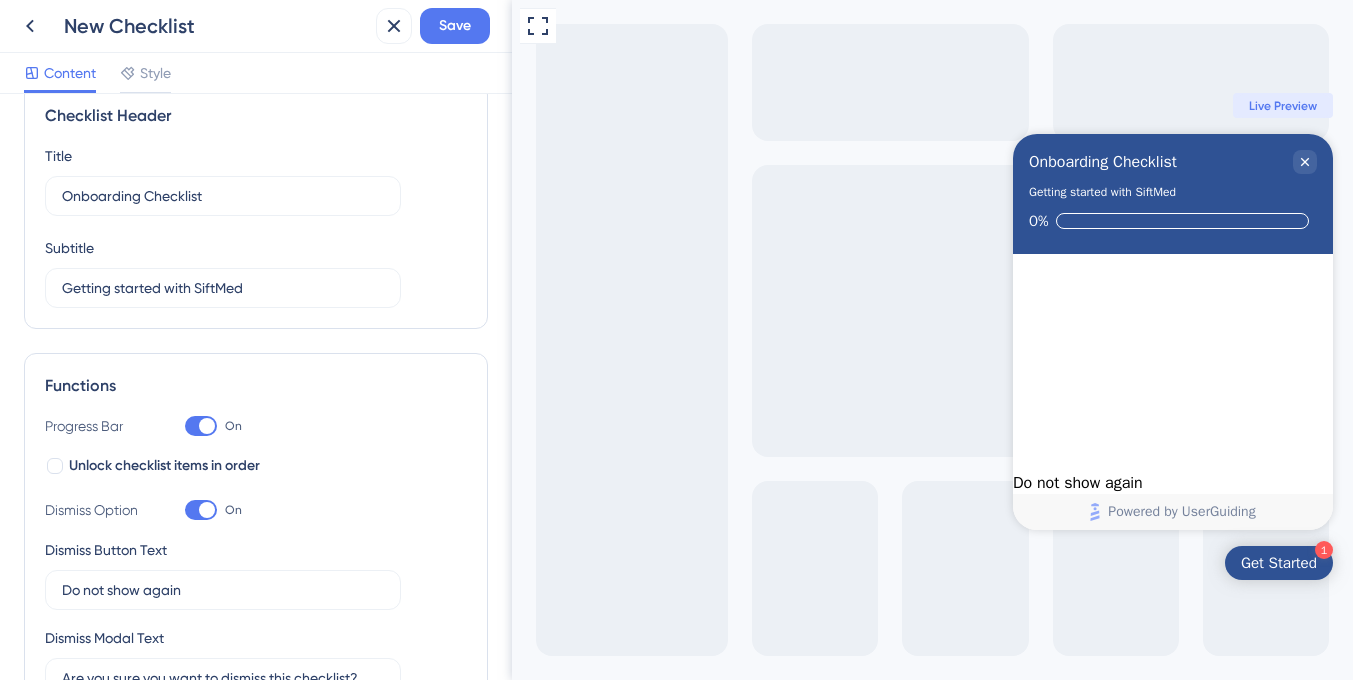 click at bounding box center [201, 510] 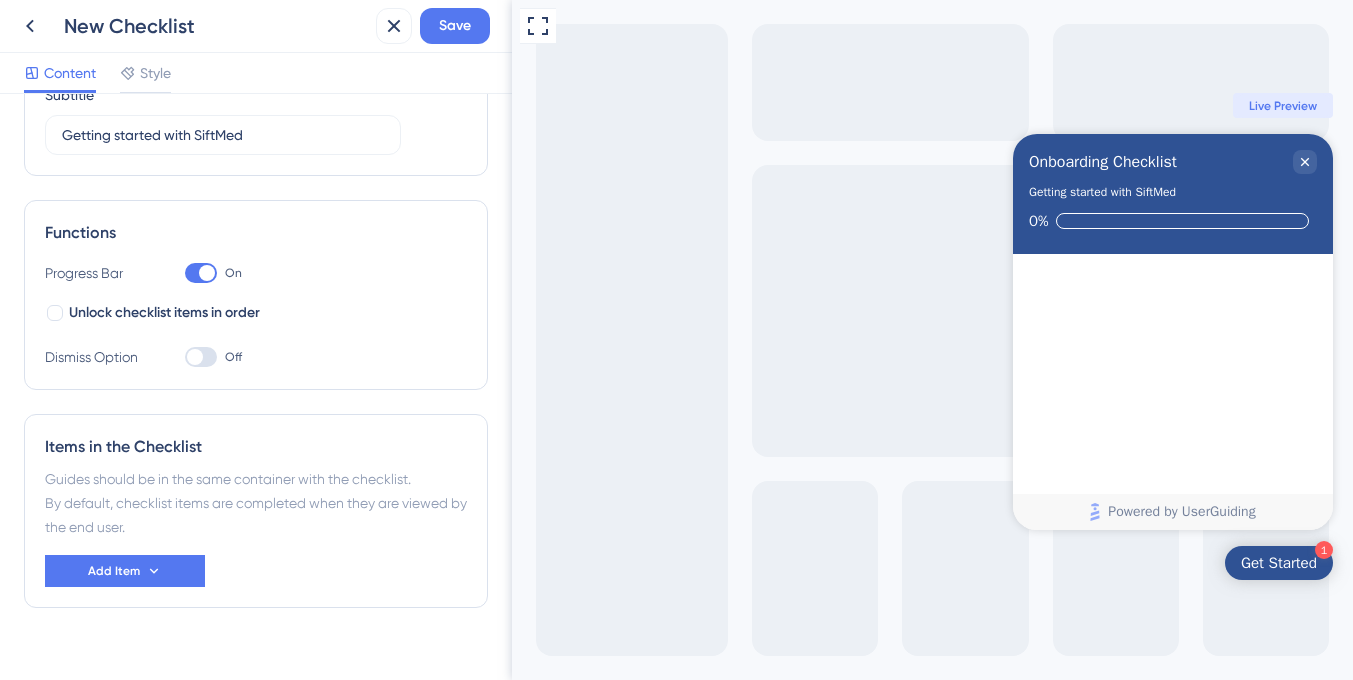 scroll, scrollTop: 220, scrollLeft: 0, axis: vertical 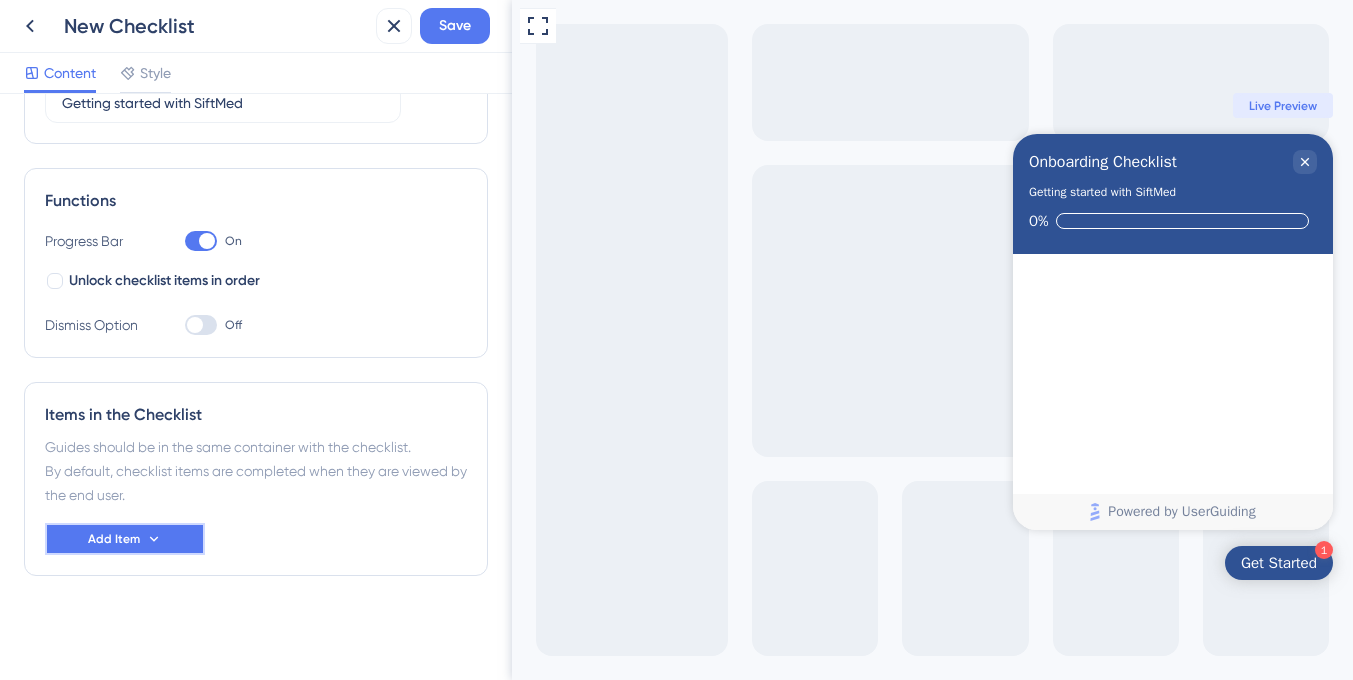 click 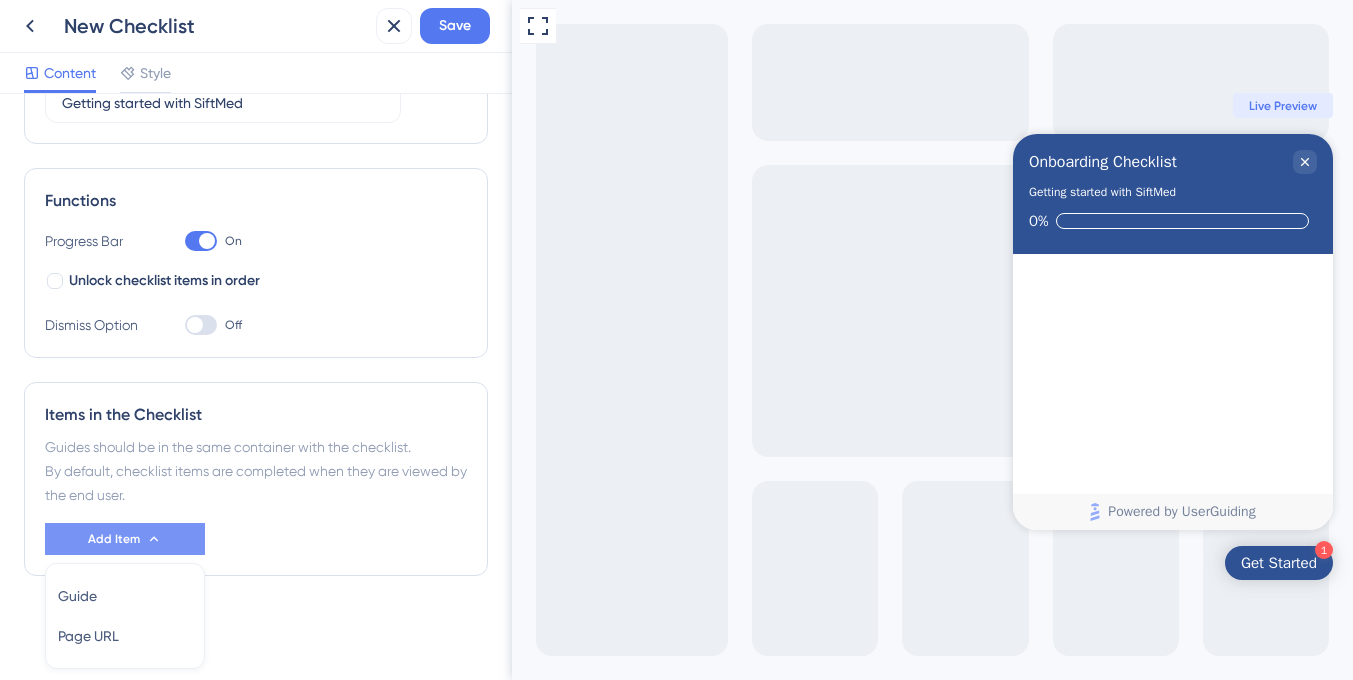scroll, scrollTop: 289, scrollLeft: 0, axis: vertical 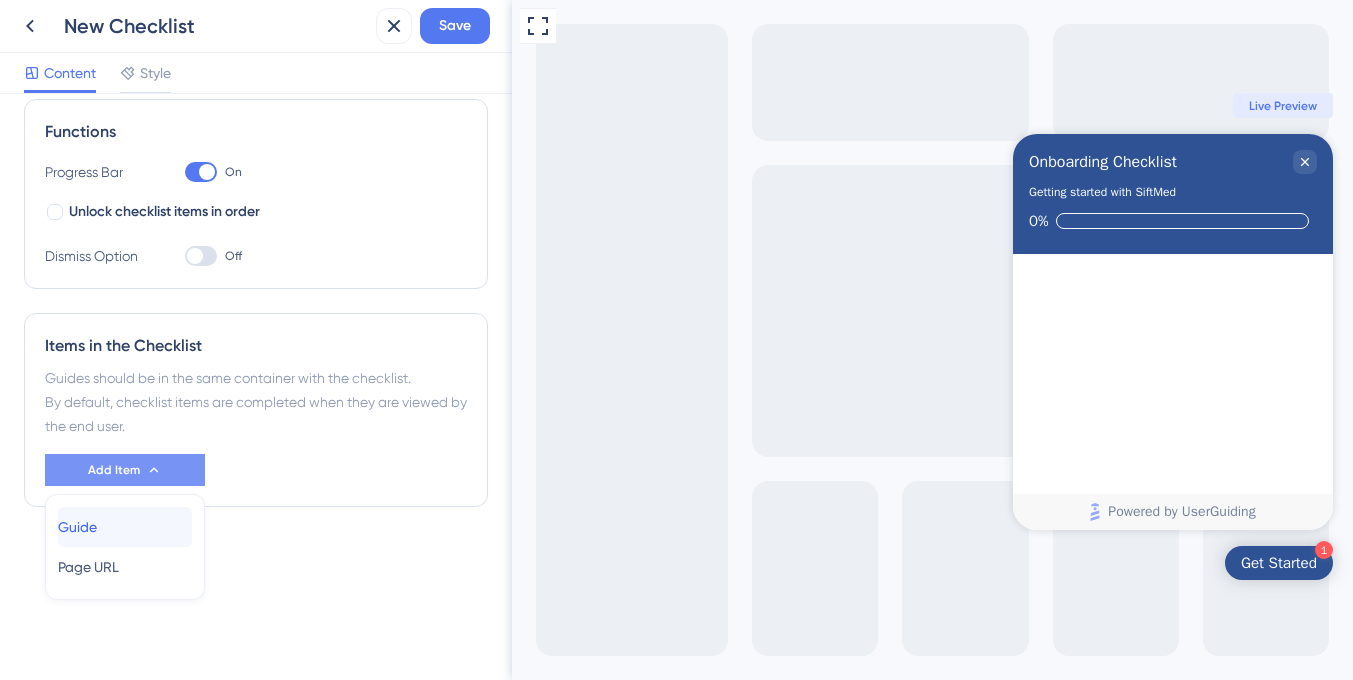 click on "Guide Guide" at bounding box center [125, 527] 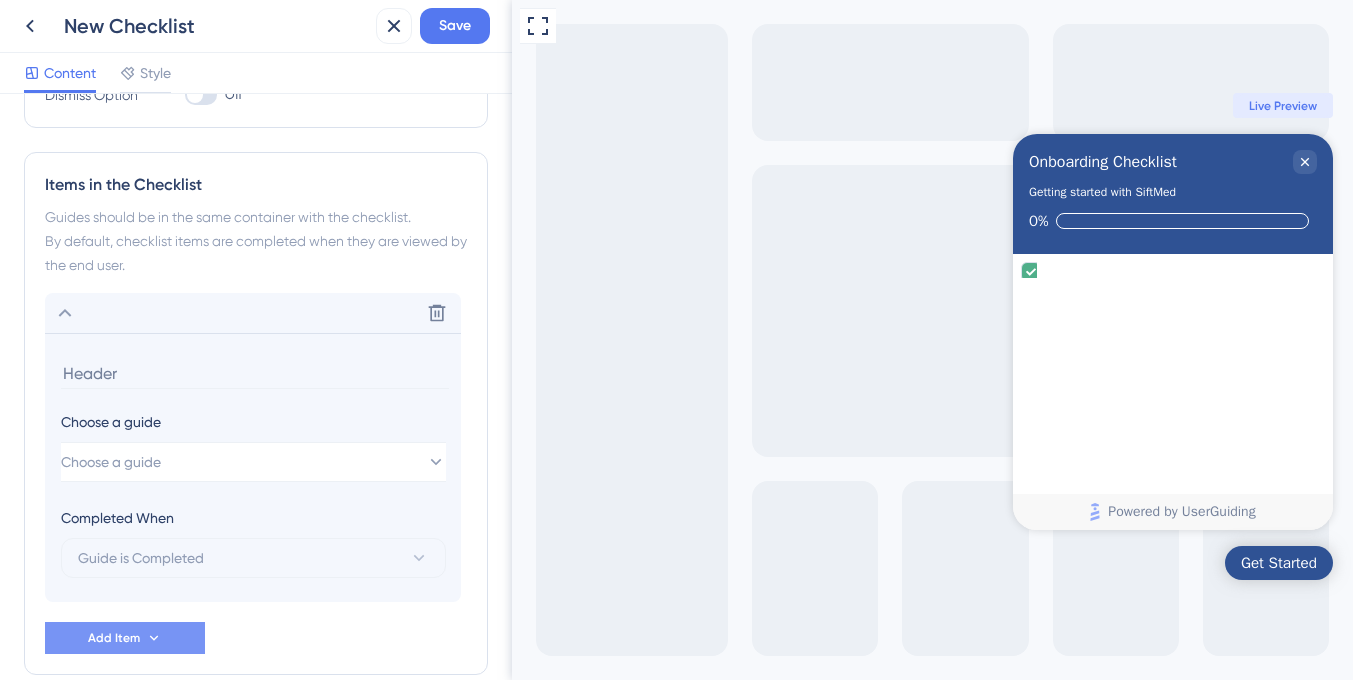 scroll, scrollTop: 549, scrollLeft: 0, axis: vertical 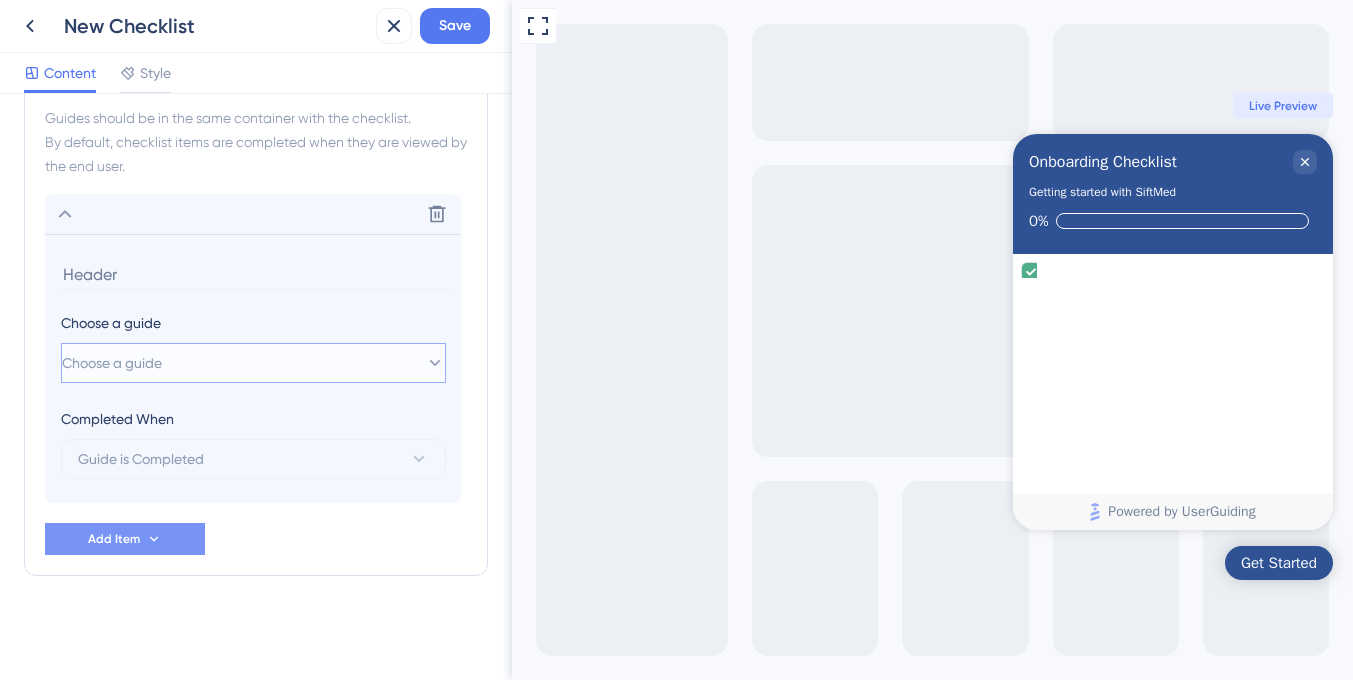 click on "Choose a guide" at bounding box center (112, 363) 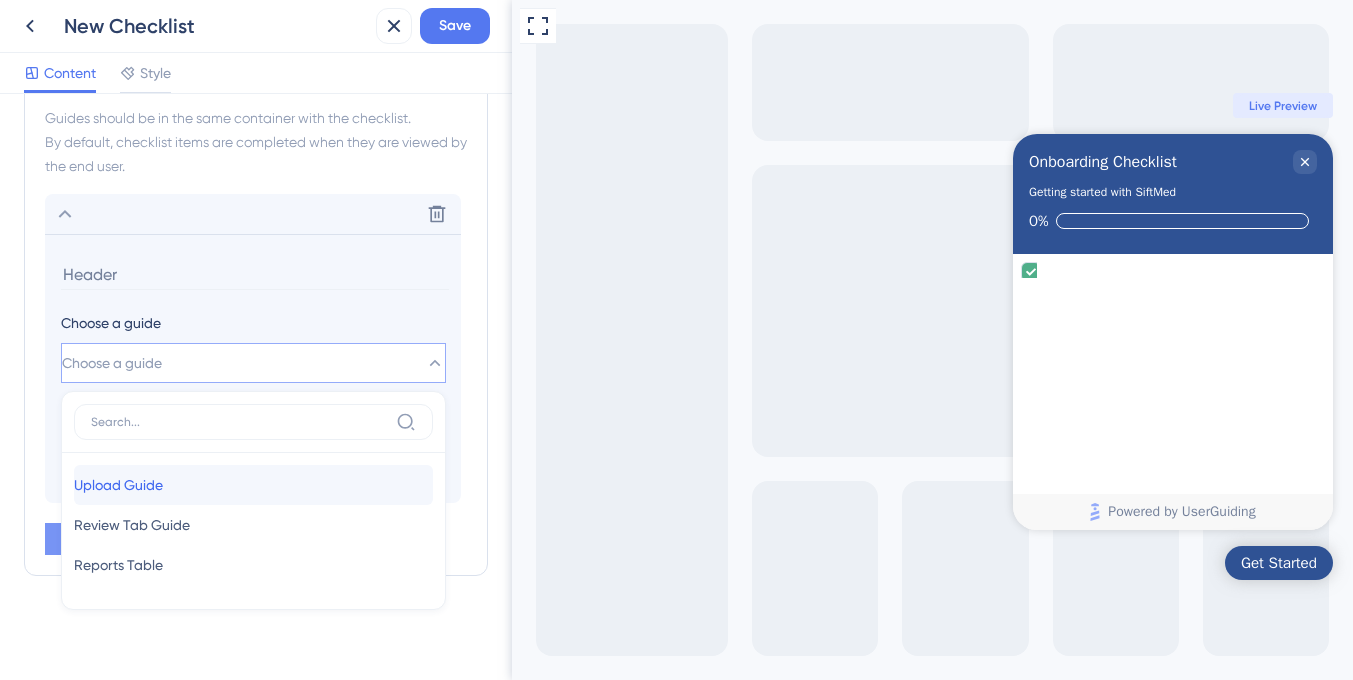 click on "Upload Guide Upload Guide" at bounding box center (253, 485) 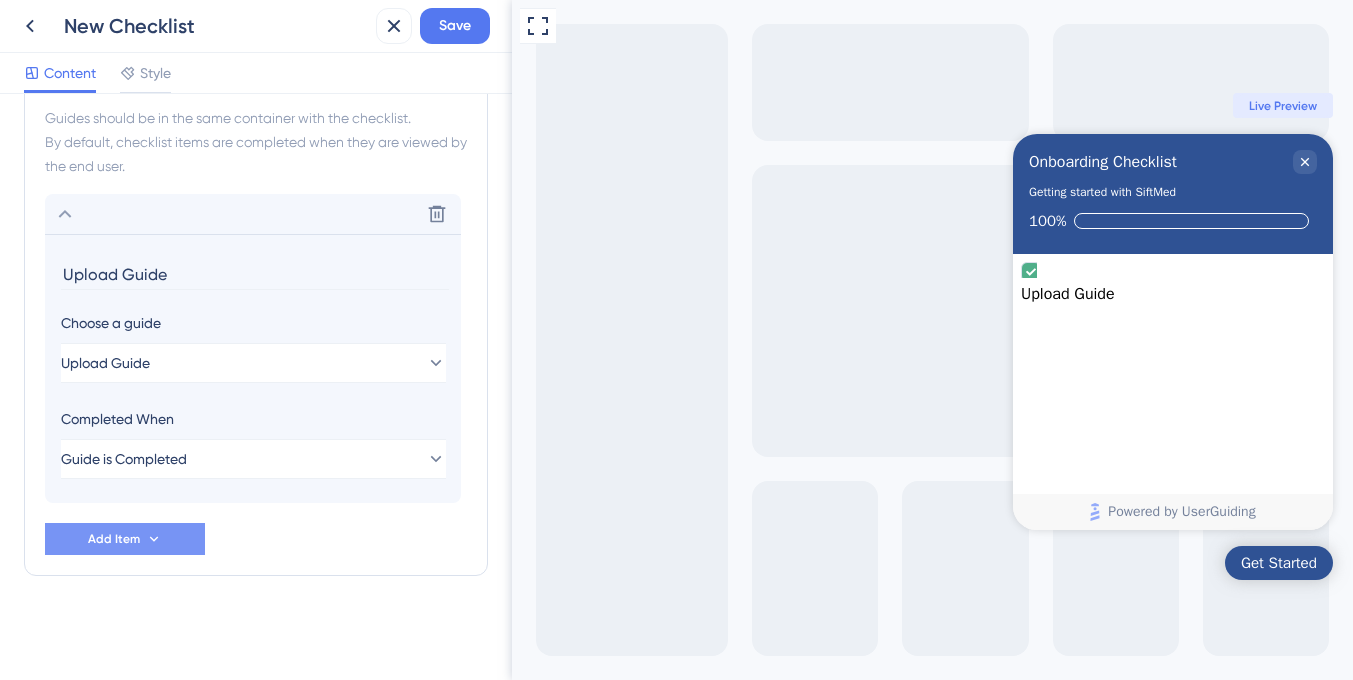 click on "Upload Guide" at bounding box center (255, 274) 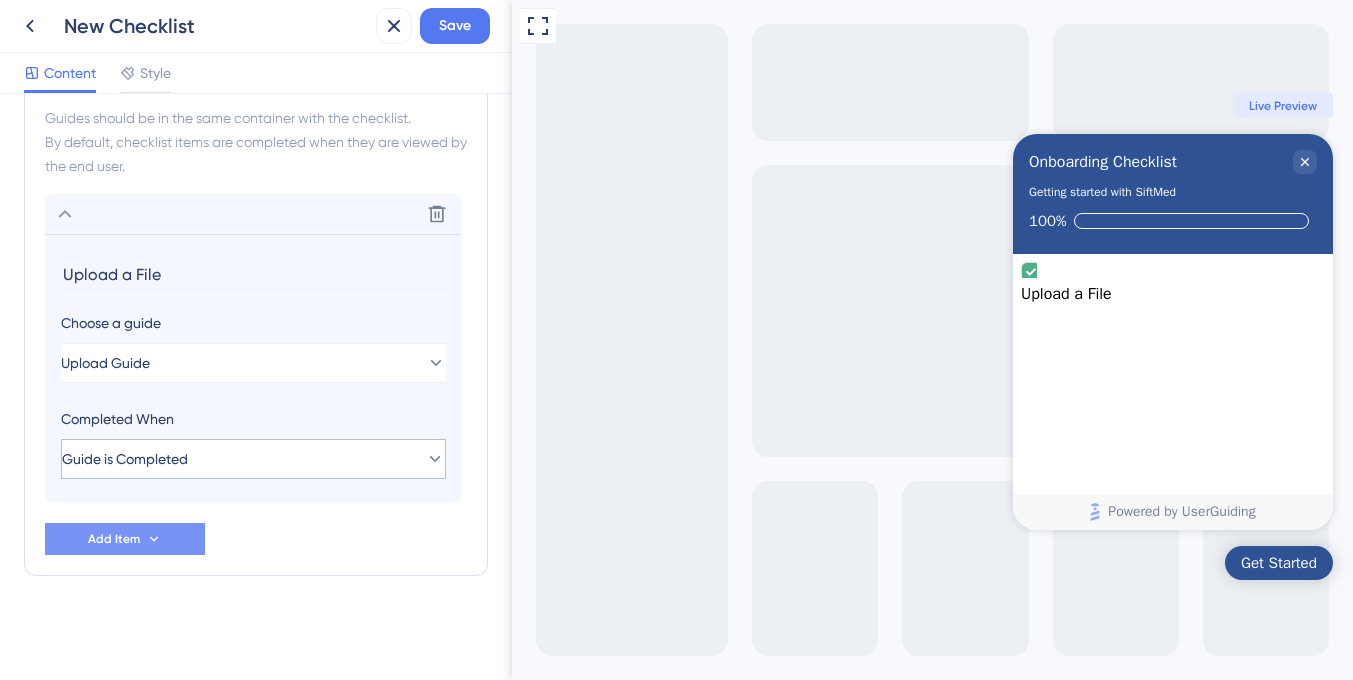 type on "Upload a File" 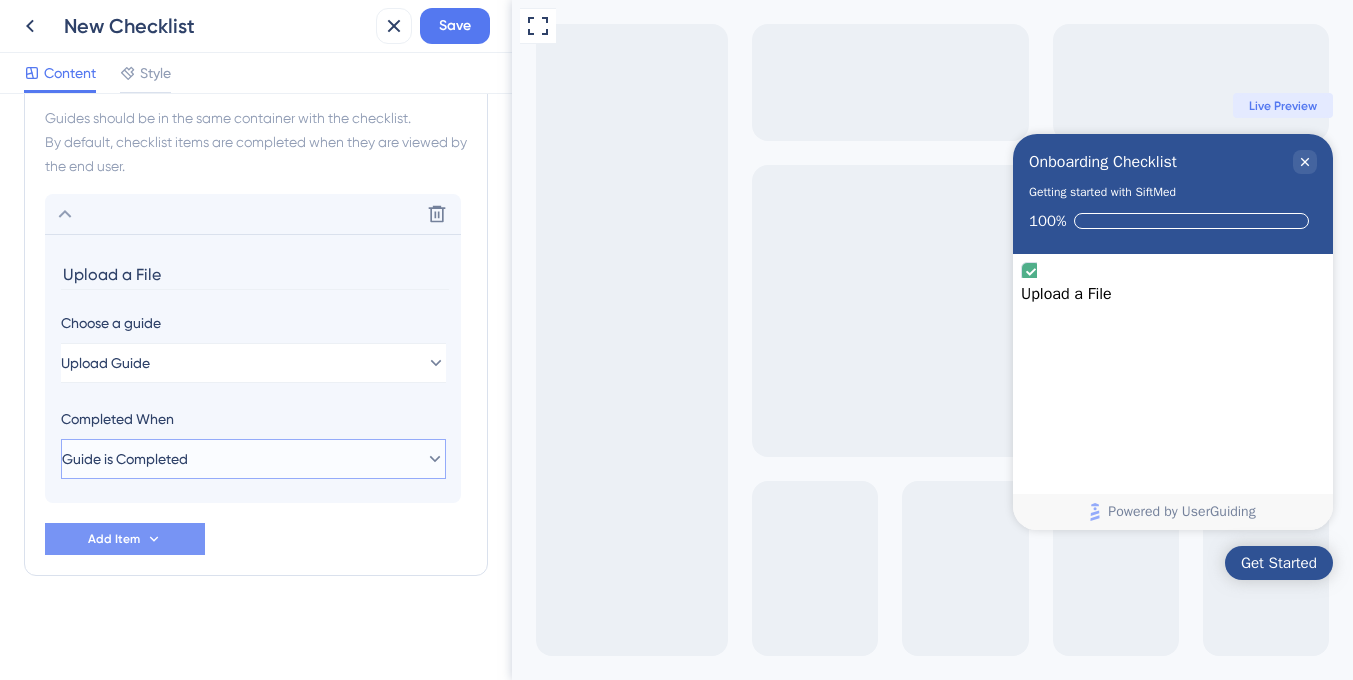 click on "Guide is Completed" at bounding box center (125, 459) 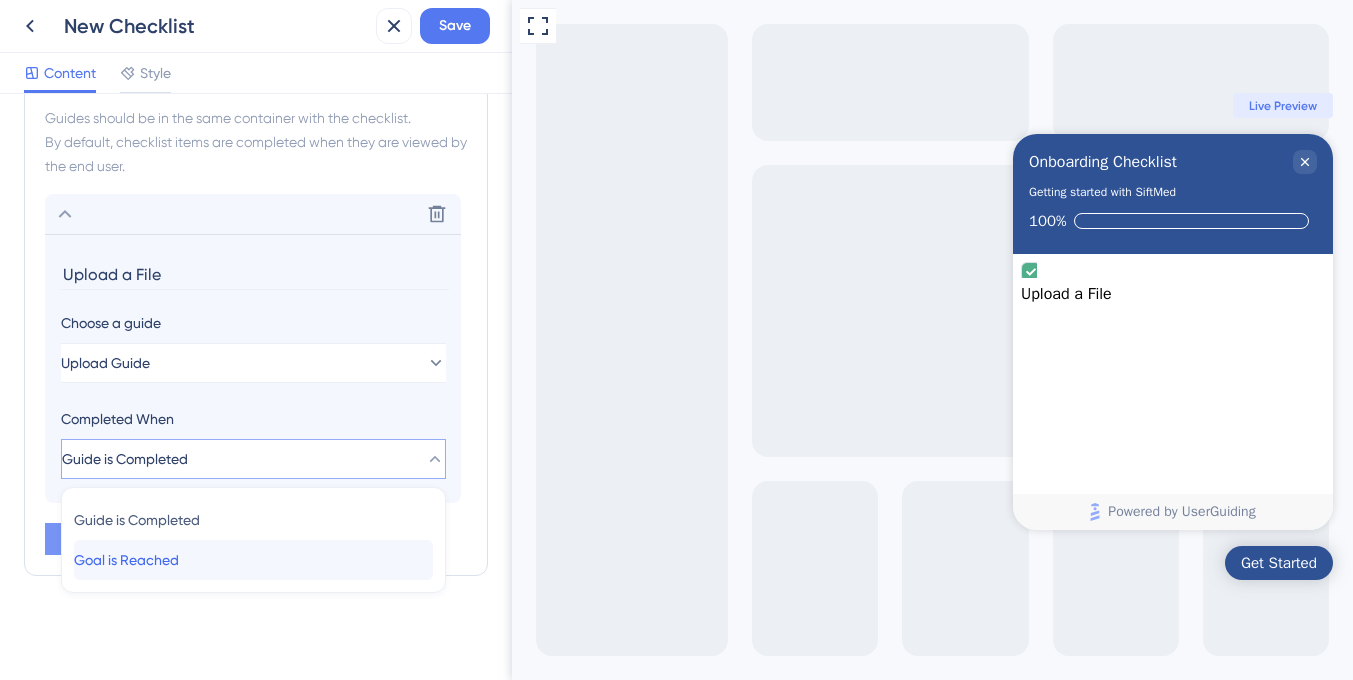 click on "Goal is Reached Goal is Reached" at bounding box center [253, 560] 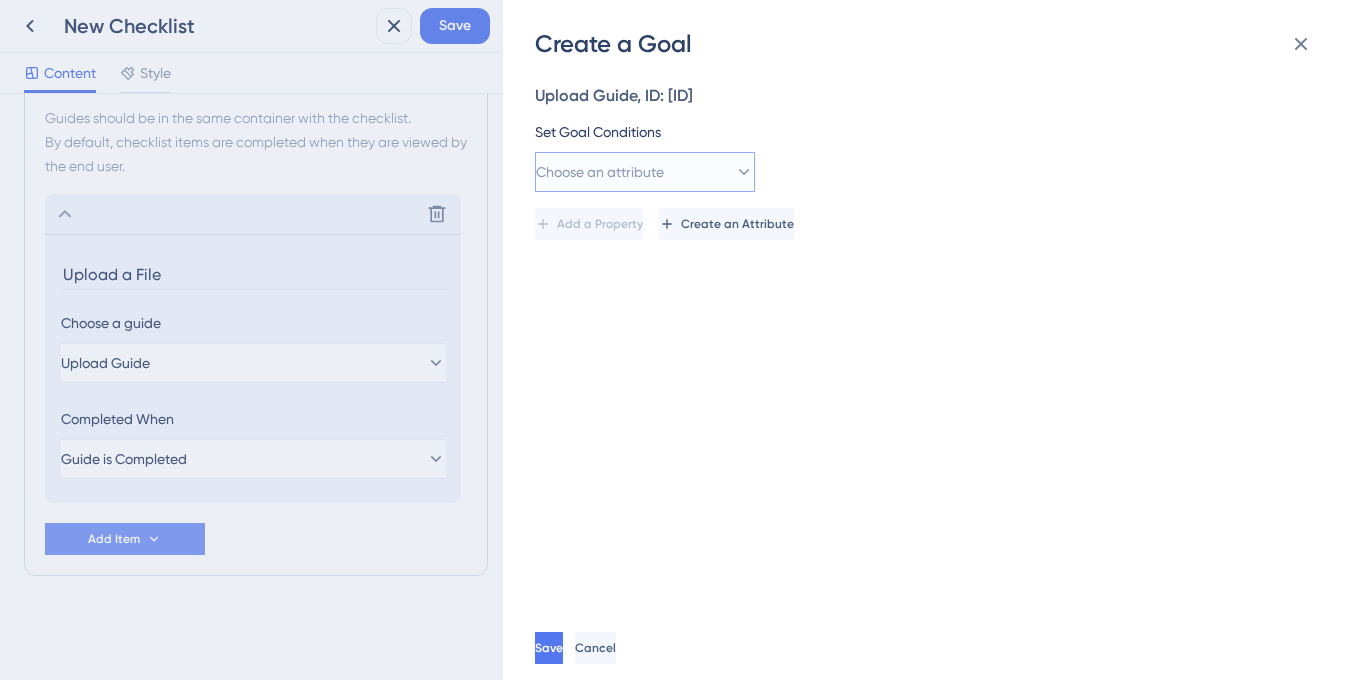 click on "Choose an attribute" at bounding box center [600, 172] 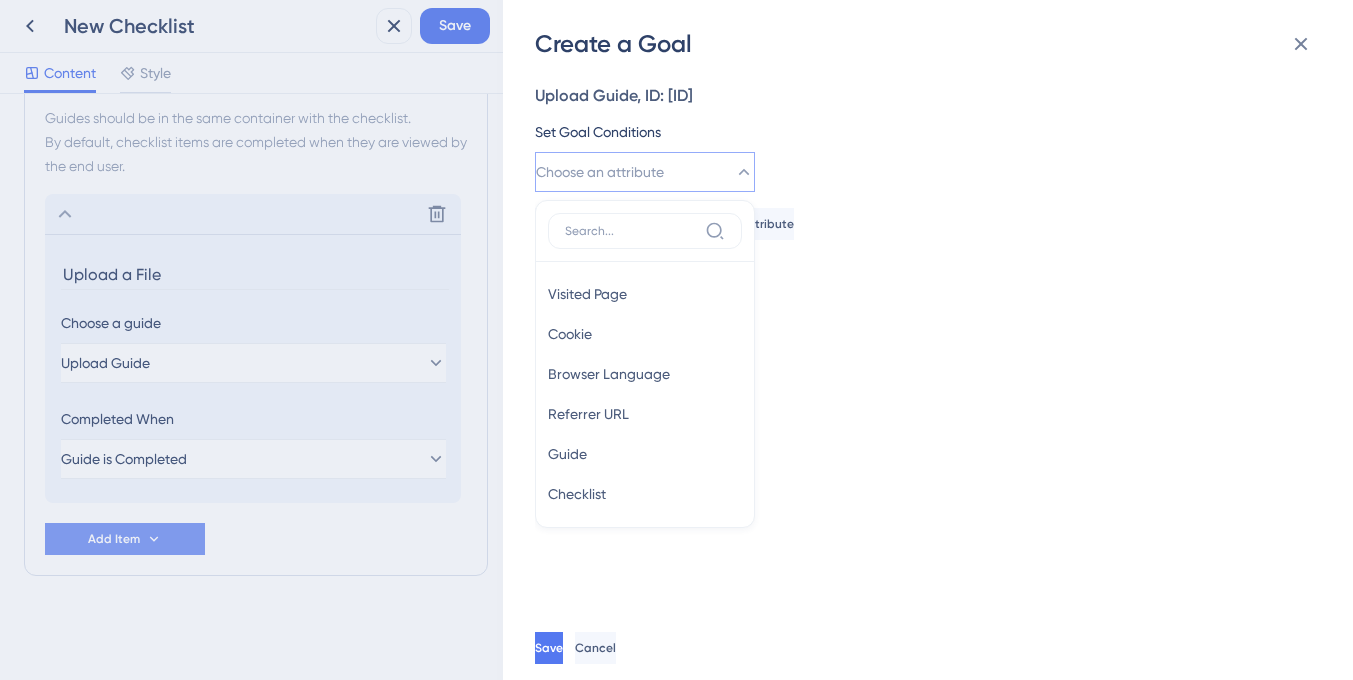 scroll, scrollTop: 26, scrollLeft: 0, axis: vertical 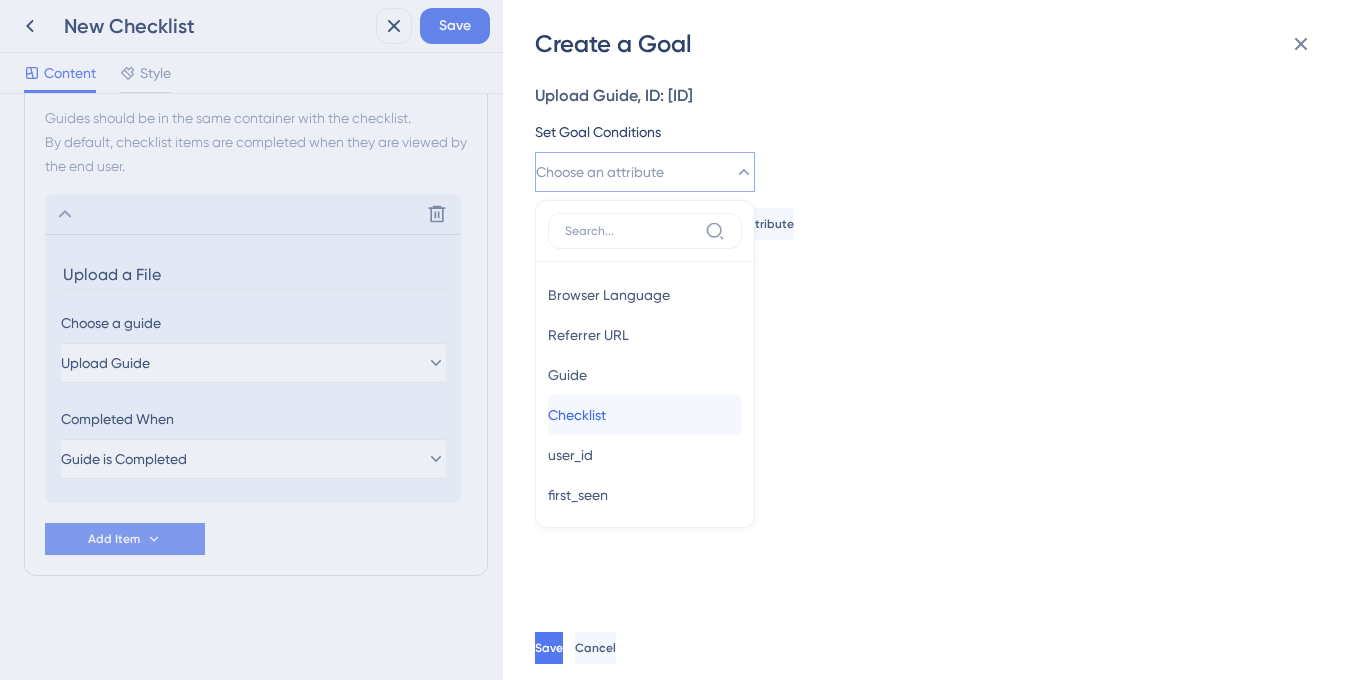 click on "Checklist Checklist" at bounding box center (645, 415) 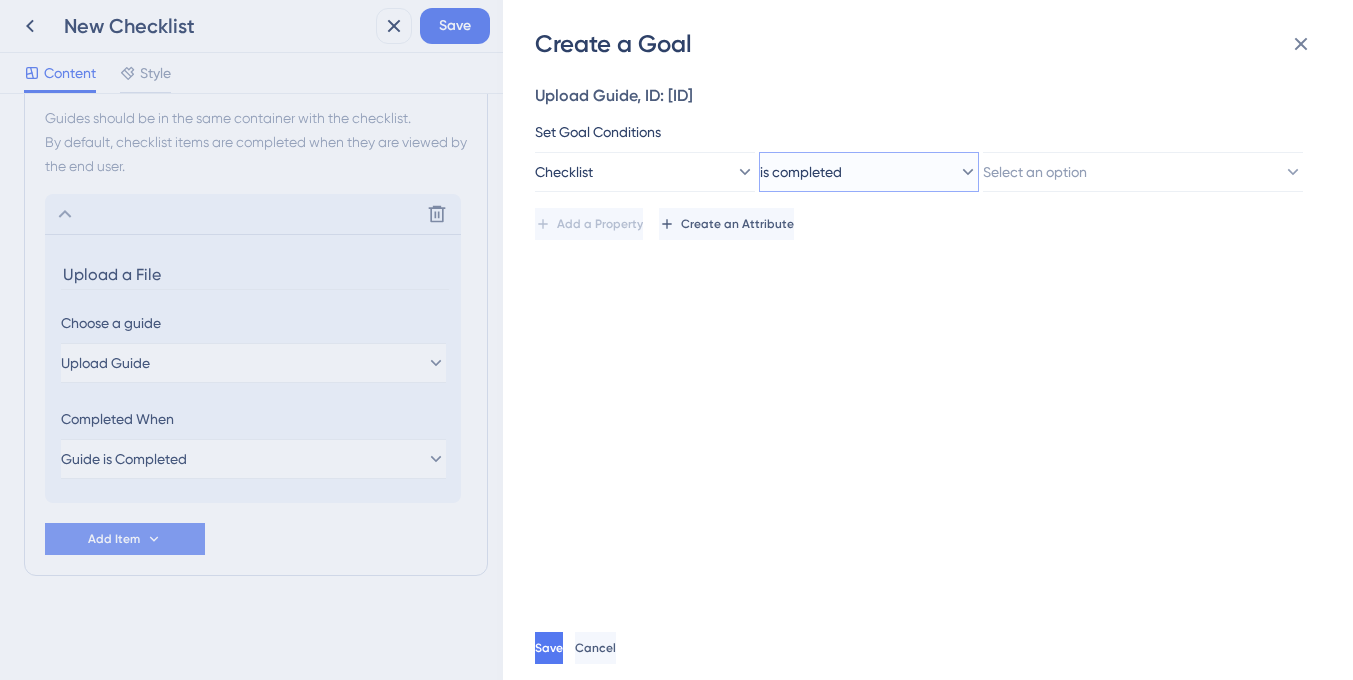 click on "is completed" at bounding box center (801, 172) 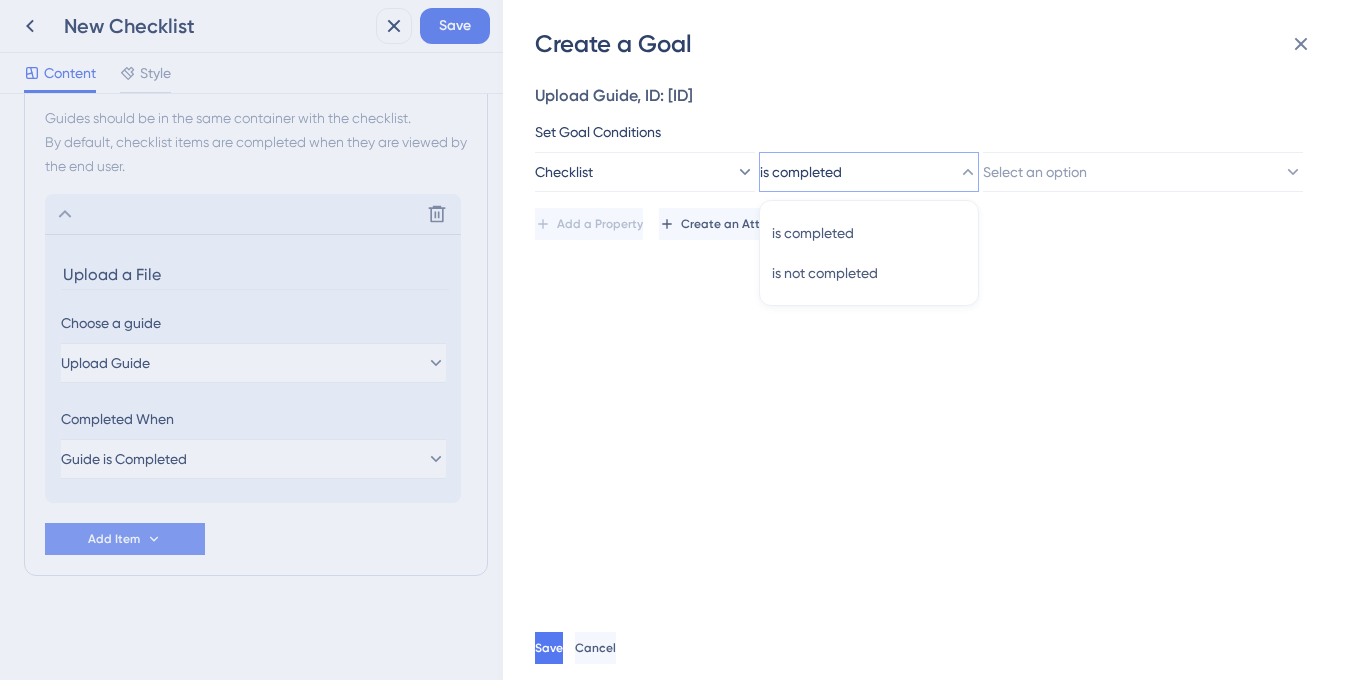 click on "is completed" at bounding box center (801, 172) 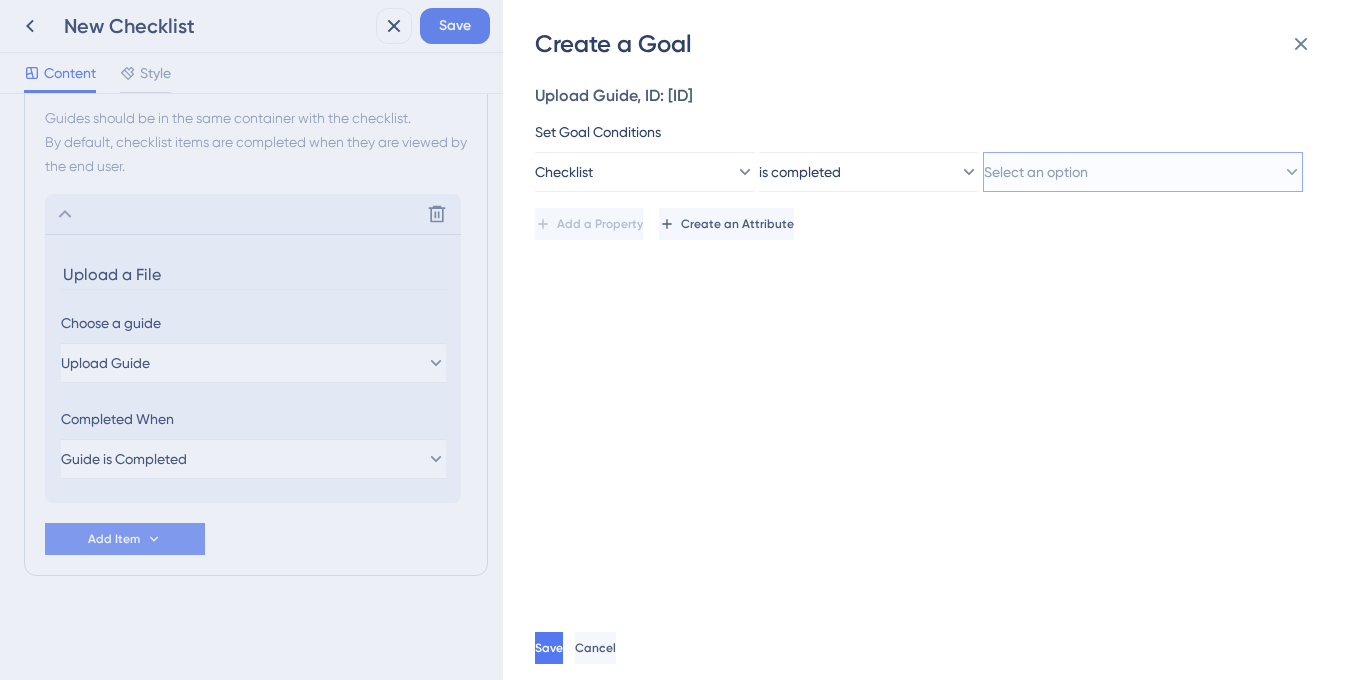 click on "Select an option" at bounding box center (1143, 172) 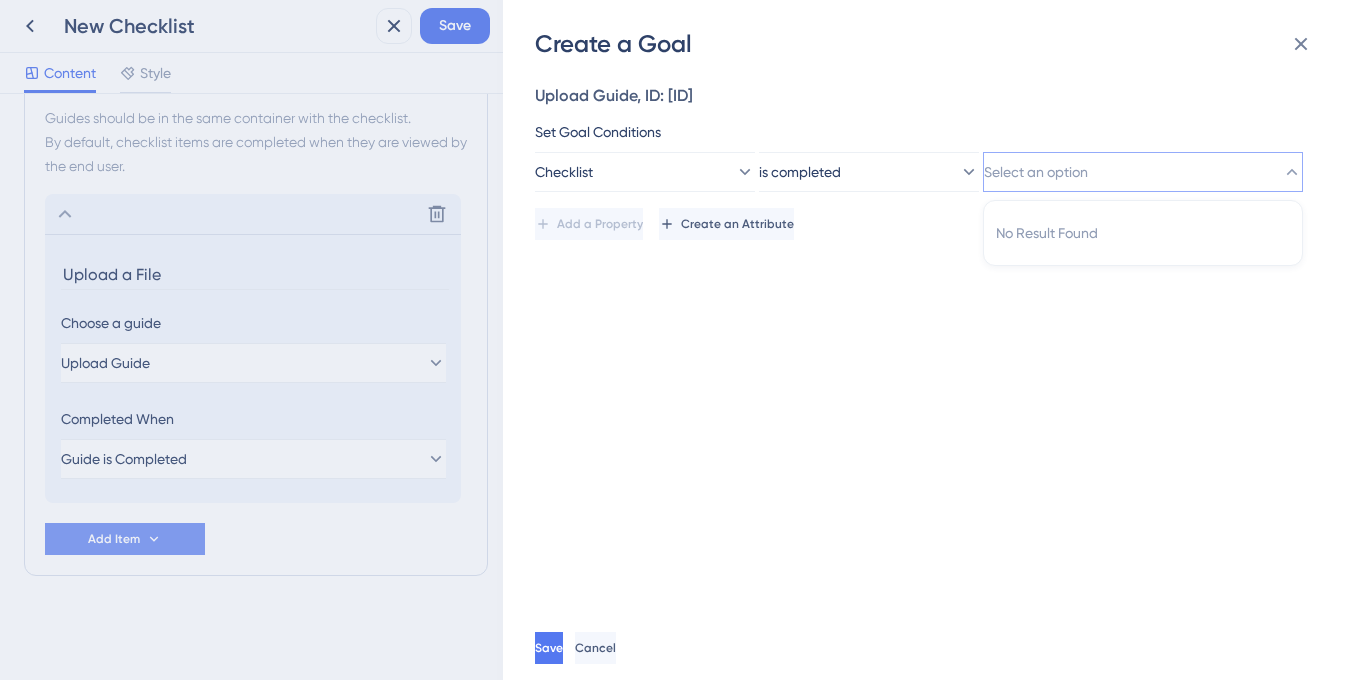 click on "Select an option" at bounding box center [1143, 172] 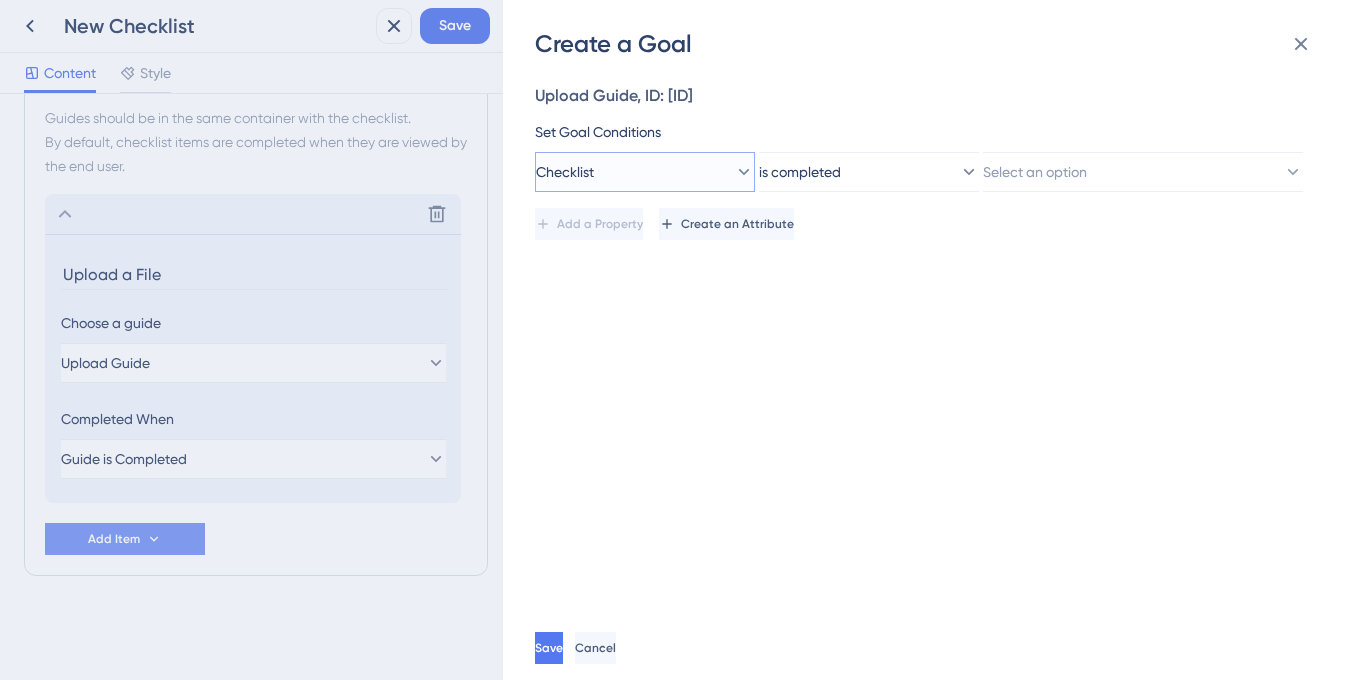 click on "Checklist" at bounding box center [645, 172] 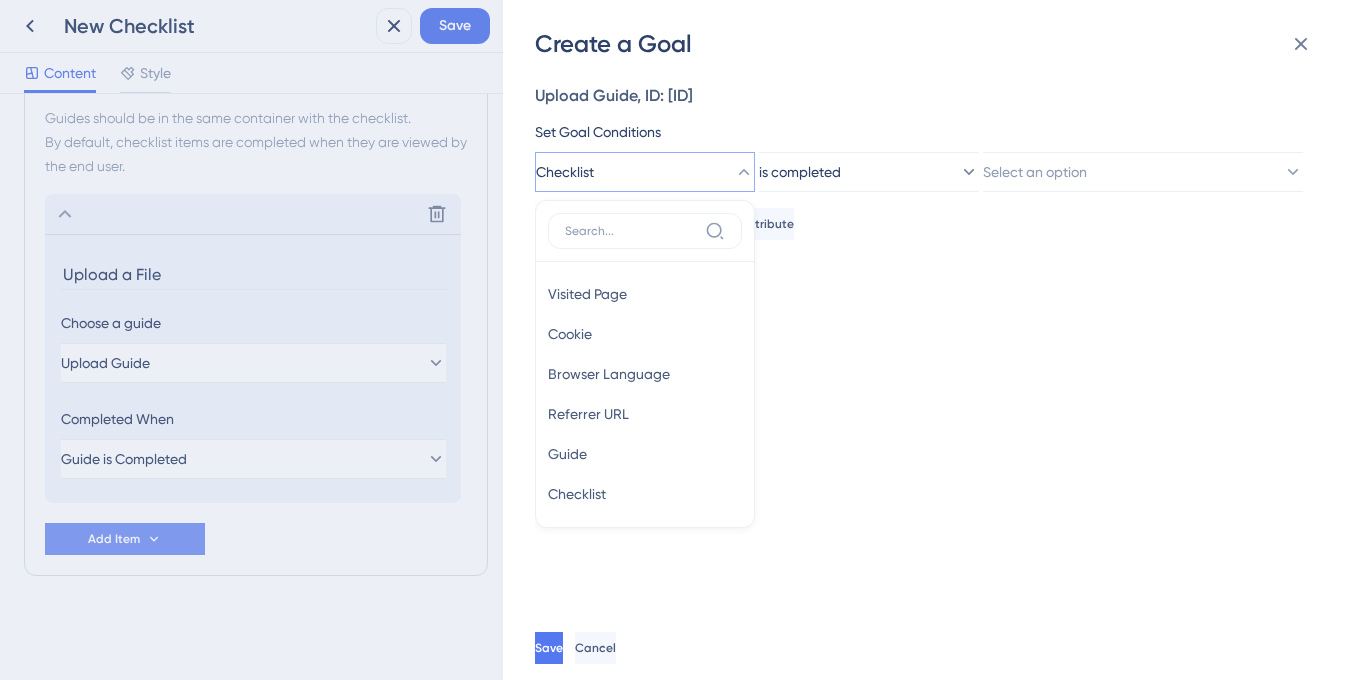 scroll, scrollTop: 23, scrollLeft: 0, axis: vertical 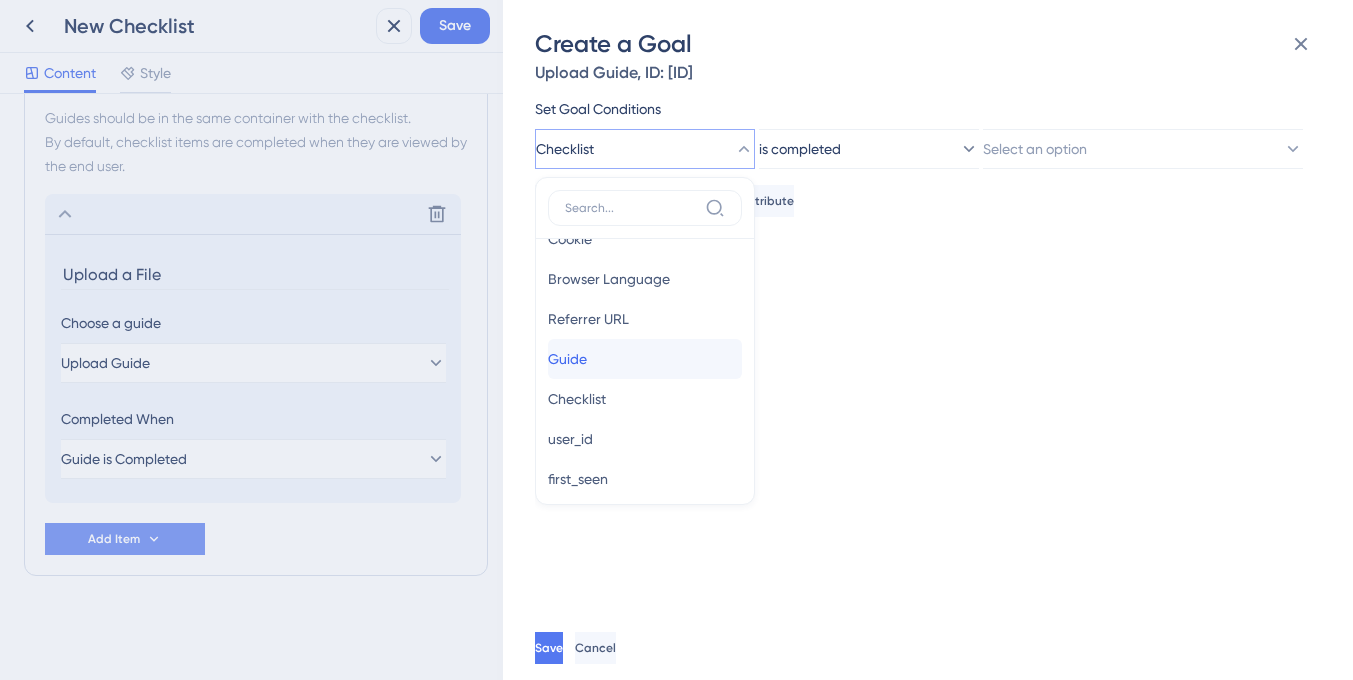 click on "Guide Guide" at bounding box center (645, 359) 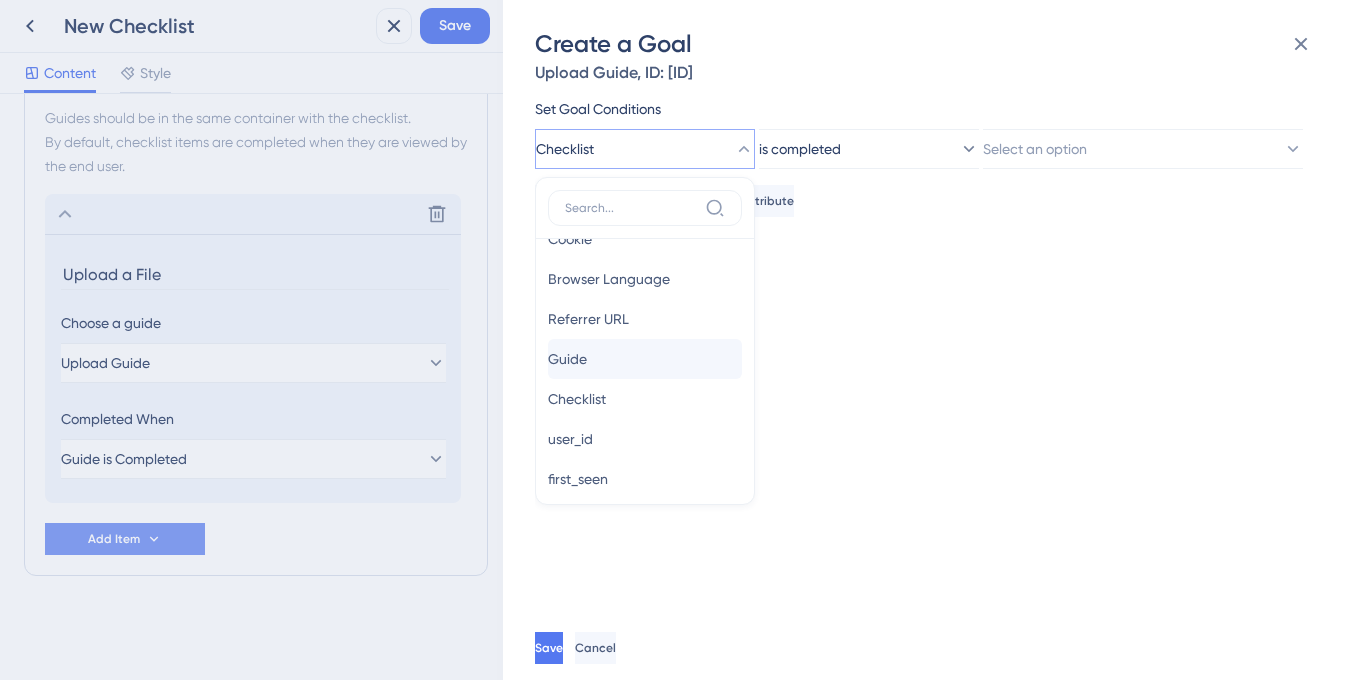 scroll, scrollTop: 0, scrollLeft: 0, axis: both 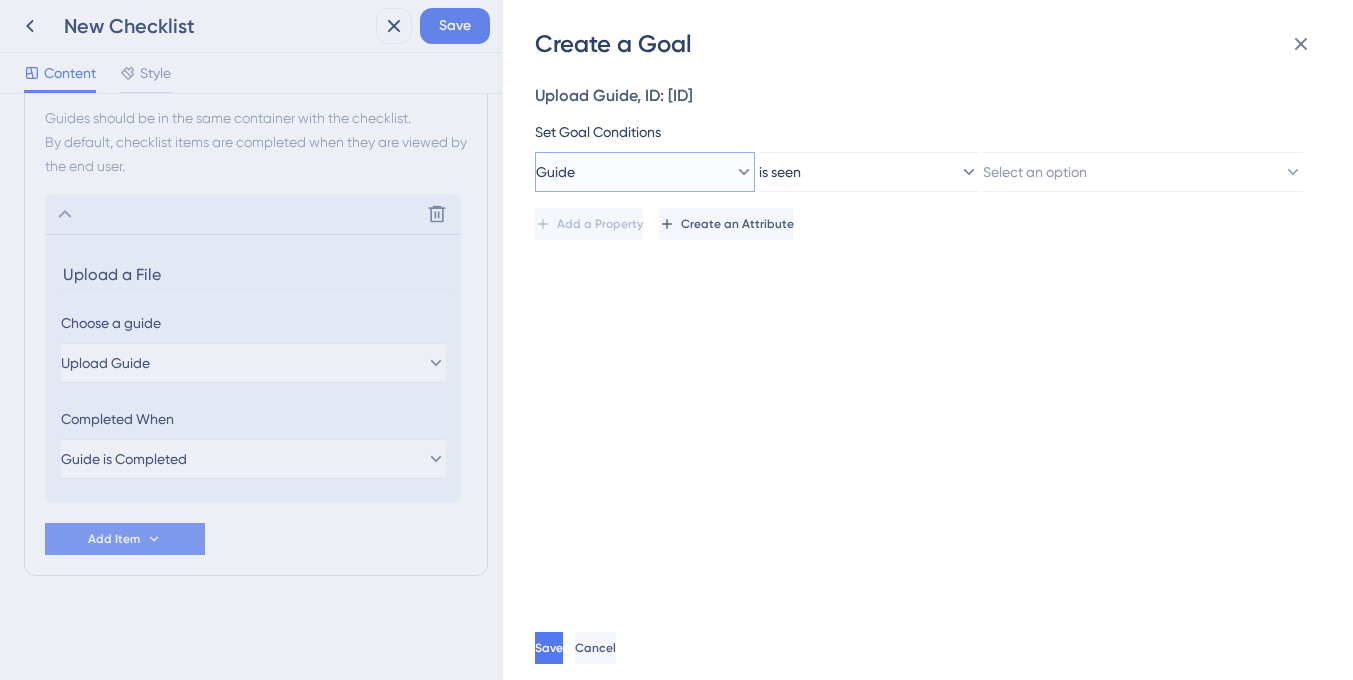 click on "Guide" at bounding box center (645, 172) 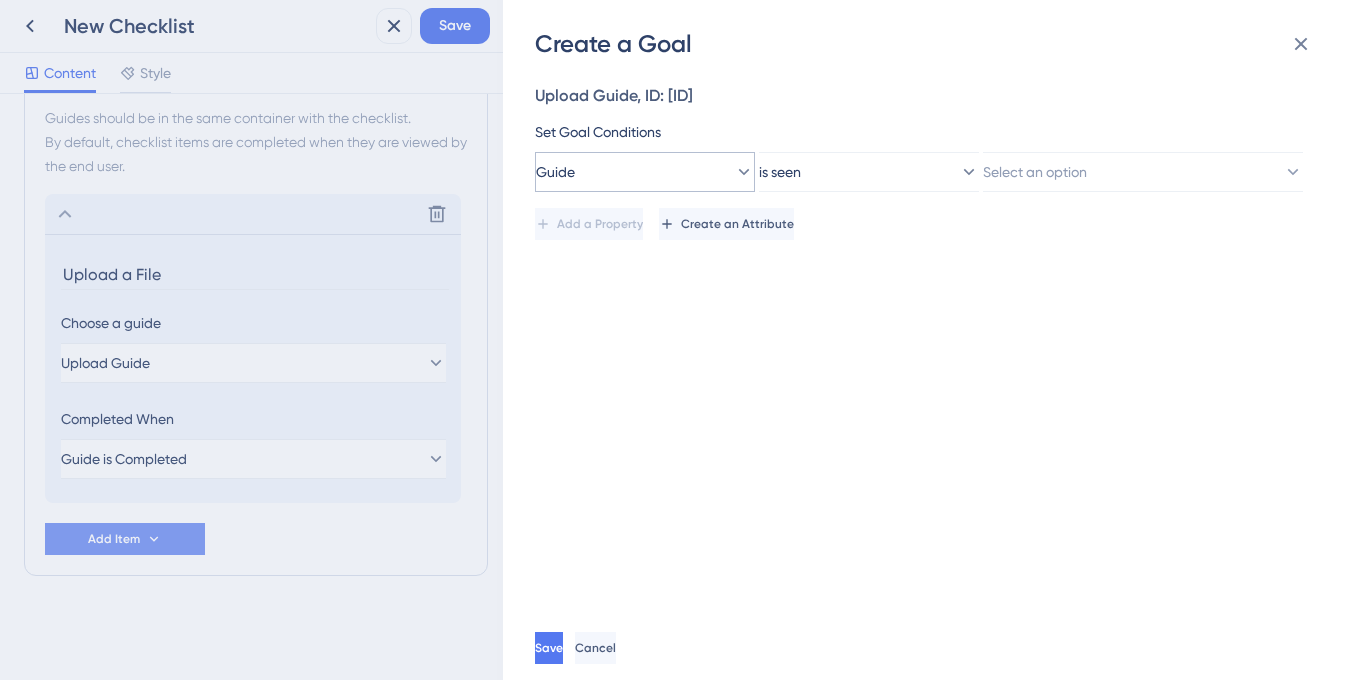 scroll, scrollTop: 13, scrollLeft: 0, axis: vertical 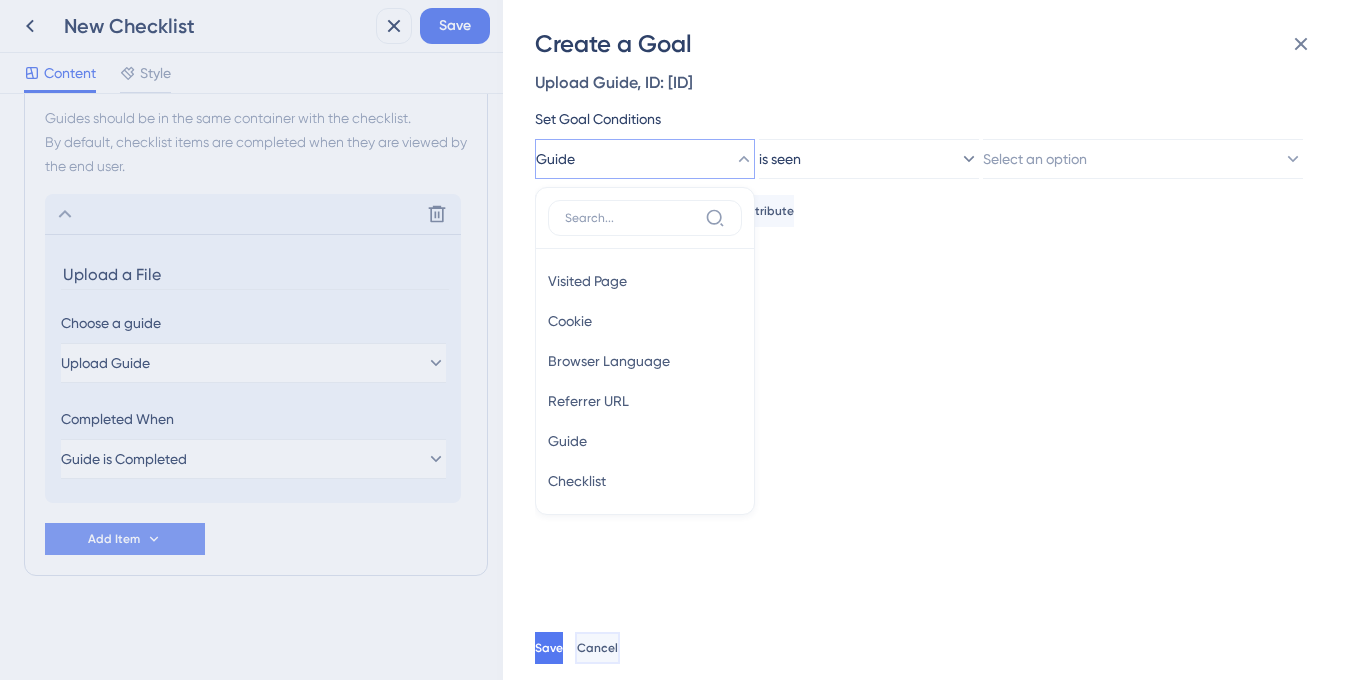 click on "Cancel" at bounding box center [597, 648] 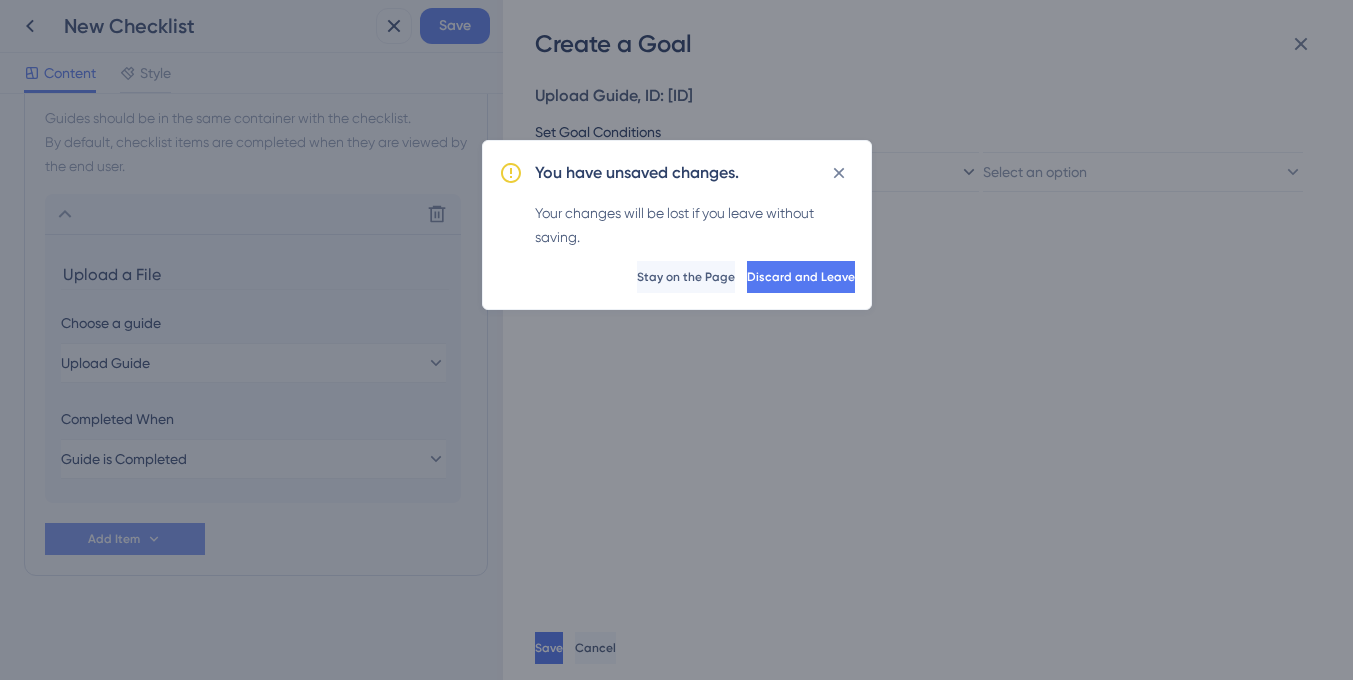 scroll, scrollTop: 0, scrollLeft: 0, axis: both 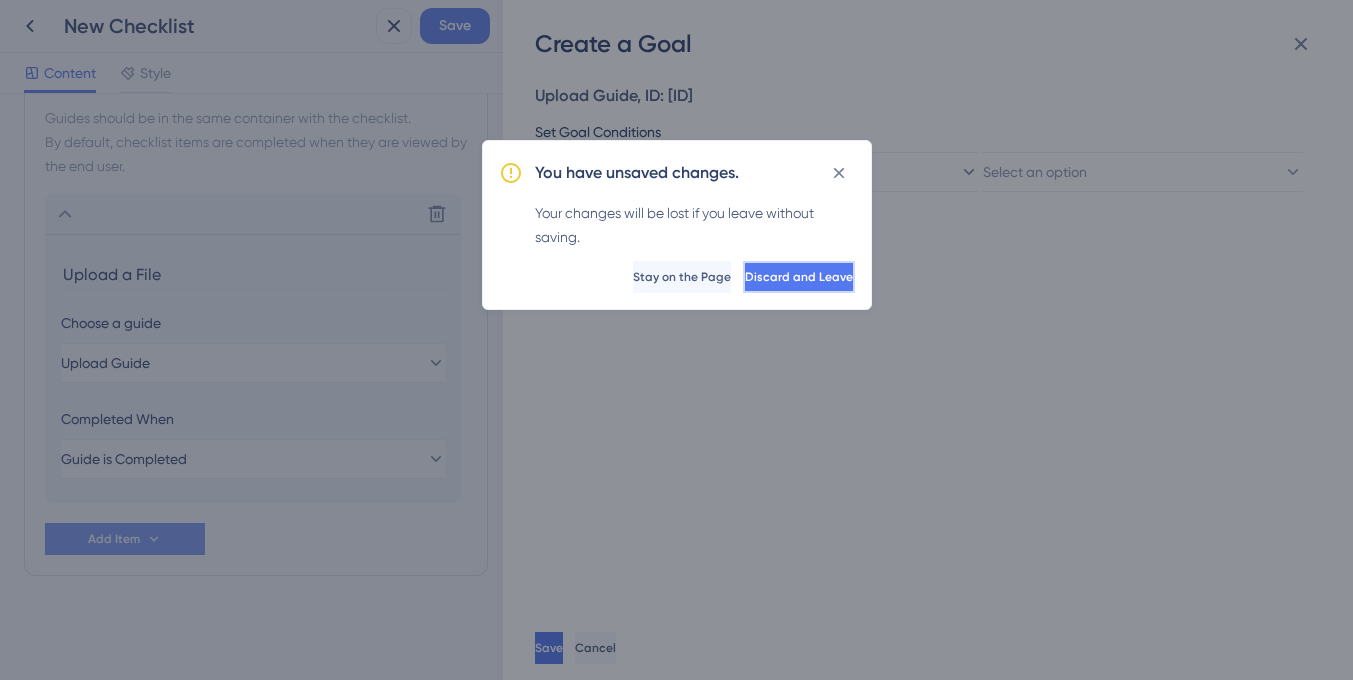 click on "Discard and Leave" at bounding box center [799, 277] 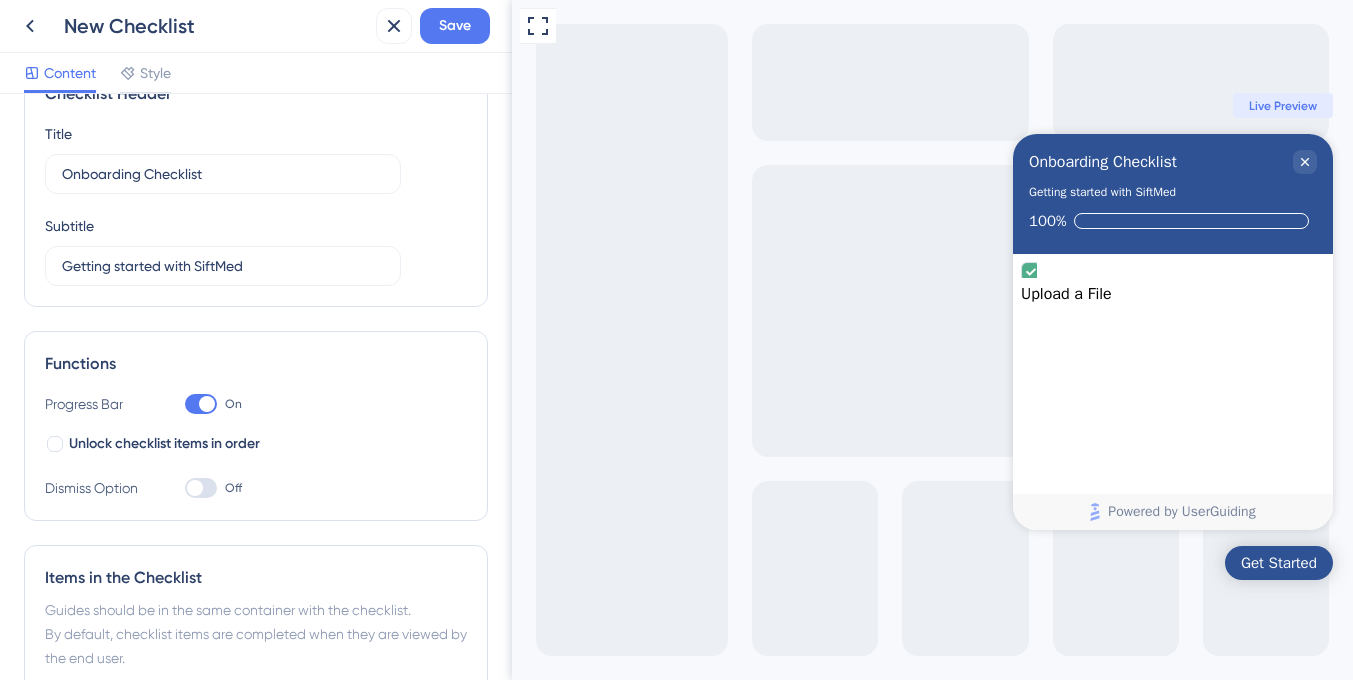 scroll, scrollTop: 0, scrollLeft: 0, axis: both 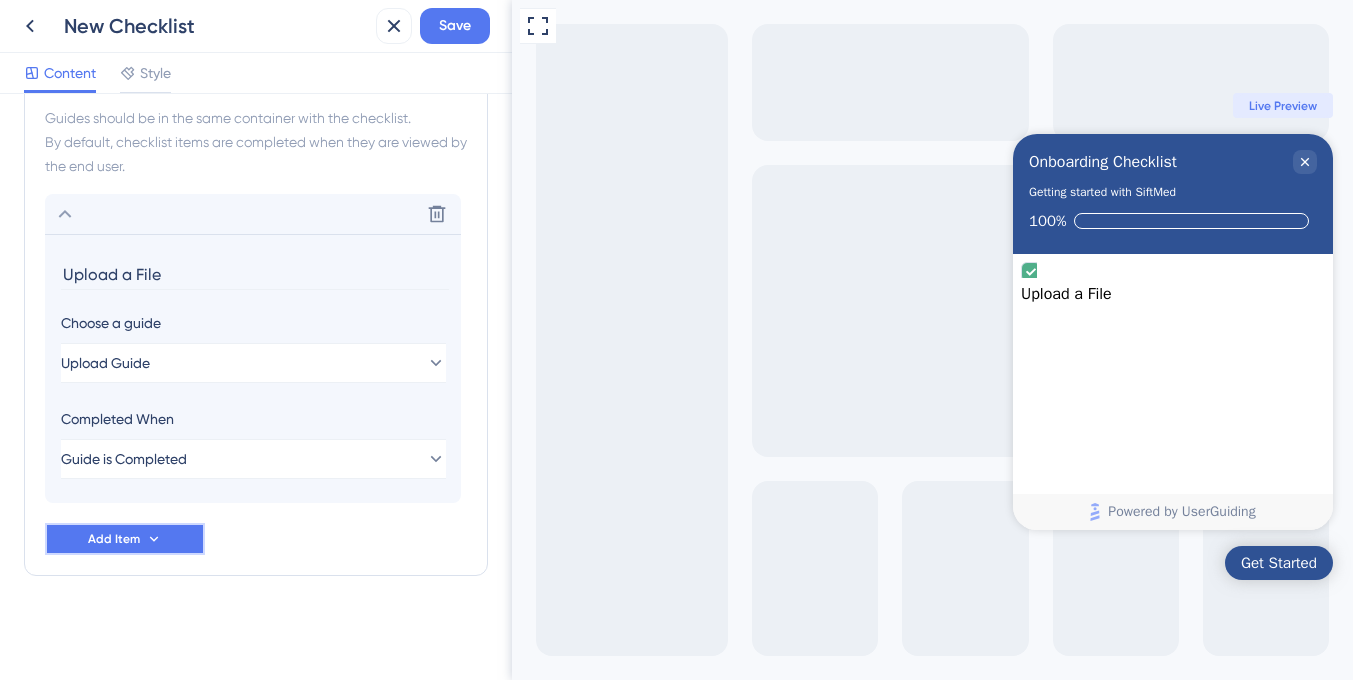 click on "Add Item" at bounding box center (114, 539) 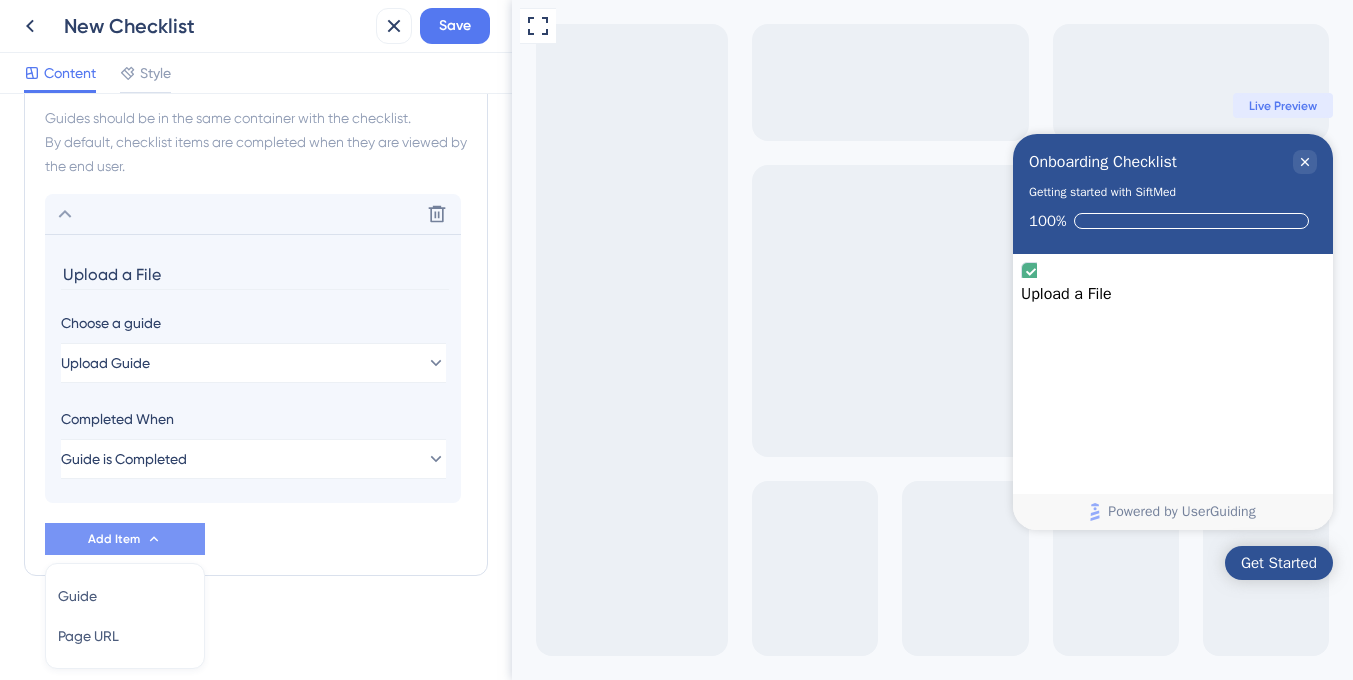 scroll, scrollTop: 618, scrollLeft: 0, axis: vertical 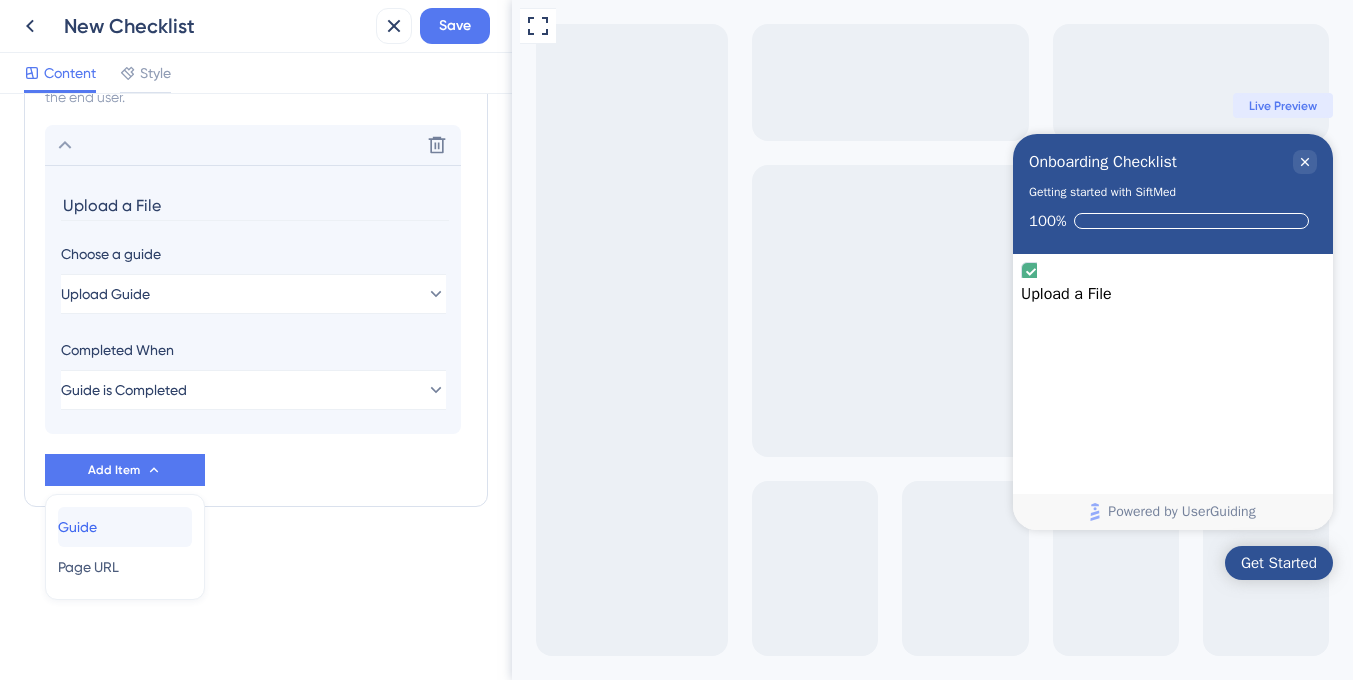 click on "Guide Guide" at bounding box center (125, 527) 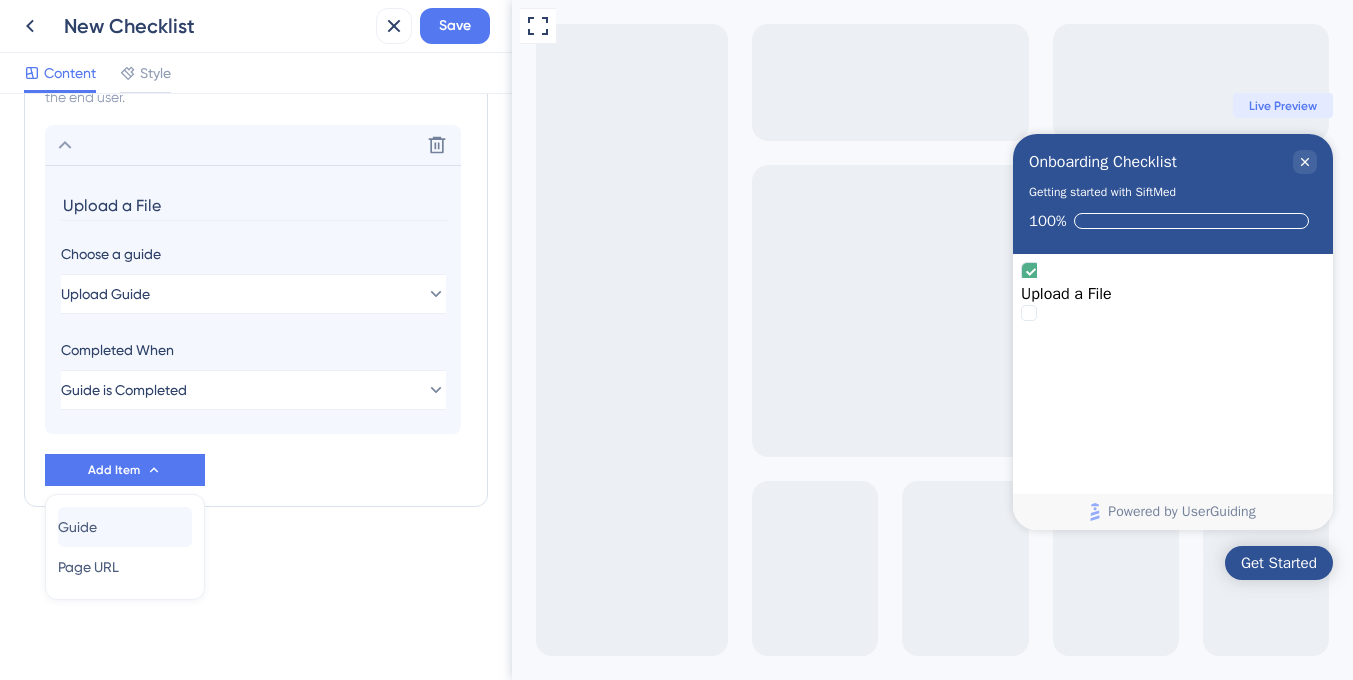 scroll, scrollTop: 605, scrollLeft: 0, axis: vertical 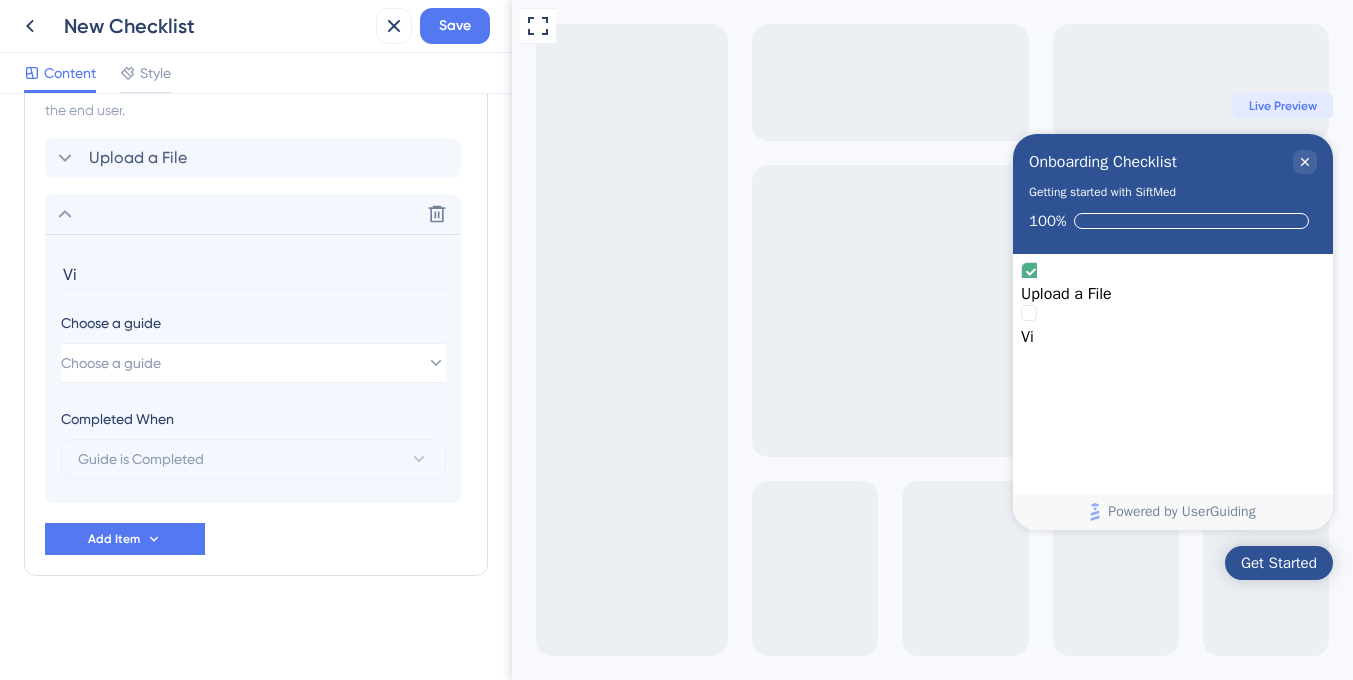 type on "V" 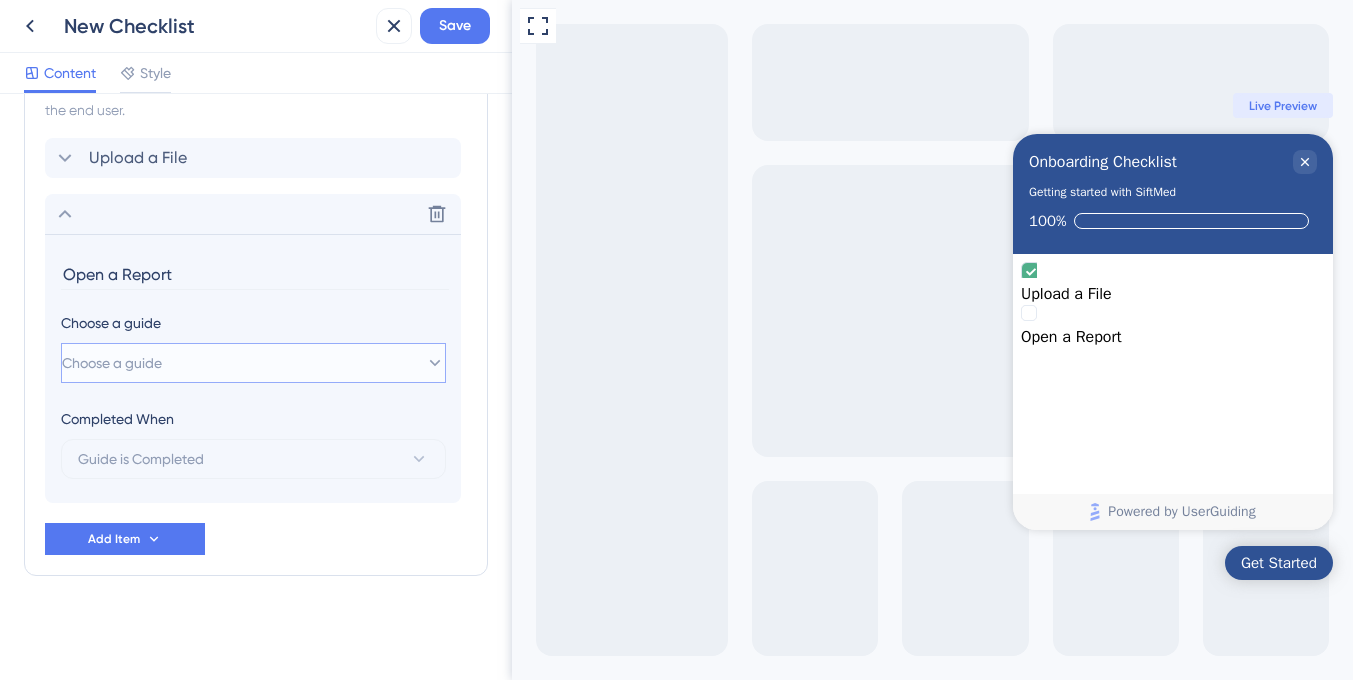 click on "Choose a guide" at bounding box center [112, 363] 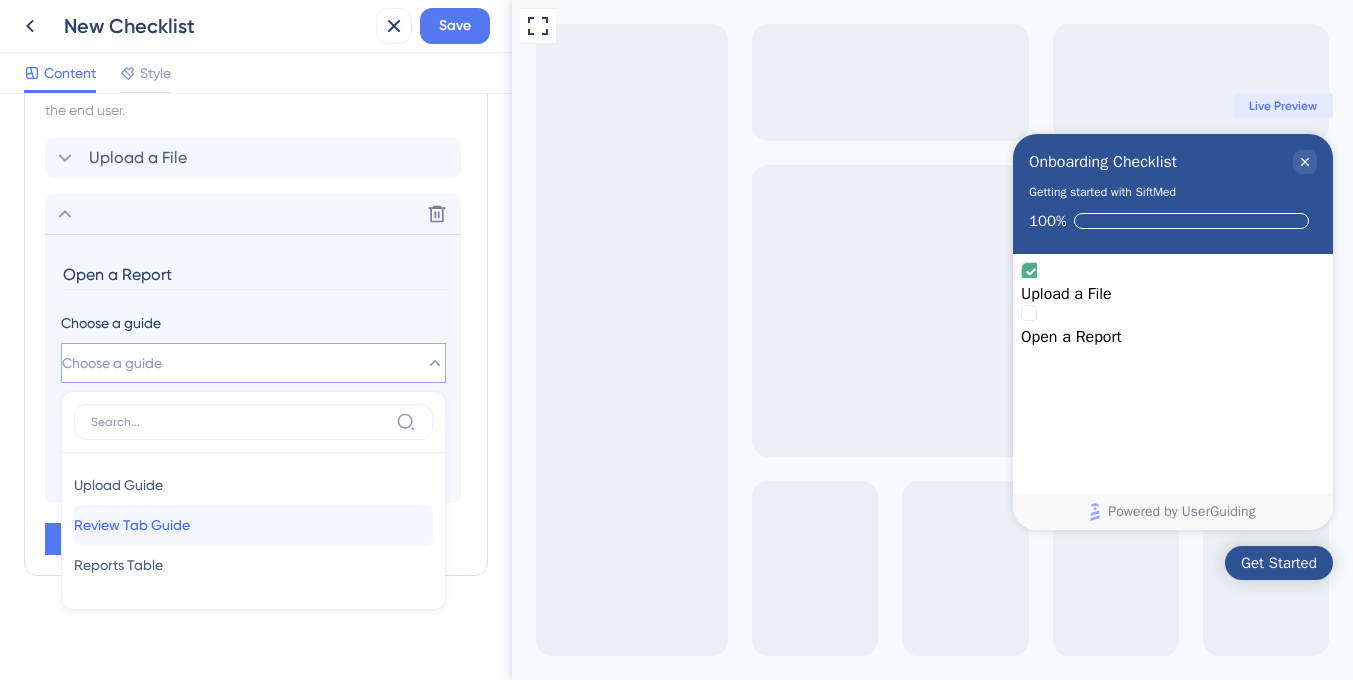 click on "Review Tab Guide" at bounding box center [132, 525] 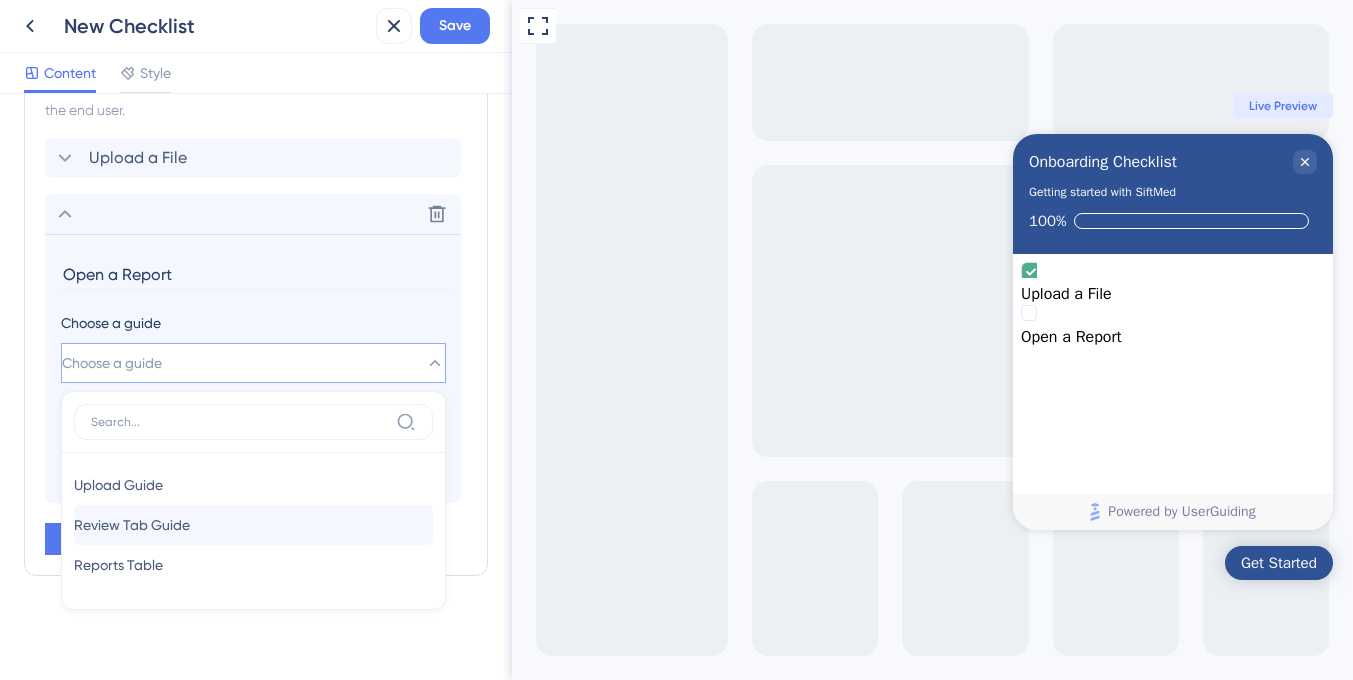 type on "Review Tab Guide" 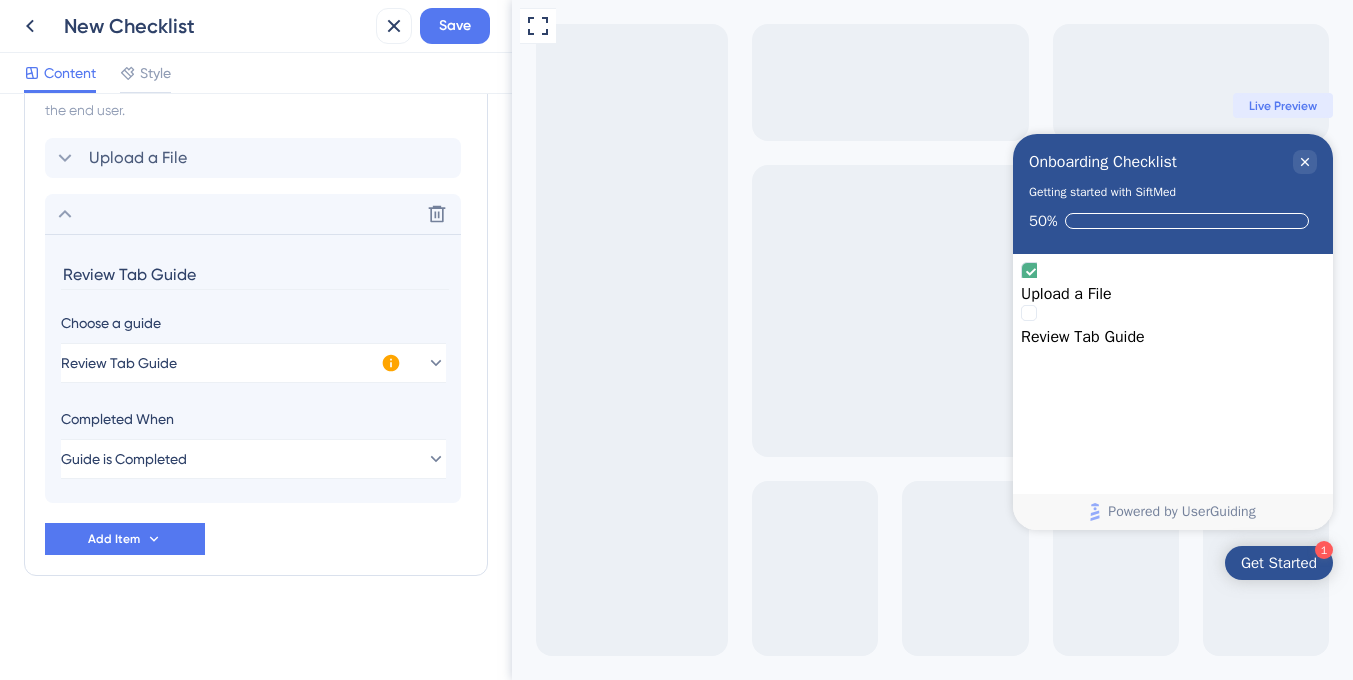 click 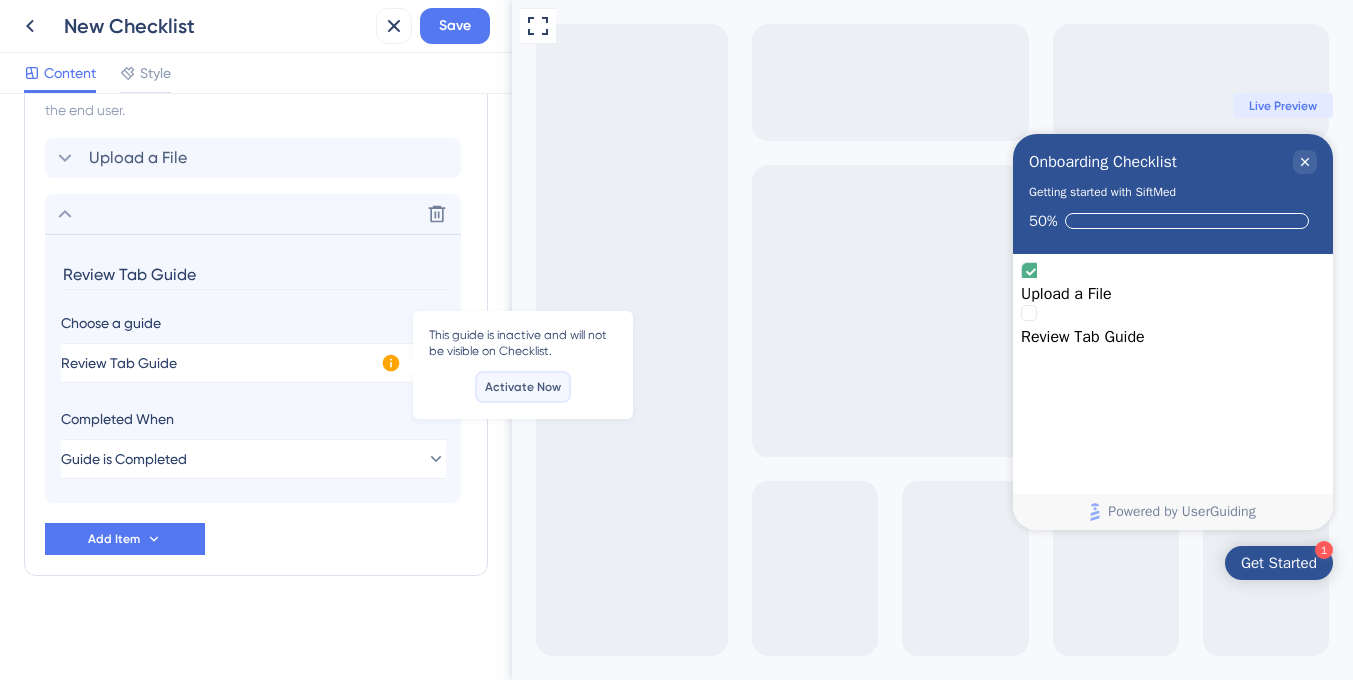 click on "Activate Now" at bounding box center (523, 387) 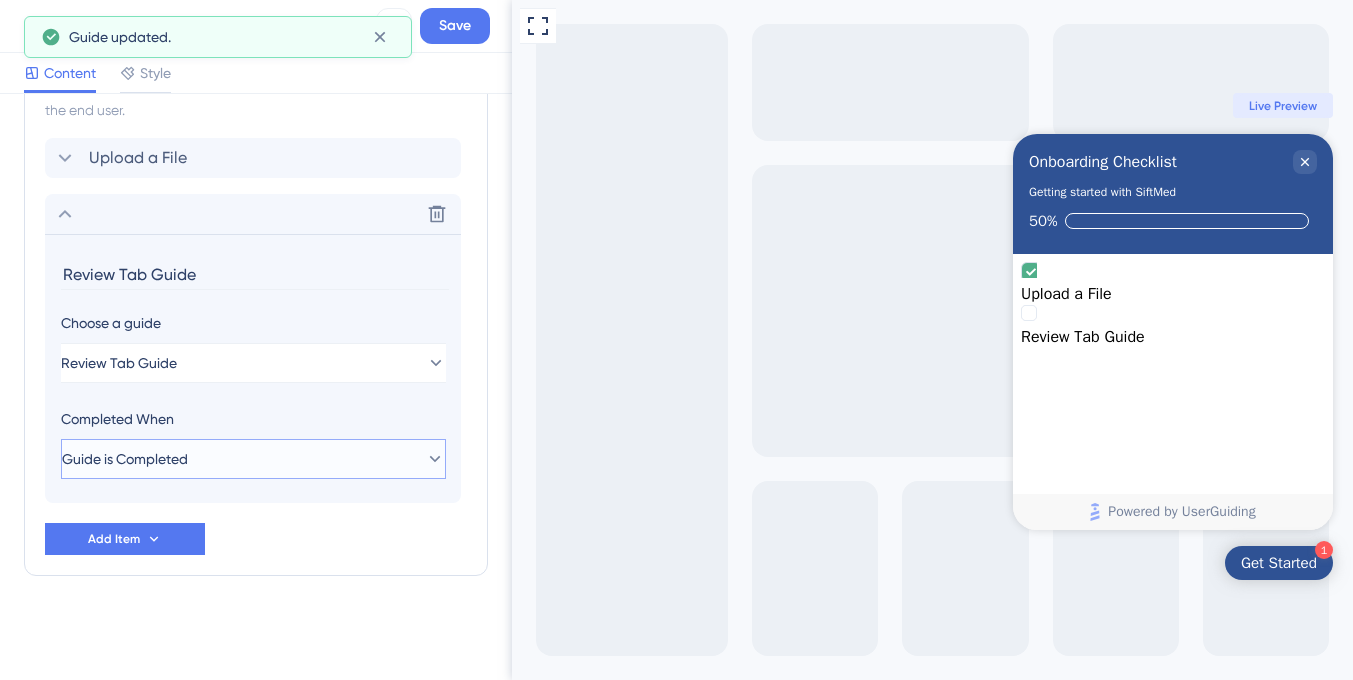 click on "Guide is Completed" at bounding box center (125, 459) 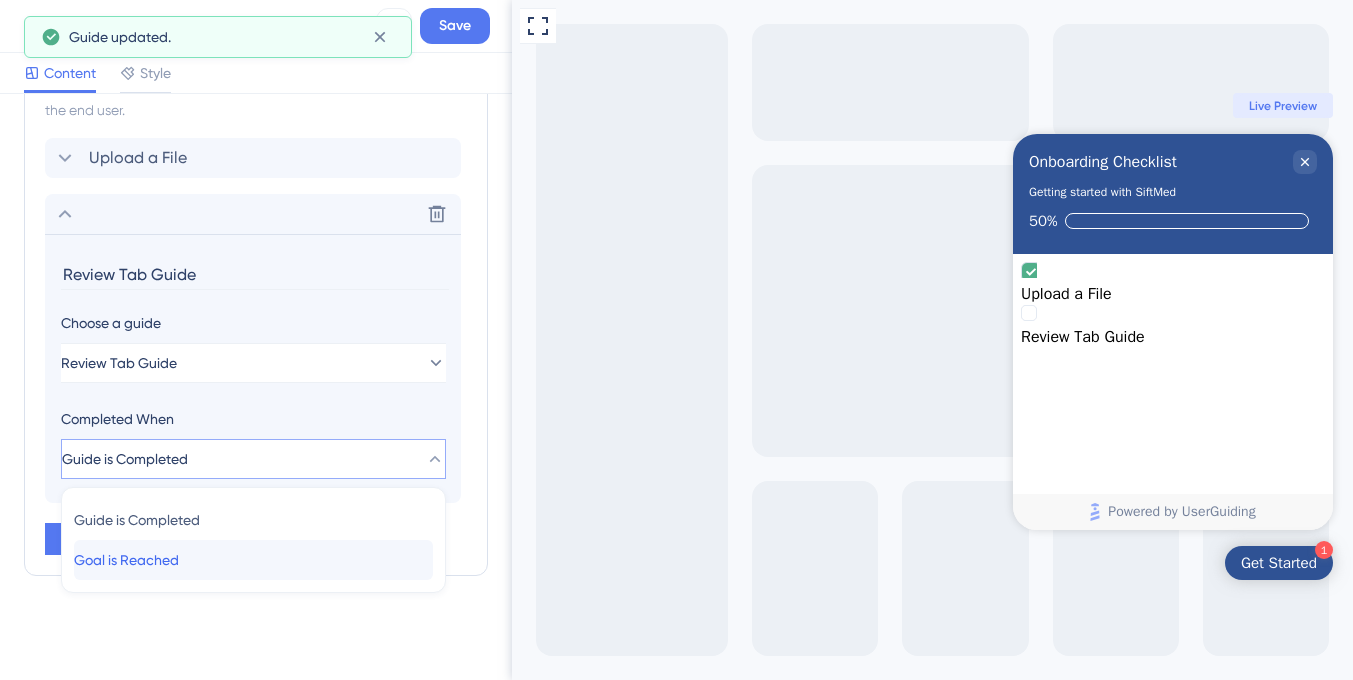 click on "Goal is Reached Goal is Reached" at bounding box center (253, 560) 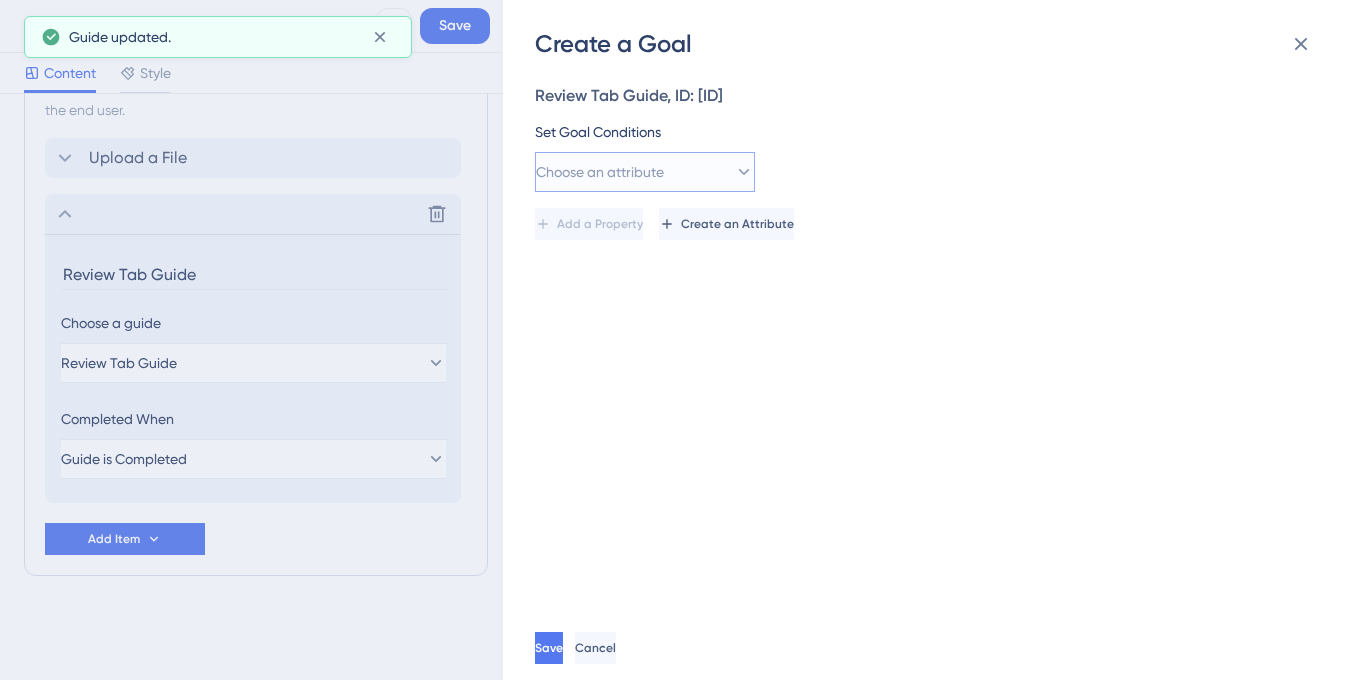 click on "Choose an attribute" at bounding box center (645, 172) 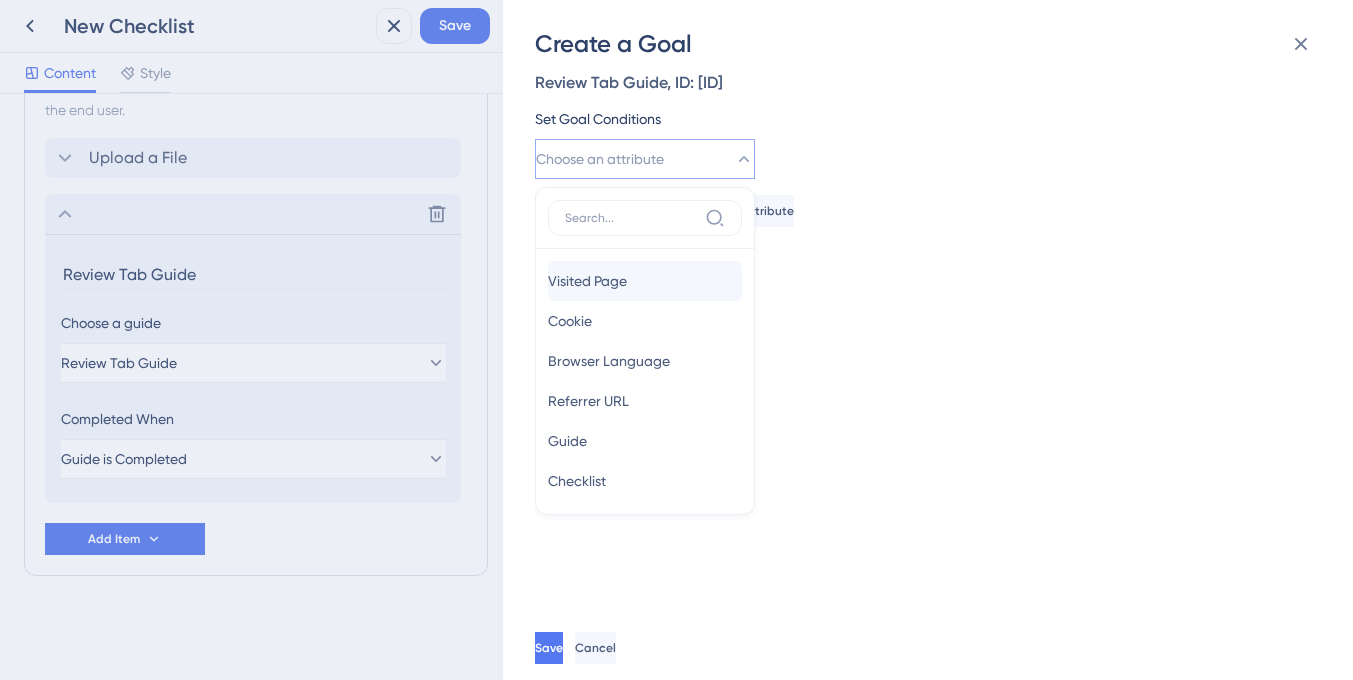 scroll, scrollTop: 0, scrollLeft: 0, axis: both 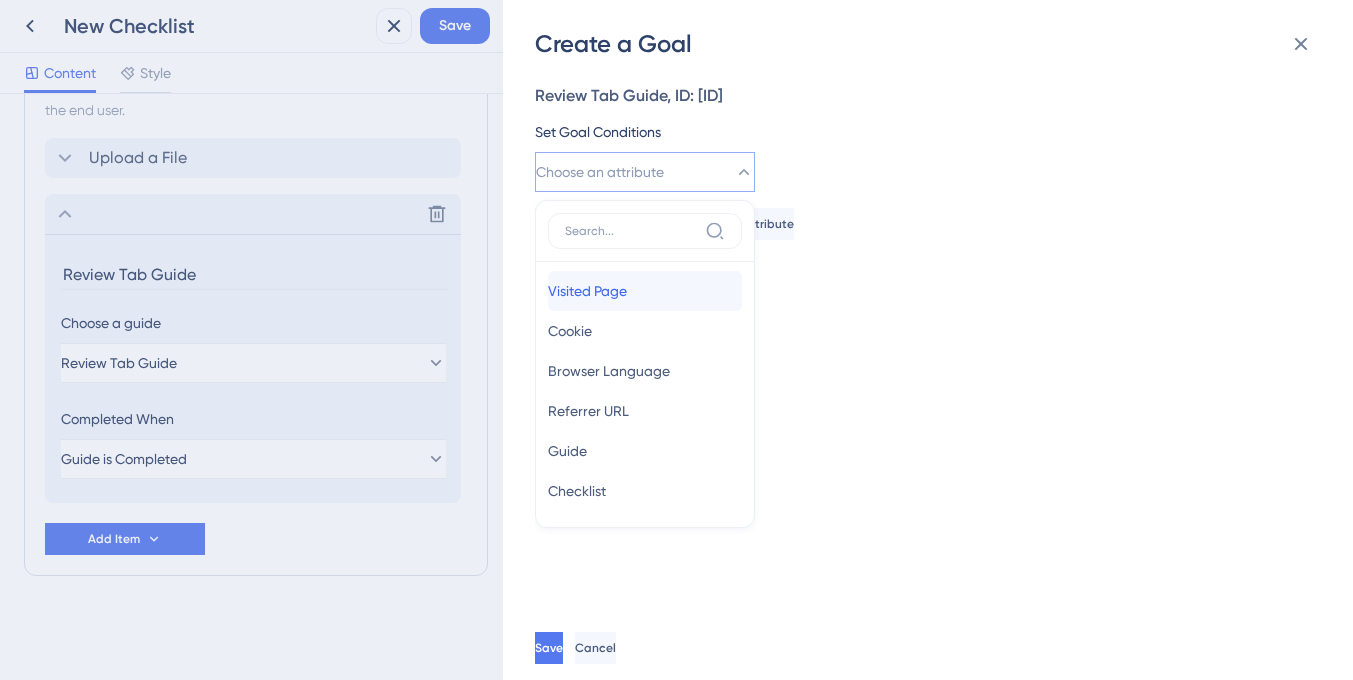 click on "Visited Page" at bounding box center [587, 291] 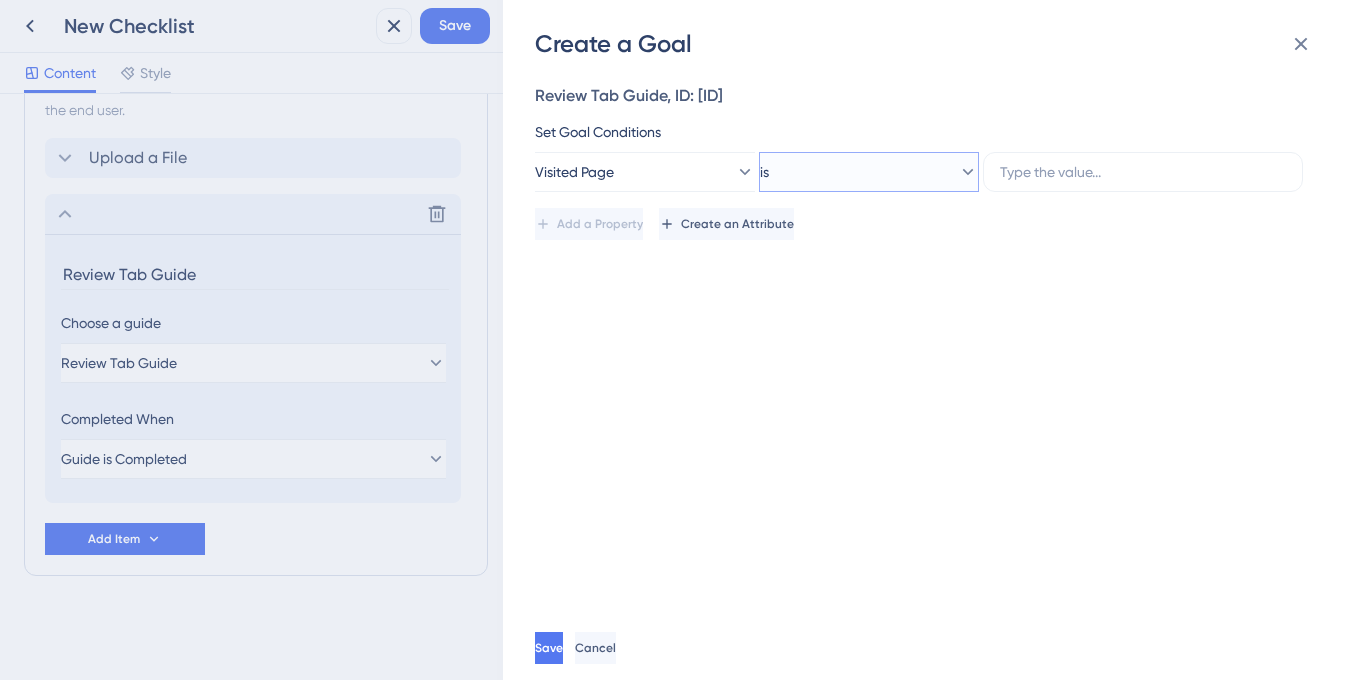 click on "is" at bounding box center (869, 172) 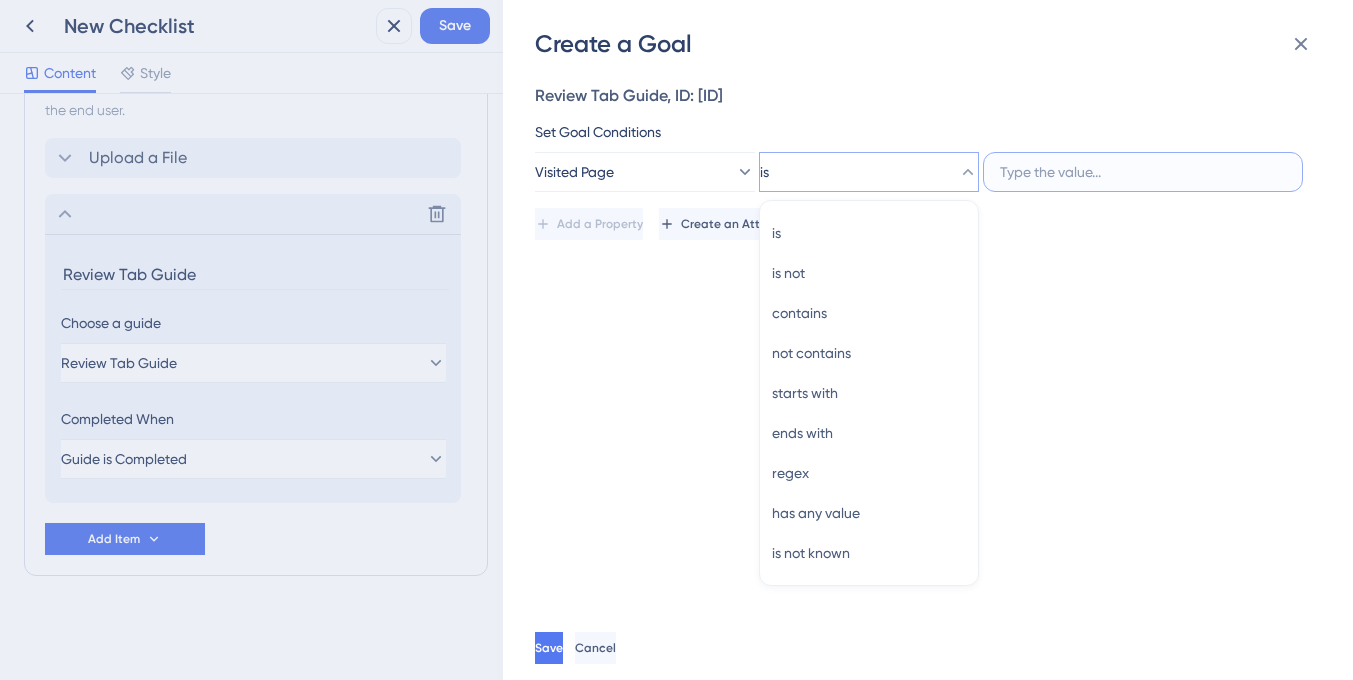 click at bounding box center (1143, 172) 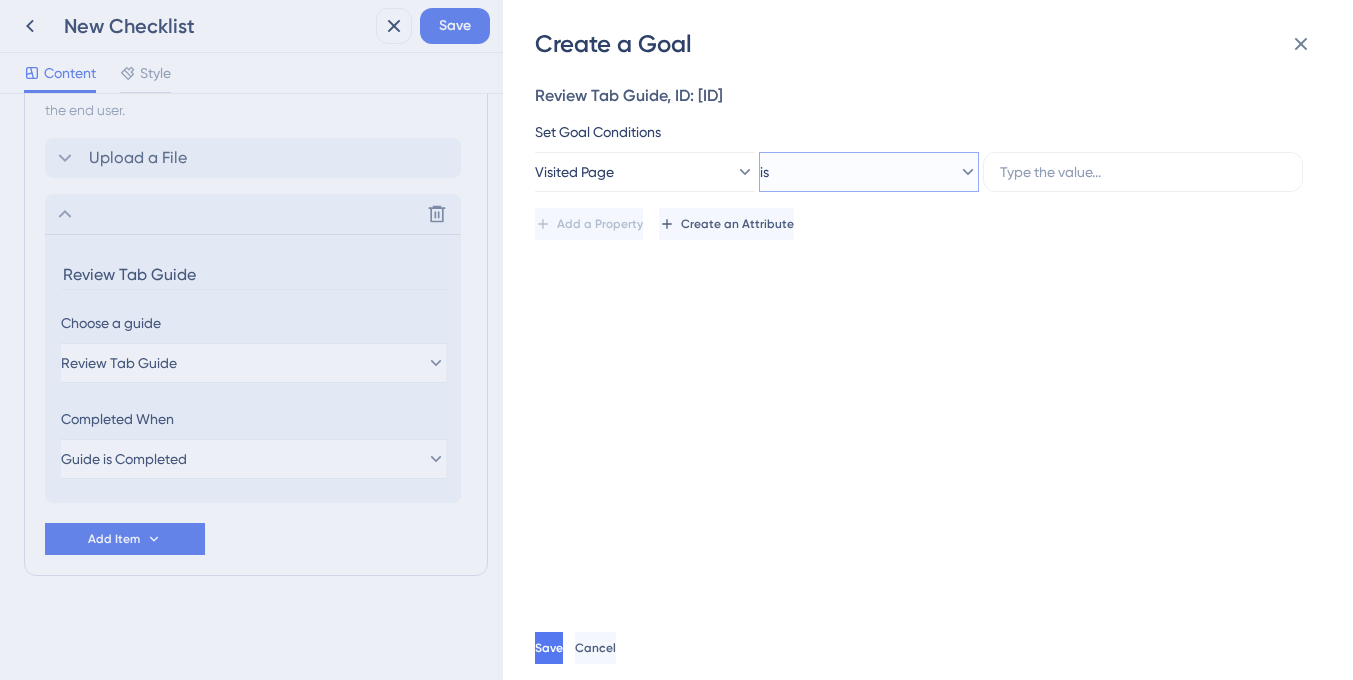 click 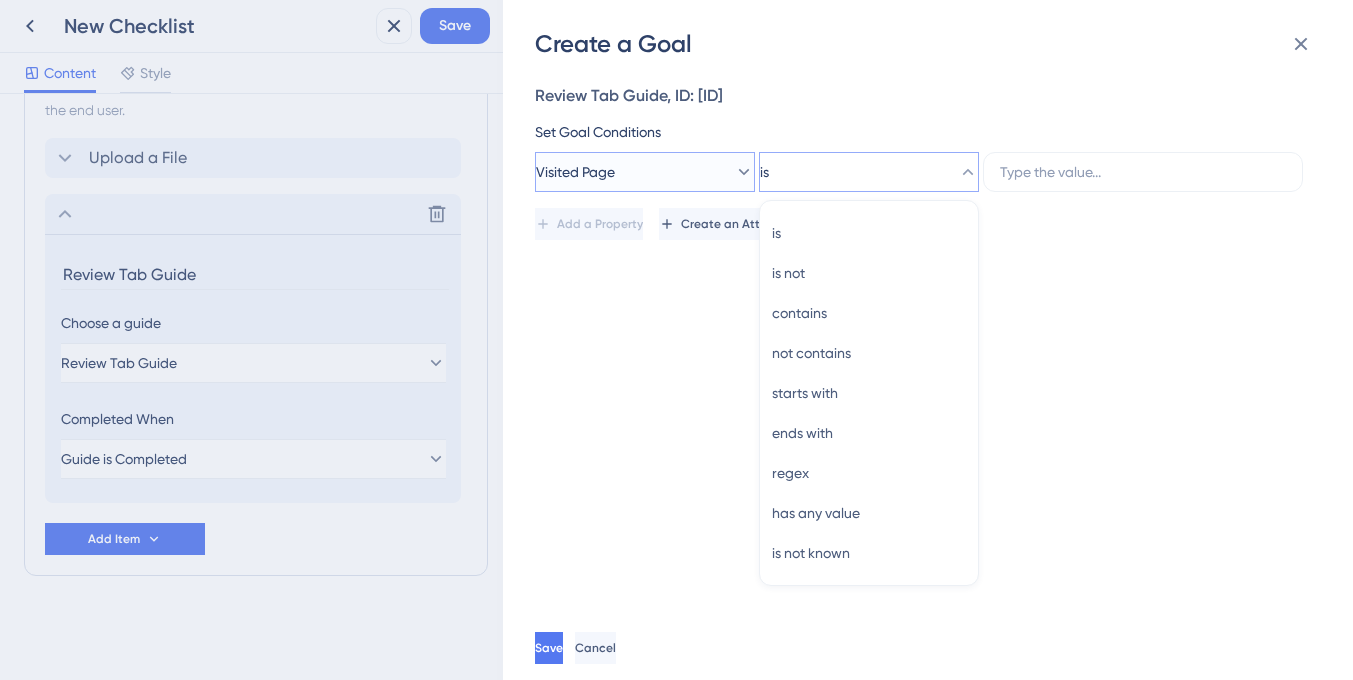 click on "Visited Page" at bounding box center (645, 172) 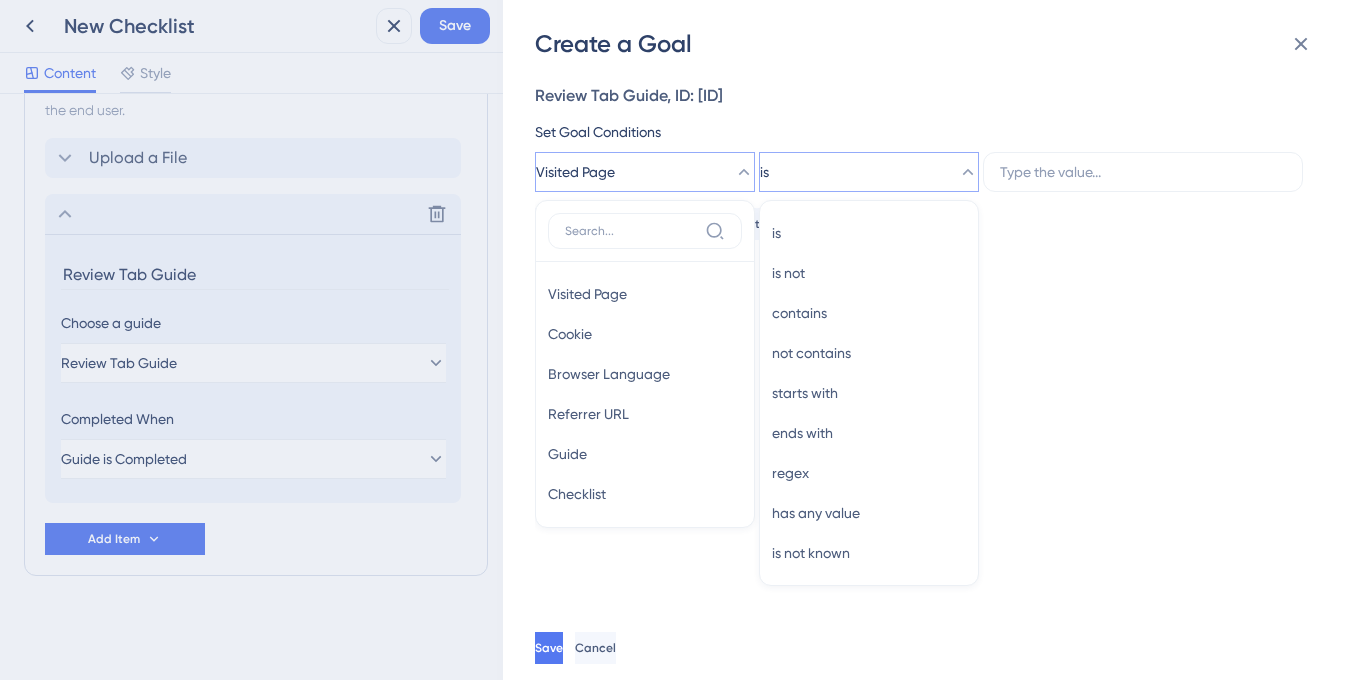 scroll, scrollTop: 23, scrollLeft: 0, axis: vertical 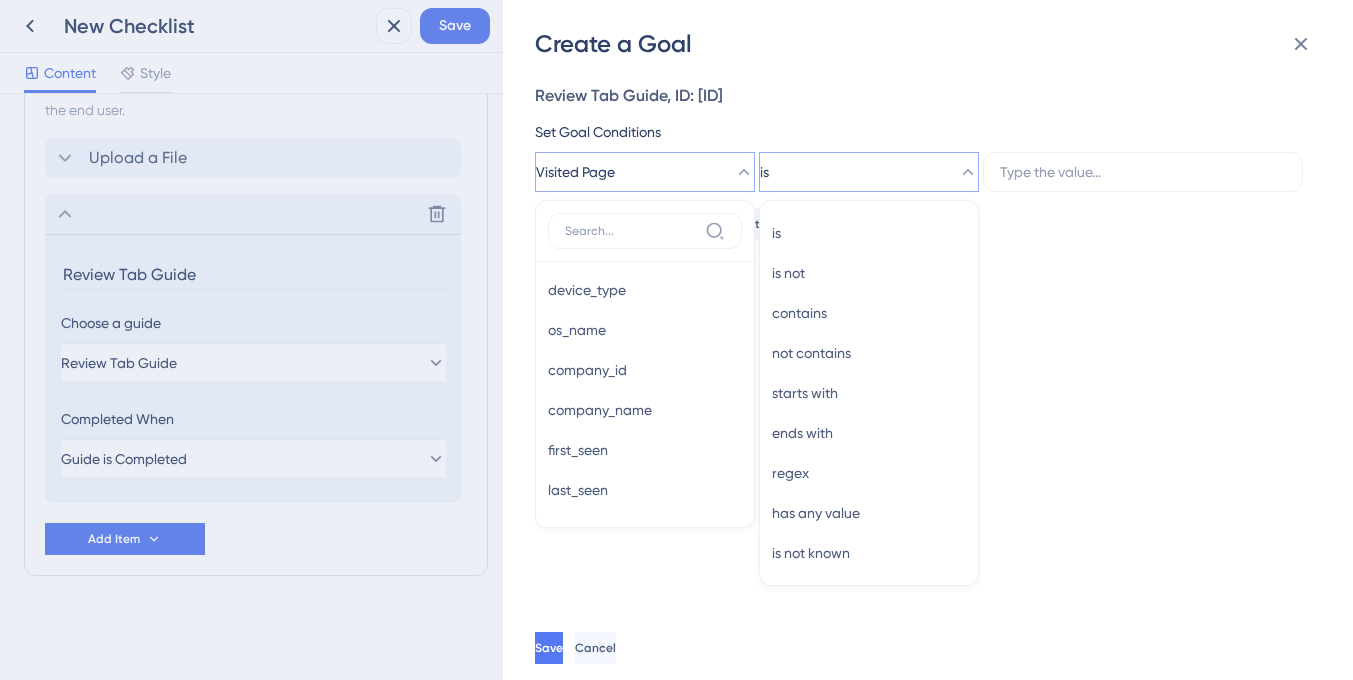 click on "Create a Goal Review Tab Guide, ID: 149349 Set Goal Conditions Visited Page Visited Page Visited Page Cookie Cookie Browser Language Browser Language Referrer URL Referrer URL Guide Guide Checklist Checklist user_id user_id first_seen first_seen last_seen last_seen web_session web_session survey_score survey_score survey_feedback survey_feedback last_product_updates_interacted last_product_updates_interacted last_ai_assistant_interacted last_ai_assistant_interacted last_knowledge_base_interacted last_knowledge_base_interacted ai_assistant_conversation_started ai_assistant_conversation_started interacted_resource_centers interacted_resource_centers rc_viewed_tabs rc_viewed_tabs pu_viewed_posts pu_viewed_posts kb_viewed_articles kb_viewed_articles browser_language browser_language browser_name browser_name device_type device_type os_name os_name company_id company_id company_name company_name first_seen first_seen last_seen last_seen is is is is not is not contains contains not contains not contains starts with" at bounding box center [676, 340] 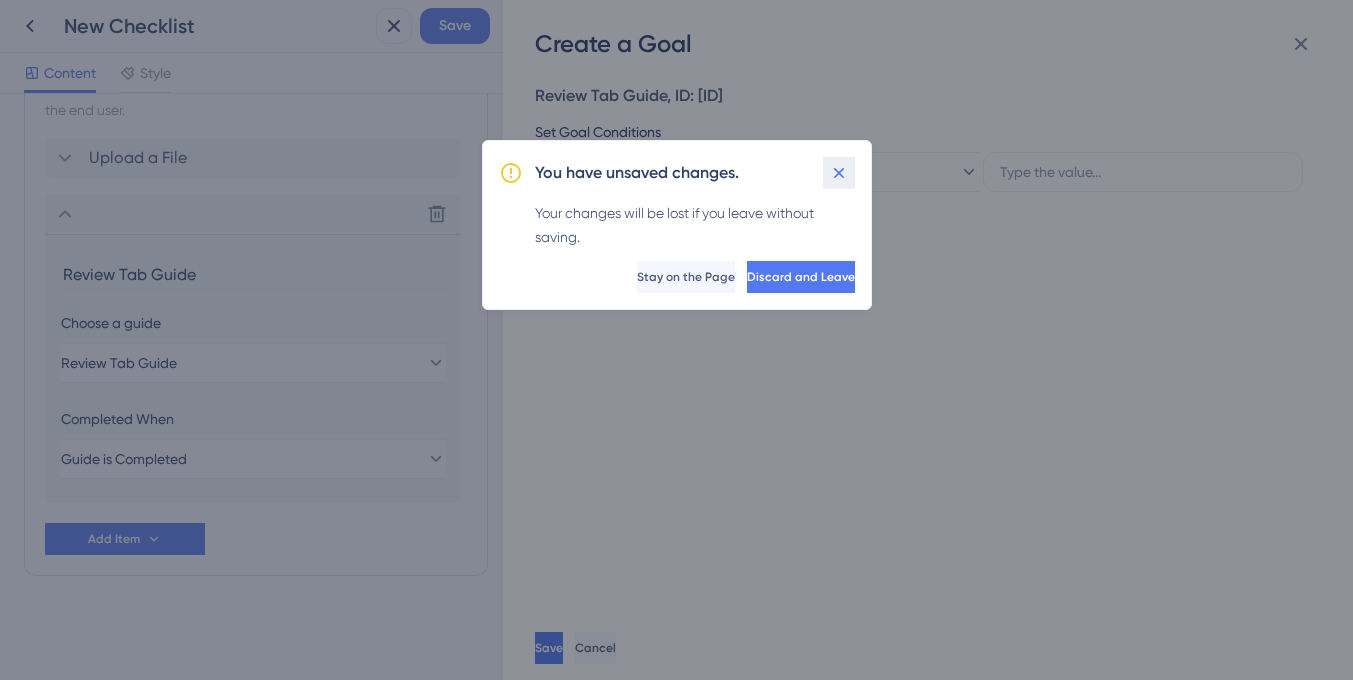 click at bounding box center [839, 173] 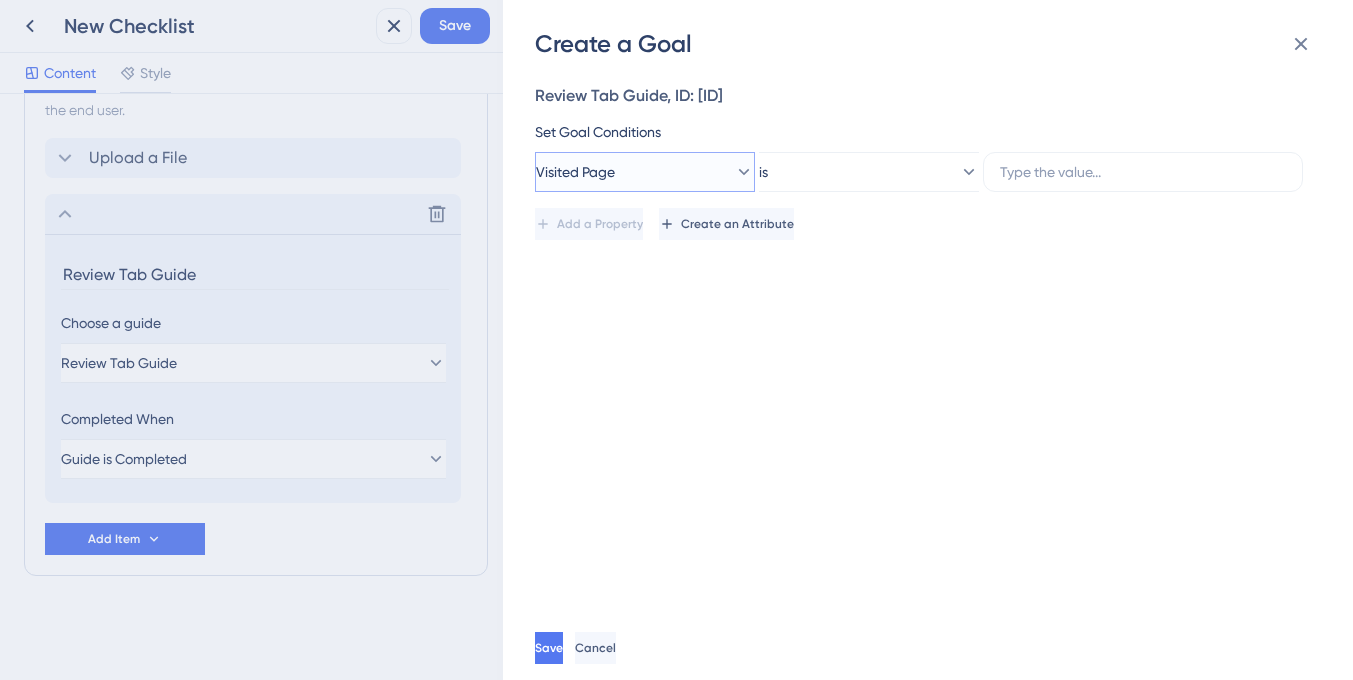 click on "Visited Page" at bounding box center [645, 172] 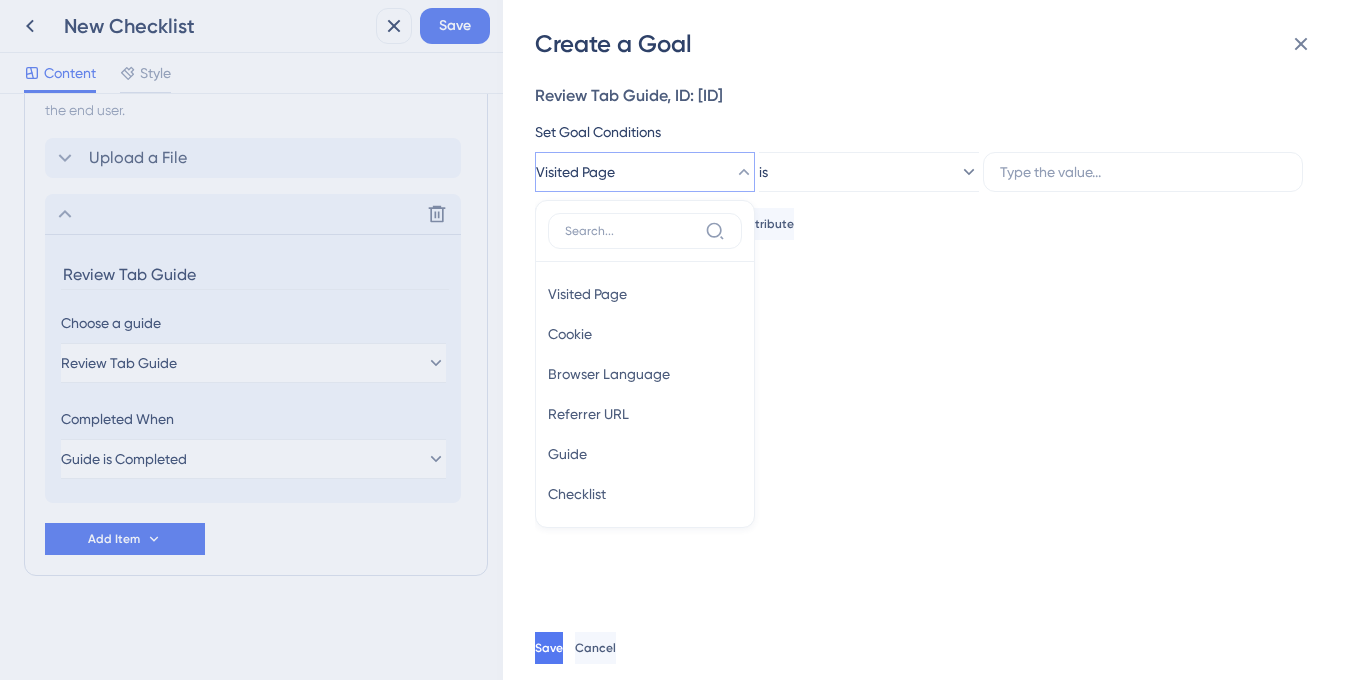 scroll, scrollTop: 26, scrollLeft: 0, axis: vertical 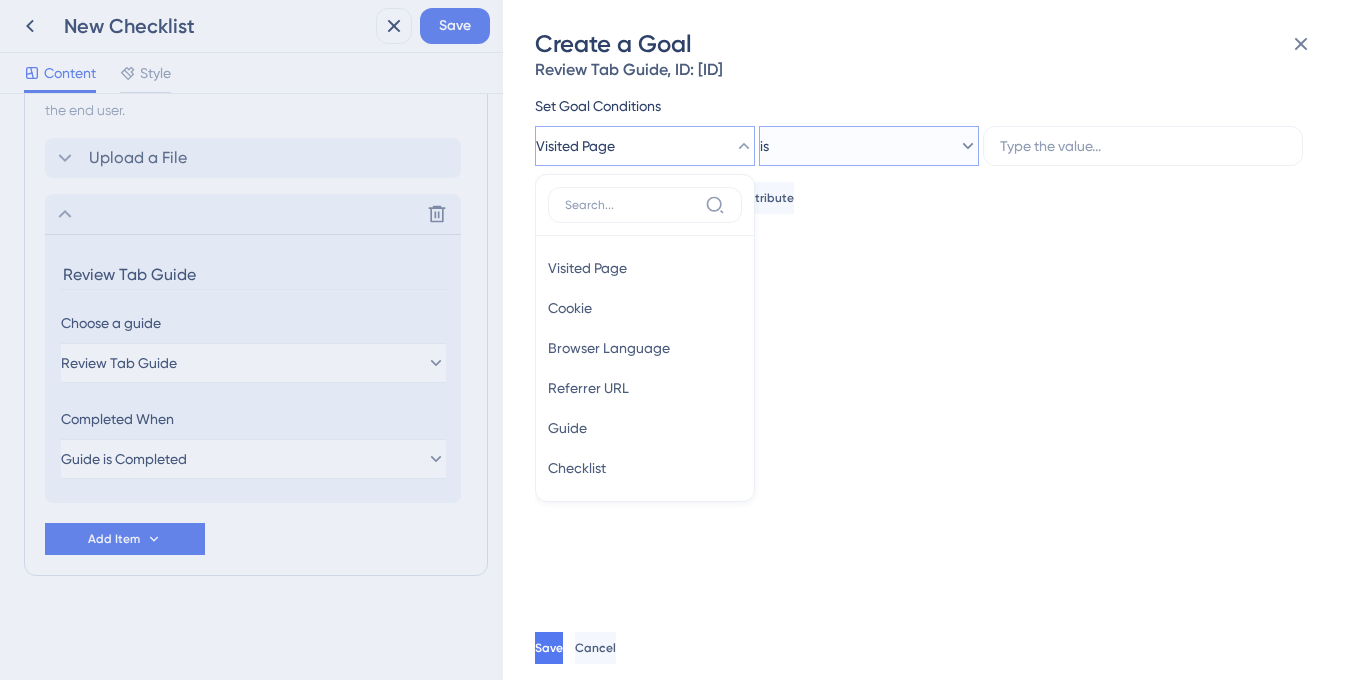 click on "is" at bounding box center [869, 146] 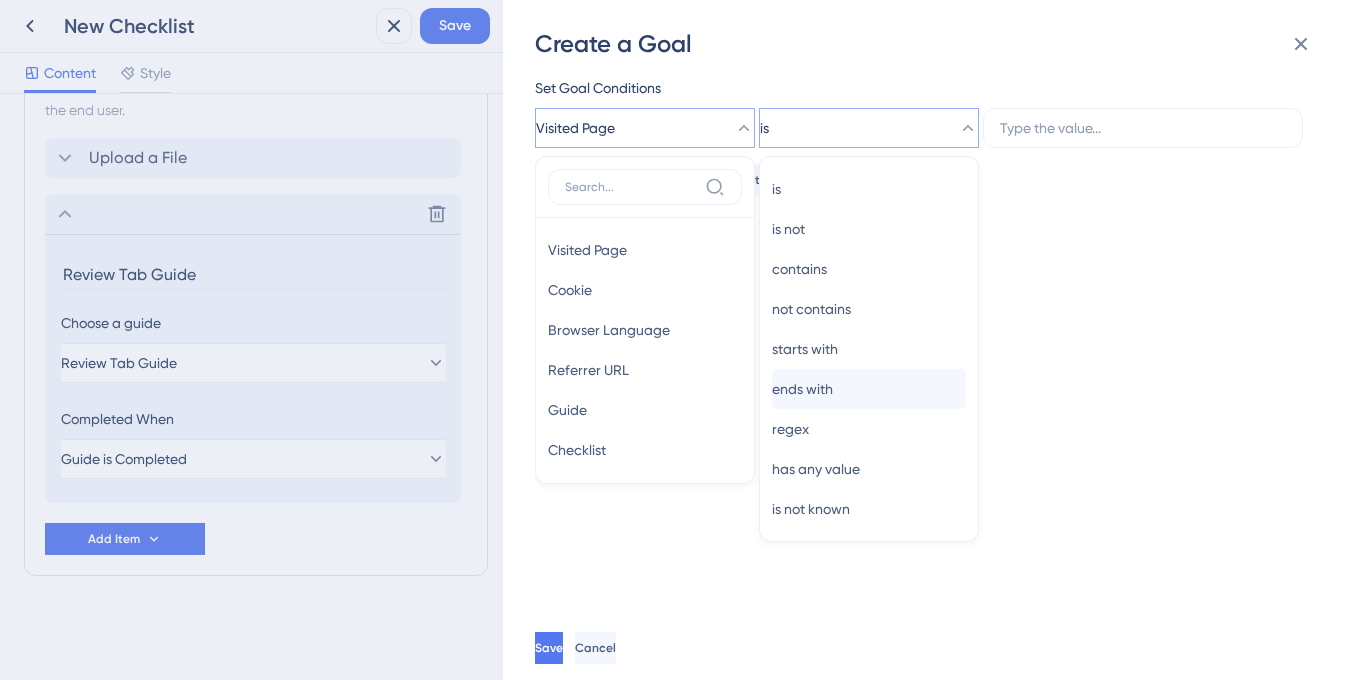 scroll, scrollTop: 0, scrollLeft: 0, axis: both 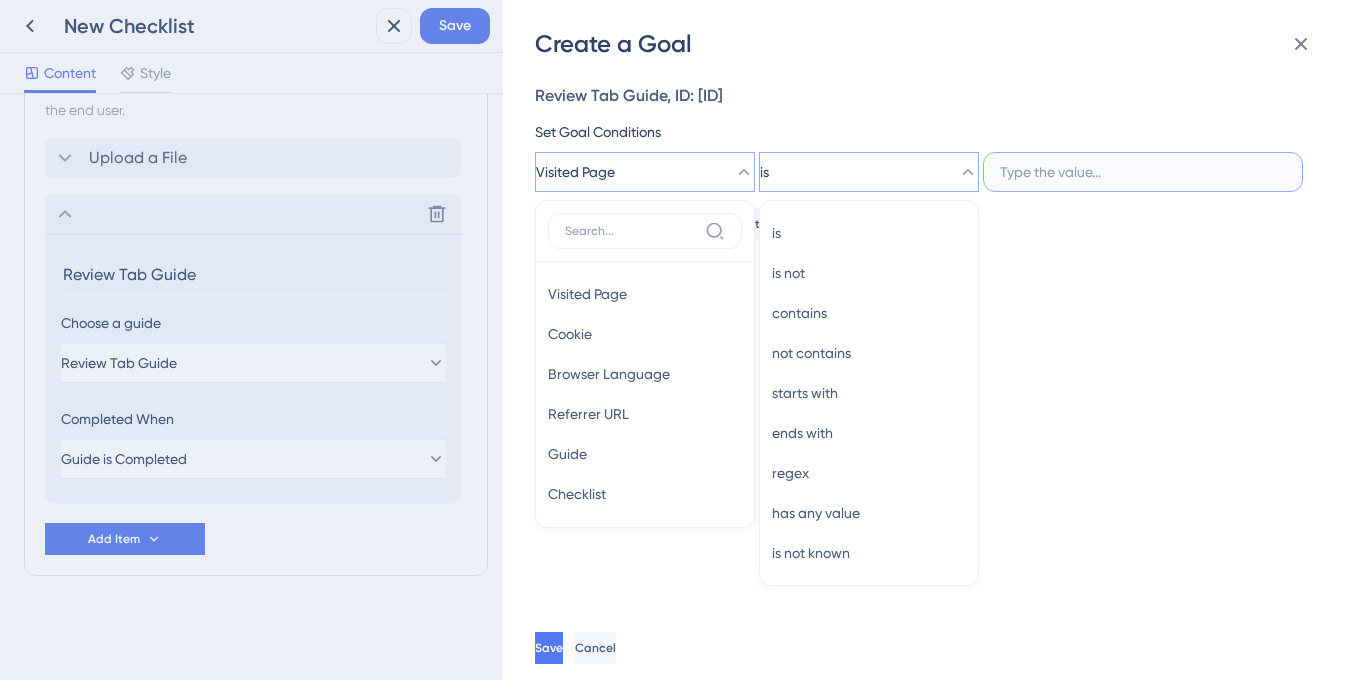 click at bounding box center [1143, 172] 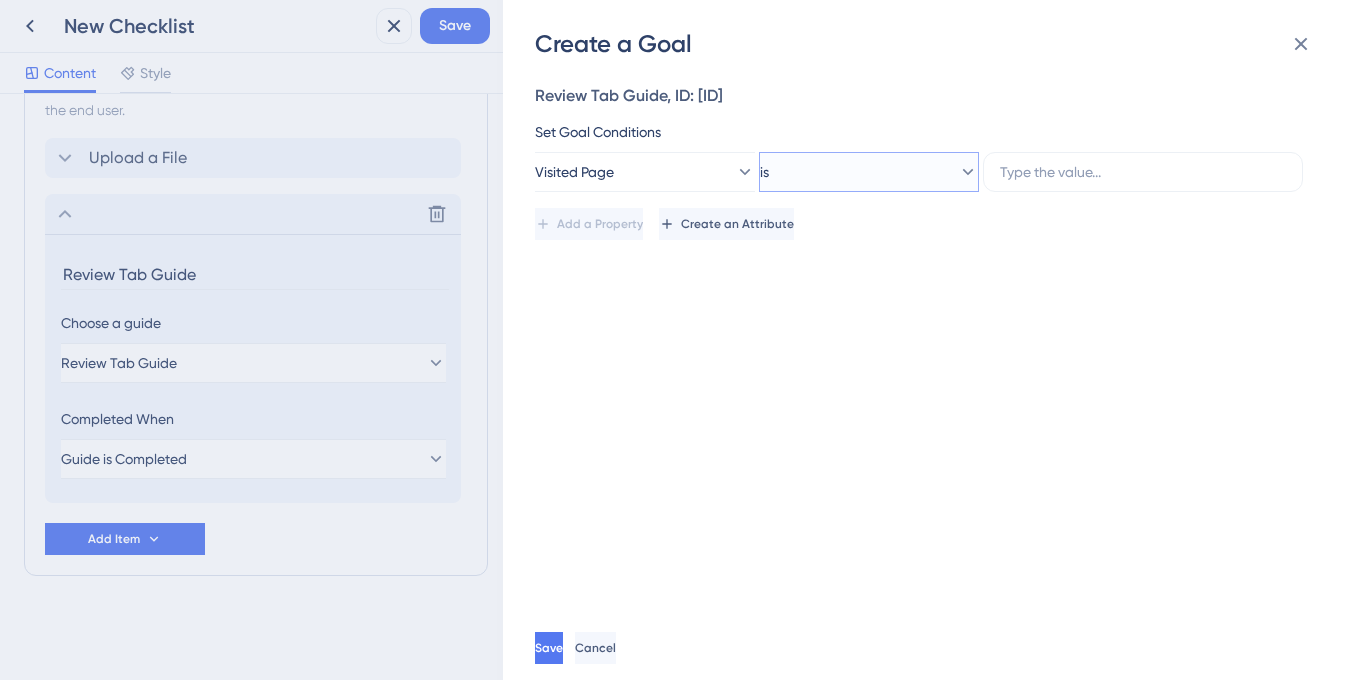 click on "is" at bounding box center [869, 172] 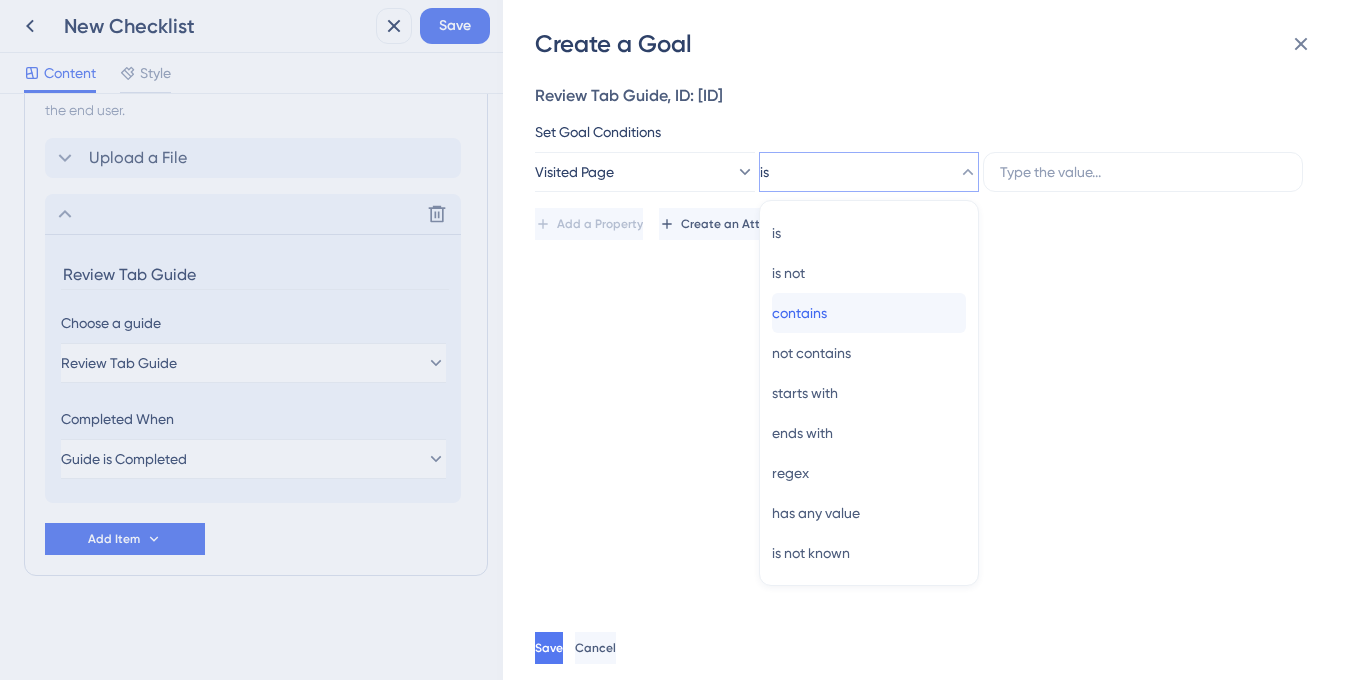click on "contains" at bounding box center (799, 313) 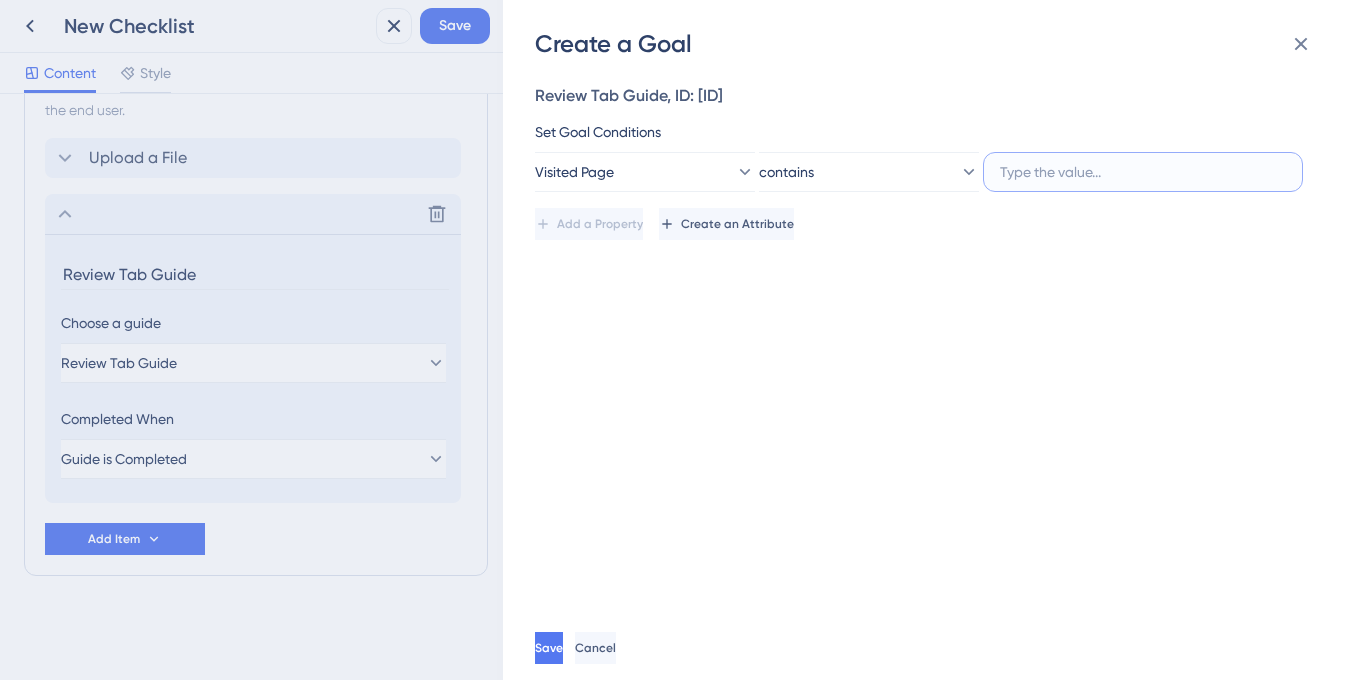 click at bounding box center (1143, 172) 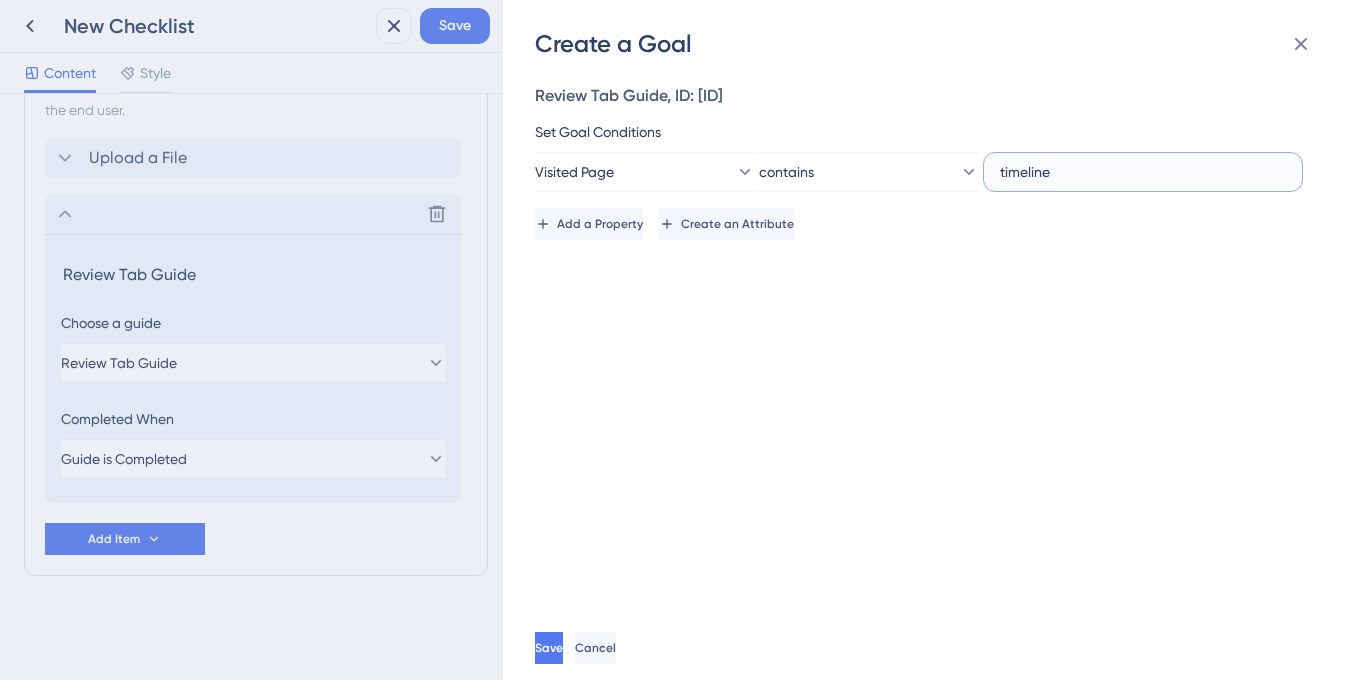 type on "timeline" 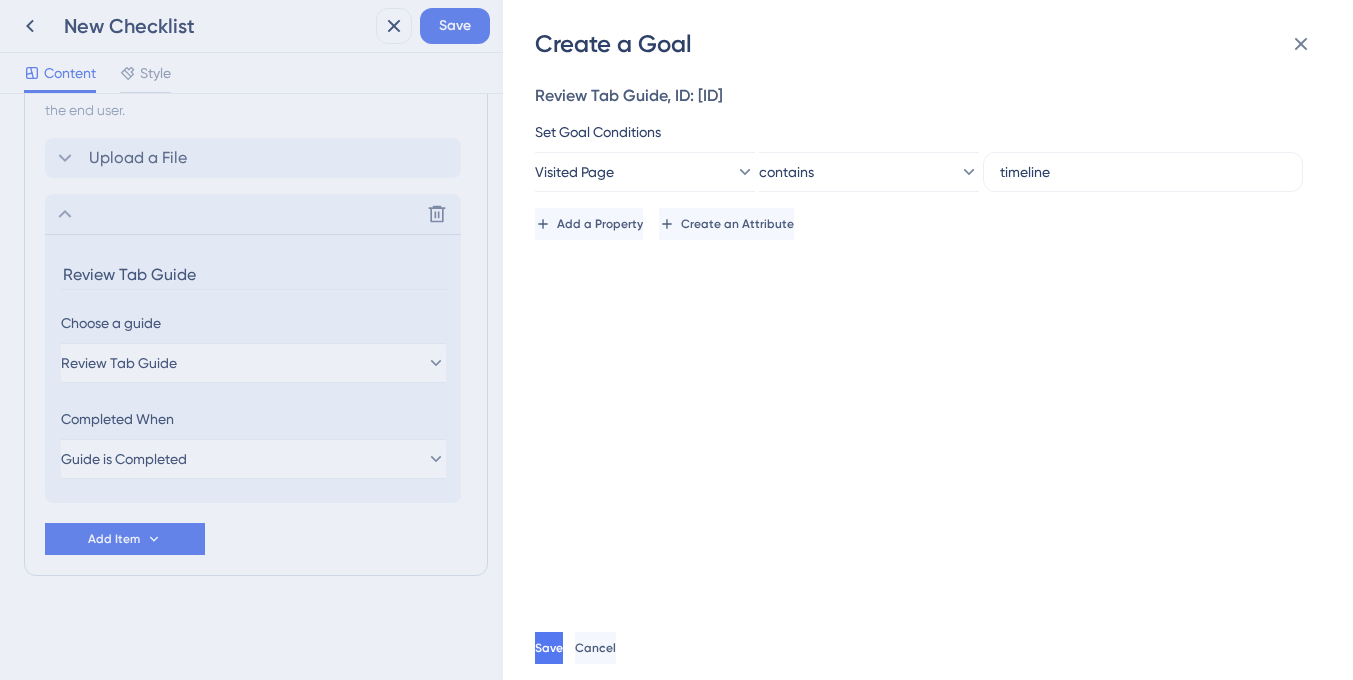 click on "Review Tab Guide, ID: 149349 Set Goal Conditions Visited Page contains timeline Add a Property Create an Attribute" at bounding box center [938, 338] 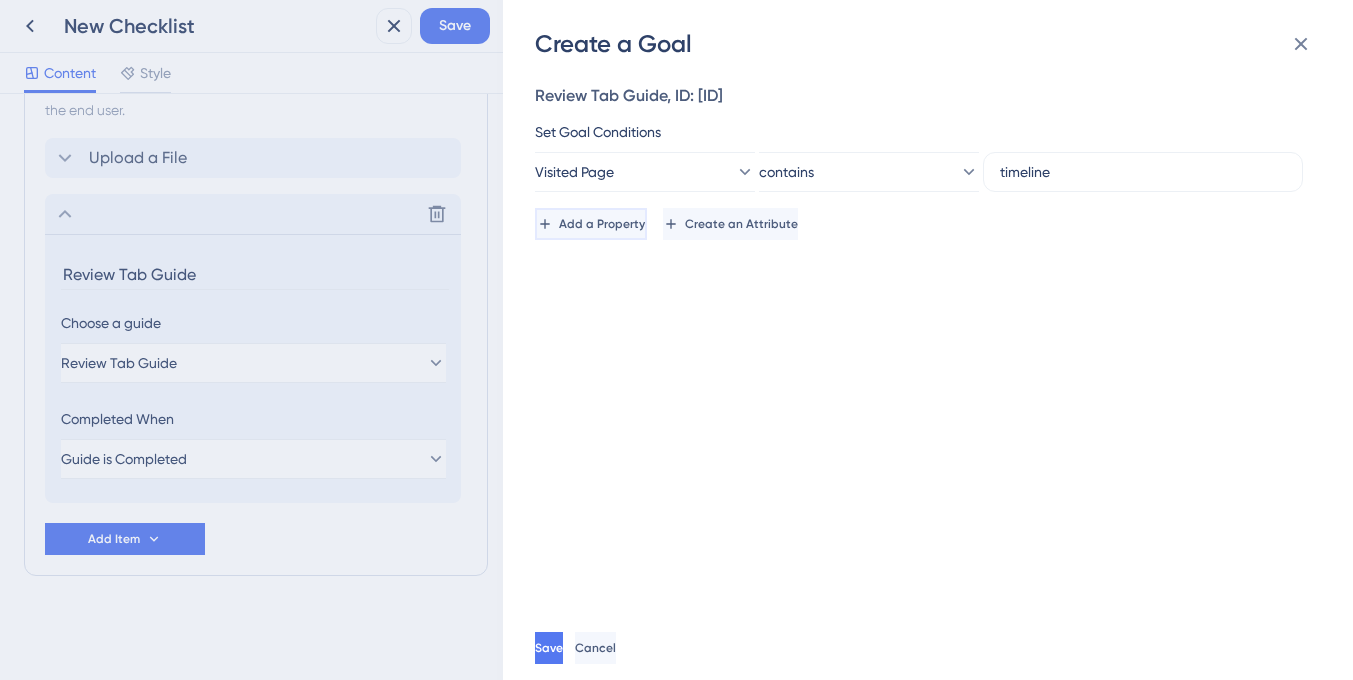 click on "Add a Property" at bounding box center (591, 224) 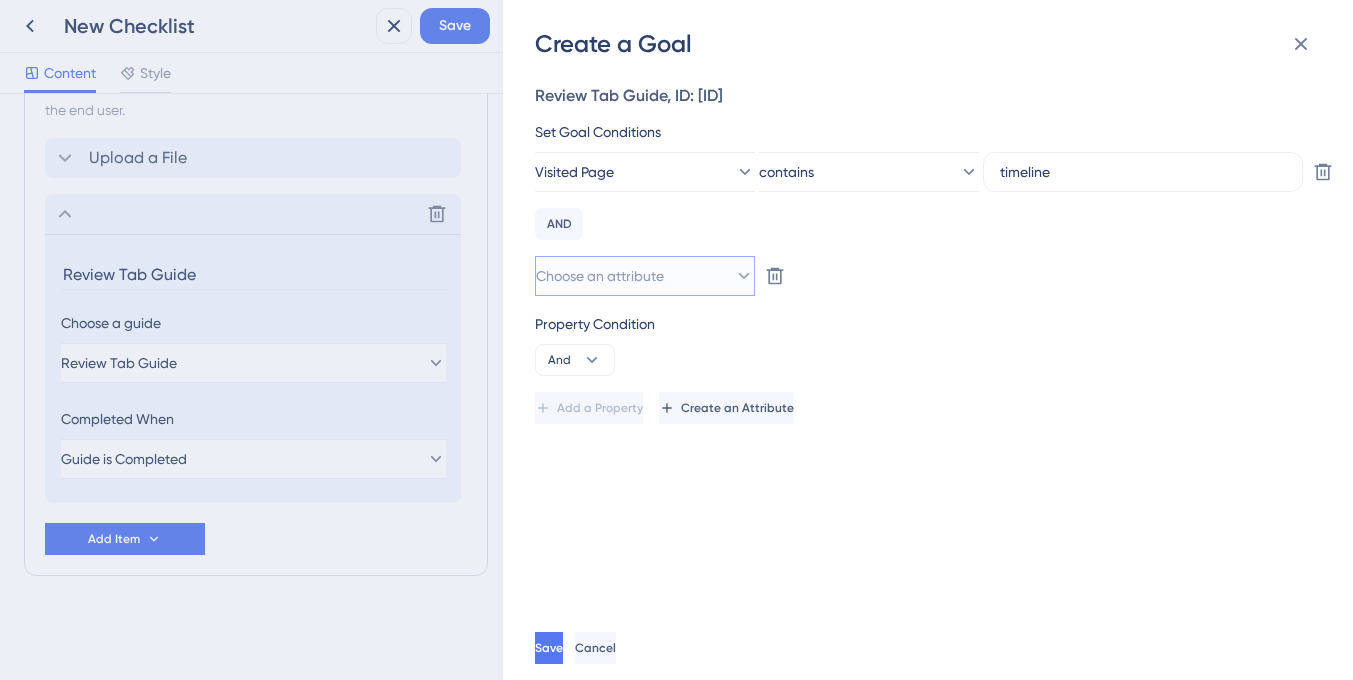 click on "Choose an attribute" at bounding box center (600, 276) 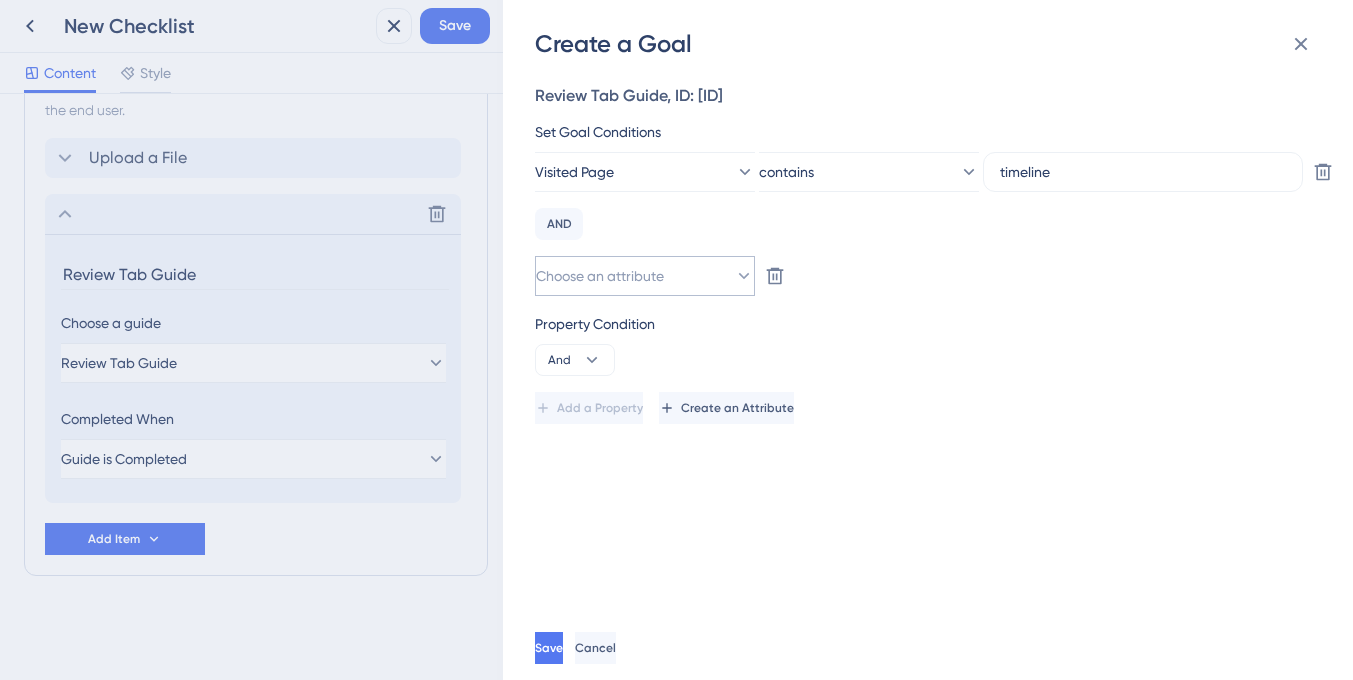 scroll, scrollTop: 127, scrollLeft: 0, axis: vertical 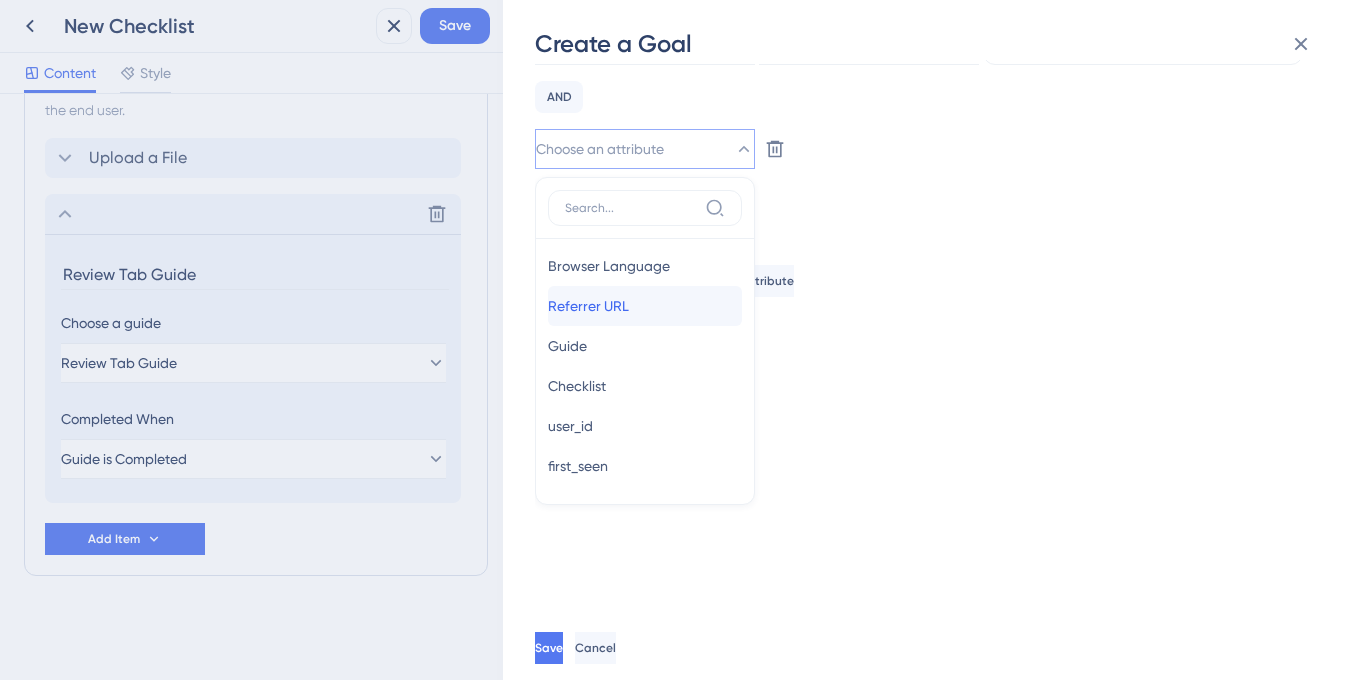 click on "Referrer URL Referrer URL" at bounding box center (645, 306) 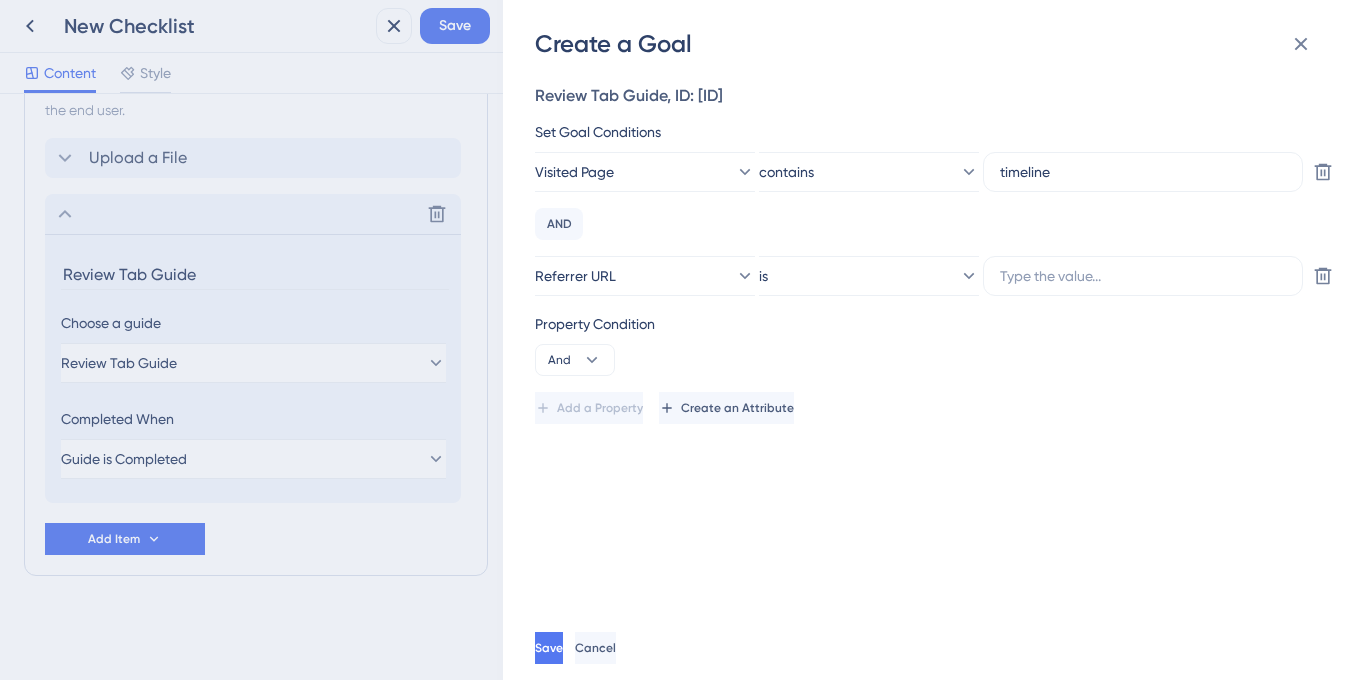 scroll, scrollTop: 0, scrollLeft: 0, axis: both 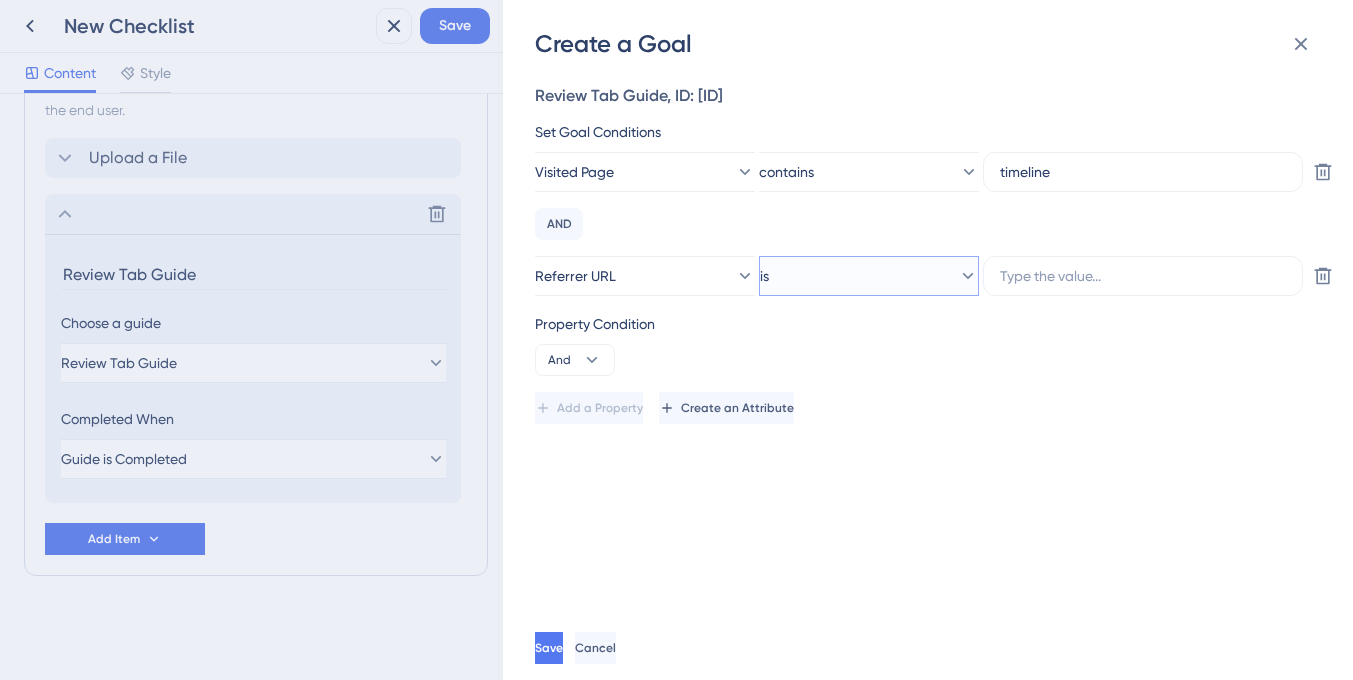 click on "is" at bounding box center (869, 276) 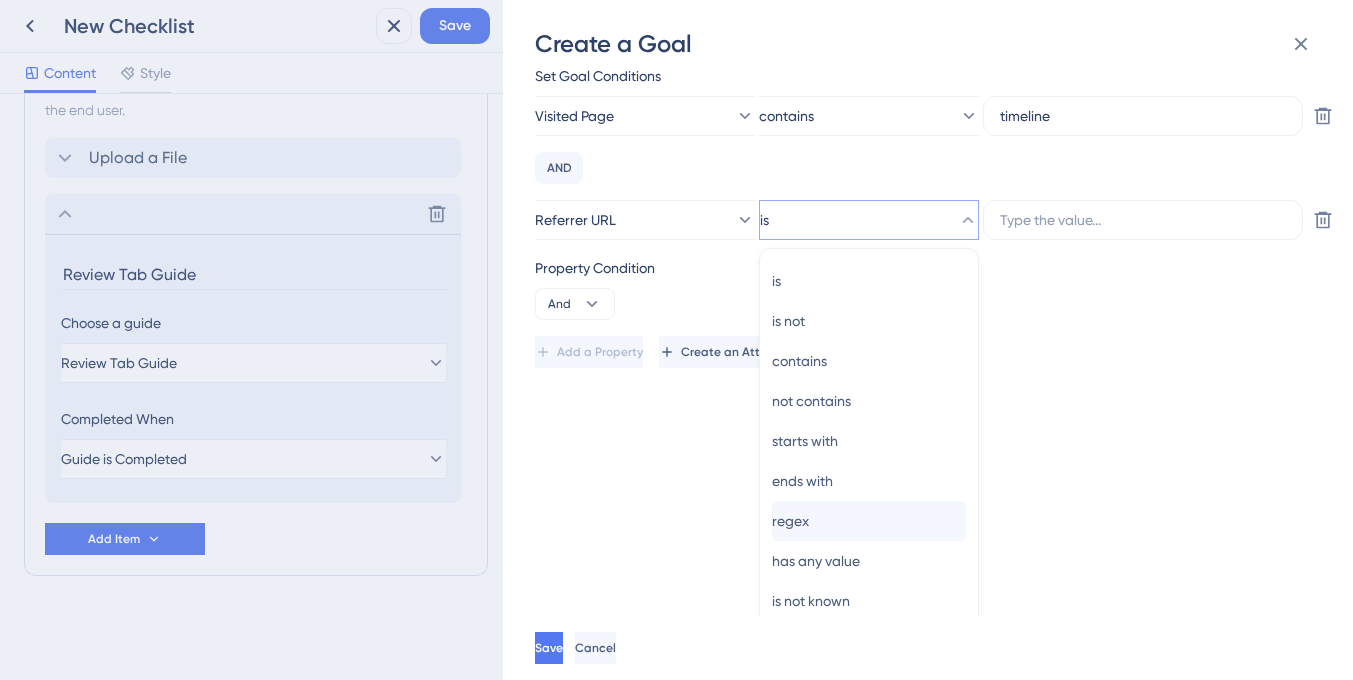 scroll, scrollTop: 61, scrollLeft: 0, axis: vertical 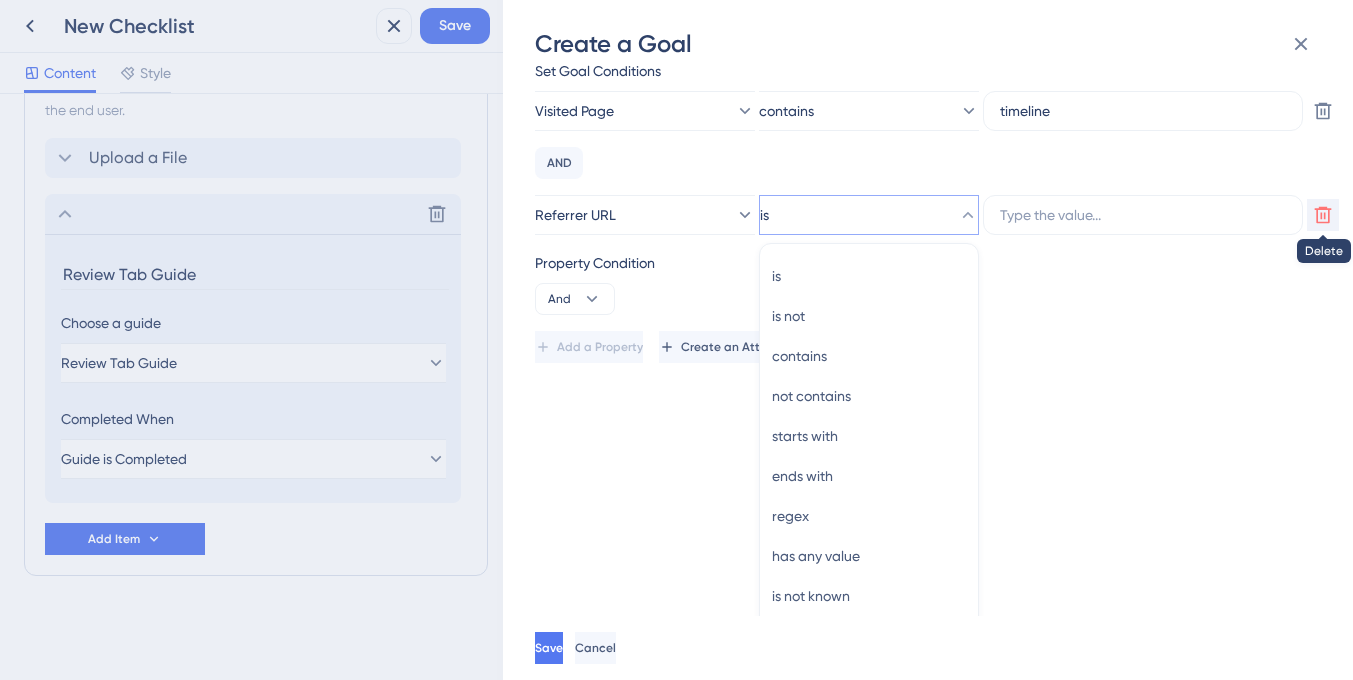 click 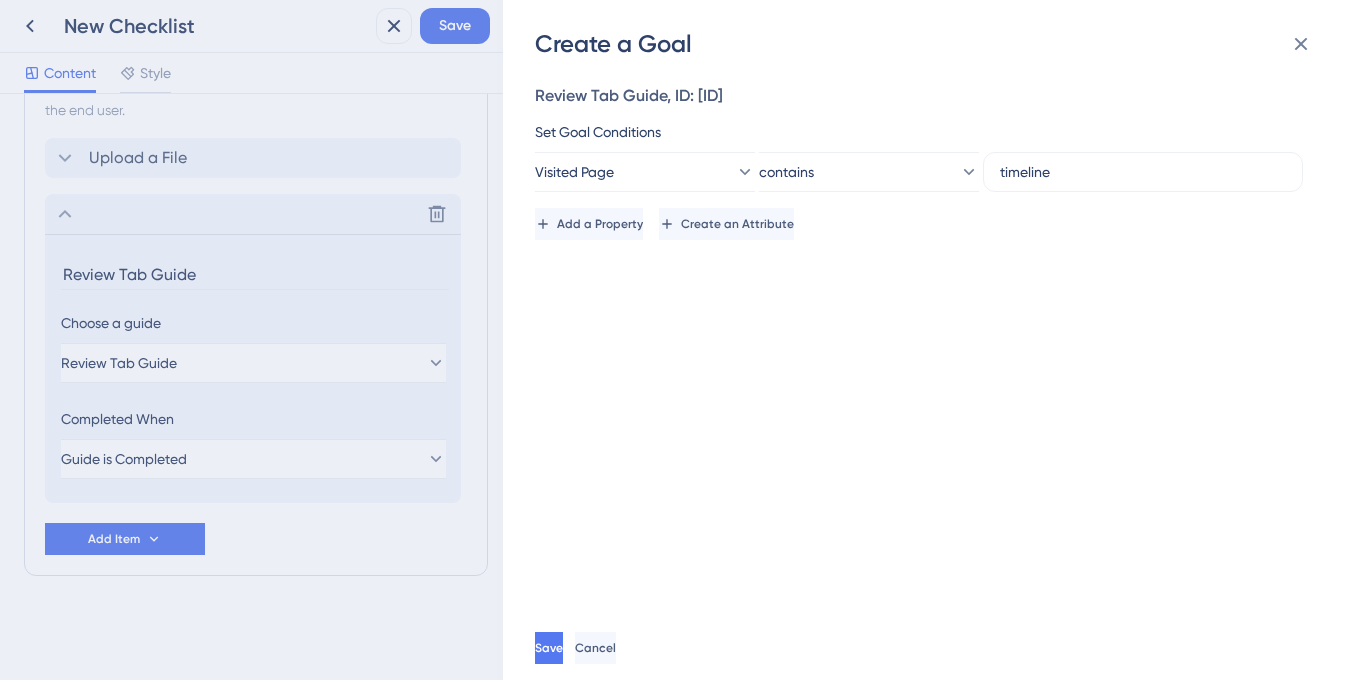 scroll, scrollTop: 0, scrollLeft: 0, axis: both 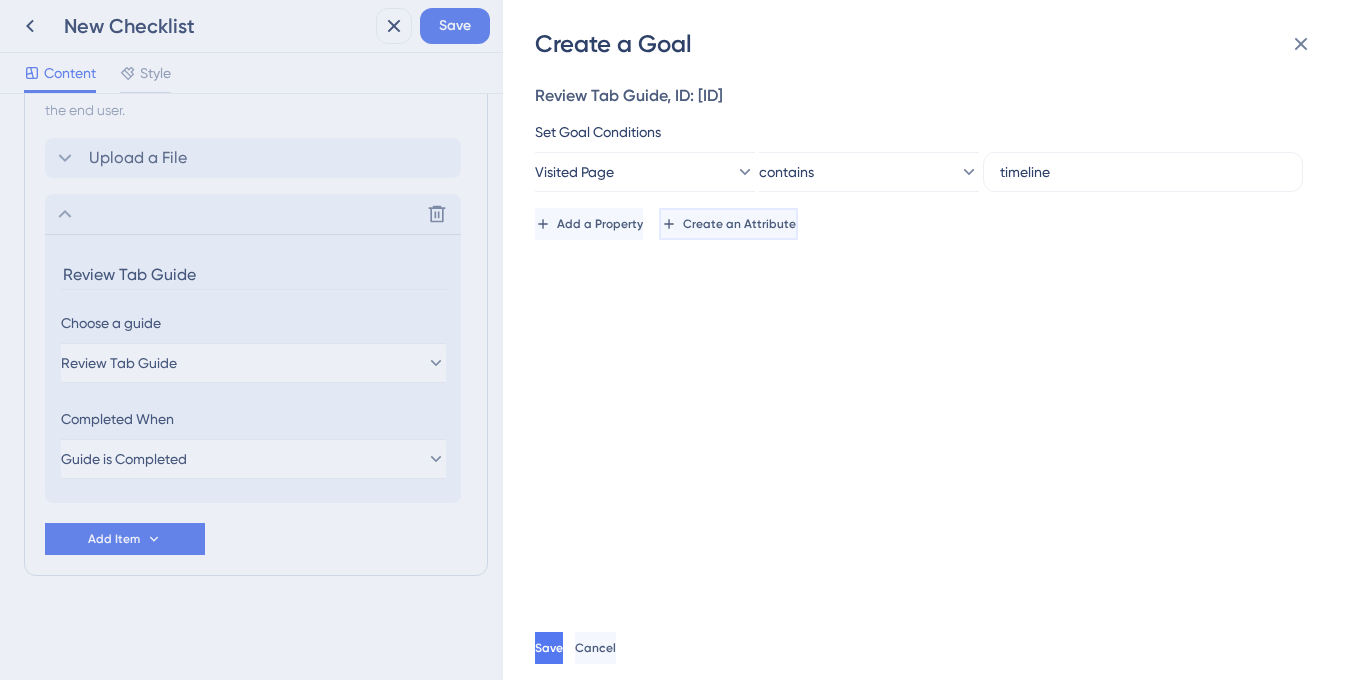 click on "Create an Attribute" at bounding box center (739, 224) 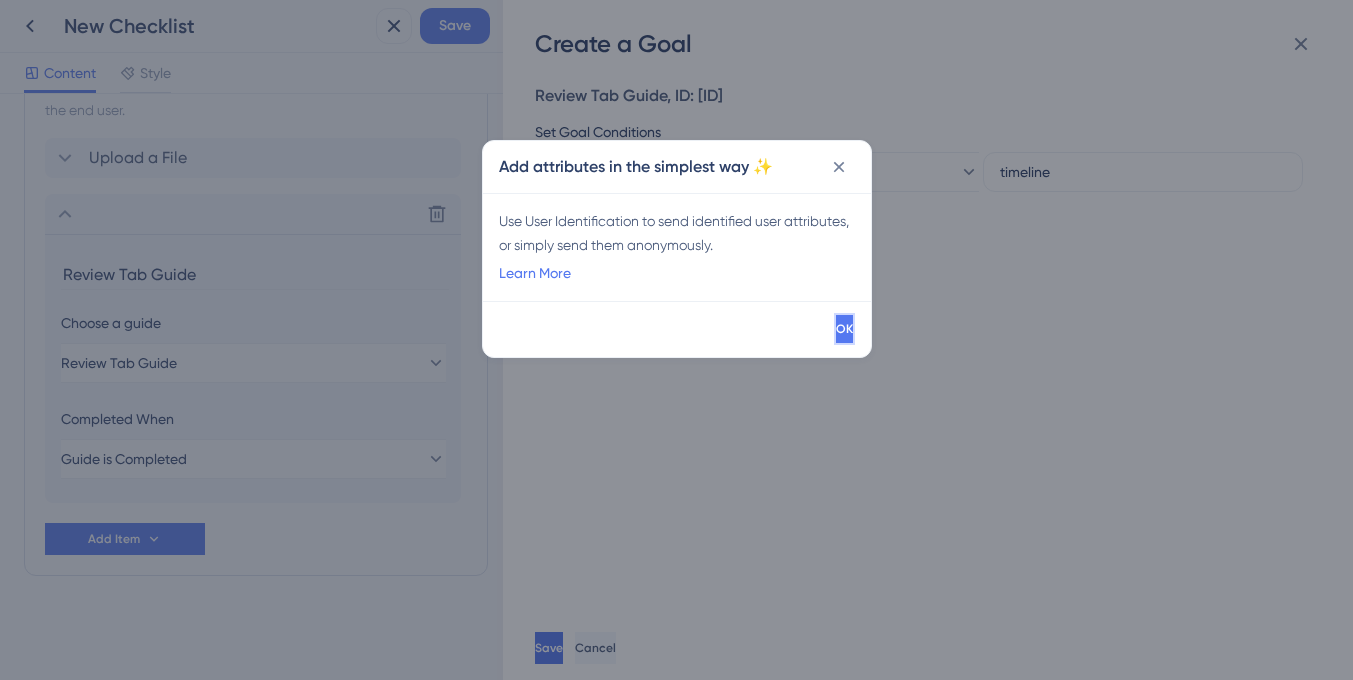 click on "OK" at bounding box center (844, 329) 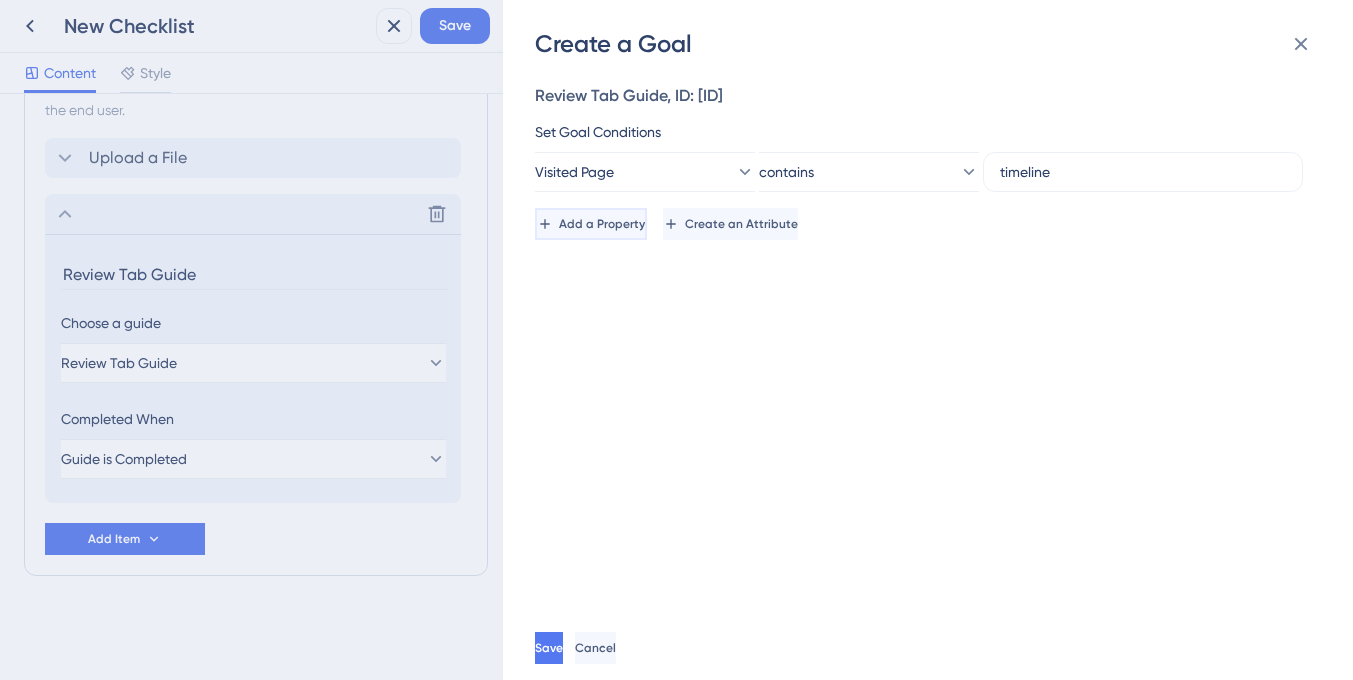 click on "Add a Property" at bounding box center (591, 224) 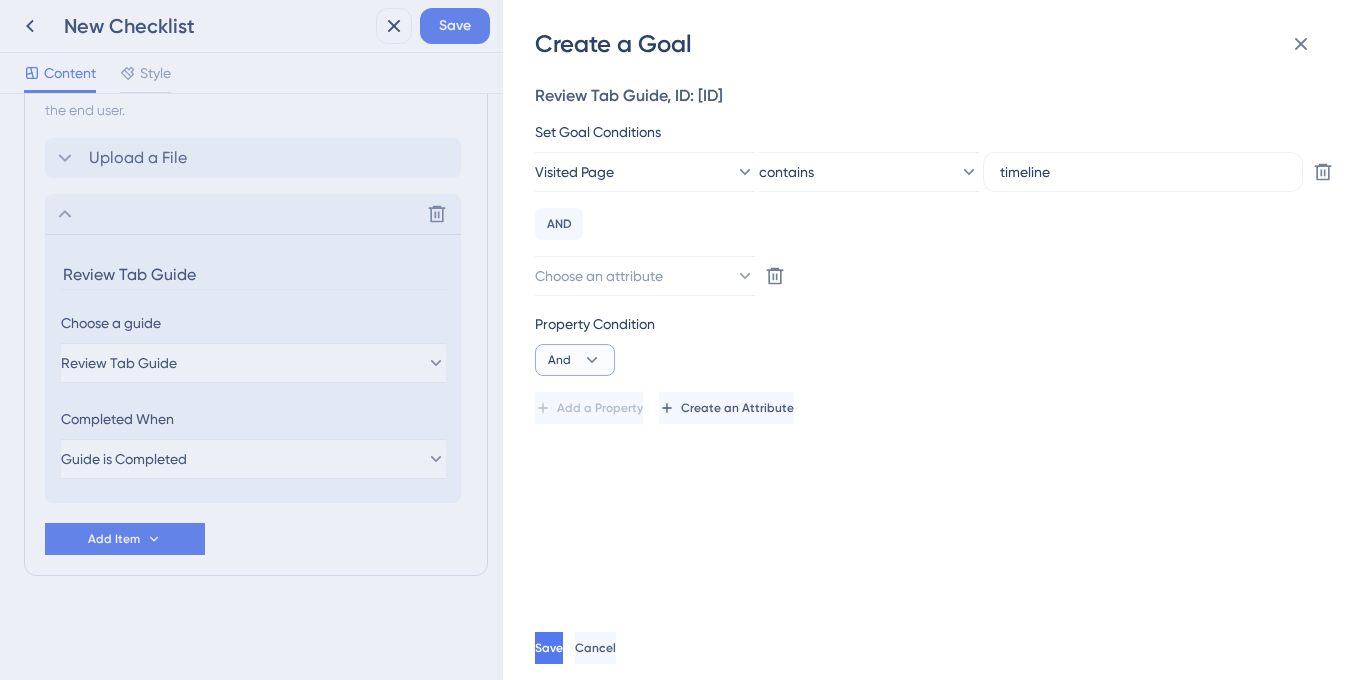 click on "And" at bounding box center (575, 360) 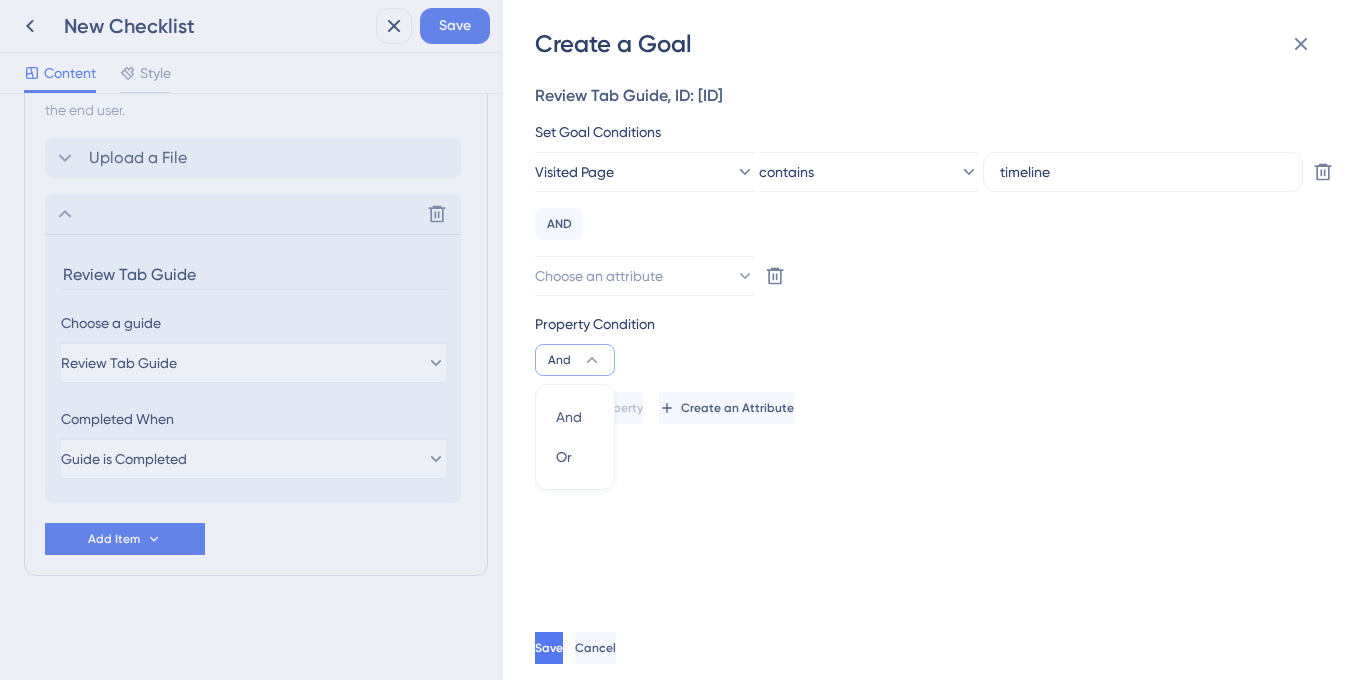 click on "And" at bounding box center [575, 360] 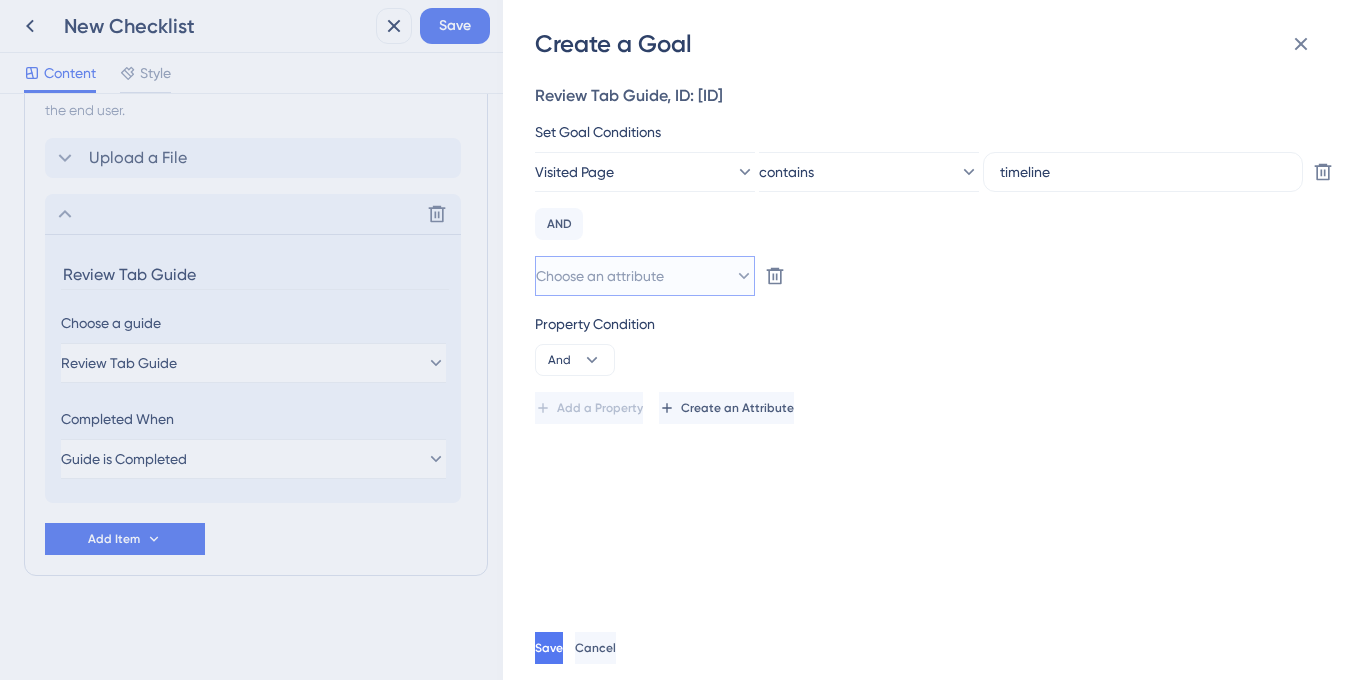 click on "Choose an attribute" at bounding box center (600, 276) 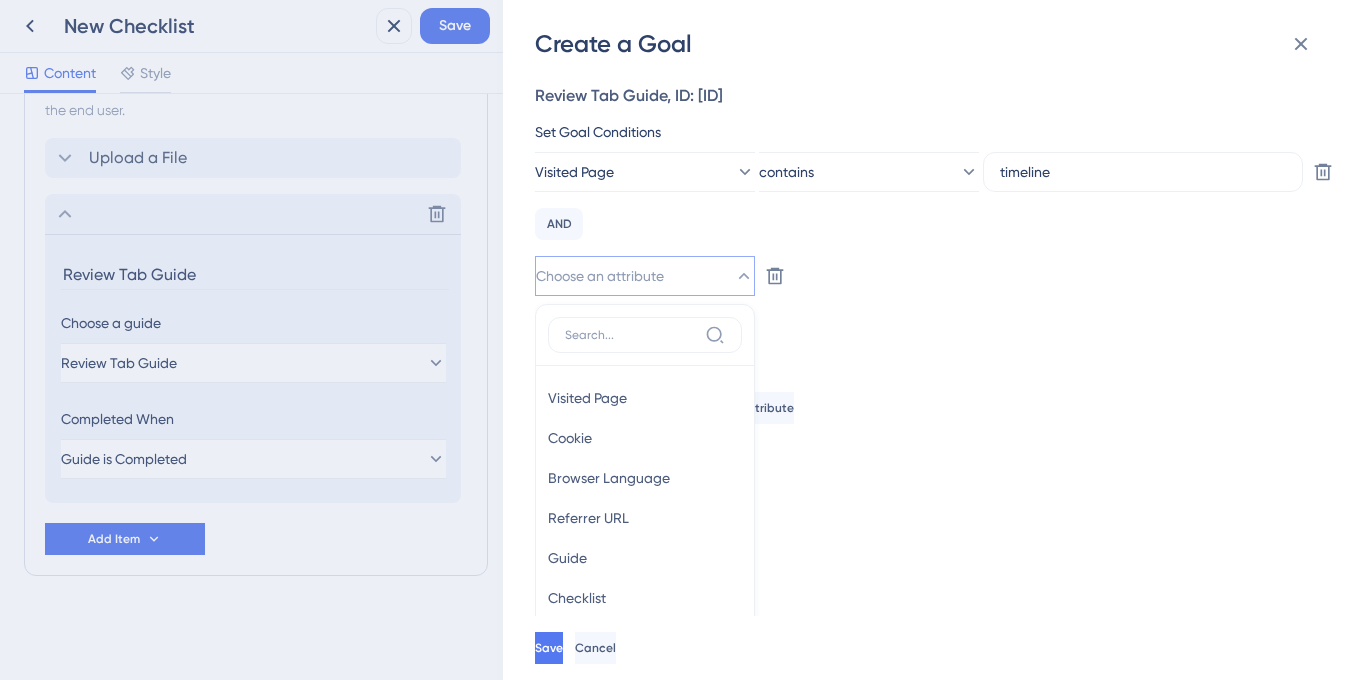 scroll, scrollTop: 127, scrollLeft: 0, axis: vertical 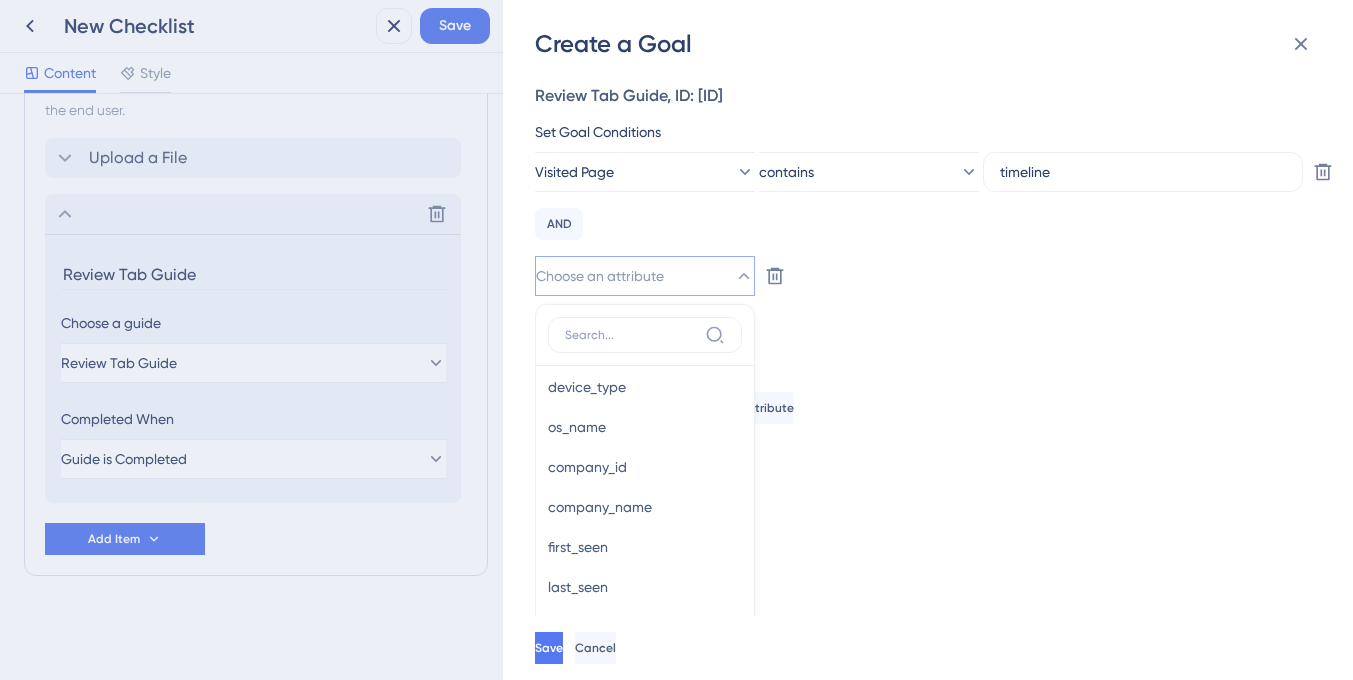 click on "Choose an attribute Visited Page Visited Page Cookie Cookie Browser Language Browser Language Referrer URL Referrer URL Guide Guide Checklist Checklist user_id user_id first_seen first_seen last_seen last_seen web_session web_session survey_score survey_score survey_feedback survey_feedback last_product_updates_interacted last_product_updates_interacted last_ai_assistant_interacted last_ai_assistant_interacted last_knowledge_base_interacted last_knowledge_base_interacted ai_assistant_conversation_started ai_assistant_conversation_started interacted_resource_centers interacted_resource_centers rc_viewed_tabs rc_viewed_tabs pu_viewed_posts pu_viewed_posts kb_viewed_articles kb_viewed_articles browser_language browser_language browser_name browser_name device_type device_type os_name os_name company_id company_id company_name company_name first_seen first_seen last_seen last_seen Delete" at bounding box center (922, 276) 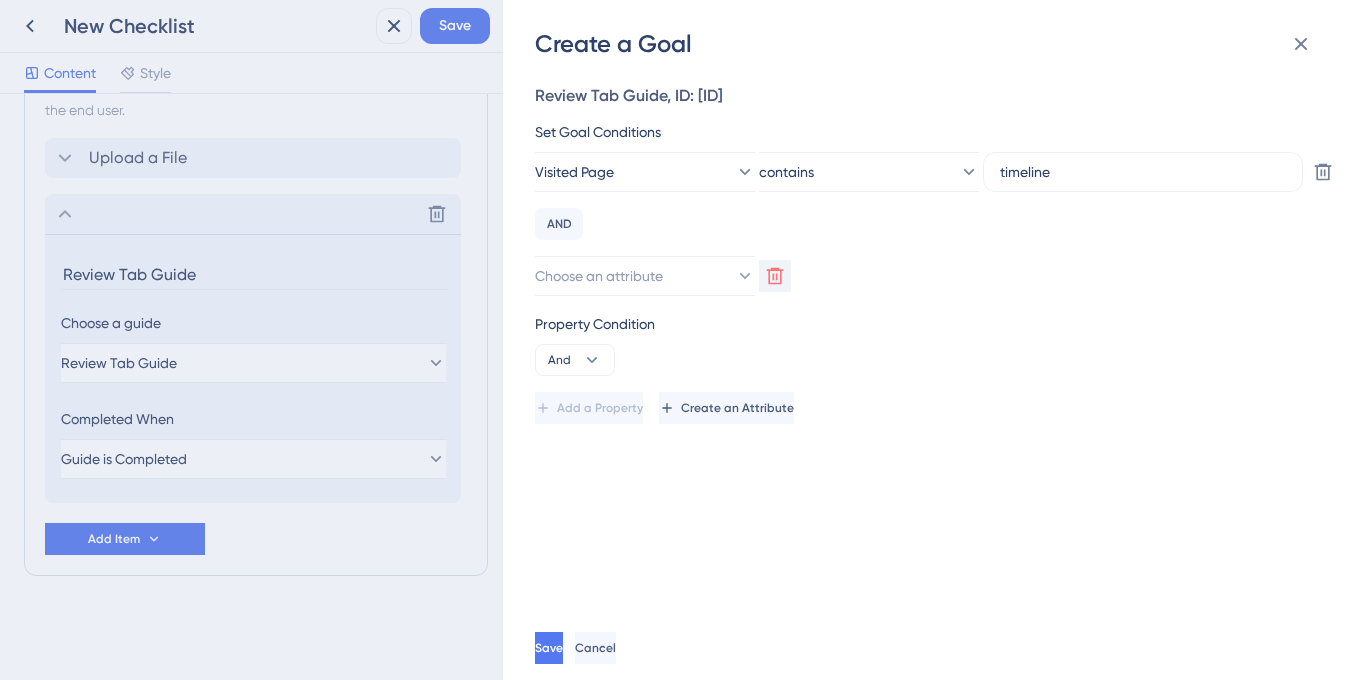 click 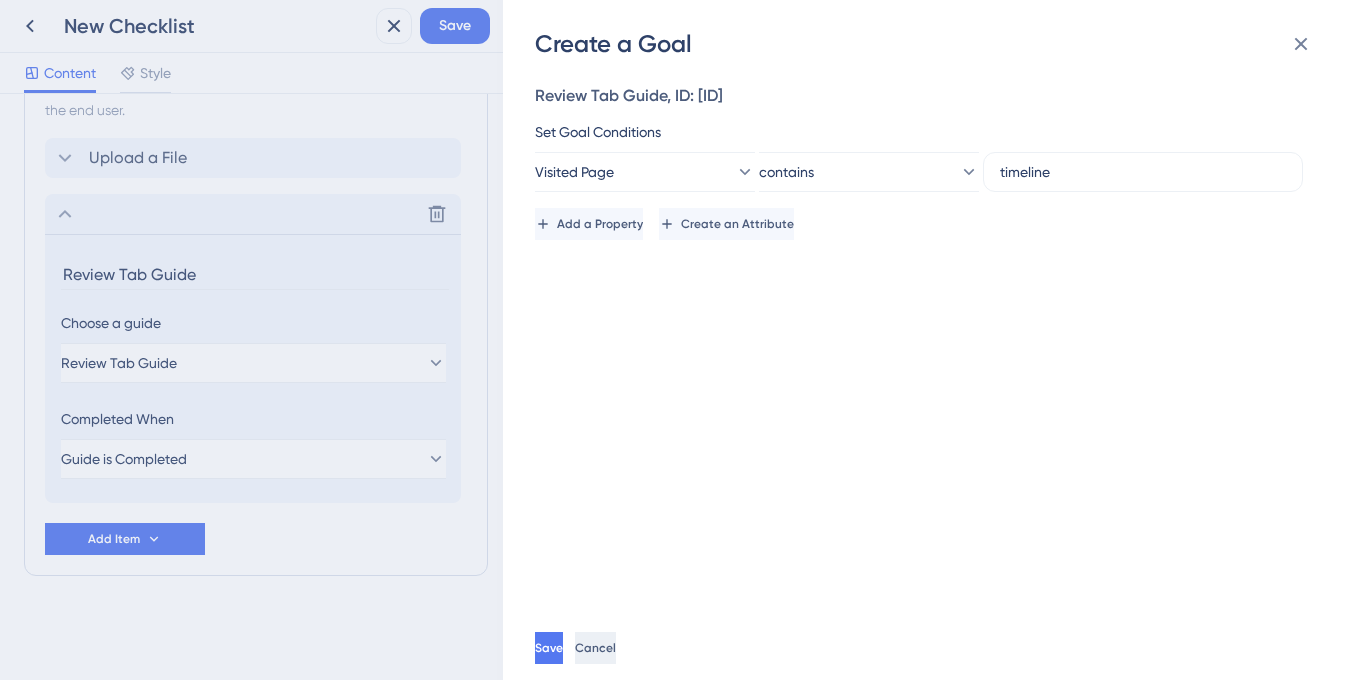 click on "Cancel" at bounding box center [595, 648] 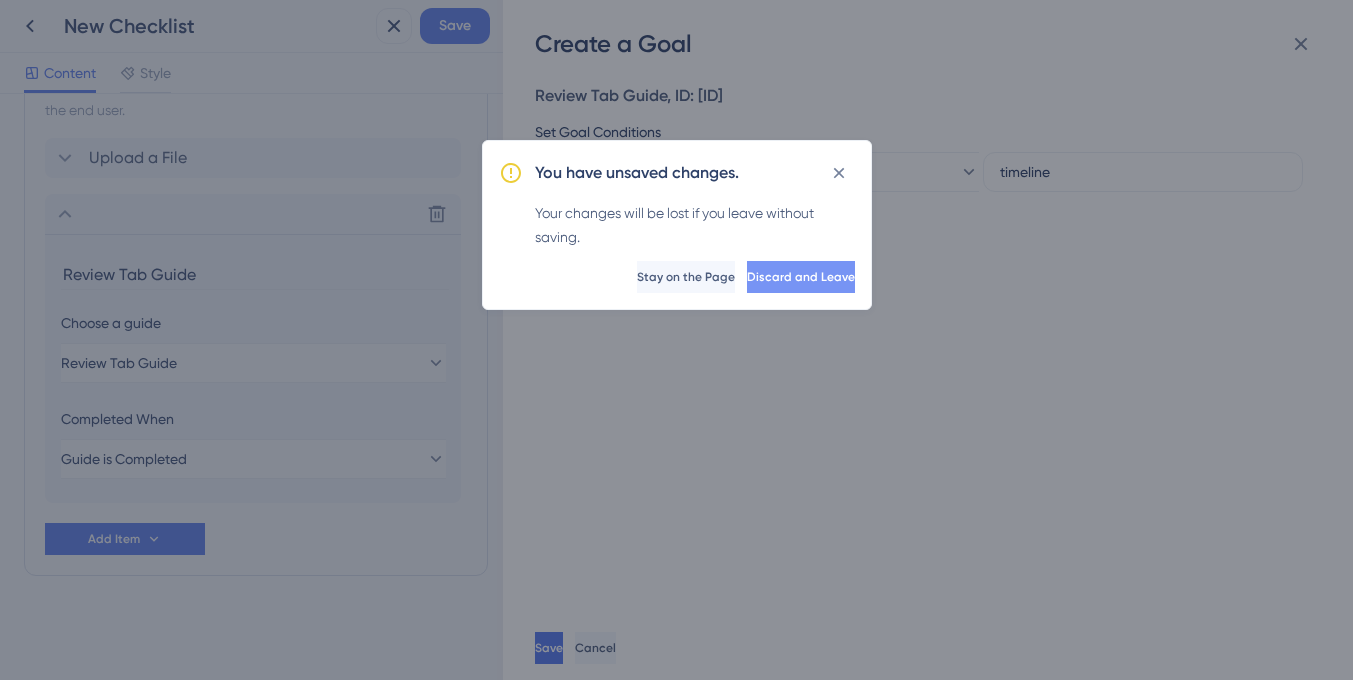 click on "Discard and Leave" at bounding box center [801, 277] 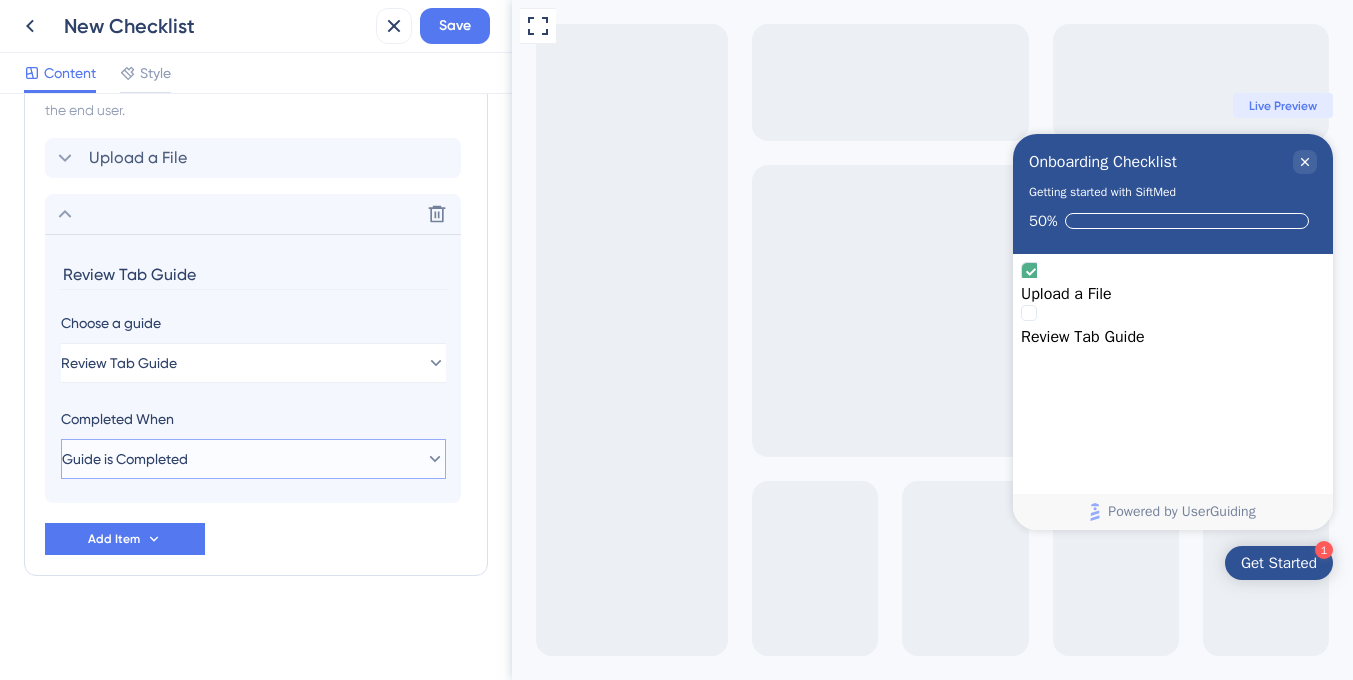 click on "Guide is Completed" at bounding box center [253, 459] 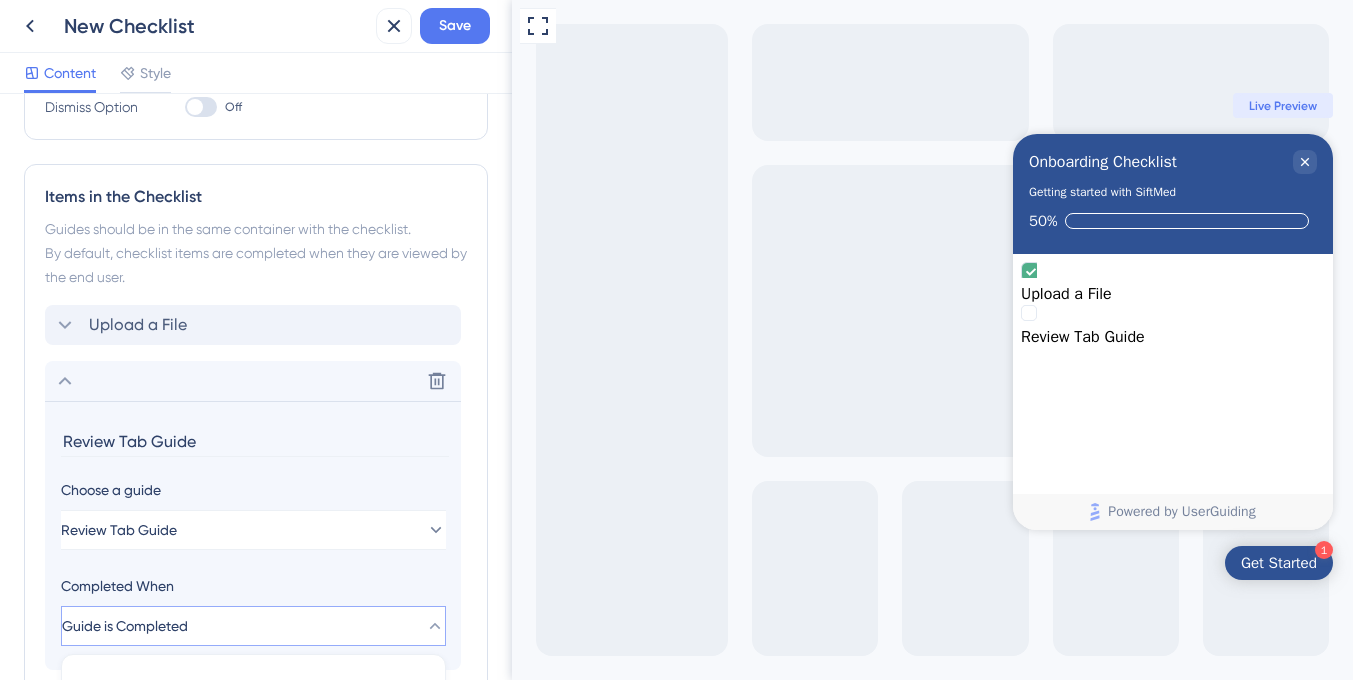 scroll, scrollTop: 431, scrollLeft: 0, axis: vertical 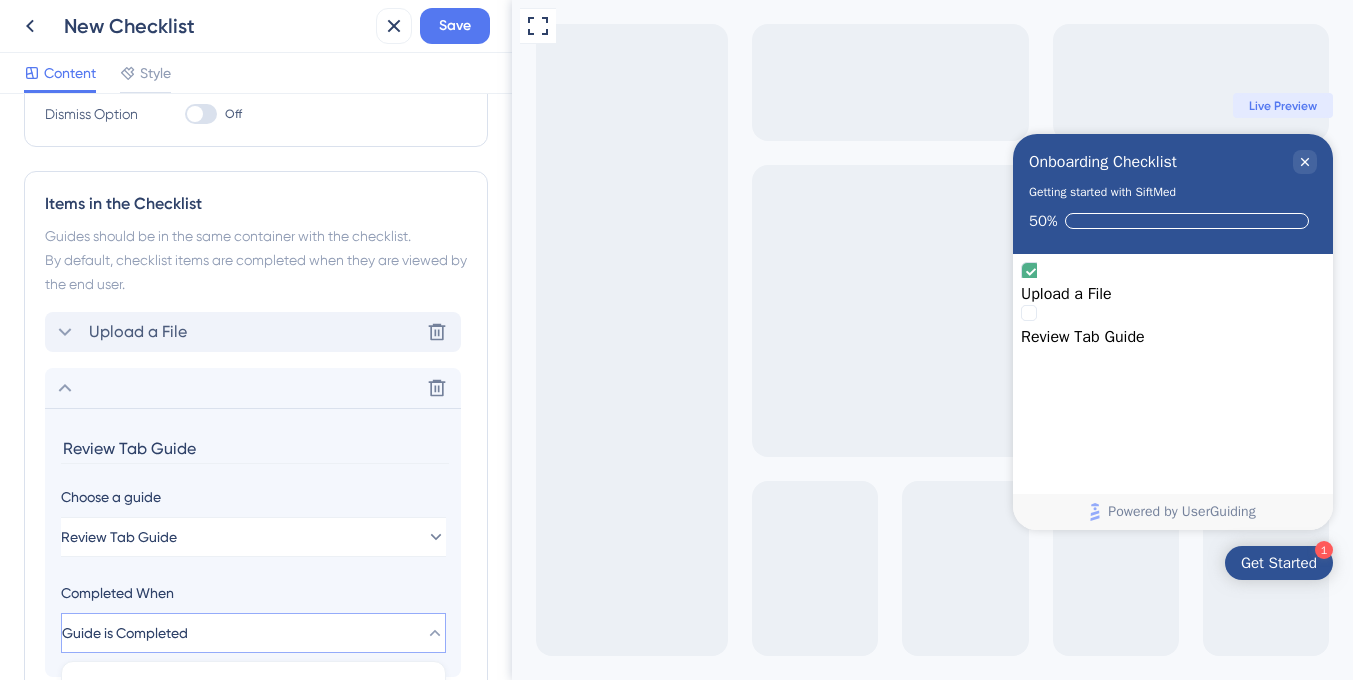 click on "Upload a File" at bounding box center [138, 332] 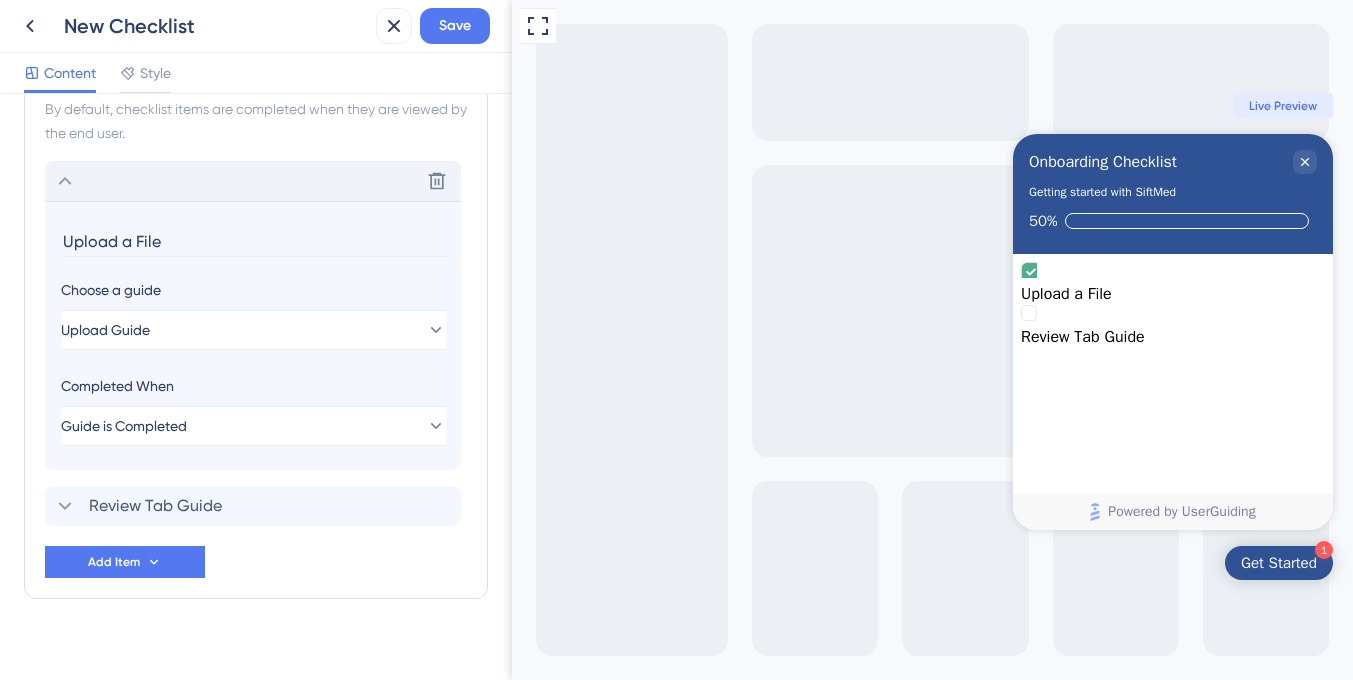scroll, scrollTop: 605, scrollLeft: 0, axis: vertical 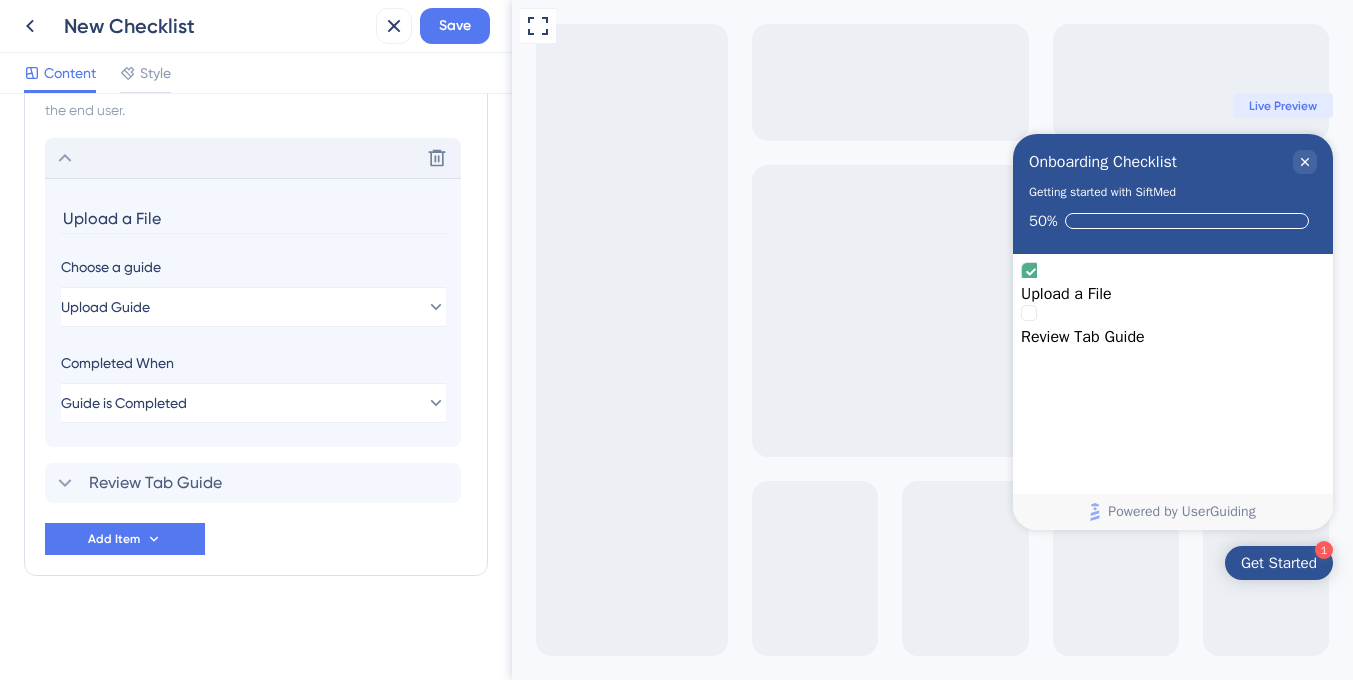 drag, startPoint x: 185, startPoint y: 218, endPoint x: 49, endPoint y: 215, distance: 136.03308 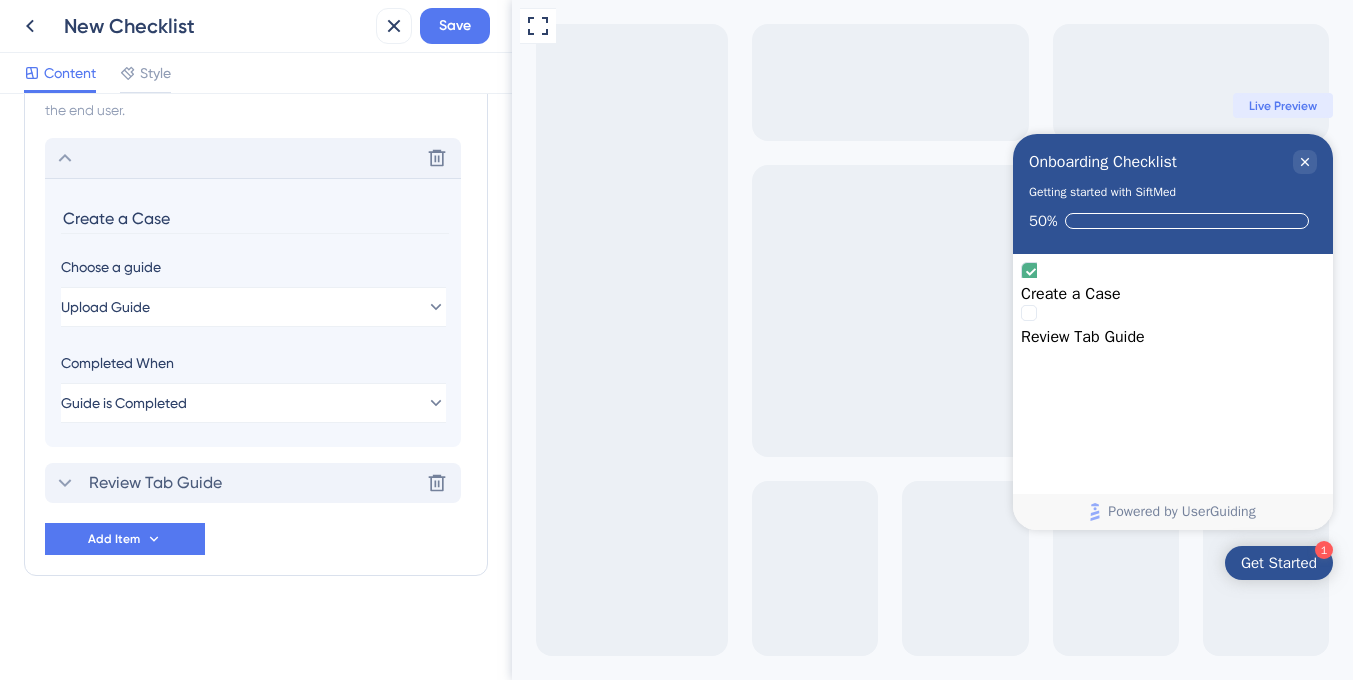 type on "Create a Case" 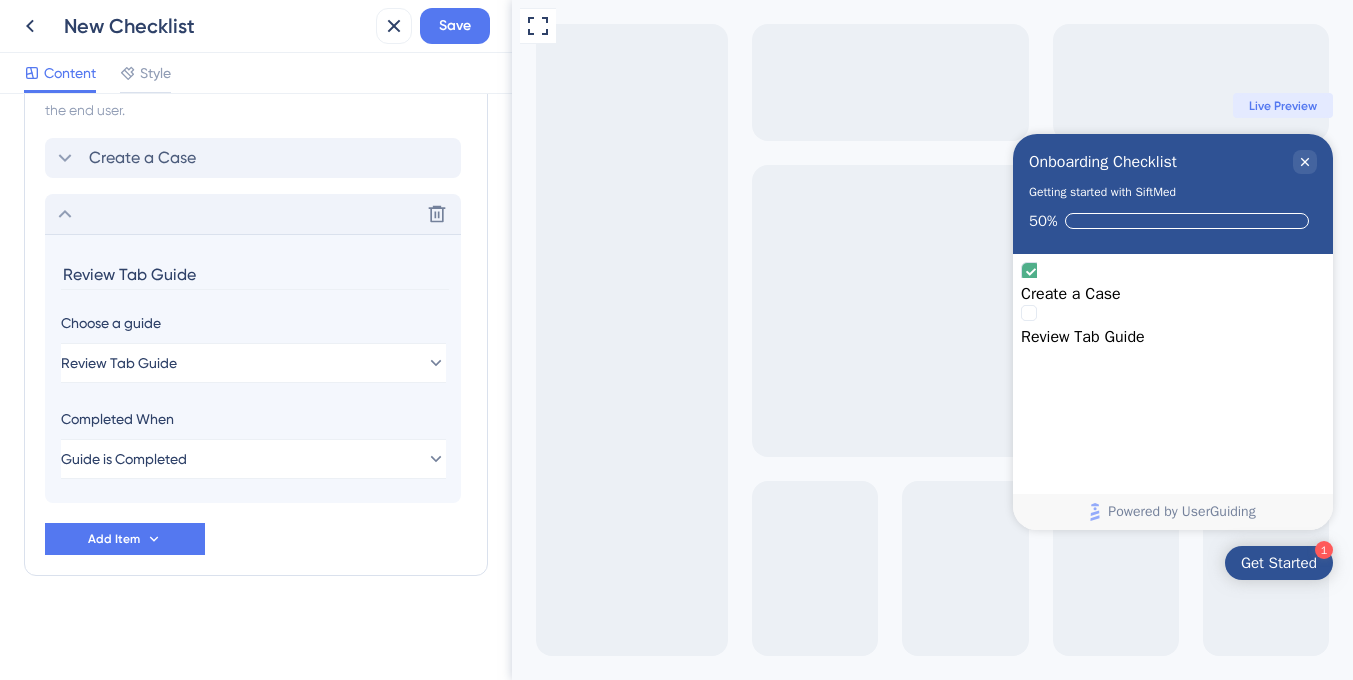 drag, startPoint x: 194, startPoint y: 274, endPoint x: 63, endPoint y: 282, distance: 131.24405 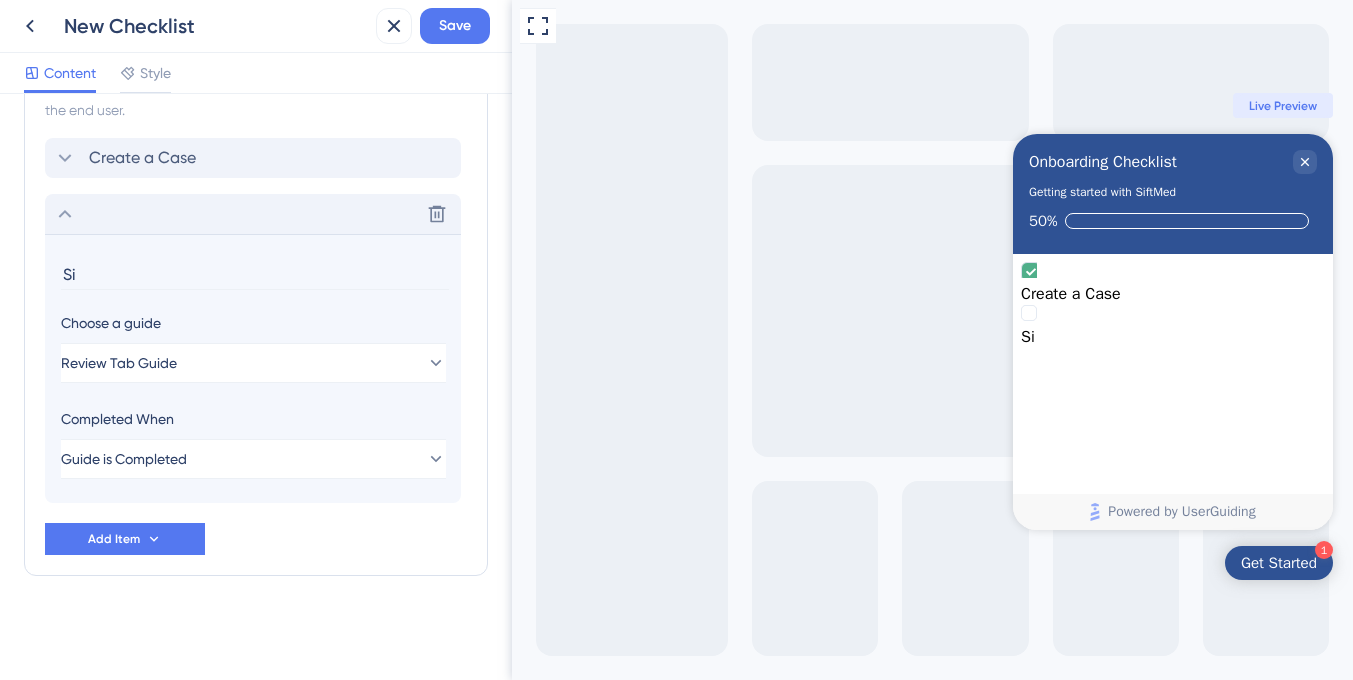 type on "S" 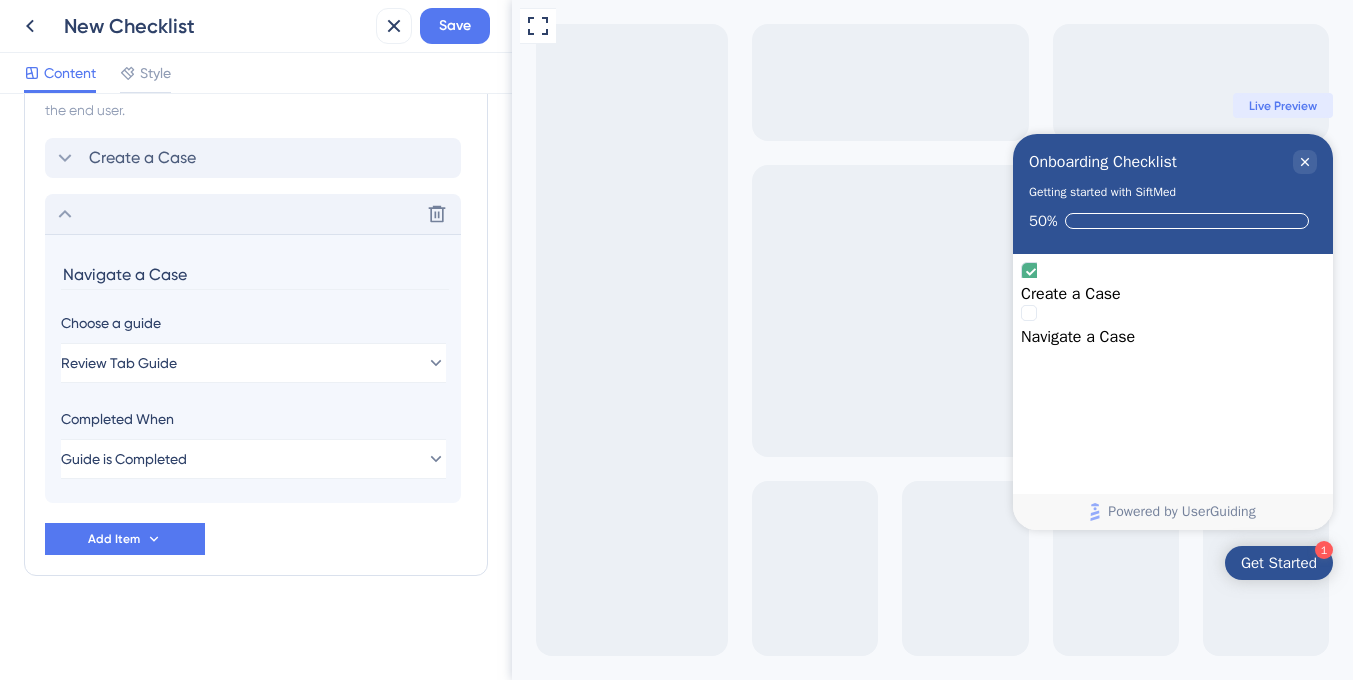 type on "Navigate a Case" 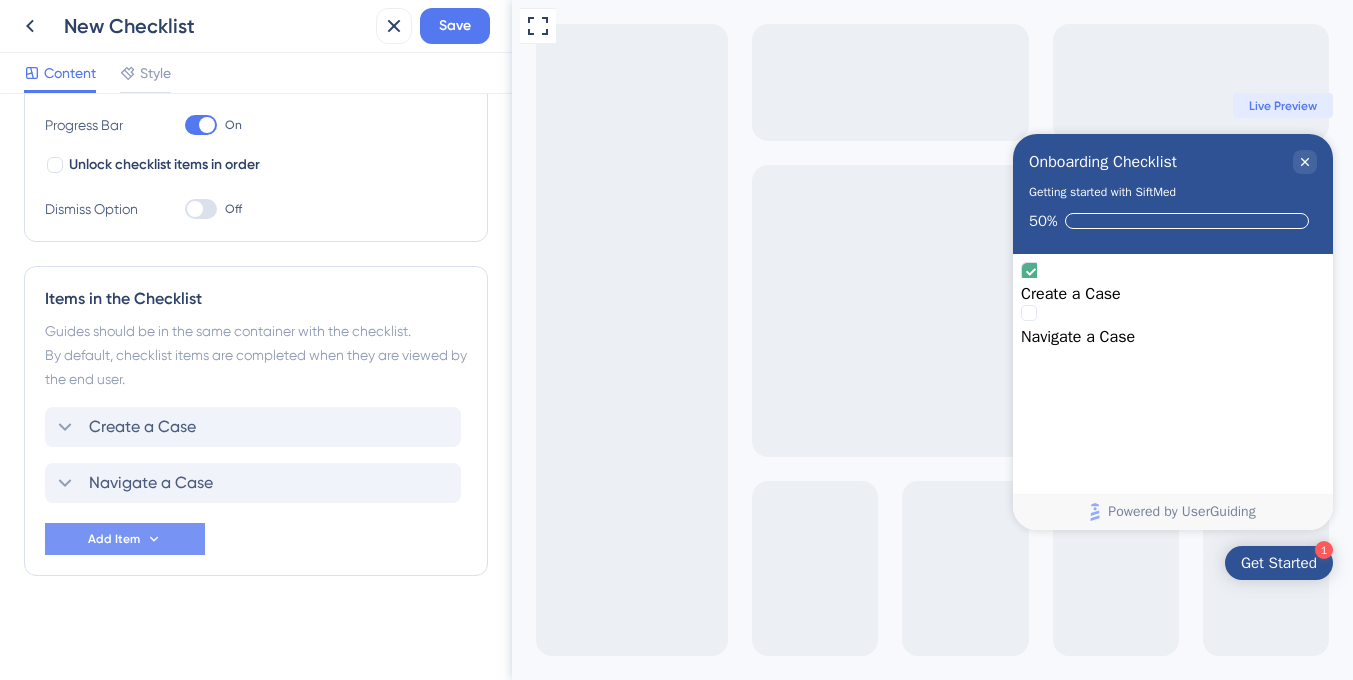 click on "Add Item" at bounding box center (114, 539) 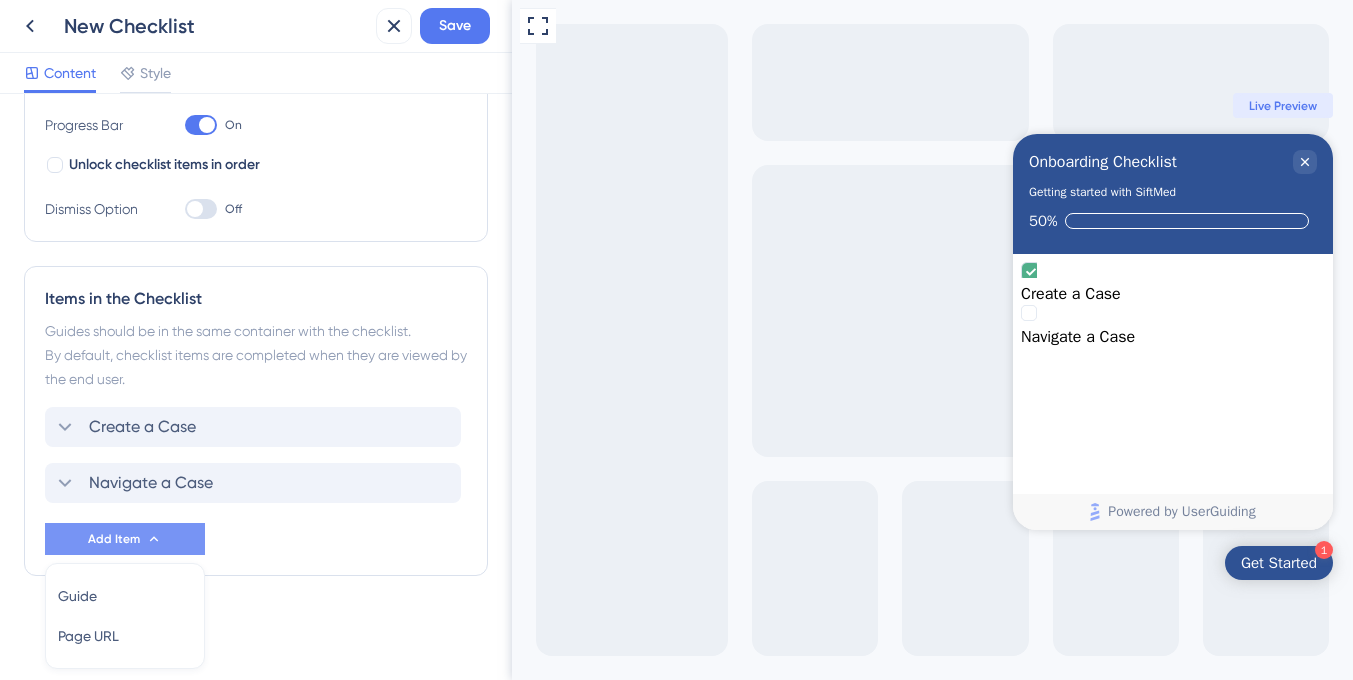 scroll, scrollTop: 405, scrollLeft: 0, axis: vertical 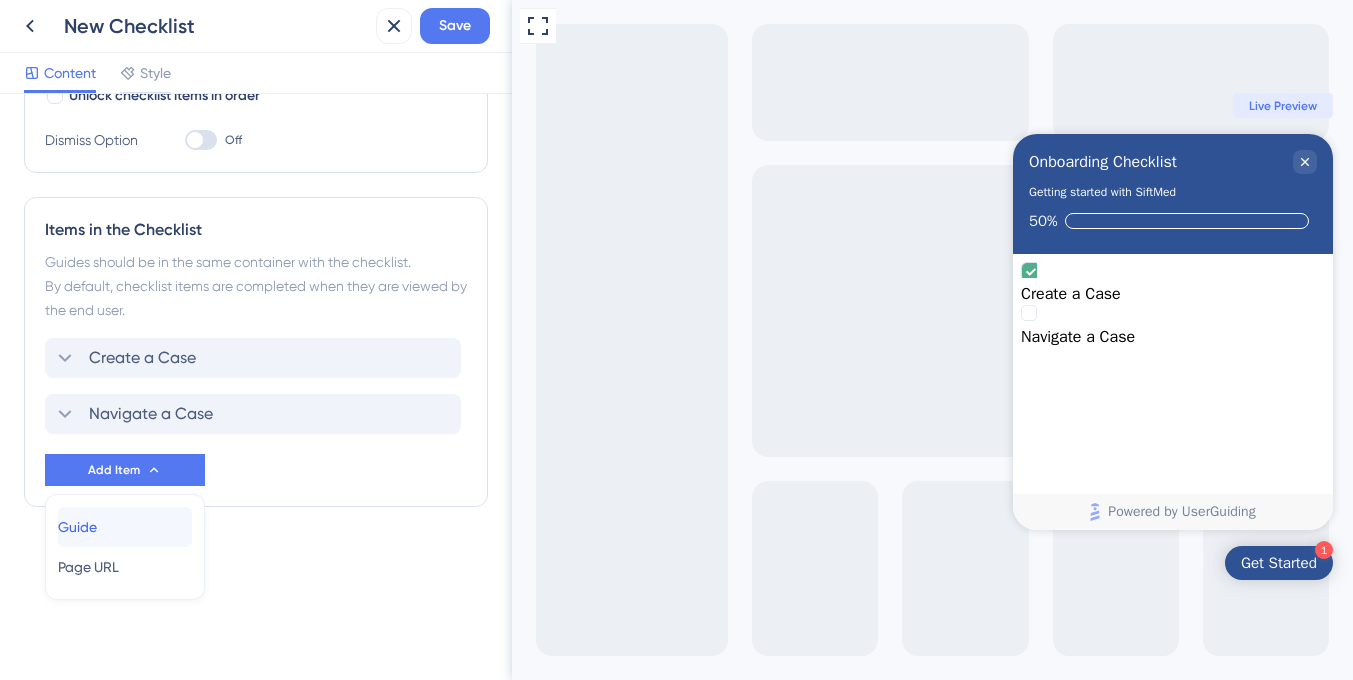 click on "Guide" at bounding box center (77, 527) 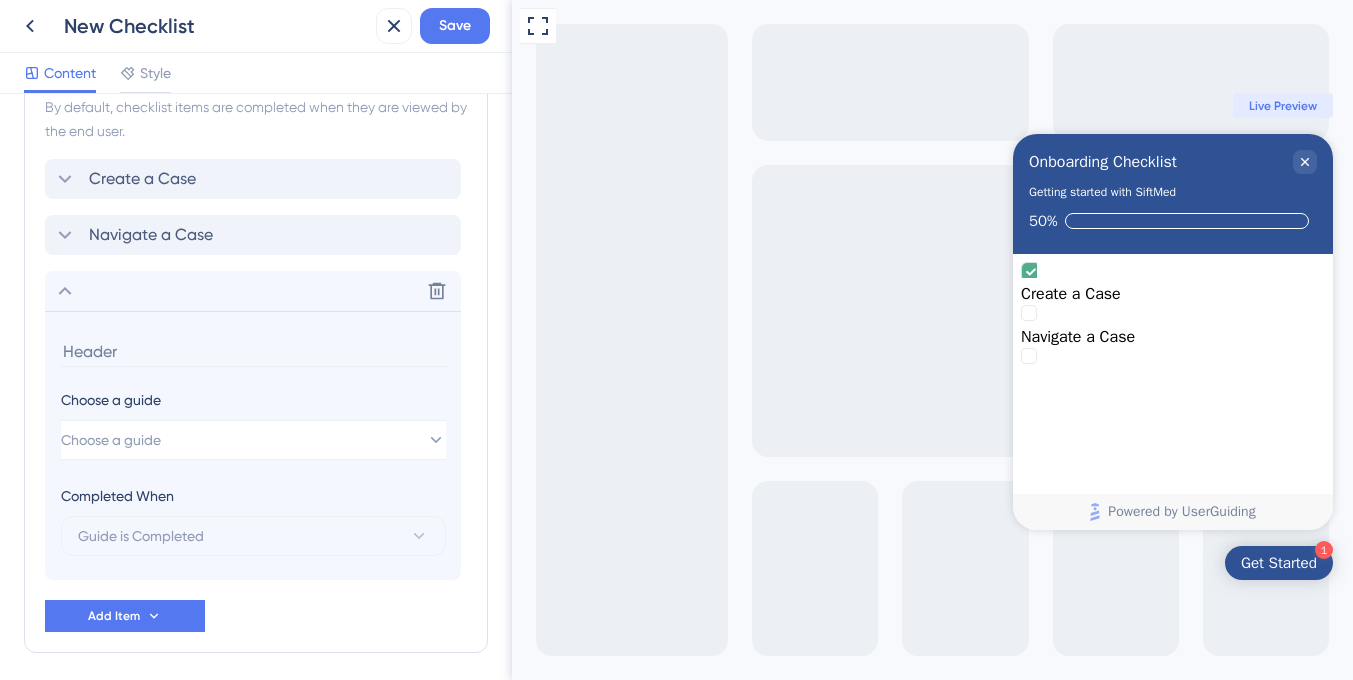 scroll, scrollTop: 661, scrollLeft: 0, axis: vertical 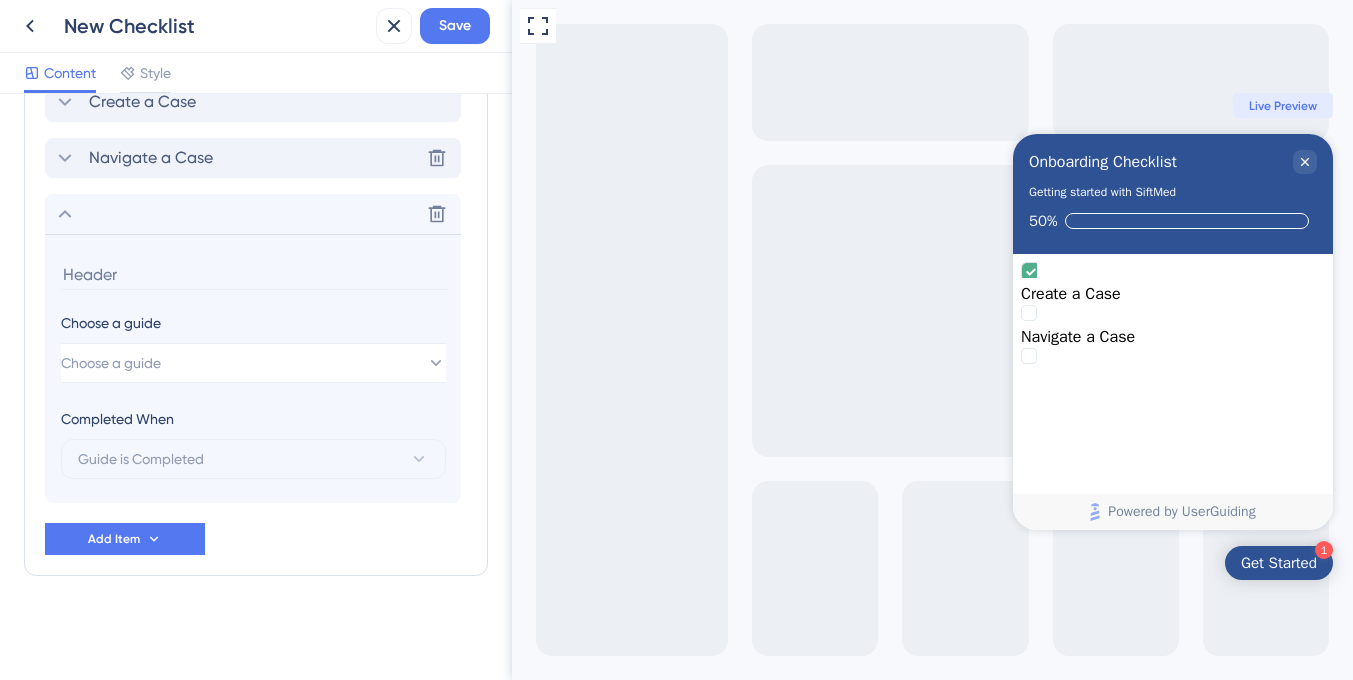 click on "Navigate a Case Delete" at bounding box center [253, 158] 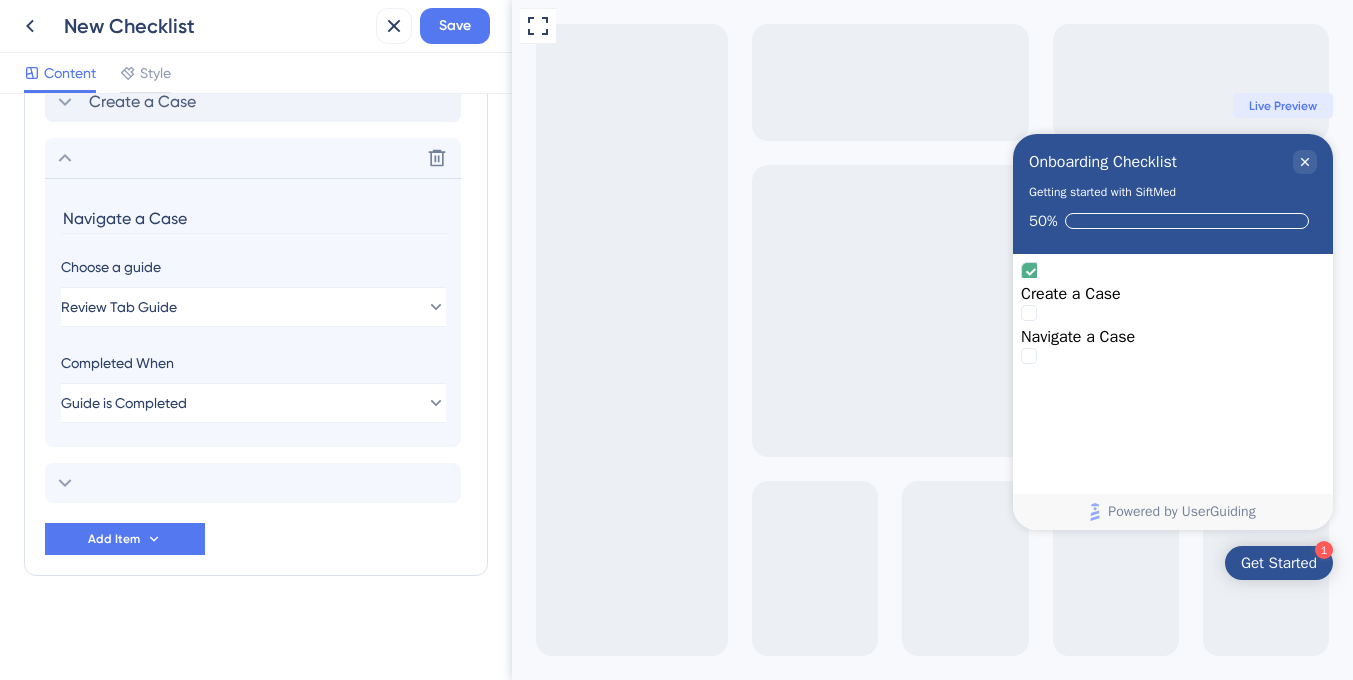 drag, startPoint x: 131, startPoint y: 217, endPoint x: 24, endPoint y: 215, distance: 107.01869 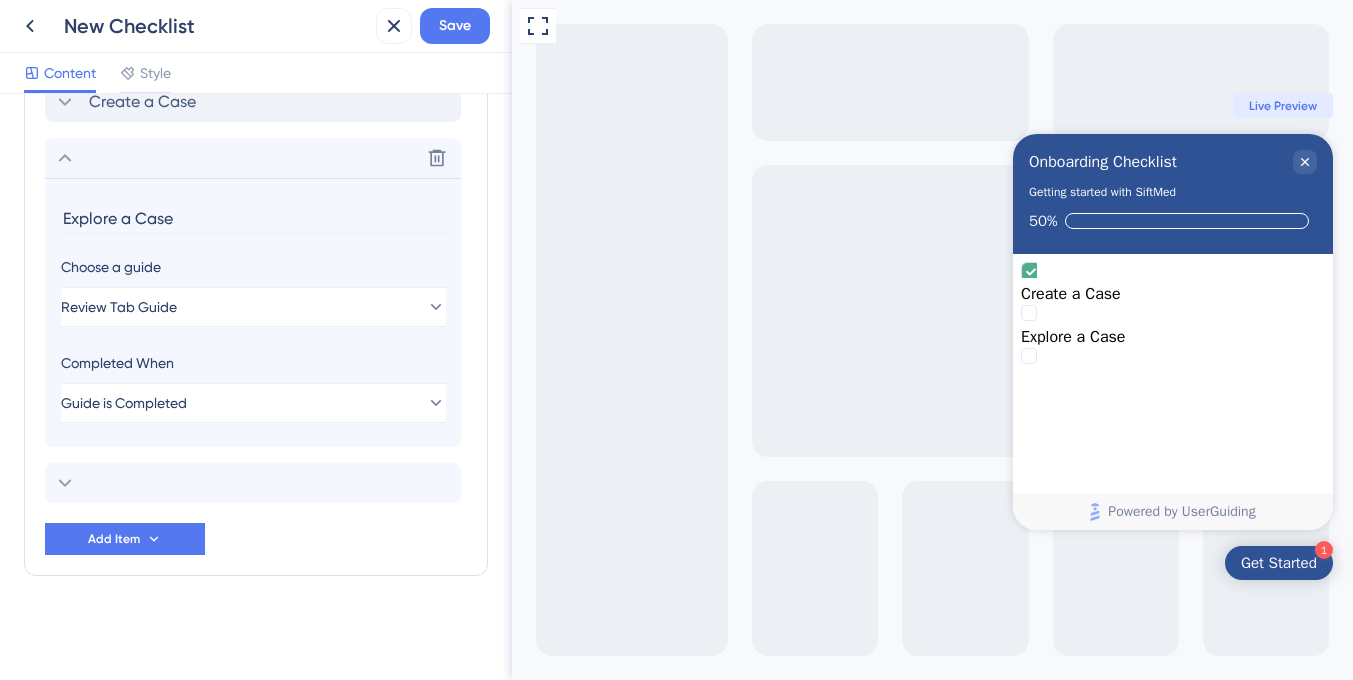 type on "Explore a Case" 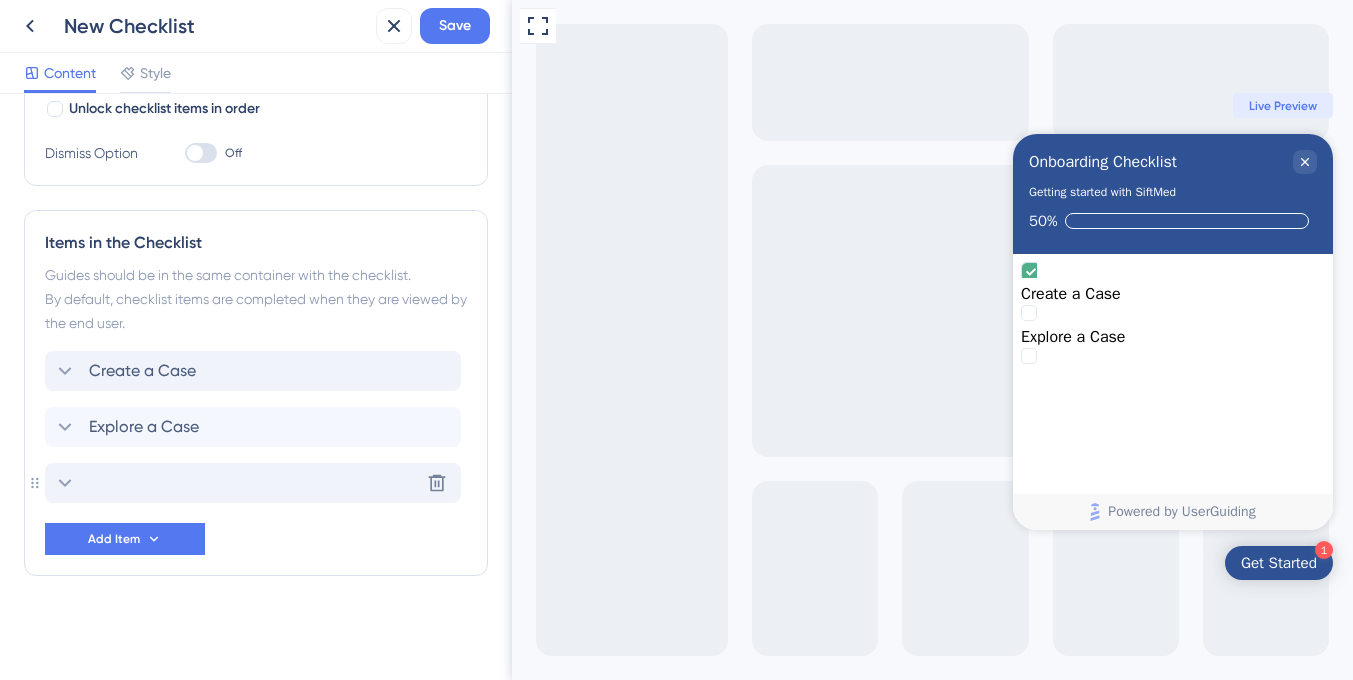click on "Delete" at bounding box center (253, 483) 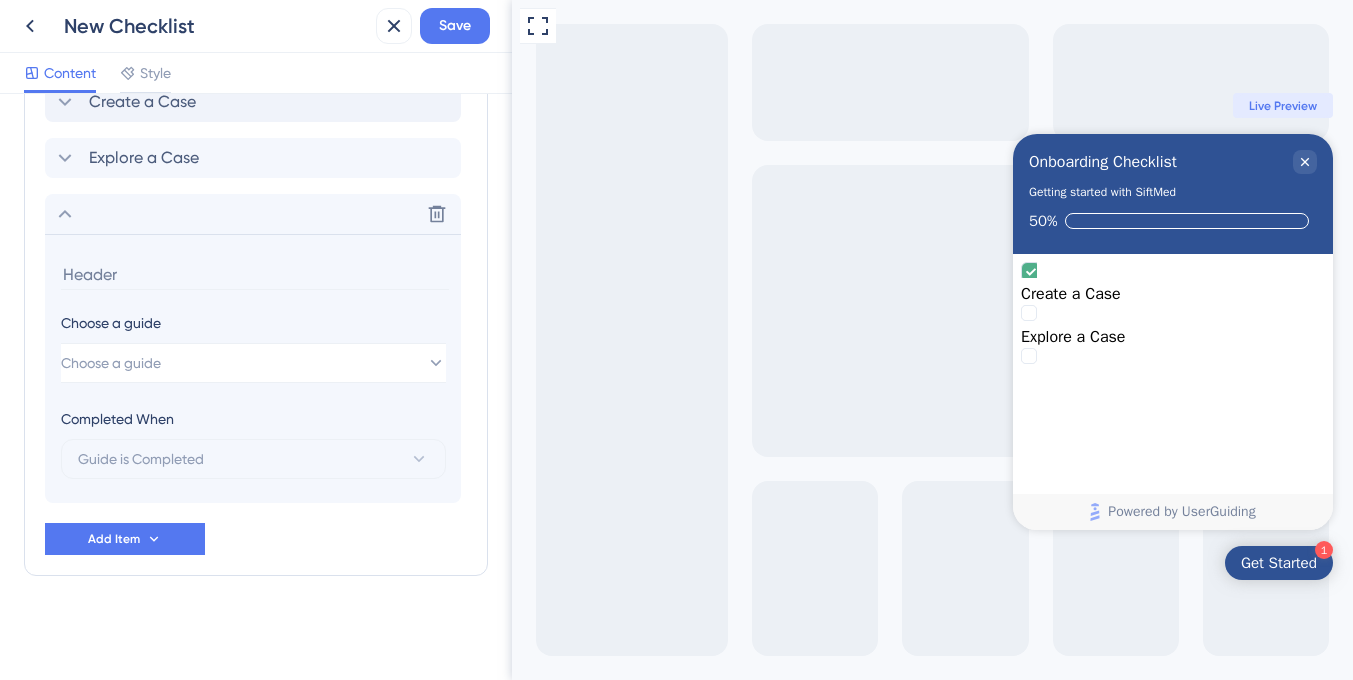 click at bounding box center [255, 274] 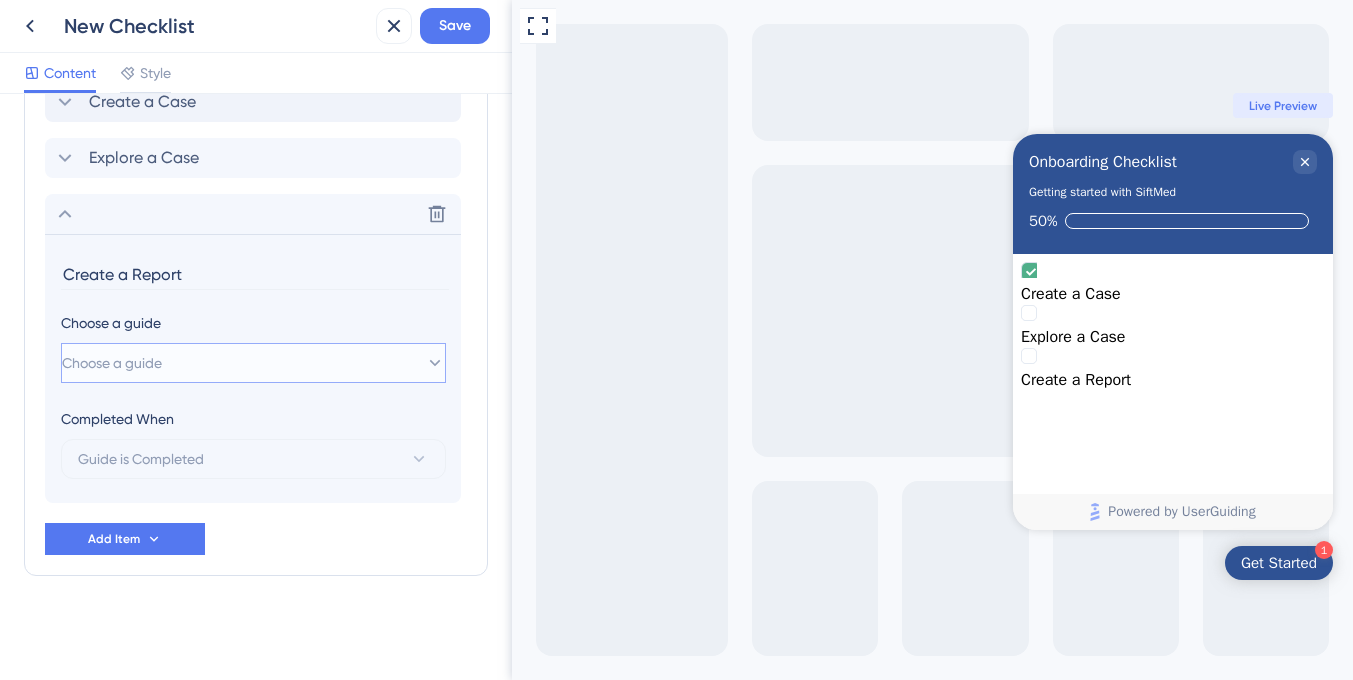 click on "Choose a guide" at bounding box center [112, 363] 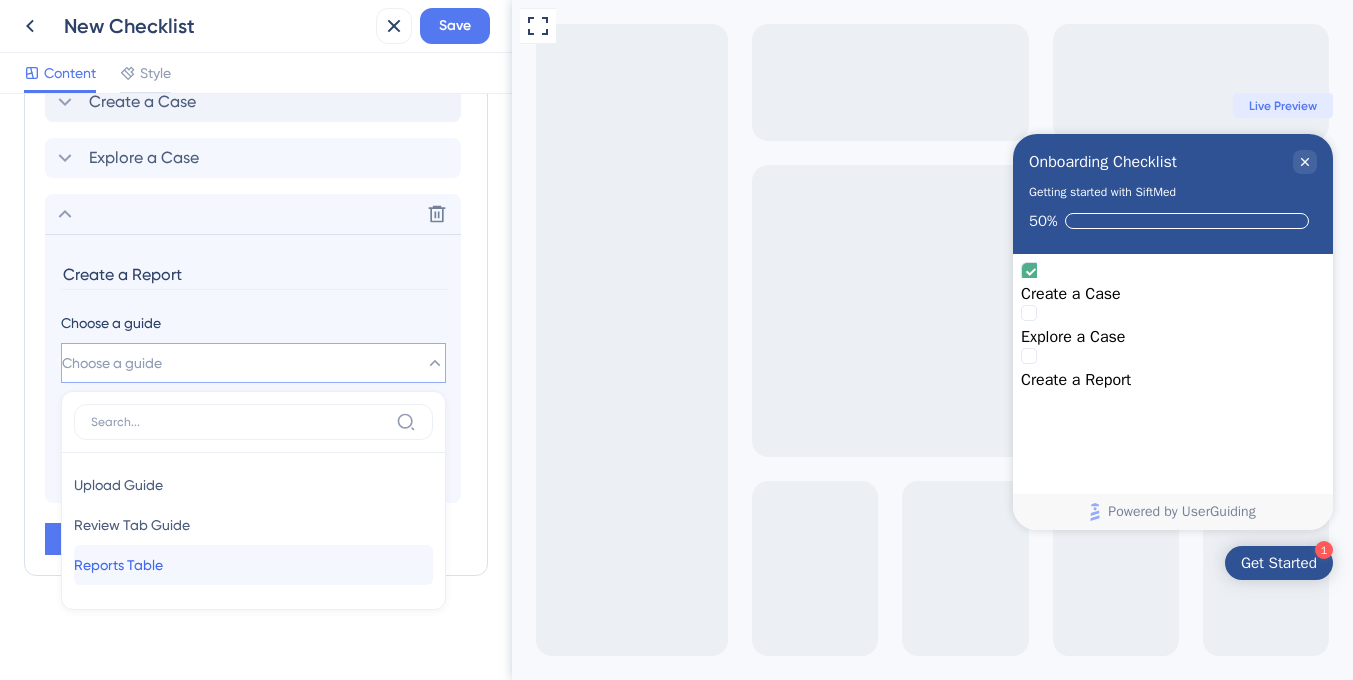 click on "Reports Table" at bounding box center [118, 565] 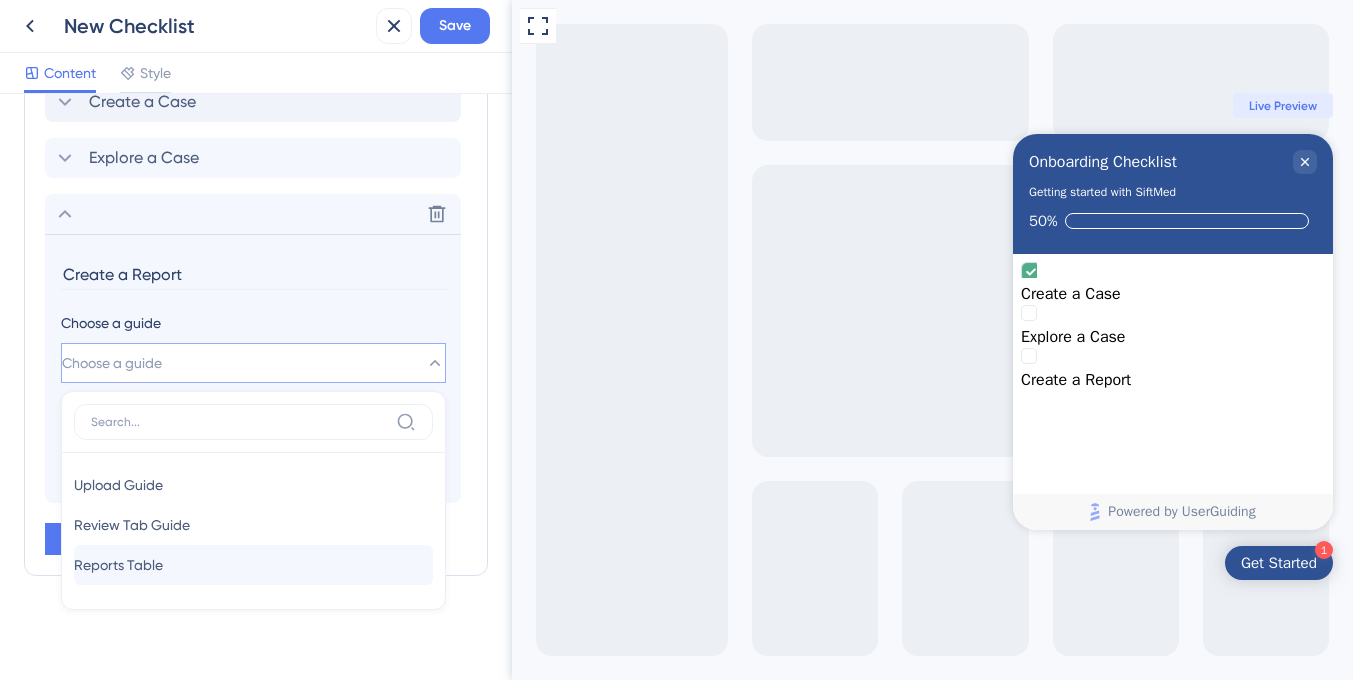 type on "Reports Table" 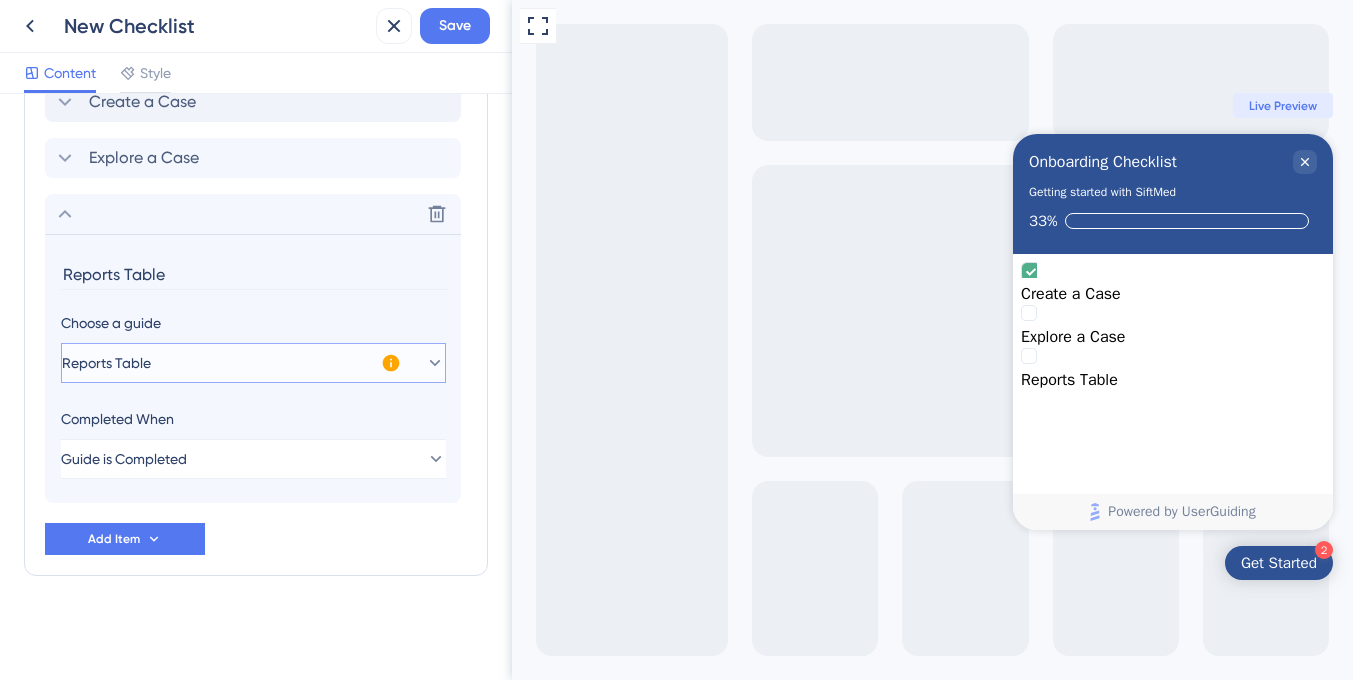 click on "Reports Table" at bounding box center (106, 363) 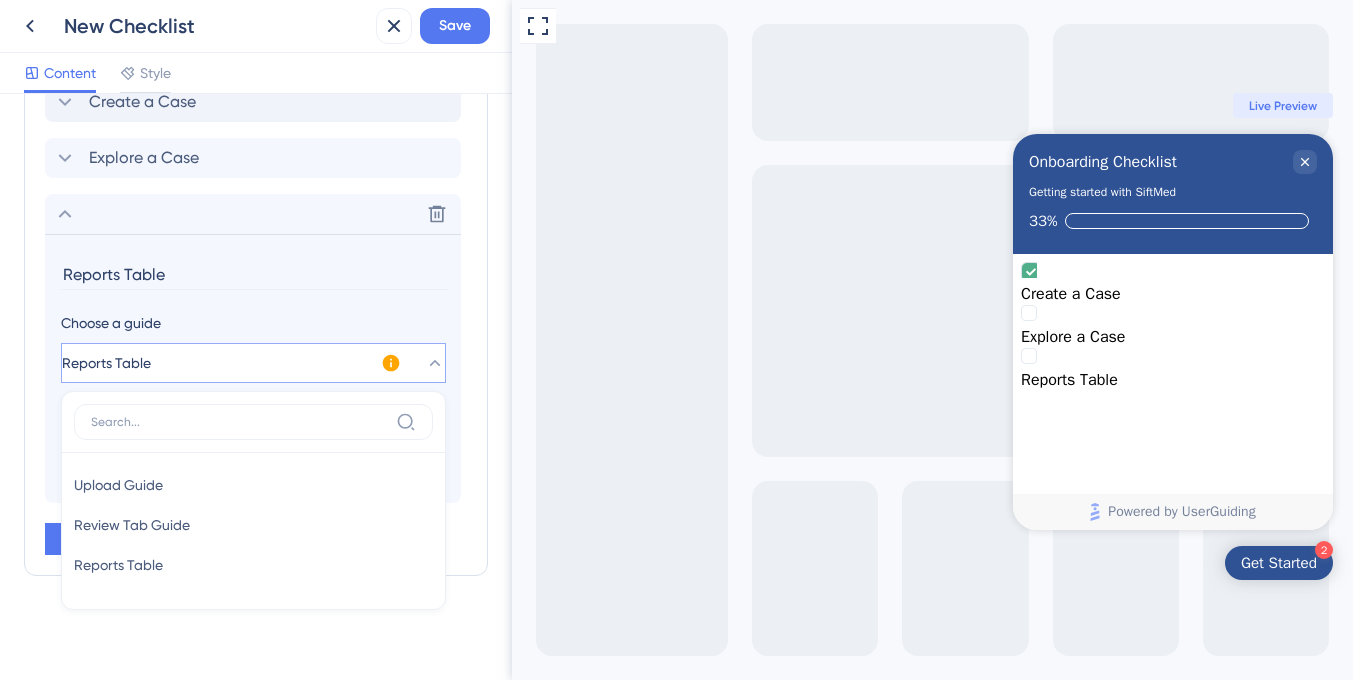 click 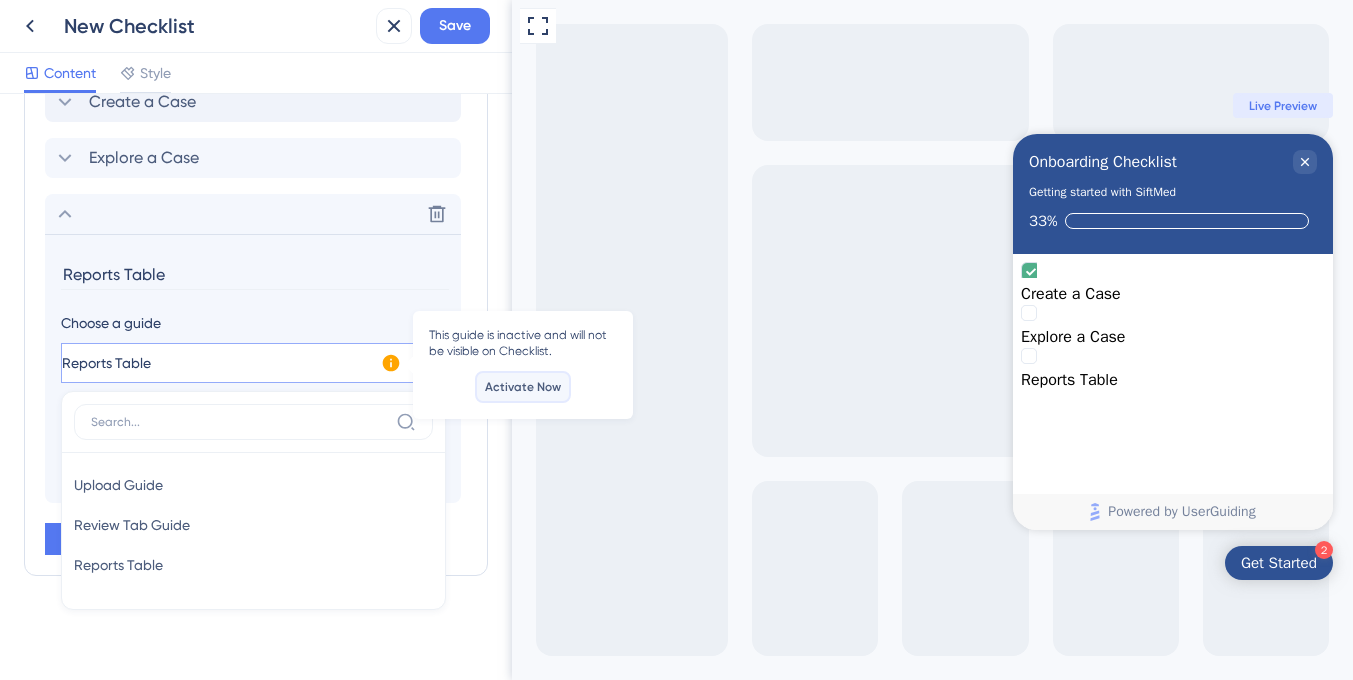 click on "Activate Now" at bounding box center (523, 387) 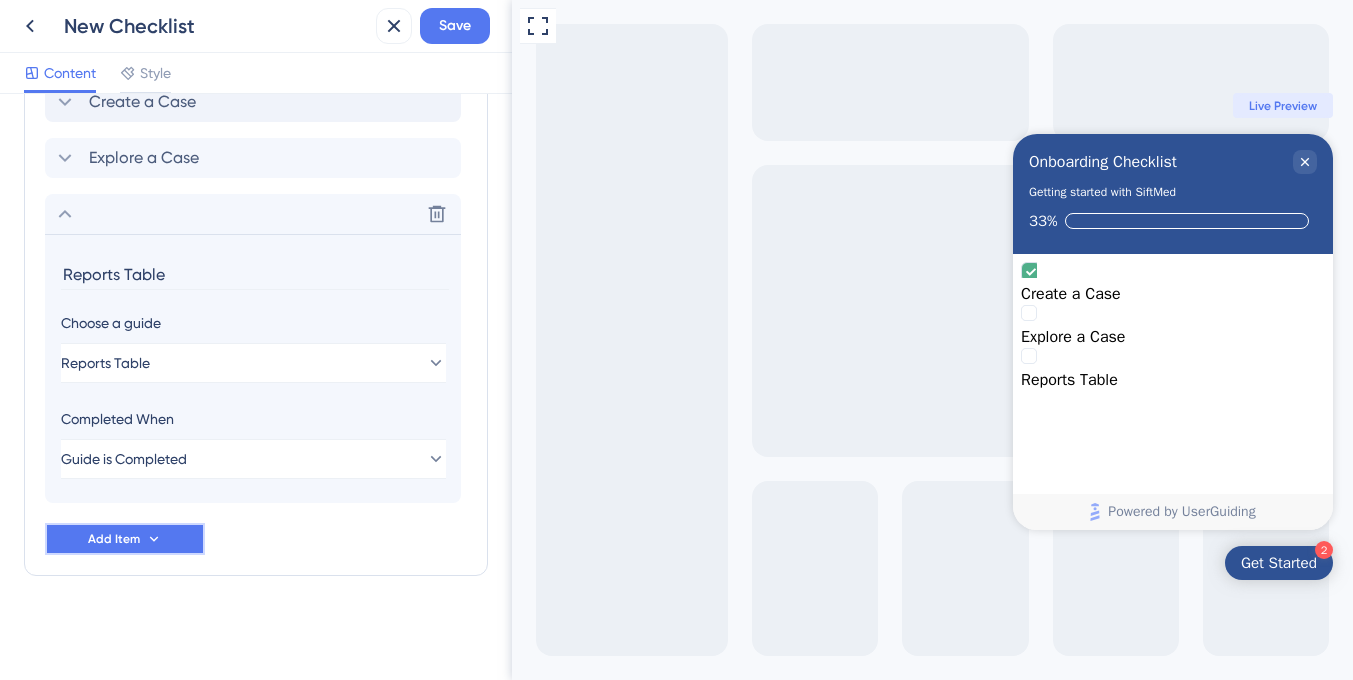 click on "Add Item" at bounding box center [114, 539] 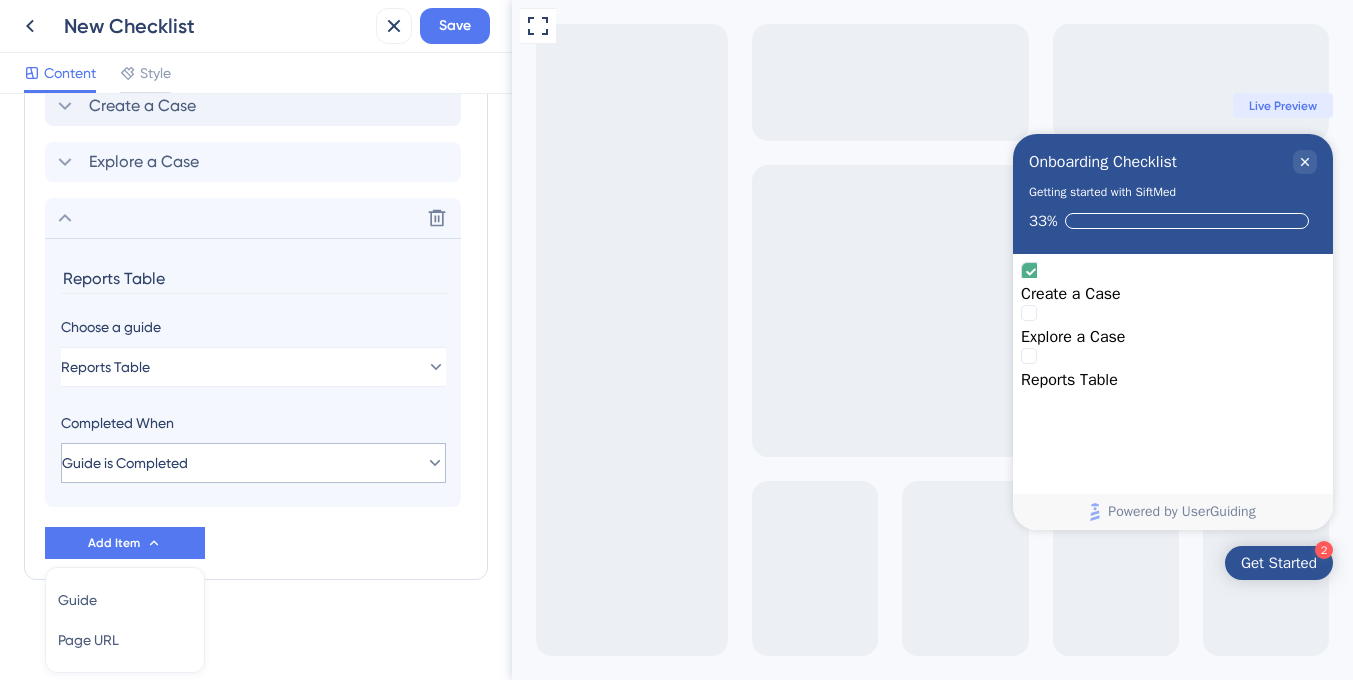 scroll, scrollTop: 660, scrollLeft: 0, axis: vertical 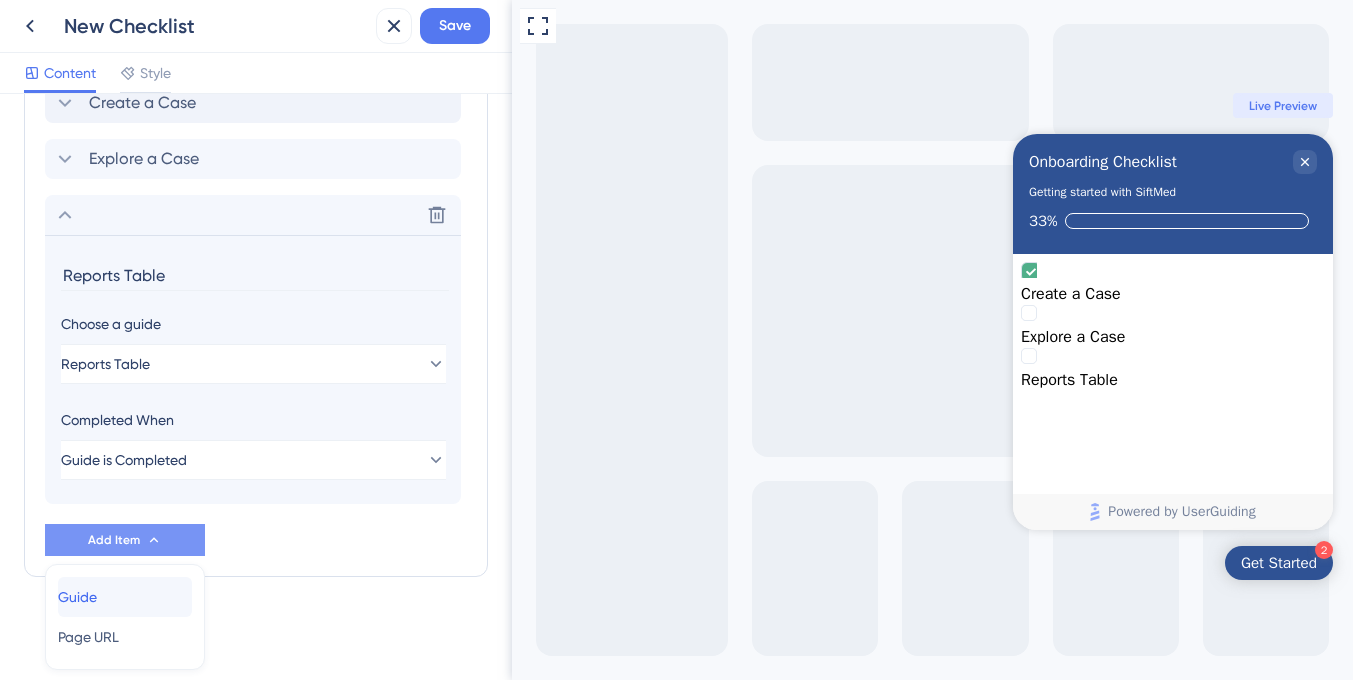 click on "Guide Guide" at bounding box center [125, 597] 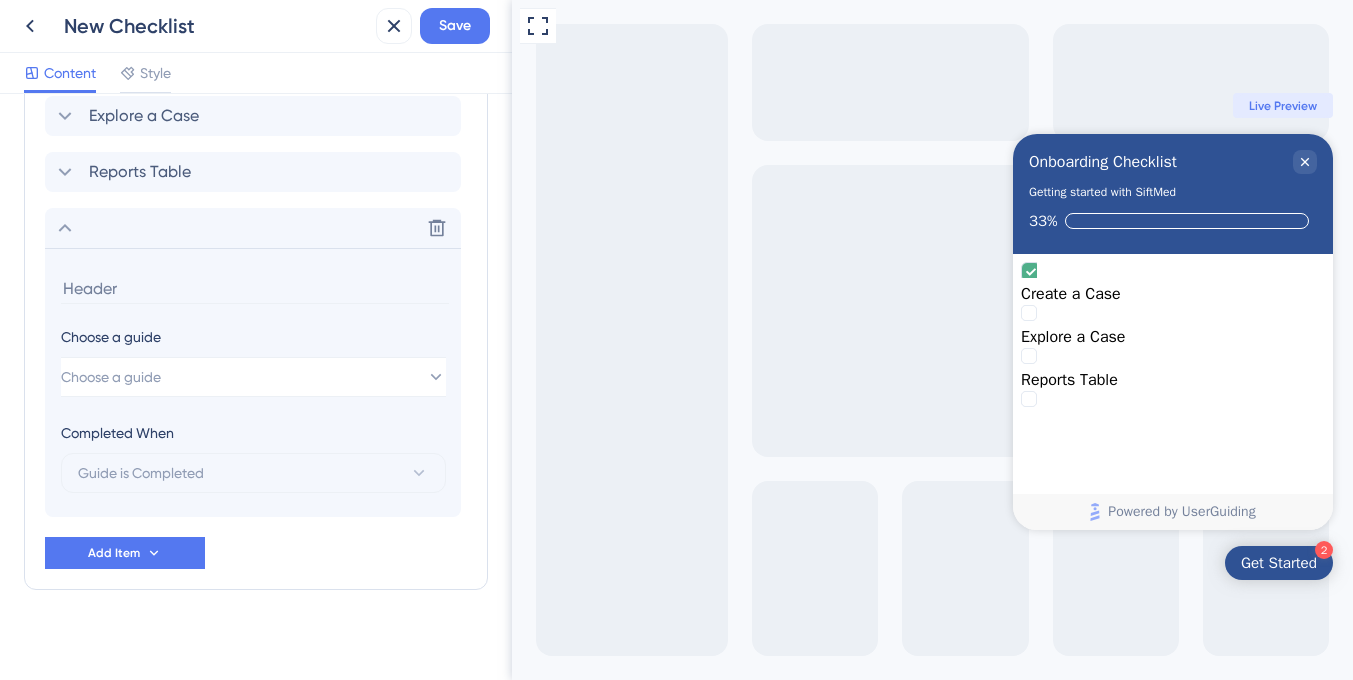 scroll, scrollTop: 717, scrollLeft: 0, axis: vertical 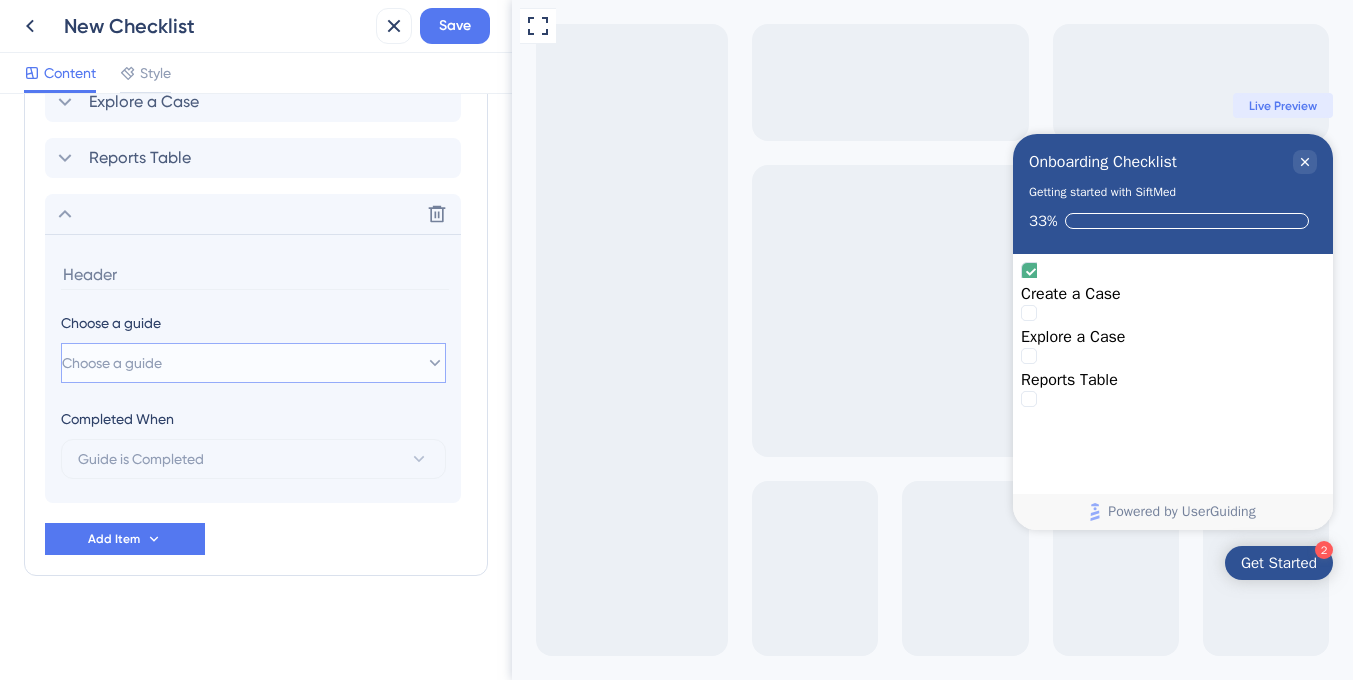 click on "Choose a guide" at bounding box center [112, 363] 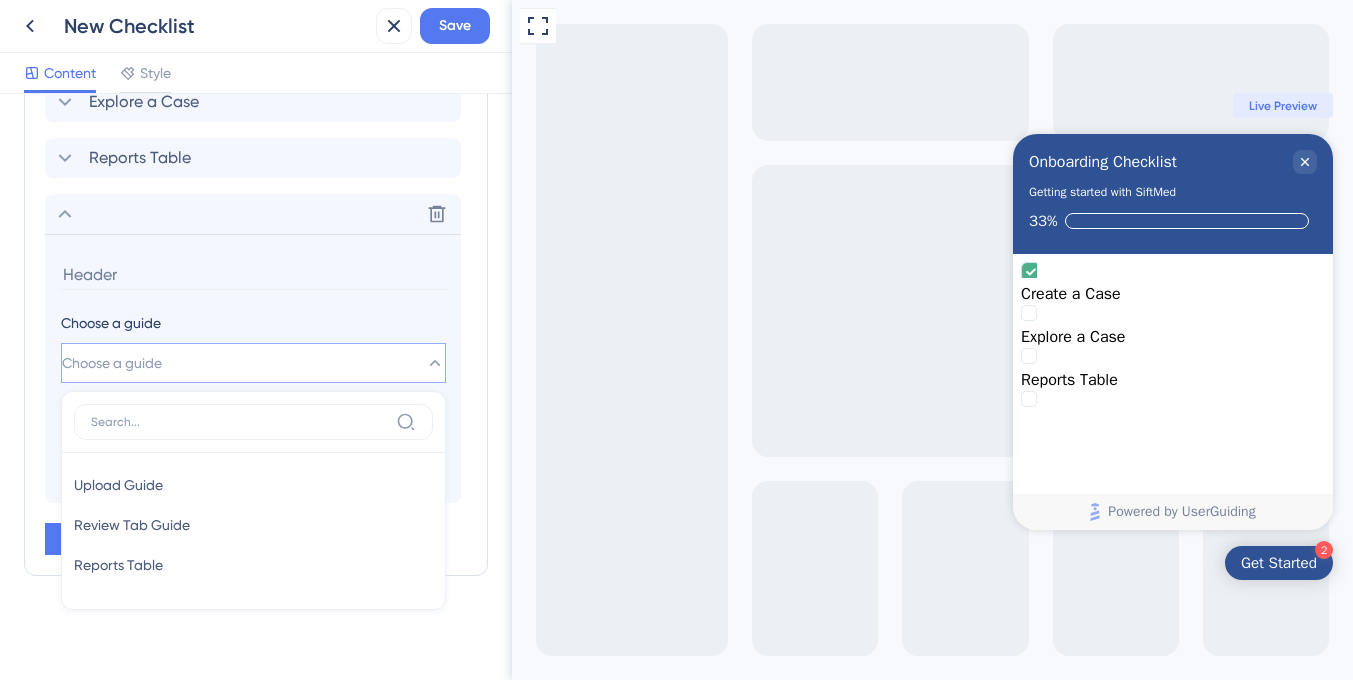 click on "Choose a guide Choose a guide Upload Guide Upload Guide Review Tab Guide Review Tab Guide Reports Table Reports Table Completed When Guide is Completed" at bounding box center (253, 368) 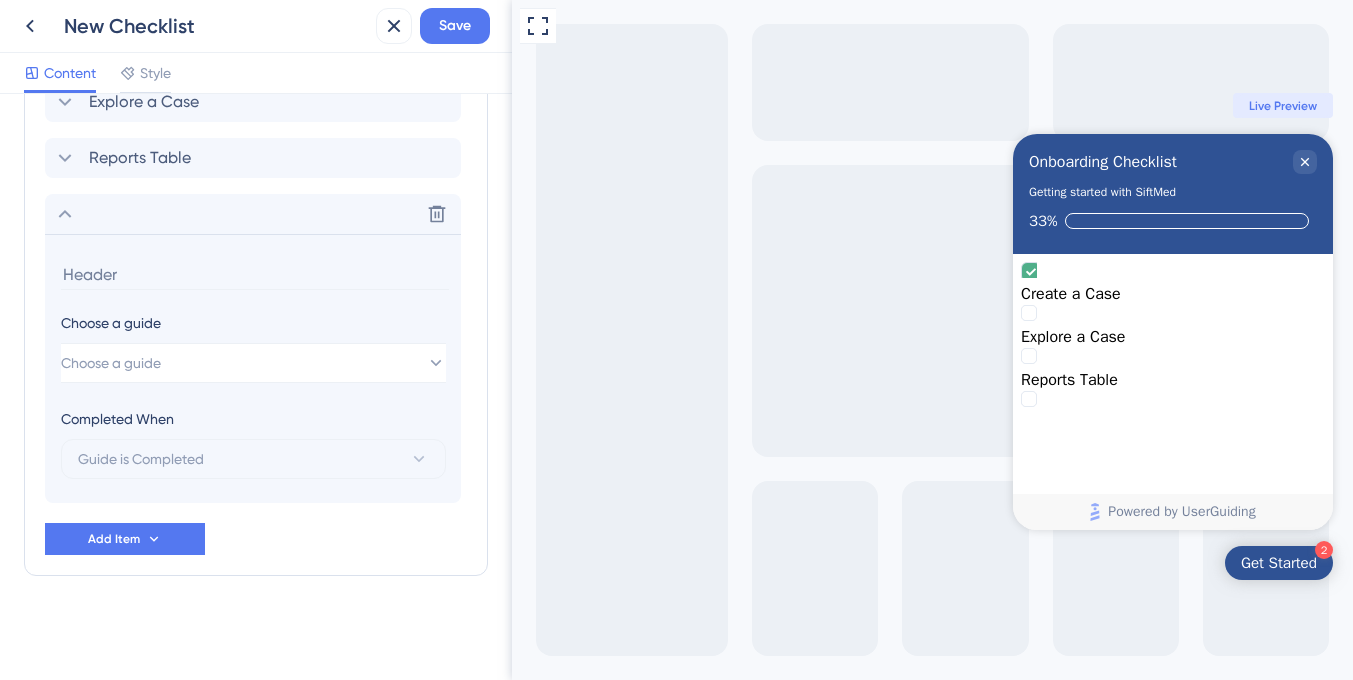 click at bounding box center (255, 274) 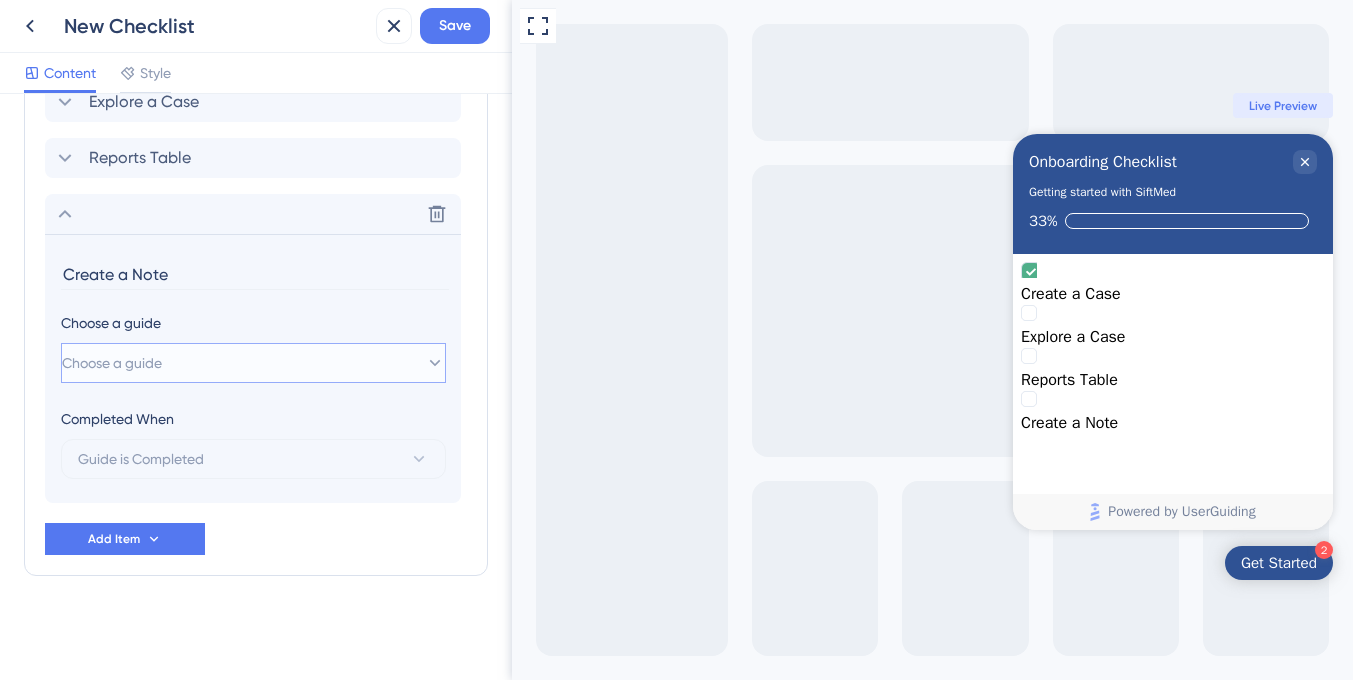 click on "Choose a guide" at bounding box center (112, 363) 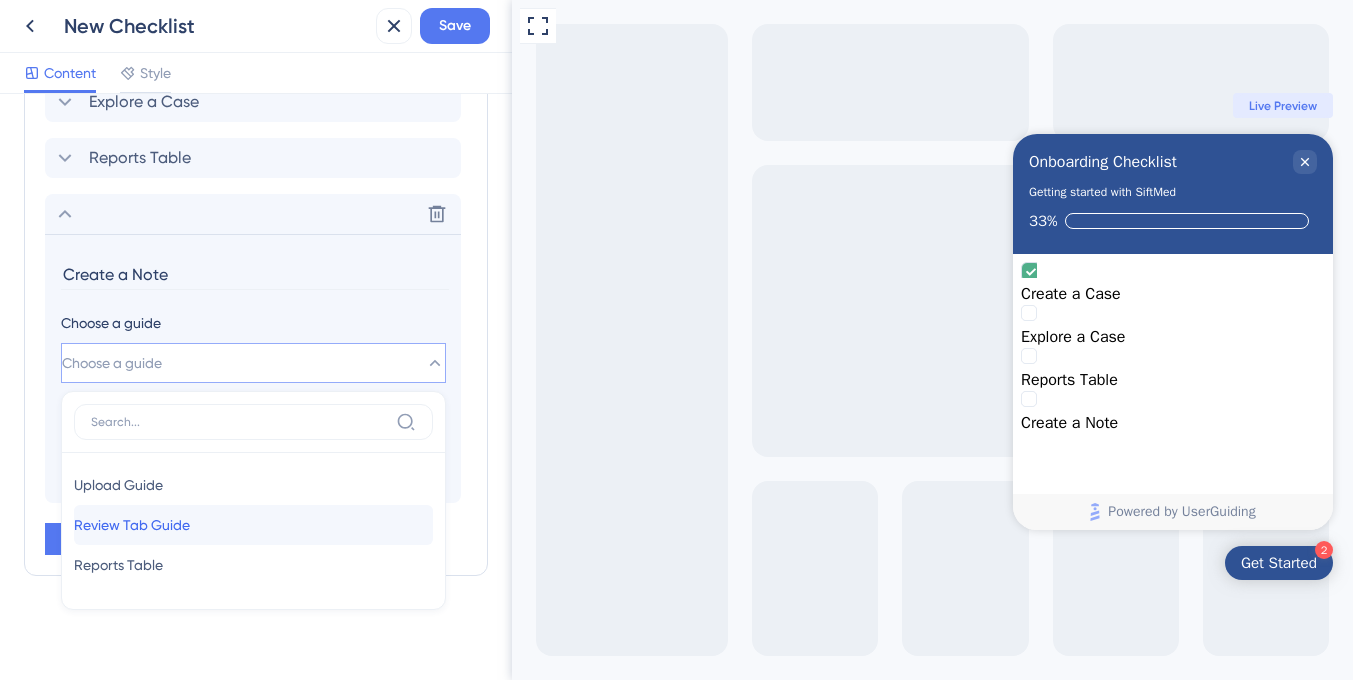 click on "Review Tab Guide" at bounding box center (132, 525) 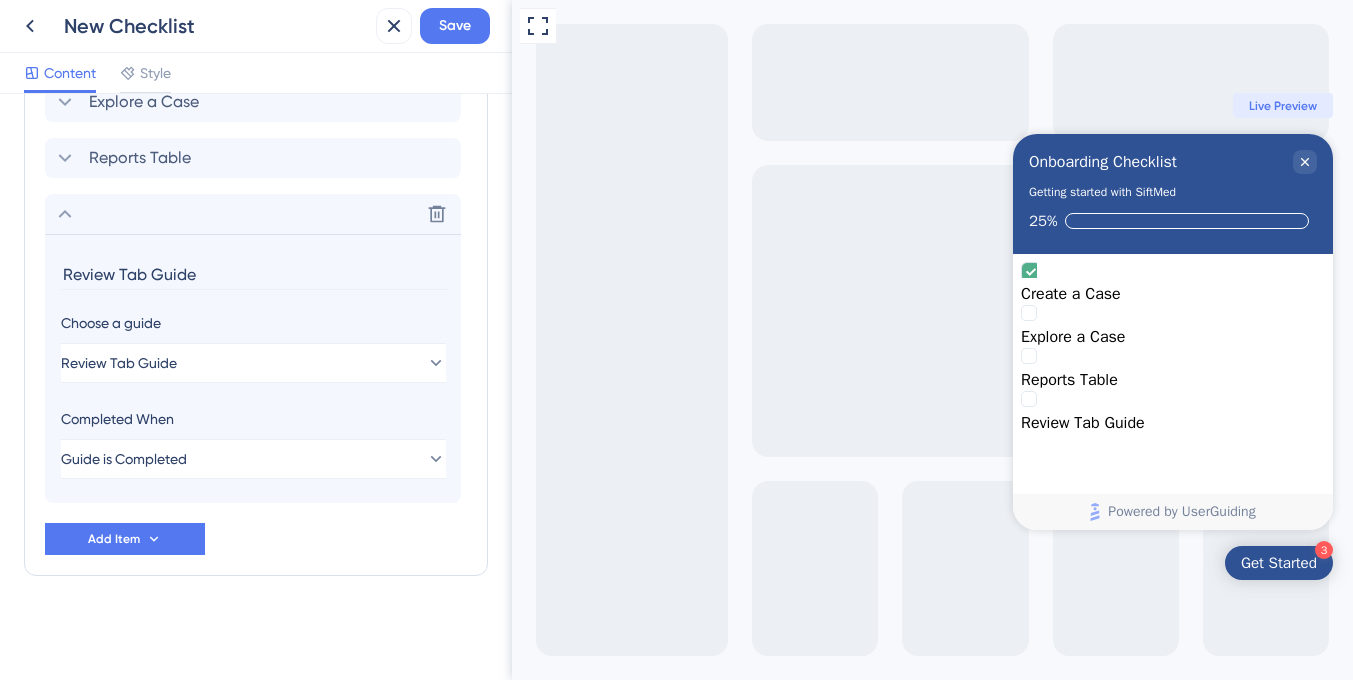 drag, startPoint x: 173, startPoint y: 275, endPoint x: 21, endPoint y: 272, distance: 152.0296 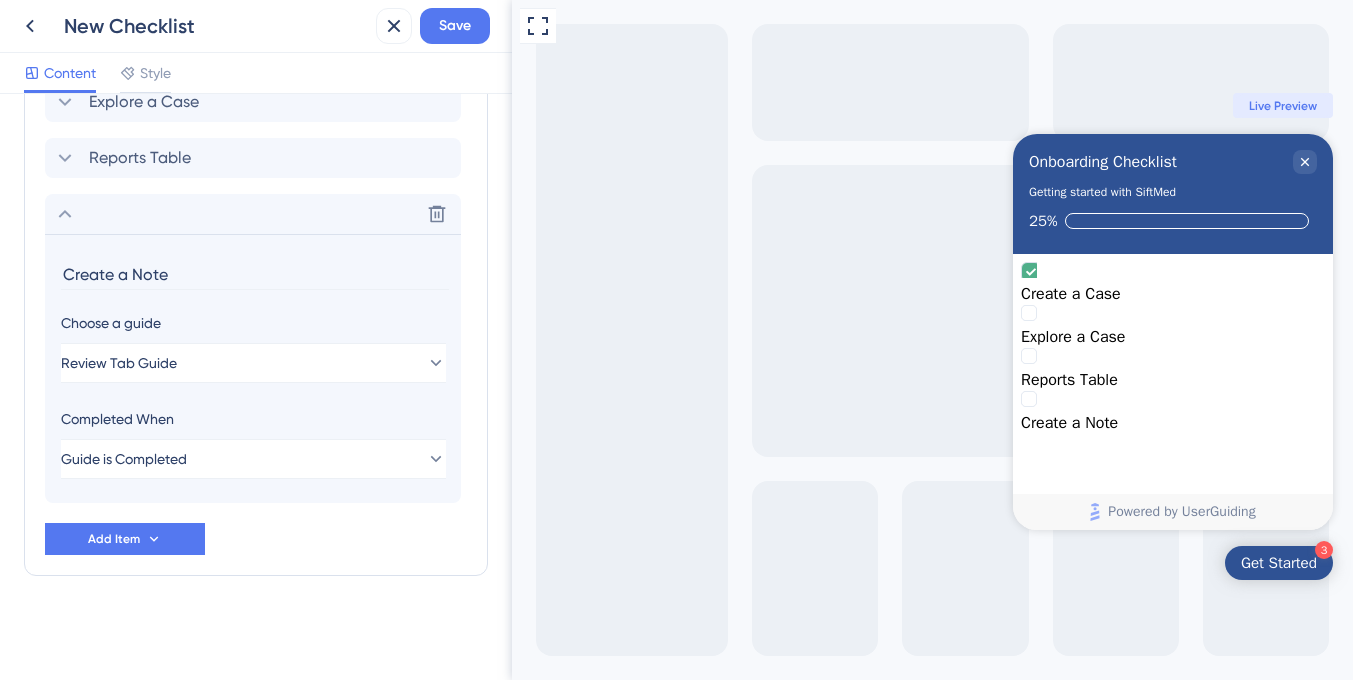 type on "Create a Note" 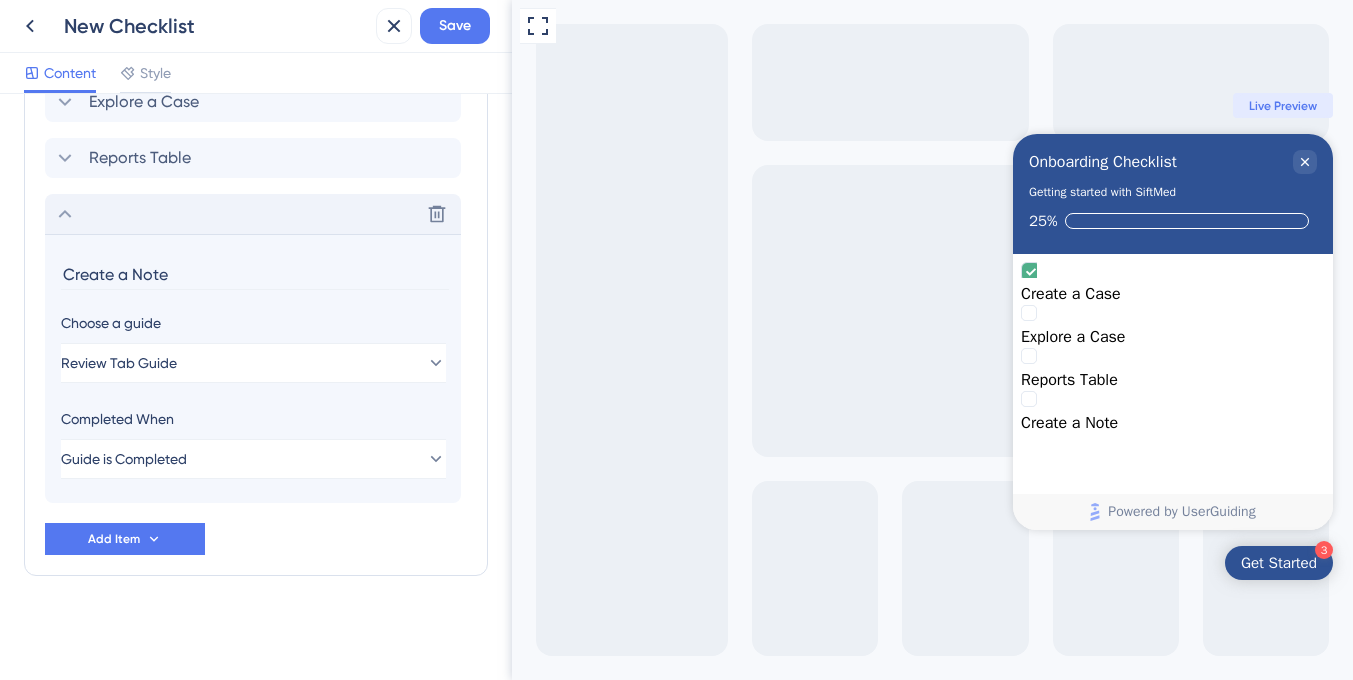click 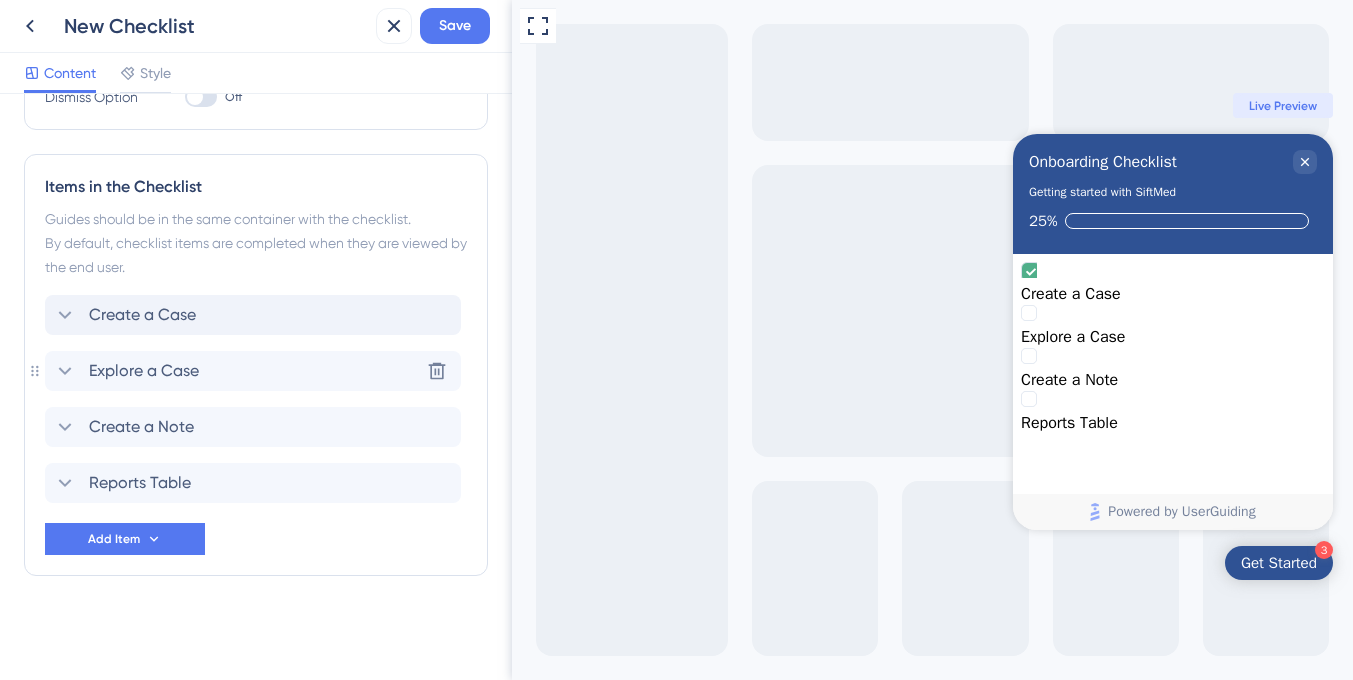 click on "Explore a Case" at bounding box center (144, 371) 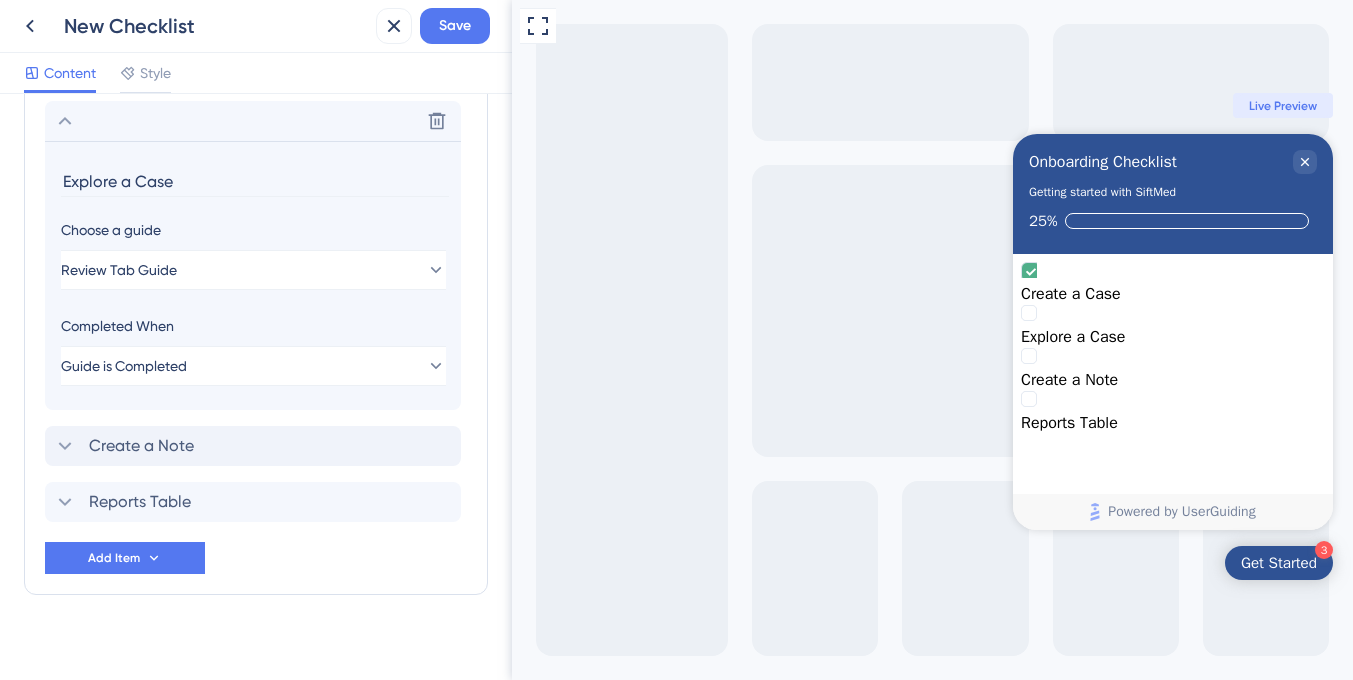 scroll, scrollTop: 705, scrollLeft: 0, axis: vertical 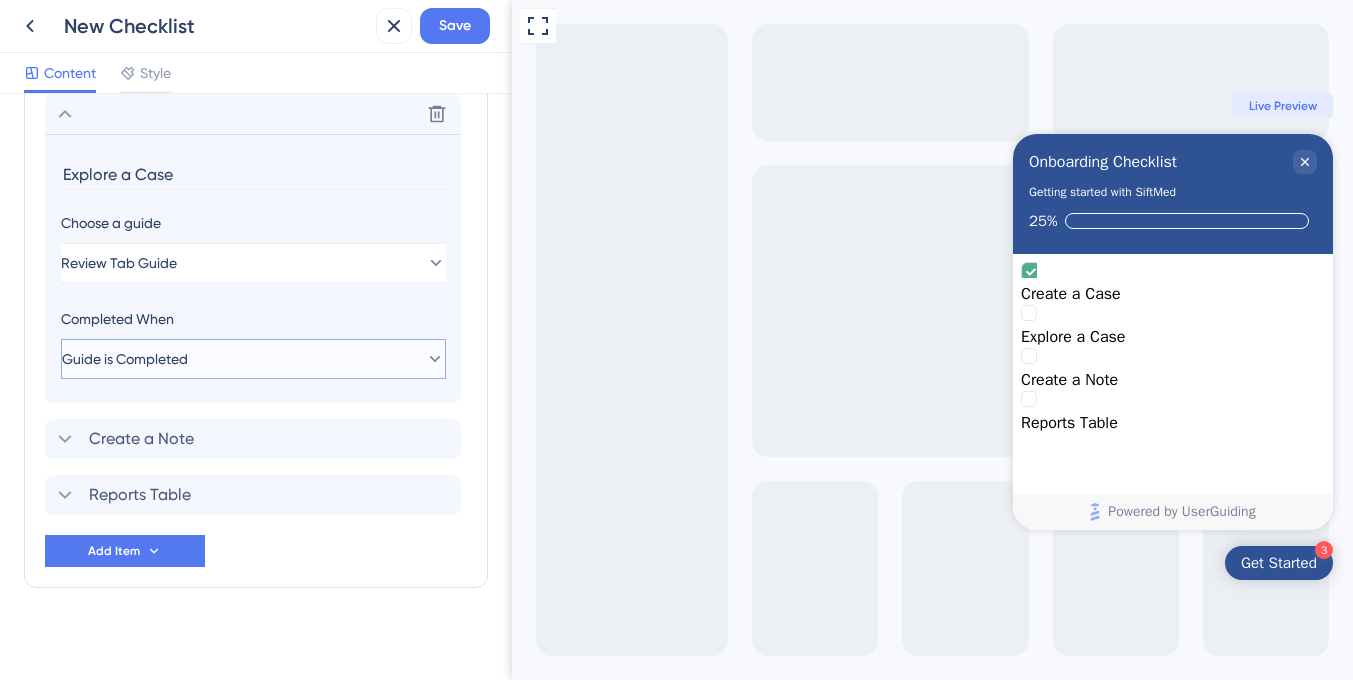 click on "Guide is Completed" at bounding box center [125, 359] 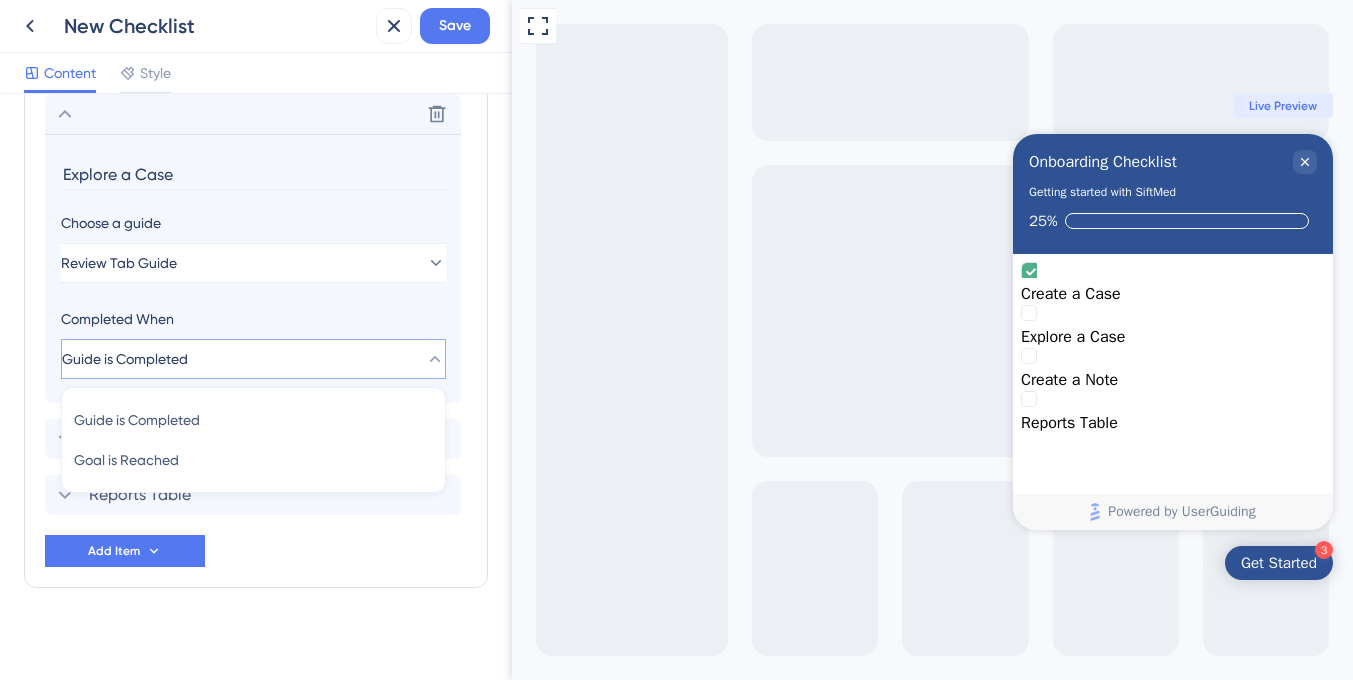click on "Explore a Case Choose a guide Review Tab Guide Completed When Guide is Completed Guide is Completed Guide is Completed Goal is Reached Goal is Reached" at bounding box center (253, 268) 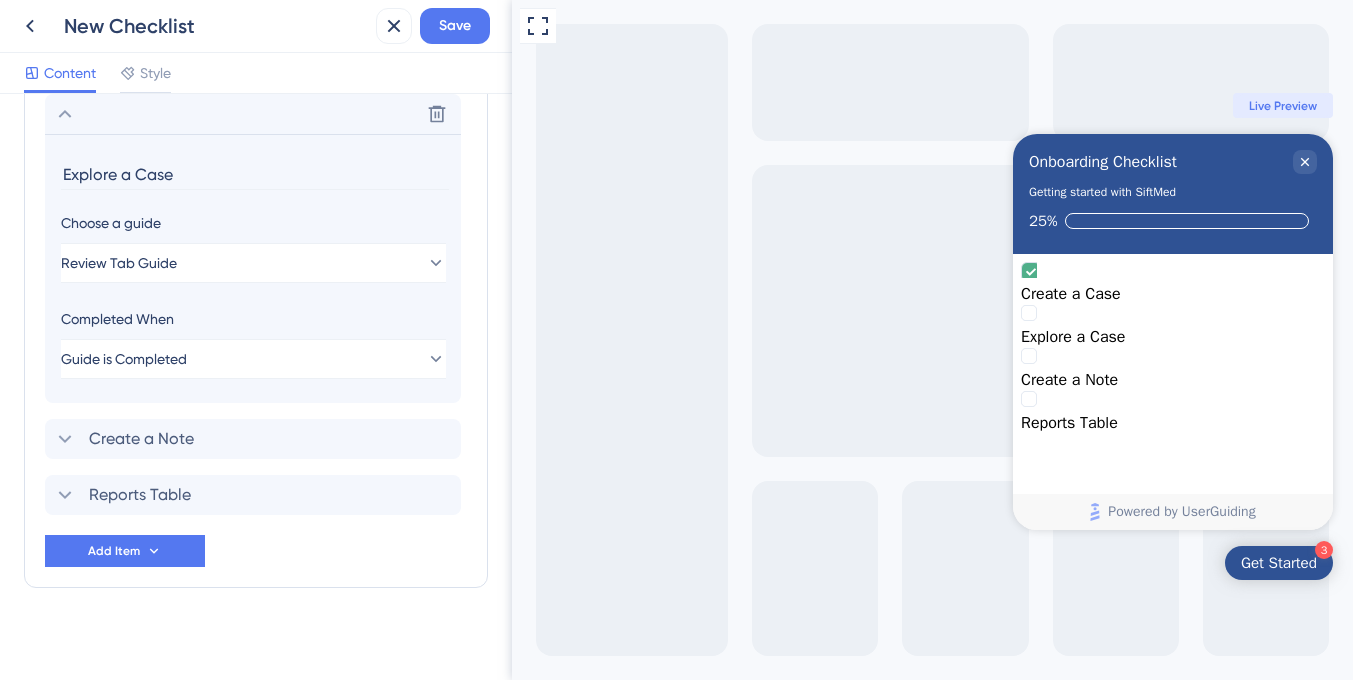 click on "Explore a Case" at bounding box center [255, 174] 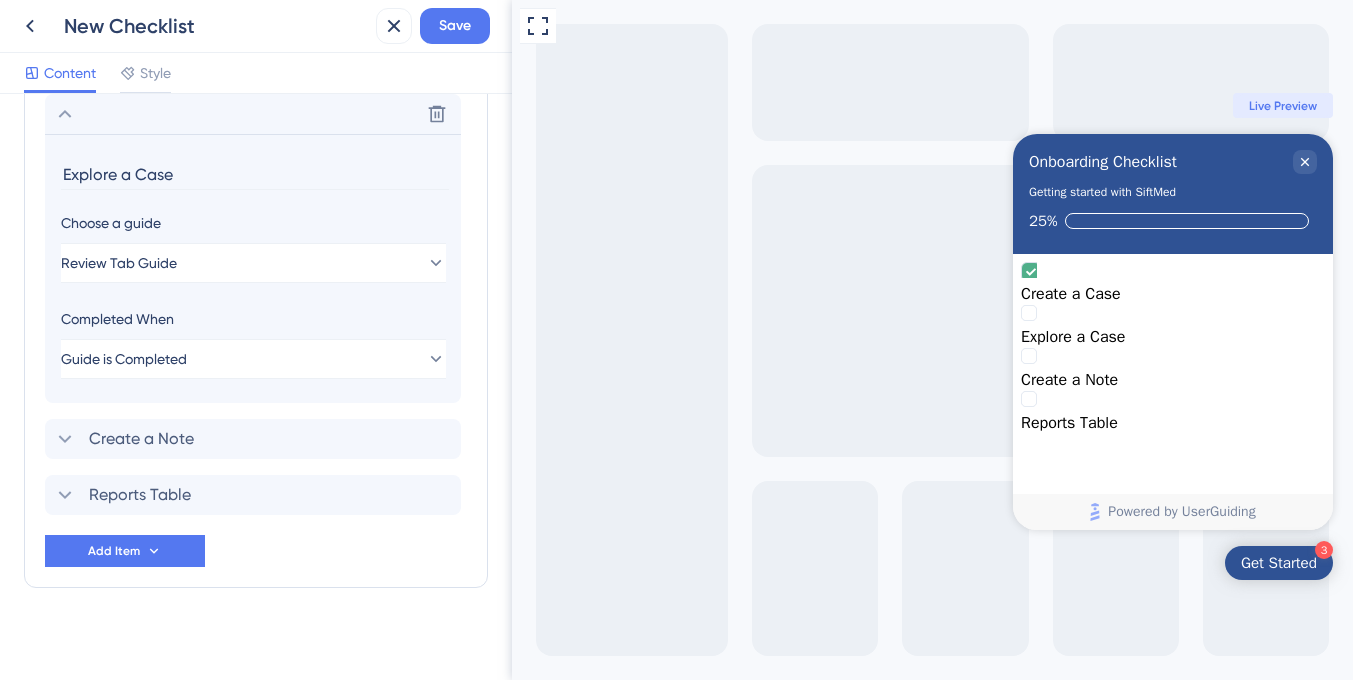 click 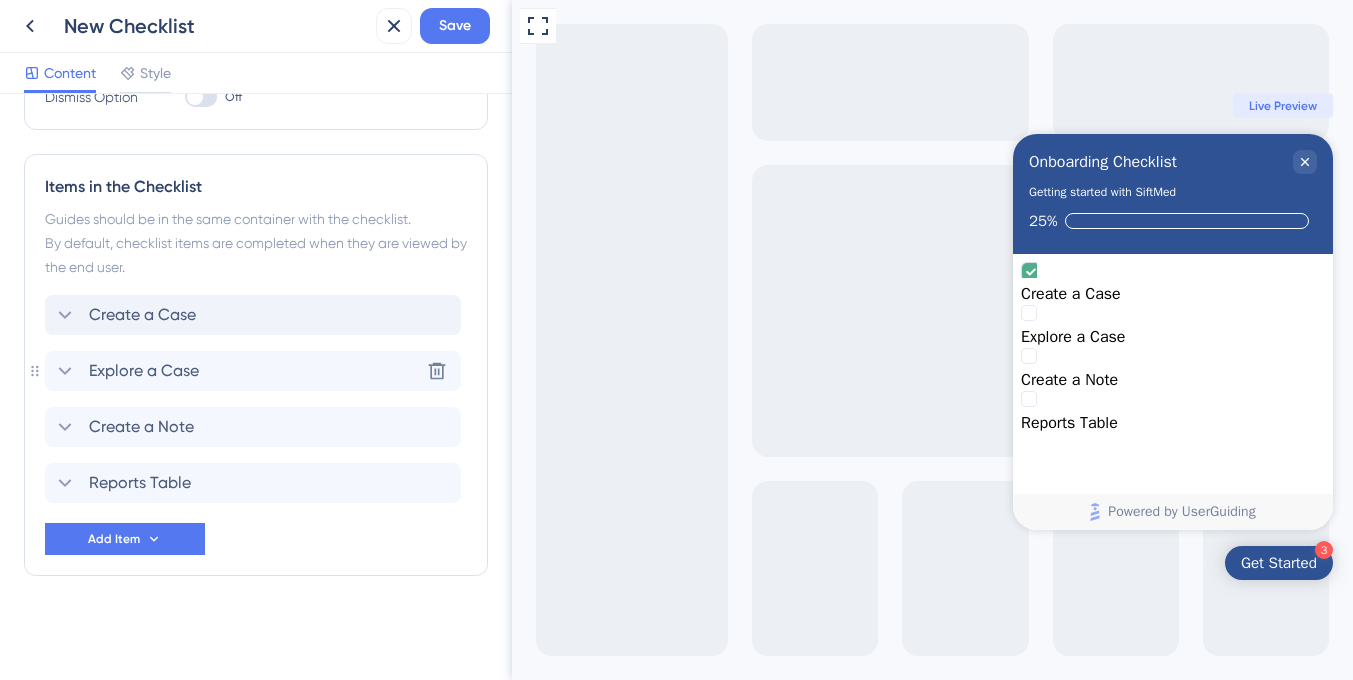 scroll, scrollTop: 448, scrollLeft: 0, axis: vertical 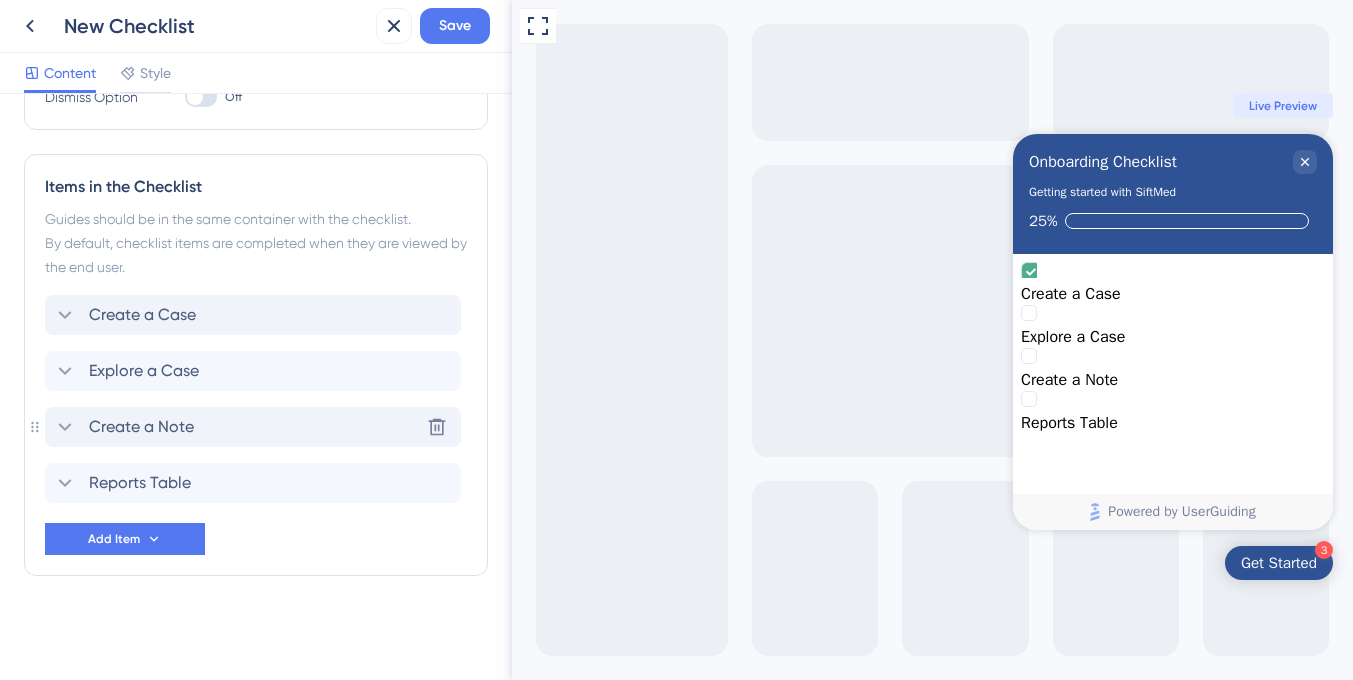 click on "Create a Note Delete" at bounding box center (253, 427) 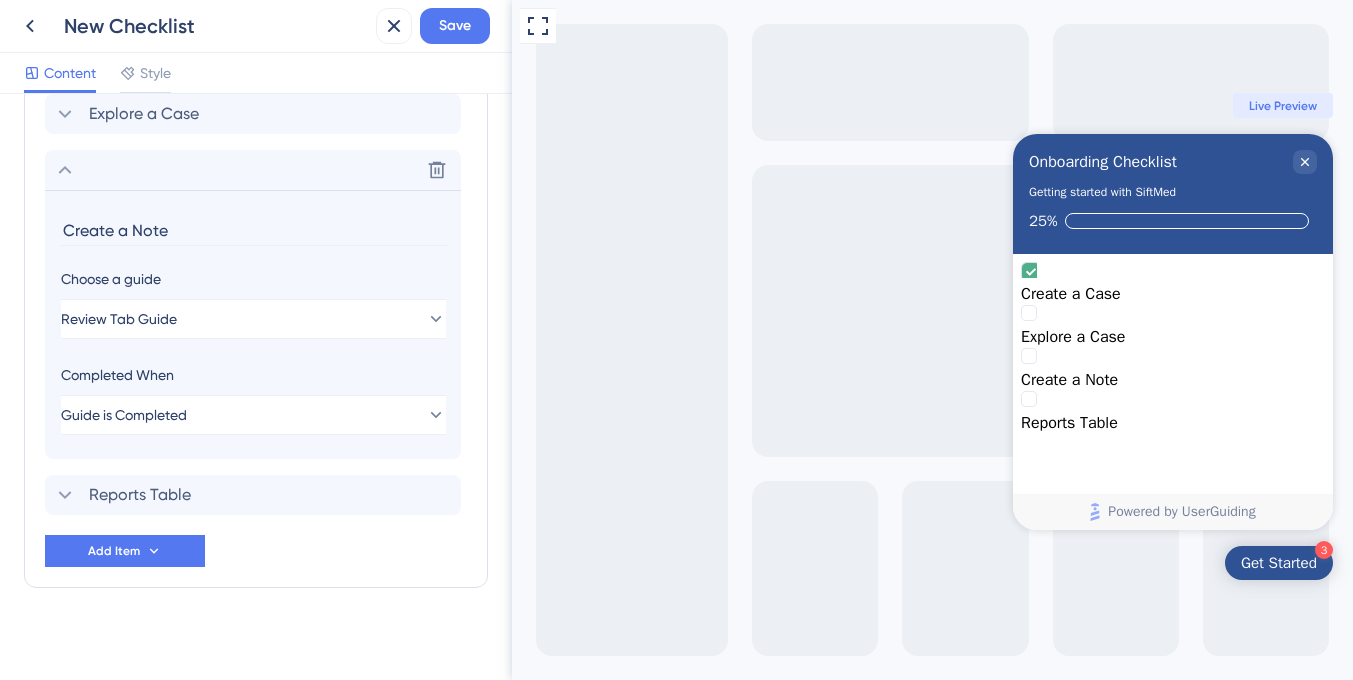 scroll, scrollTop: 717, scrollLeft: 0, axis: vertical 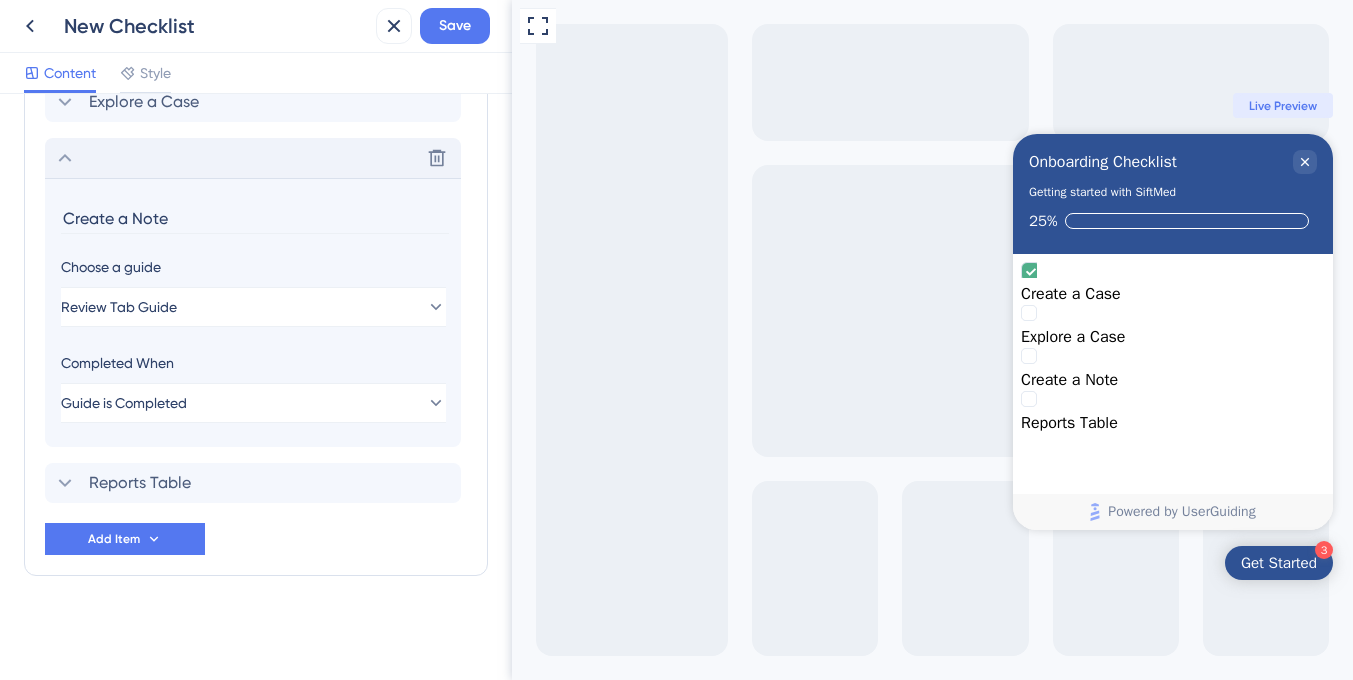 click 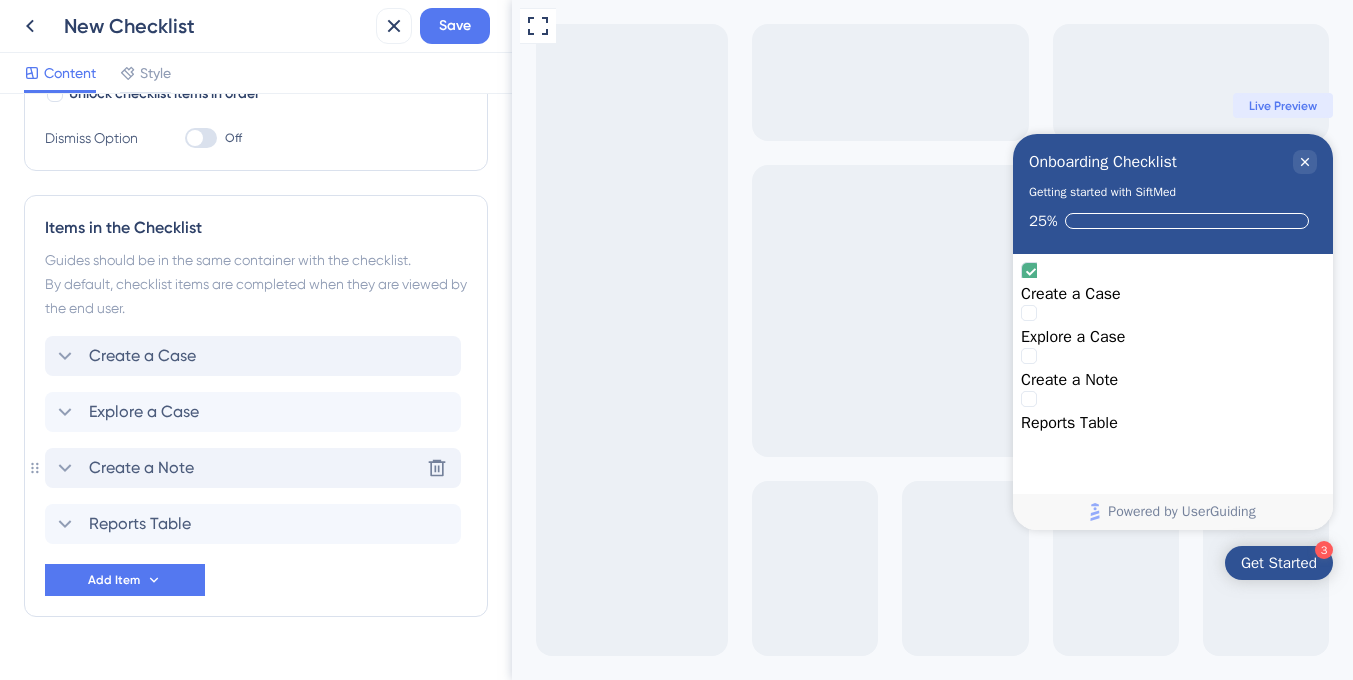 scroll, scrollTop: 405, scrollLeft: 0, axis: vertical 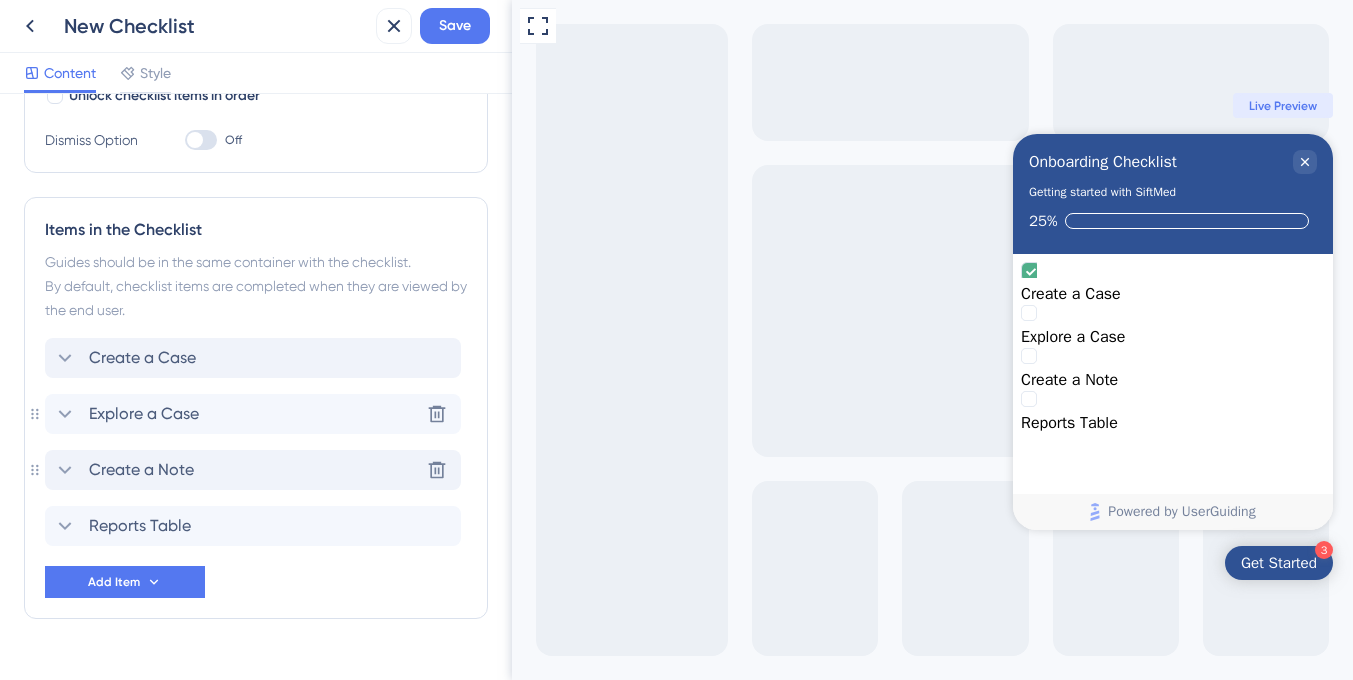 click on "Explore a Case" at bounding box center (144, 414) 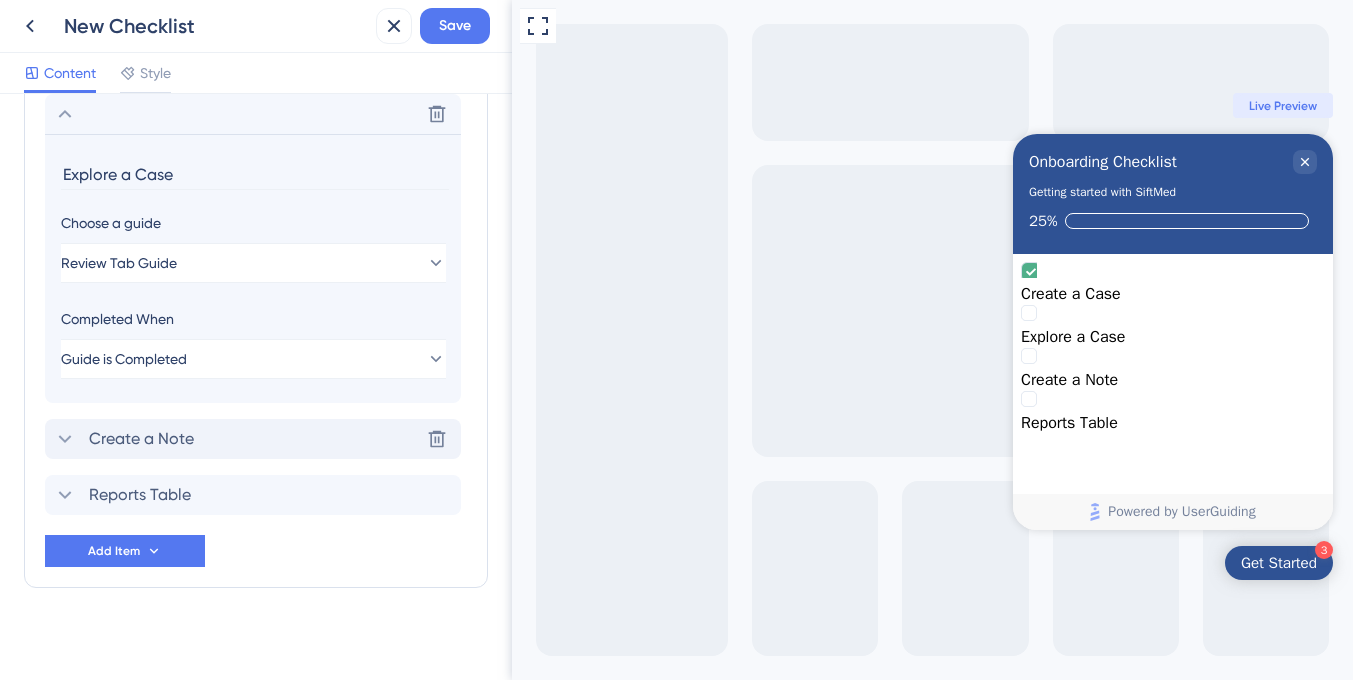 click 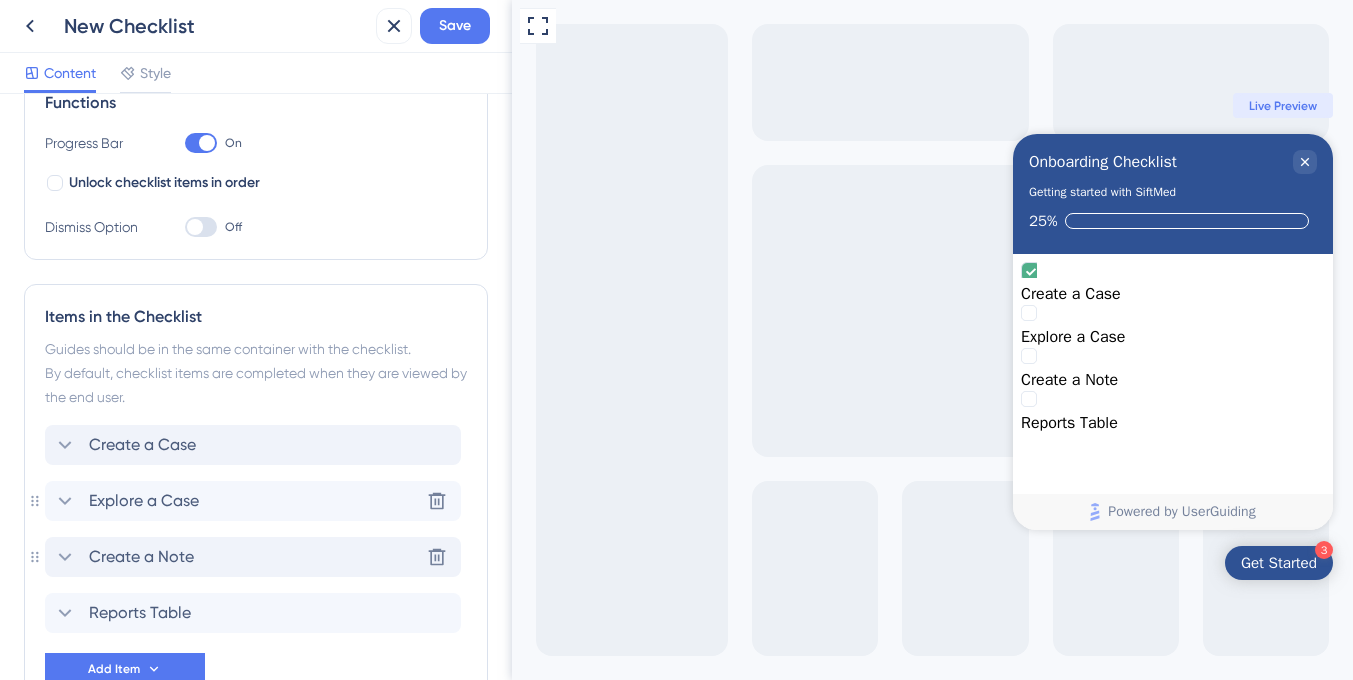 scroll, scrollTop: 448, scrollLeft: 0, axis: vertical 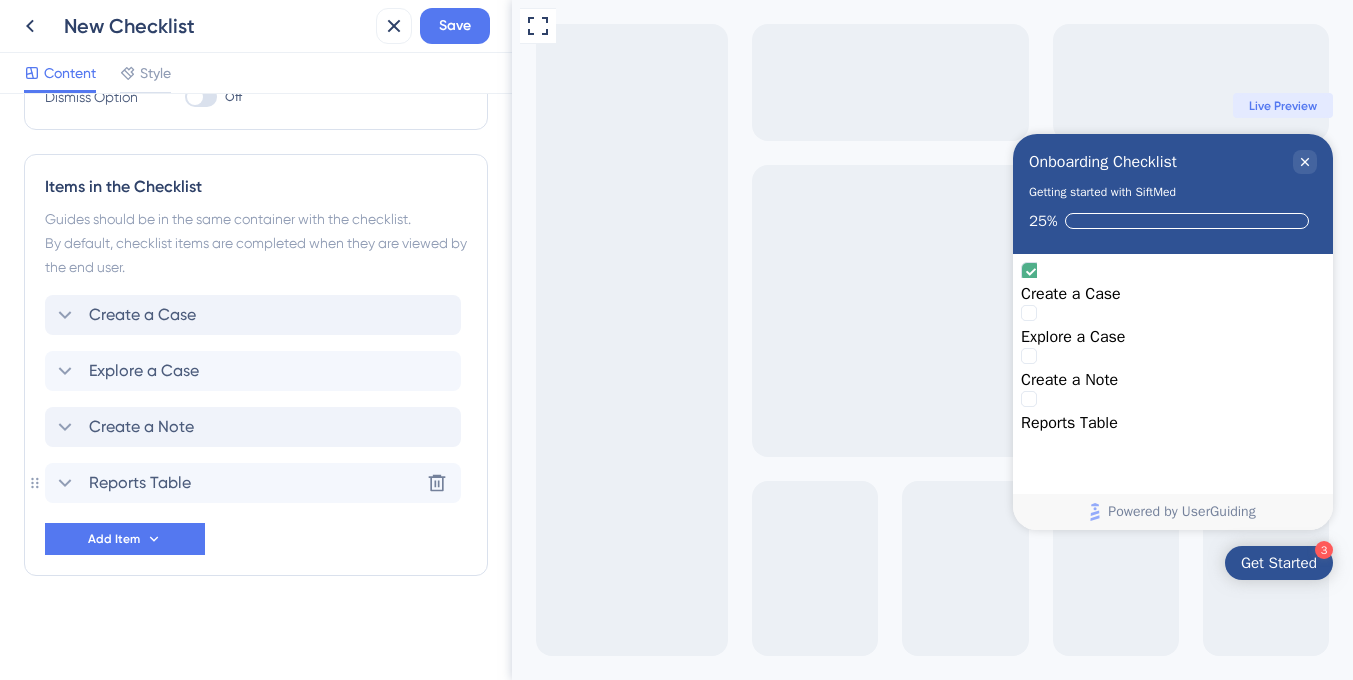 click on "Reports Table" at bounding box center (140, 483) 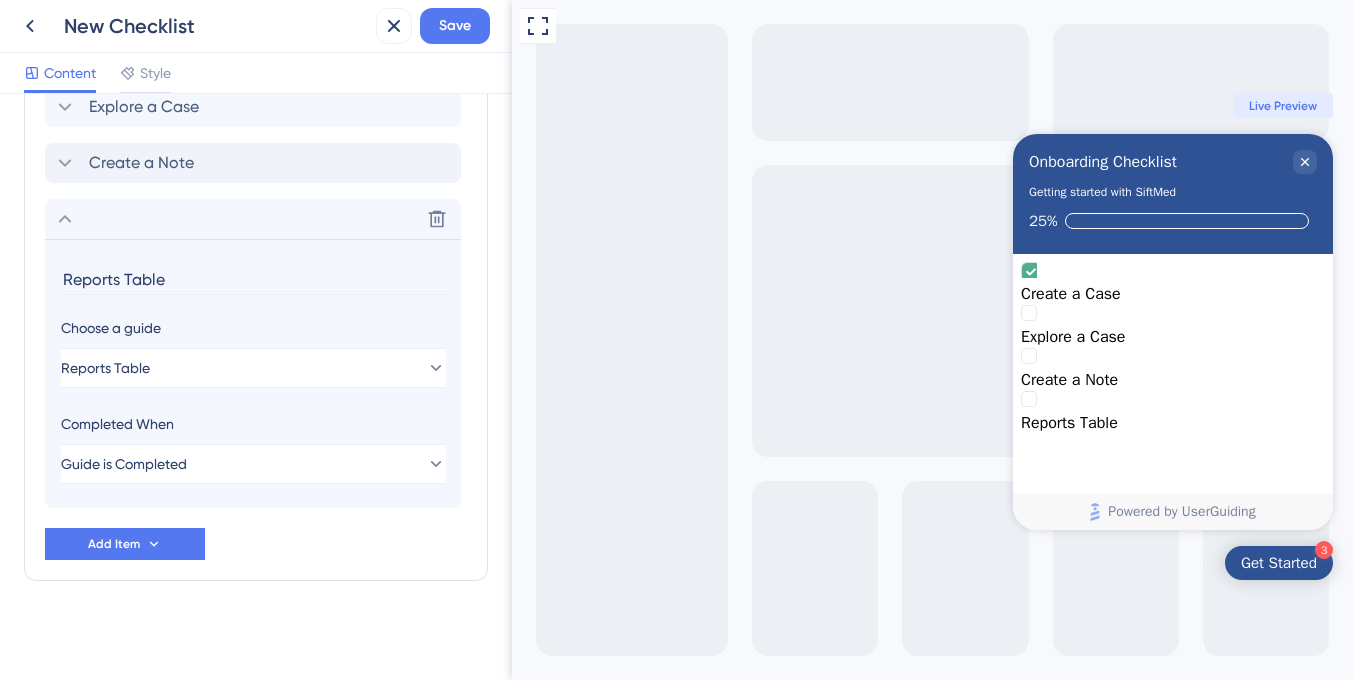 scroll, scrollTop: 717, scrollLeft: 0, axis: vertical 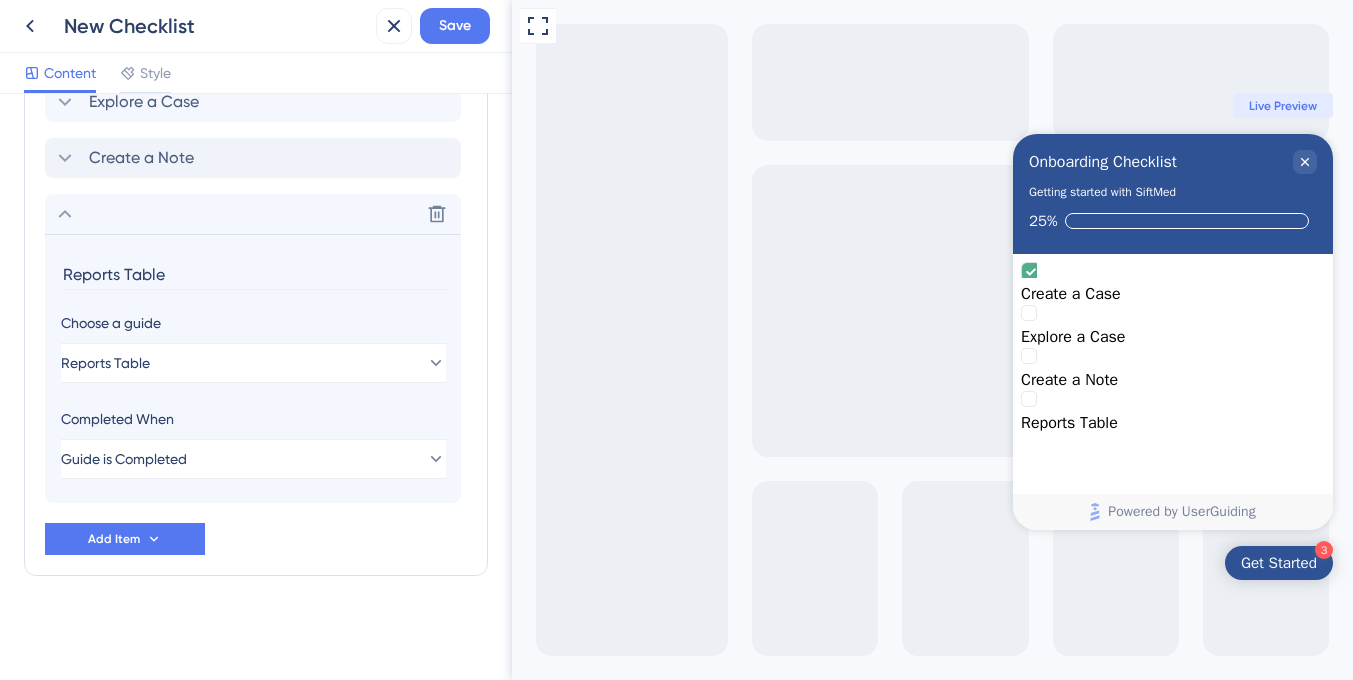 click on "Items in the Checklist Guides should be in the same container with the checklist. By default, checklist items are completed when they are viewed by the end user. Create a Case Explore a Case Create a Note Delete Reports Table Choose a guide Reports Table Completed When Guide is Completed Add Item" at bounding box center [256, 230] 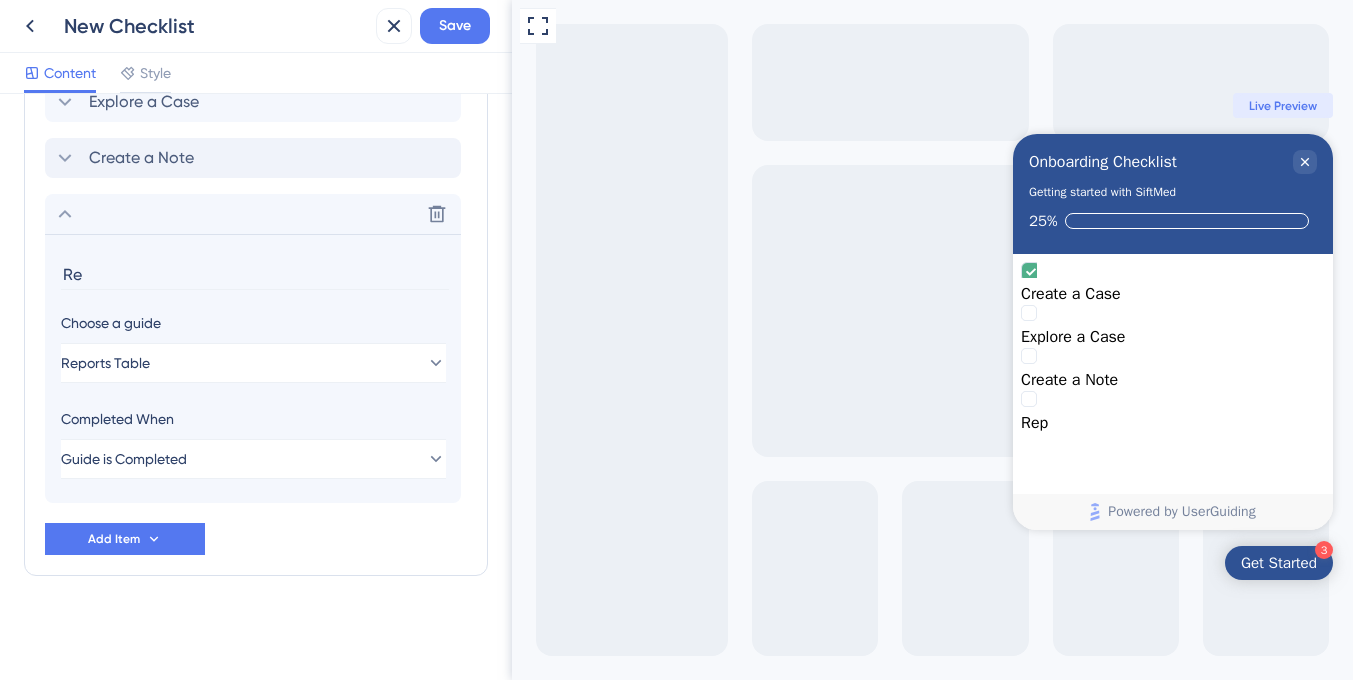 type on "R" 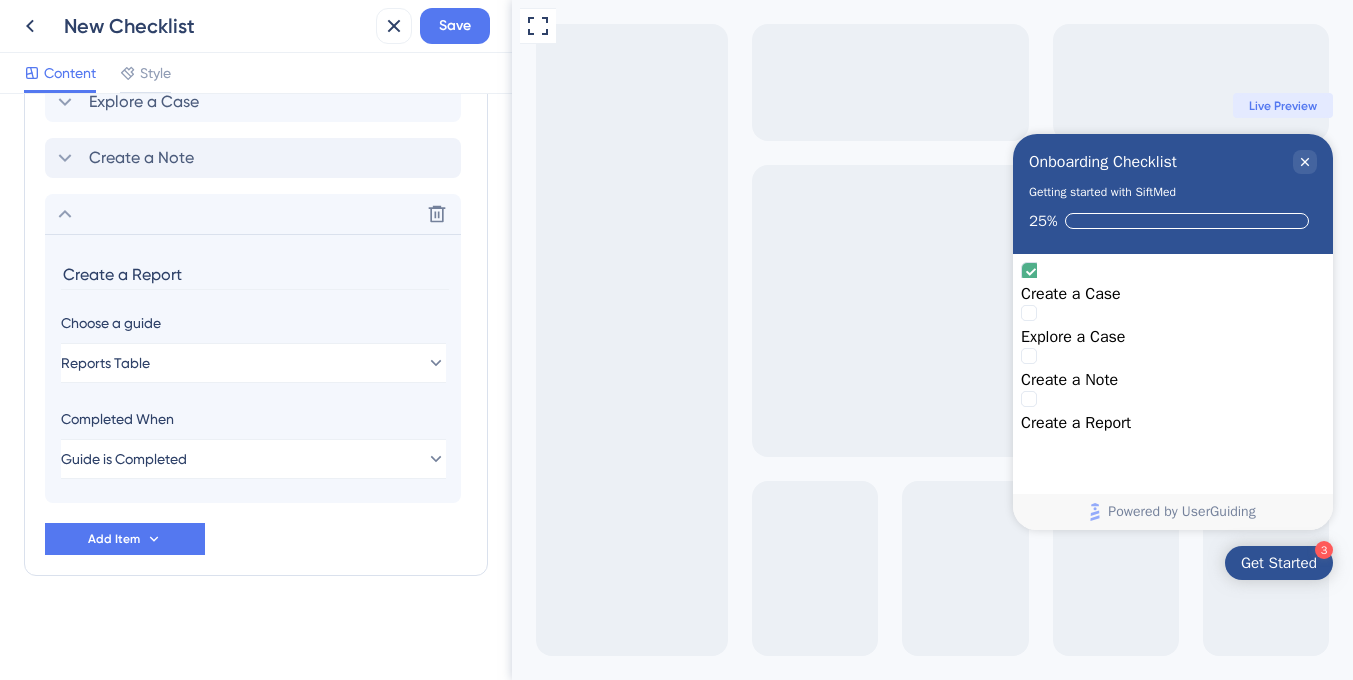 type on "Create a Report" 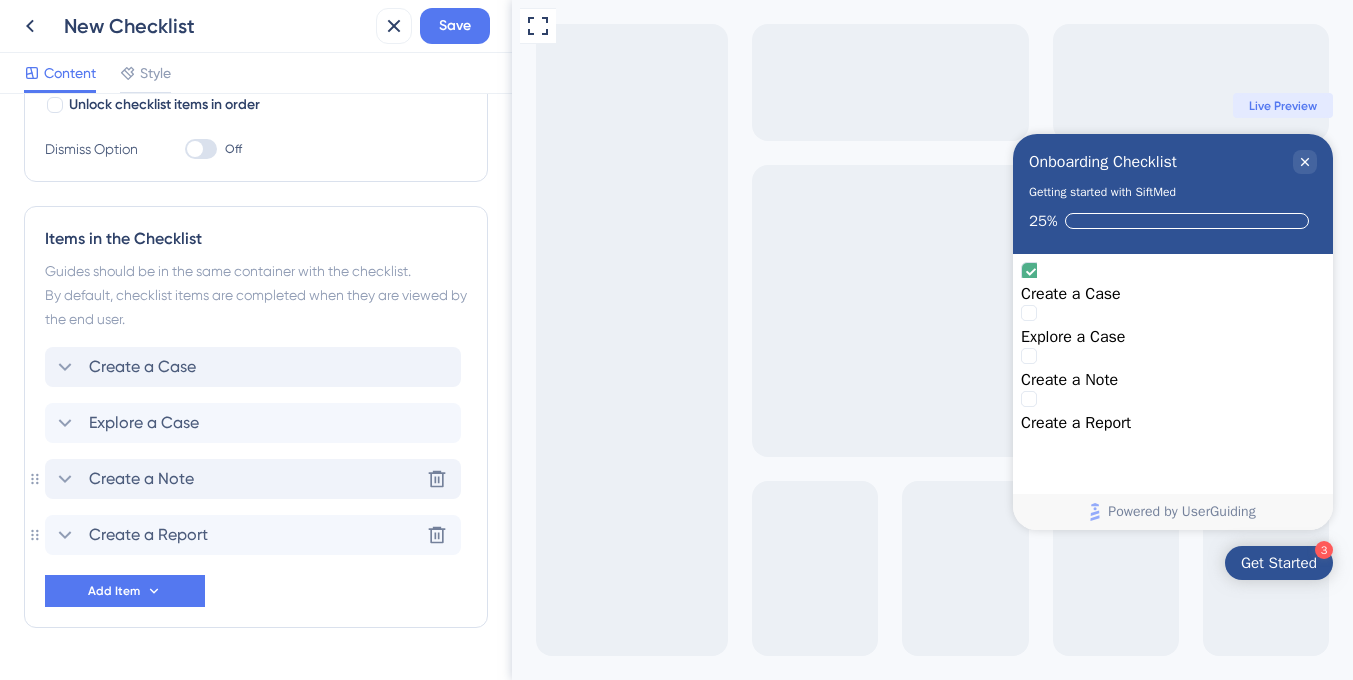 scroll, scrollTop: 448, scrollLeft: 0, axis: vertical 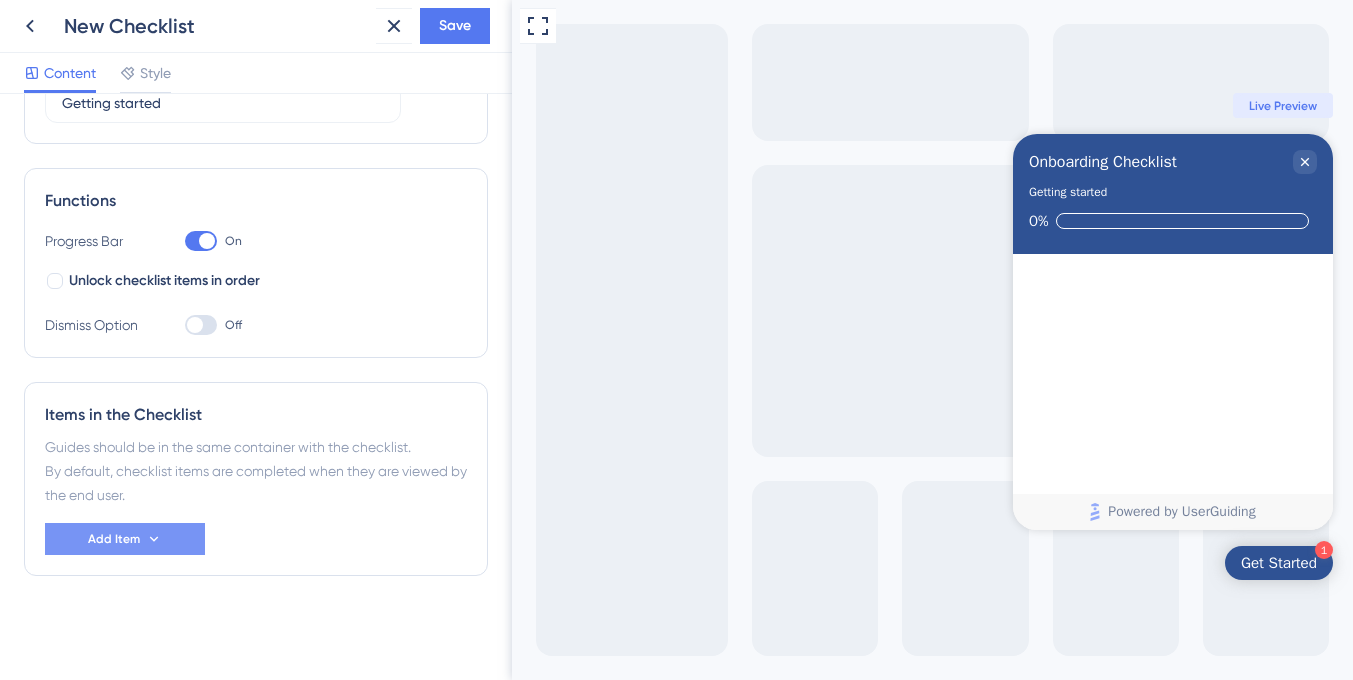 click on "Add Item" at bounding box center [125, 539] 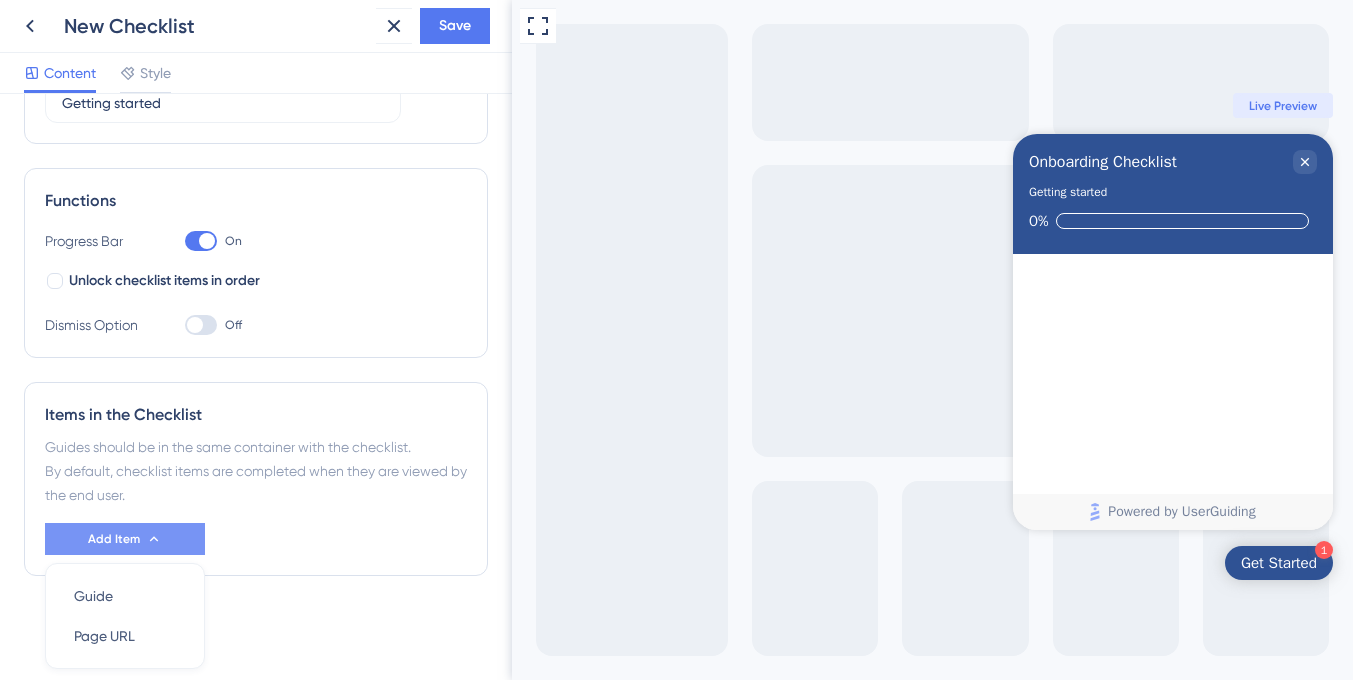 scroll, scrollTop: 289, scrollLeft: 0, axis: vertical 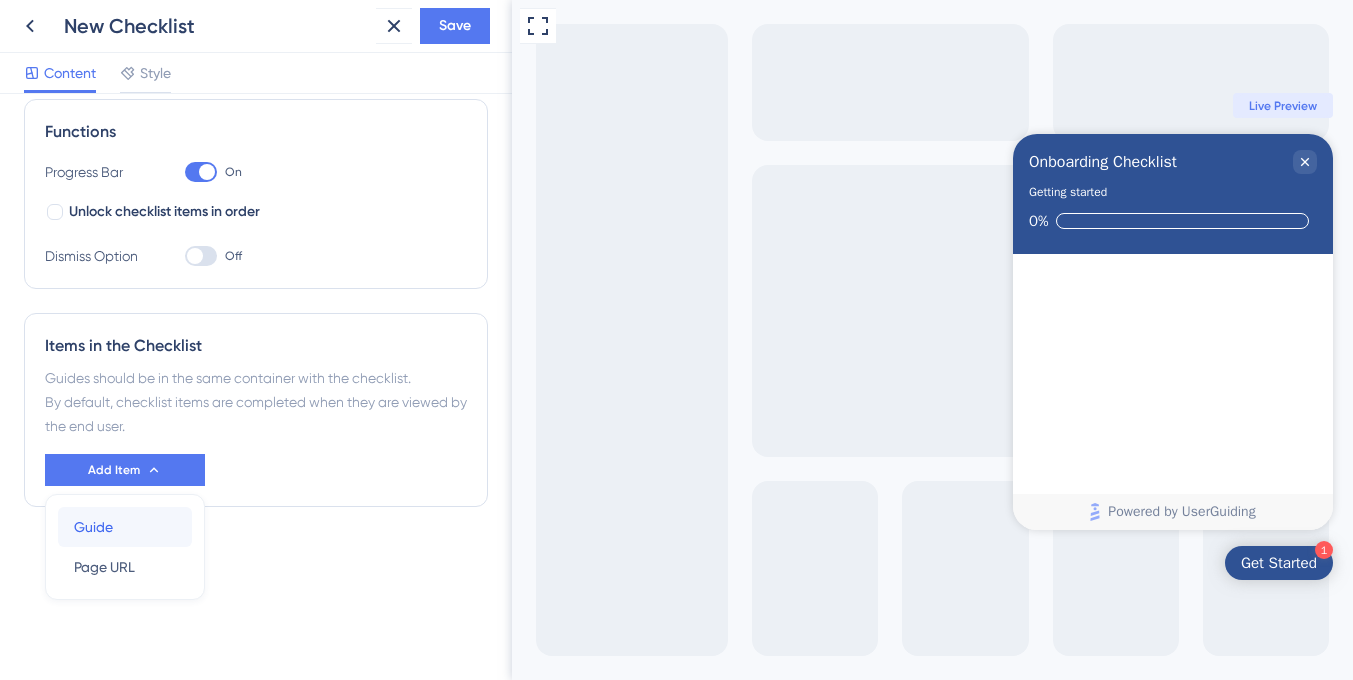 click on "Guide Guide" at bounding box center [125, 527] 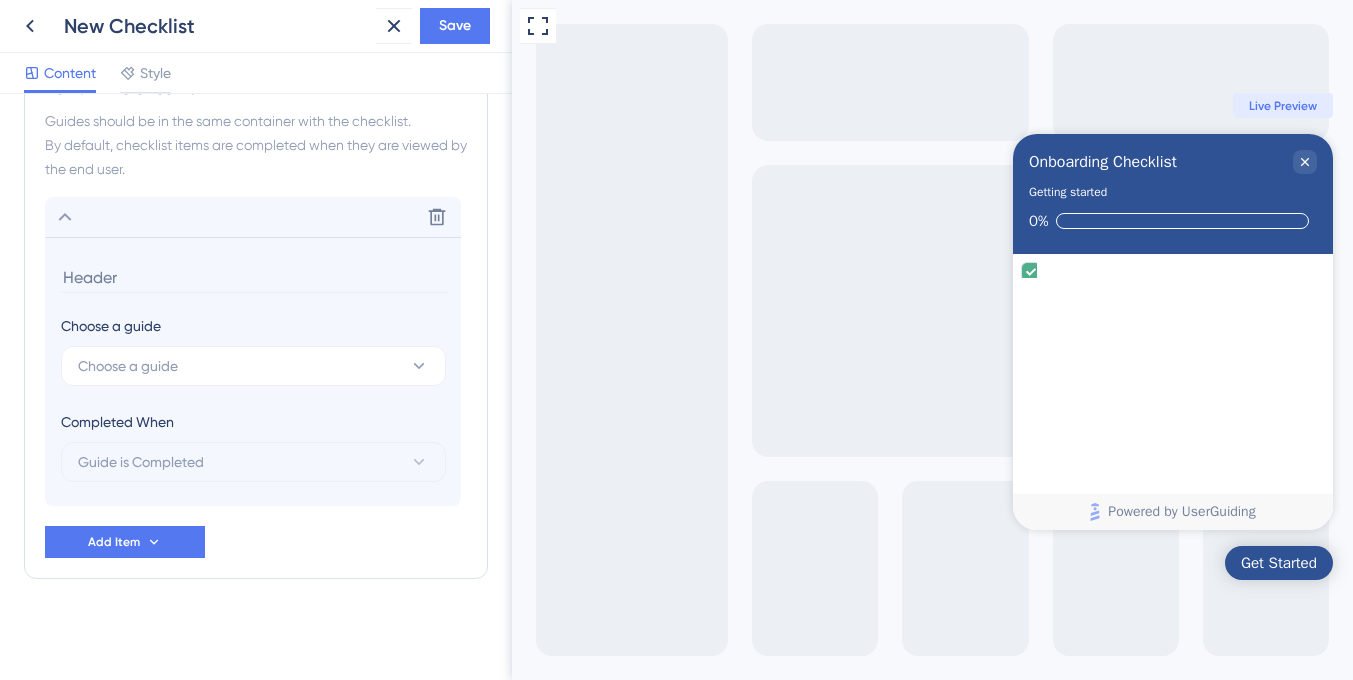 scroll, scrollTop: 549, scrollLeft: 0, axis: vertical 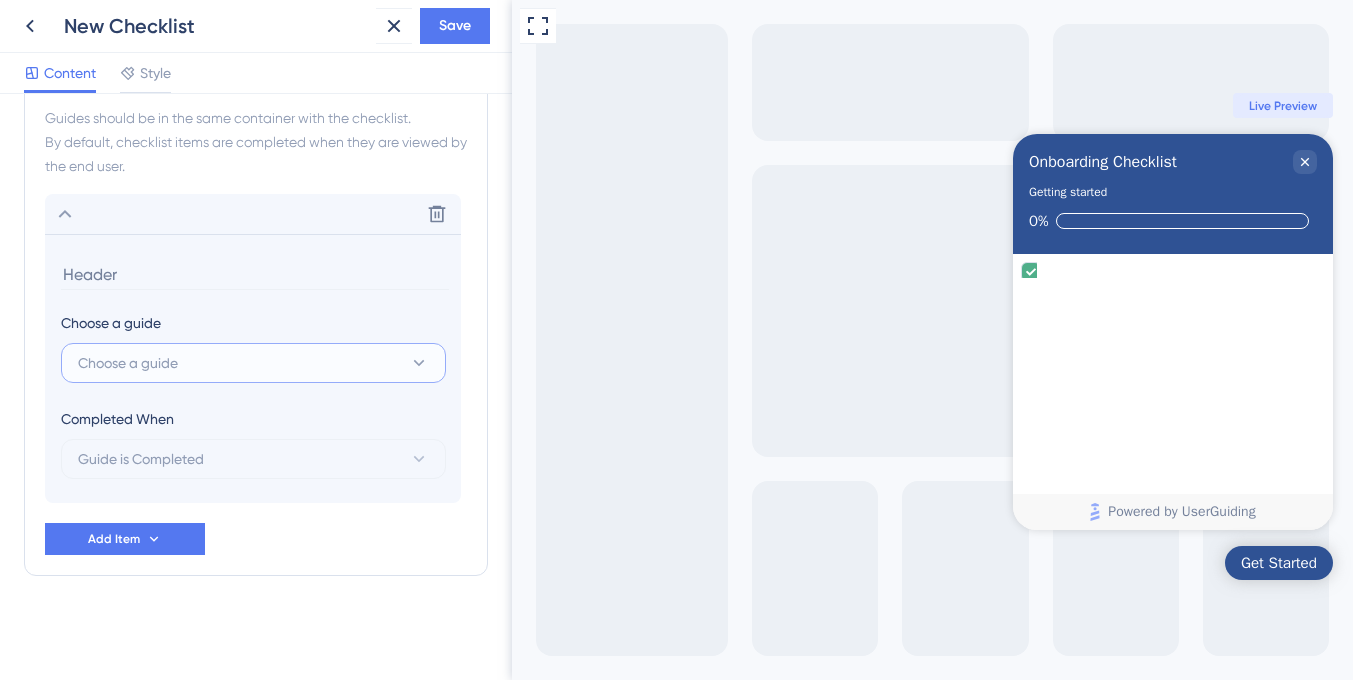 click on "Choose a guide" at bounding box center [128, 363] 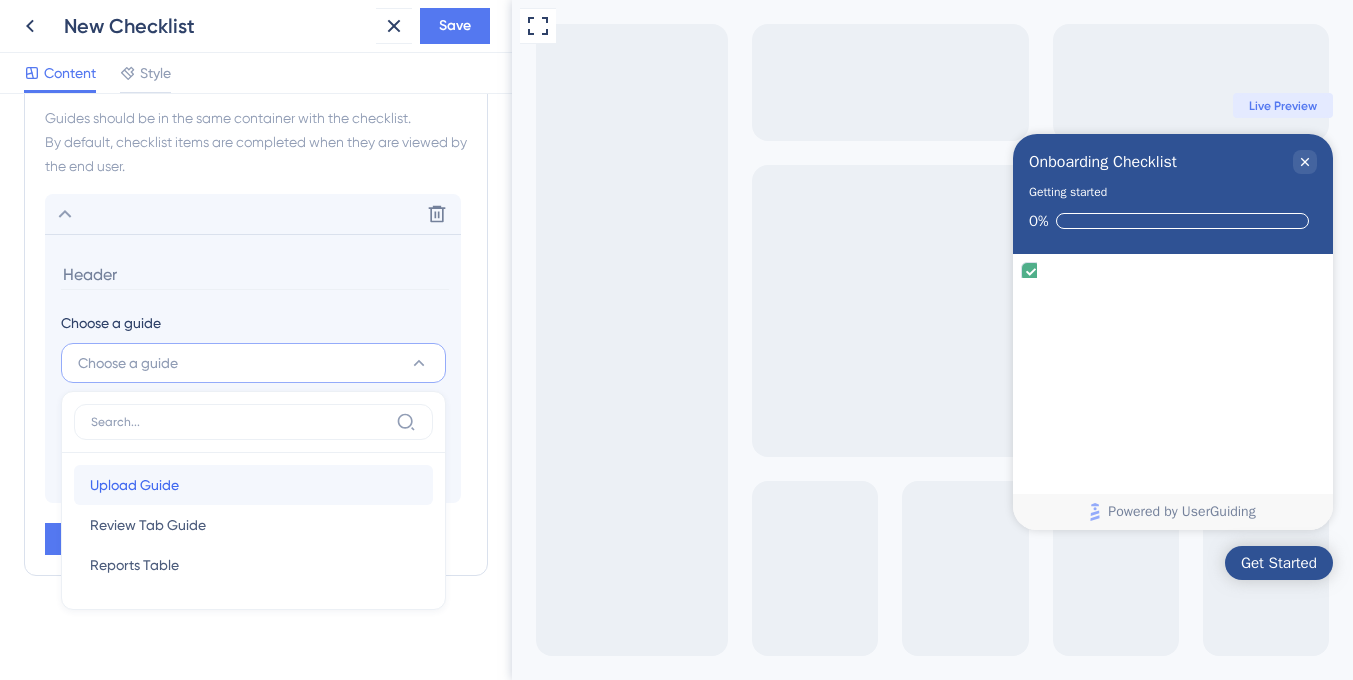 click on "Upload Guide" at bounding box center (134, 485) 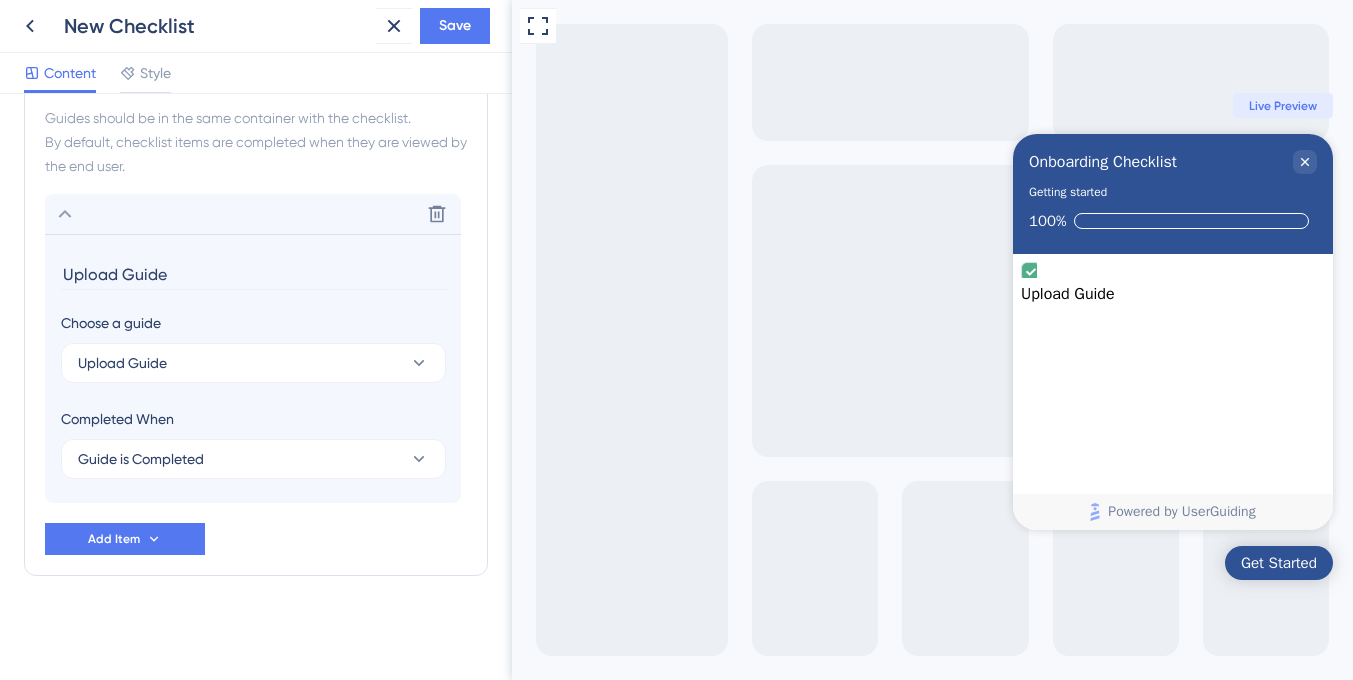 click on "Upload Guide" at bounding box center (255, 274) 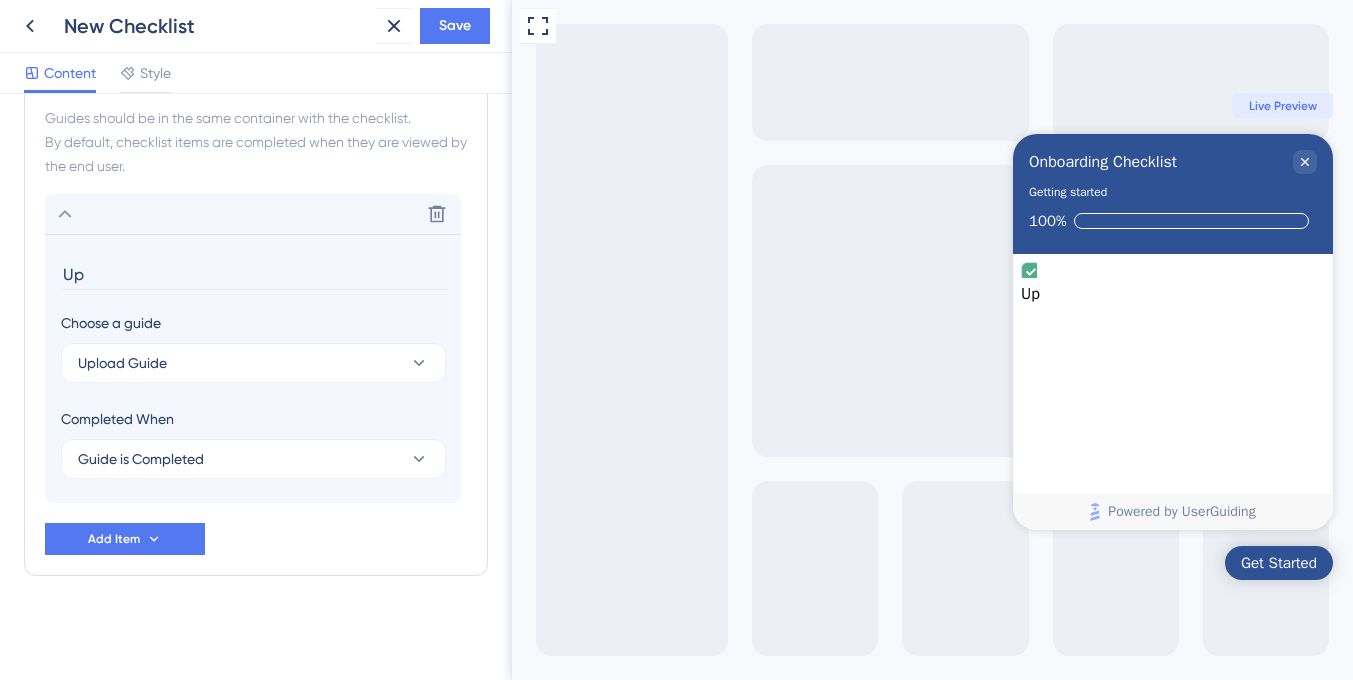 type on "U" 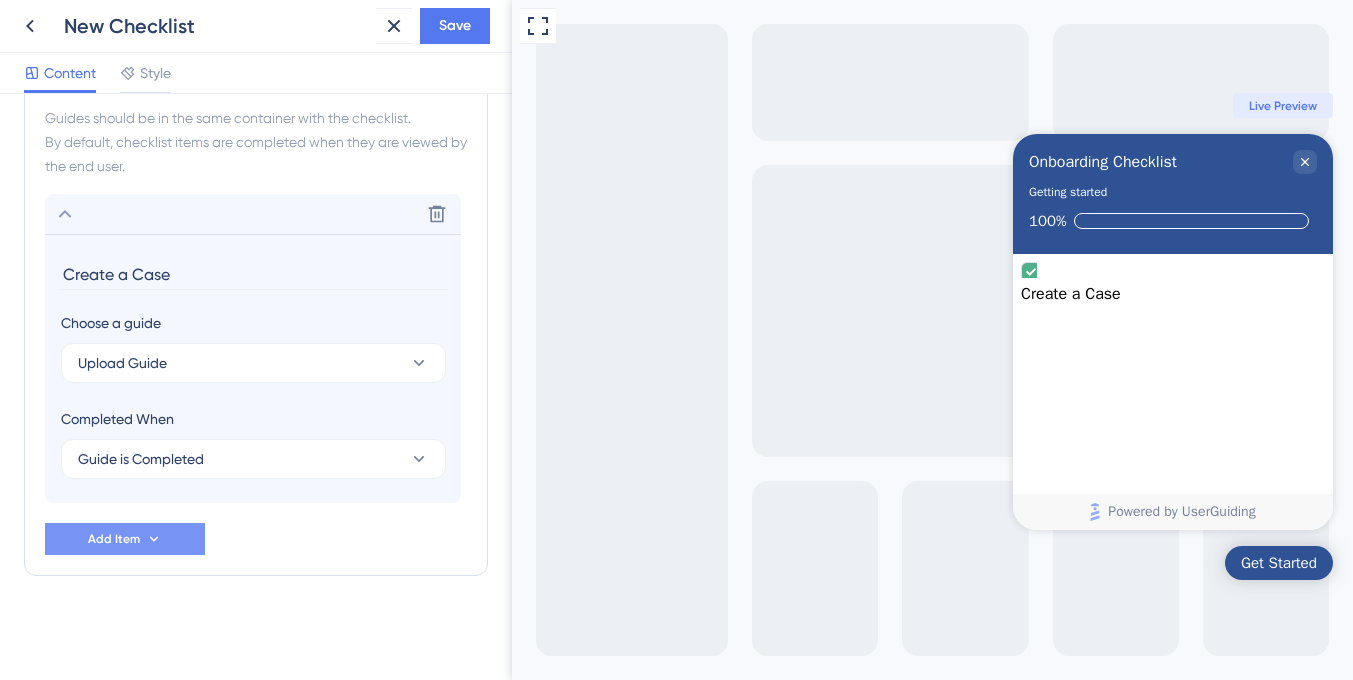 type on "Create a Case" 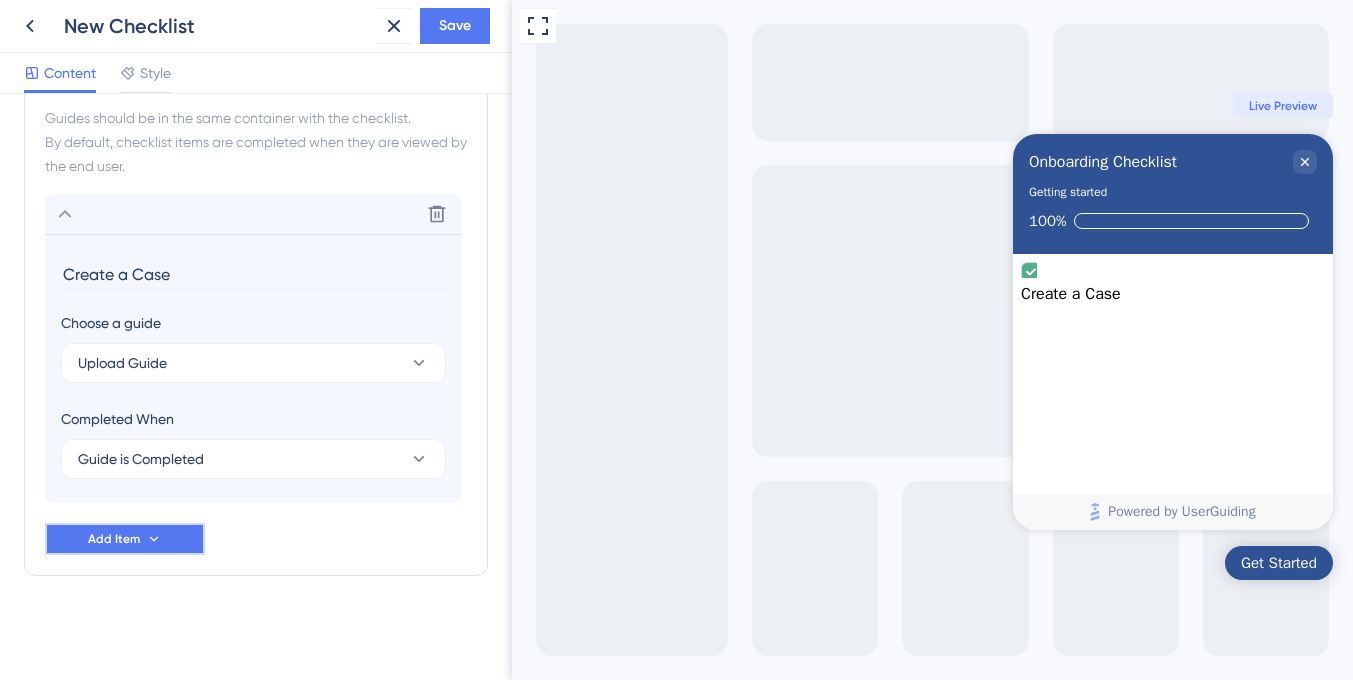 click 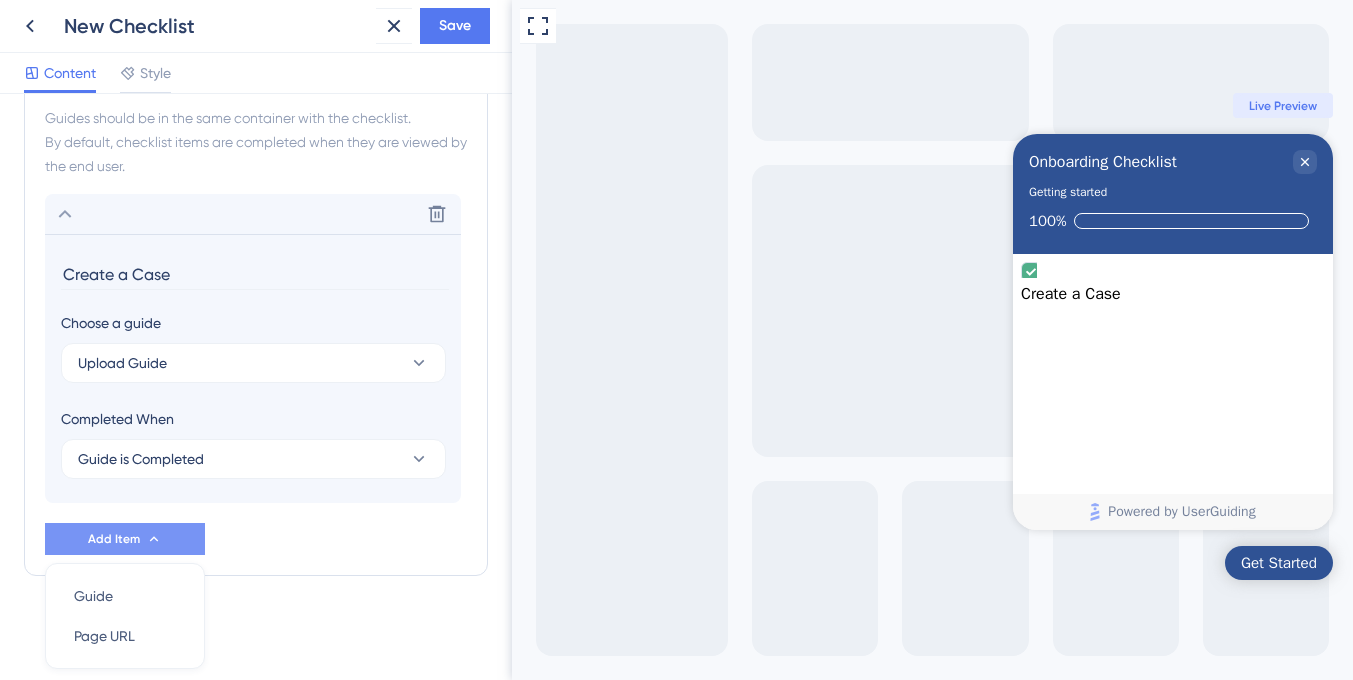 scroll, scrollTop: 618, scrollLeft: 0, axis: vertical 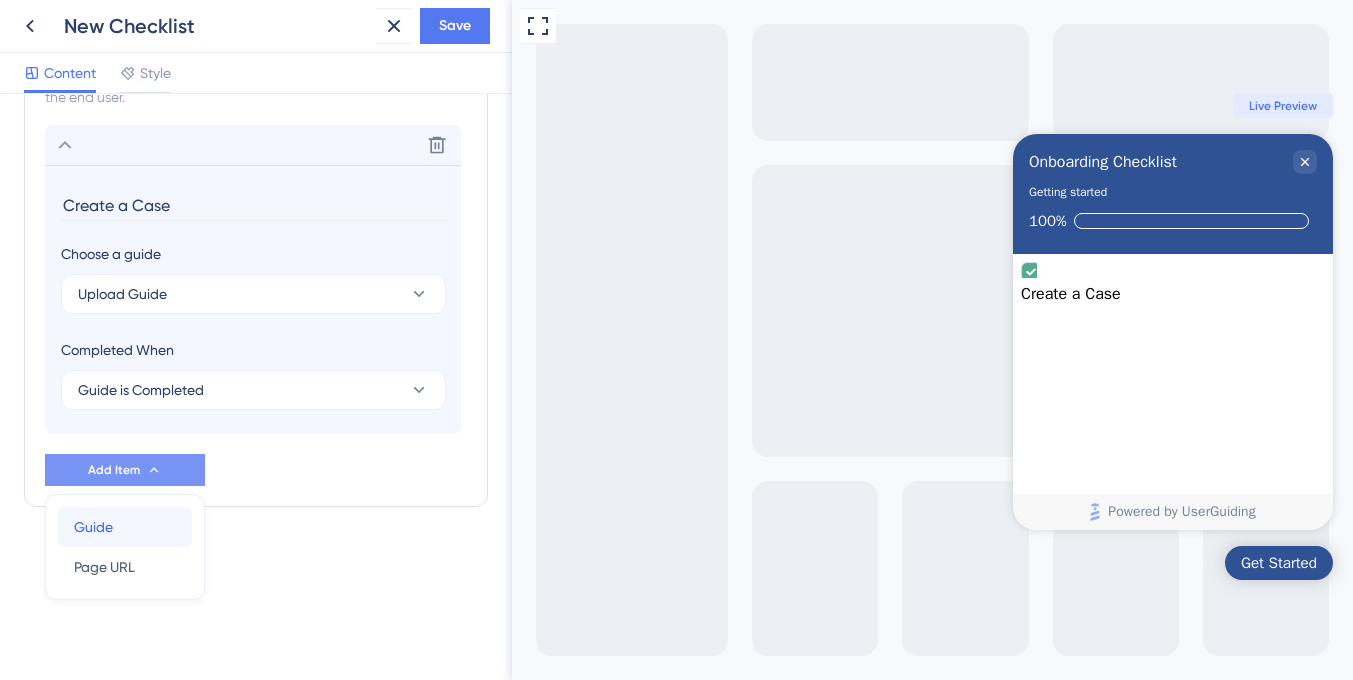 click on "Guide" at bounding box center [93, 527] 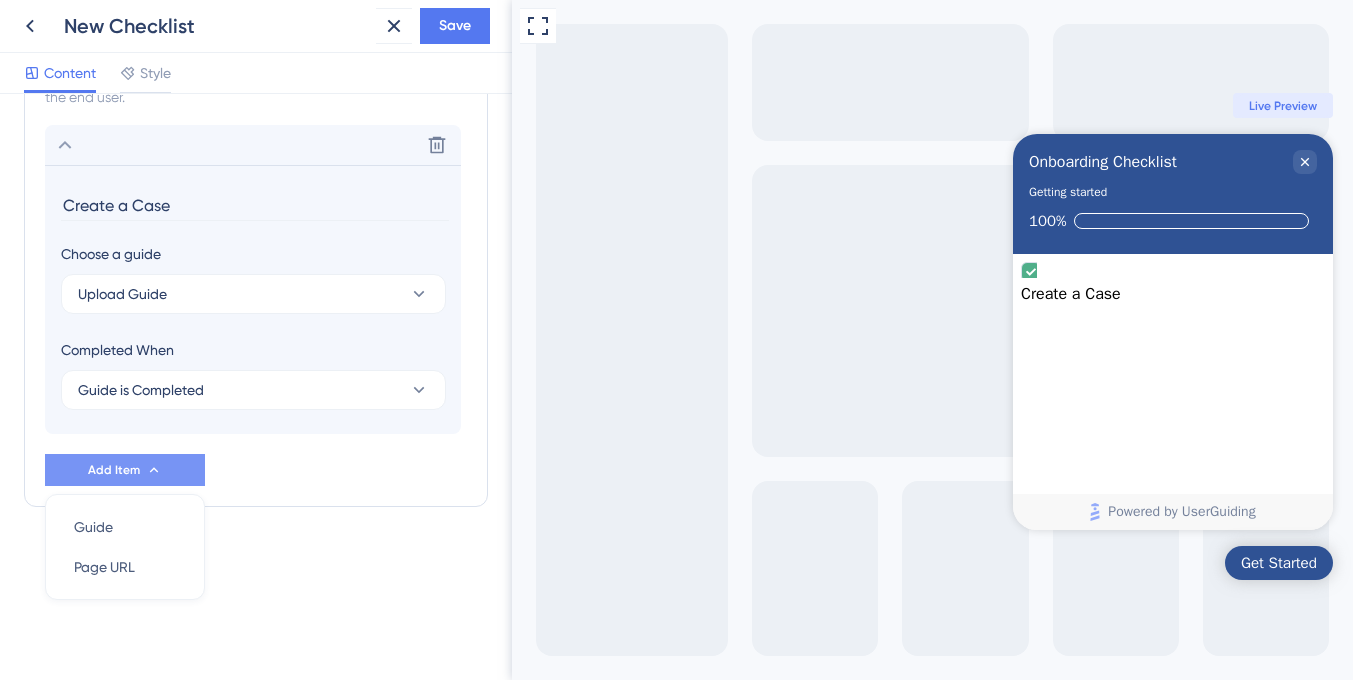 scroll, scrollTop: 605, scrollLeft: 0, axis: vertical 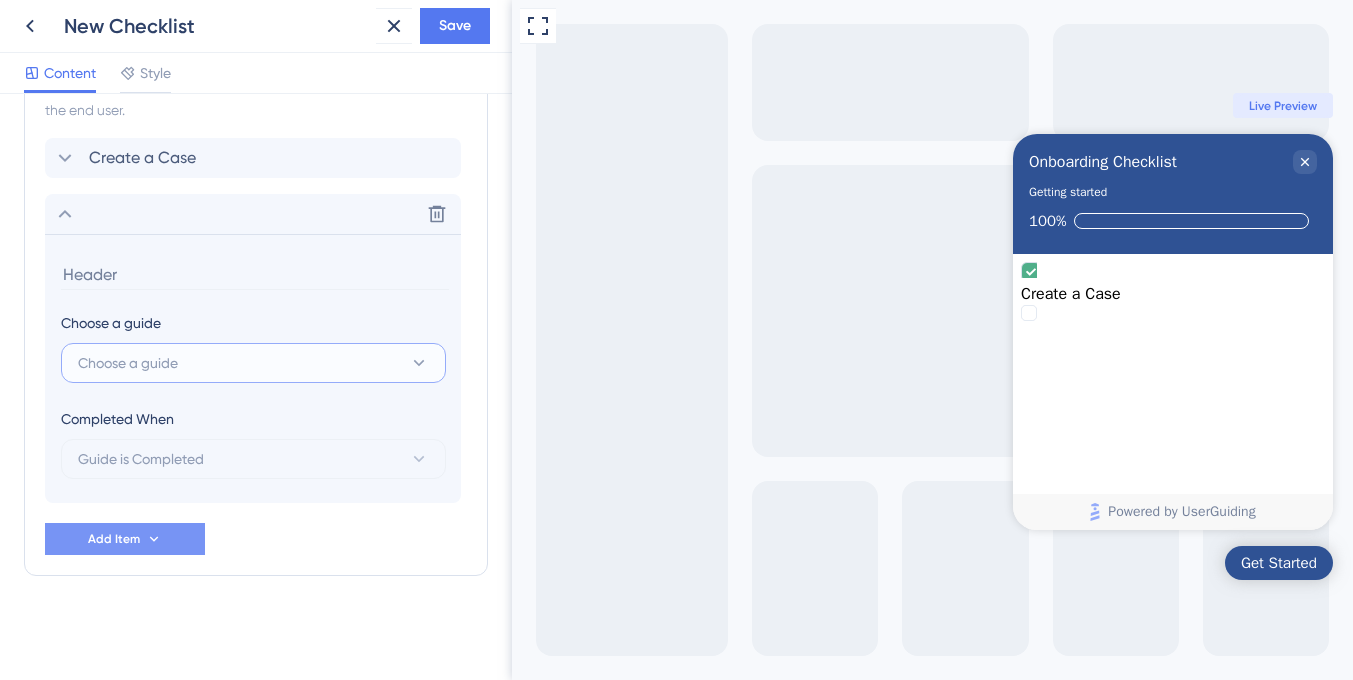 click on "Choose a guide" at bounding box center (128, 363) 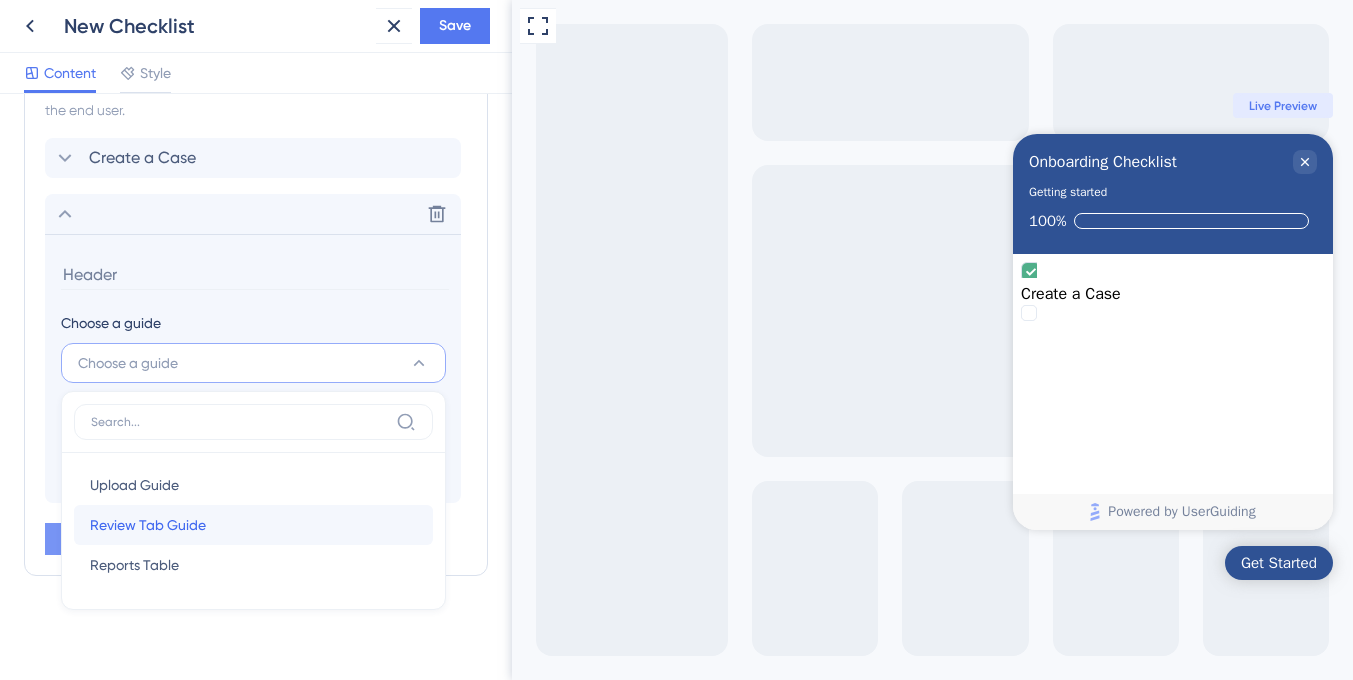 click on "Review Tab Guide" at bounding box center (148, 525) 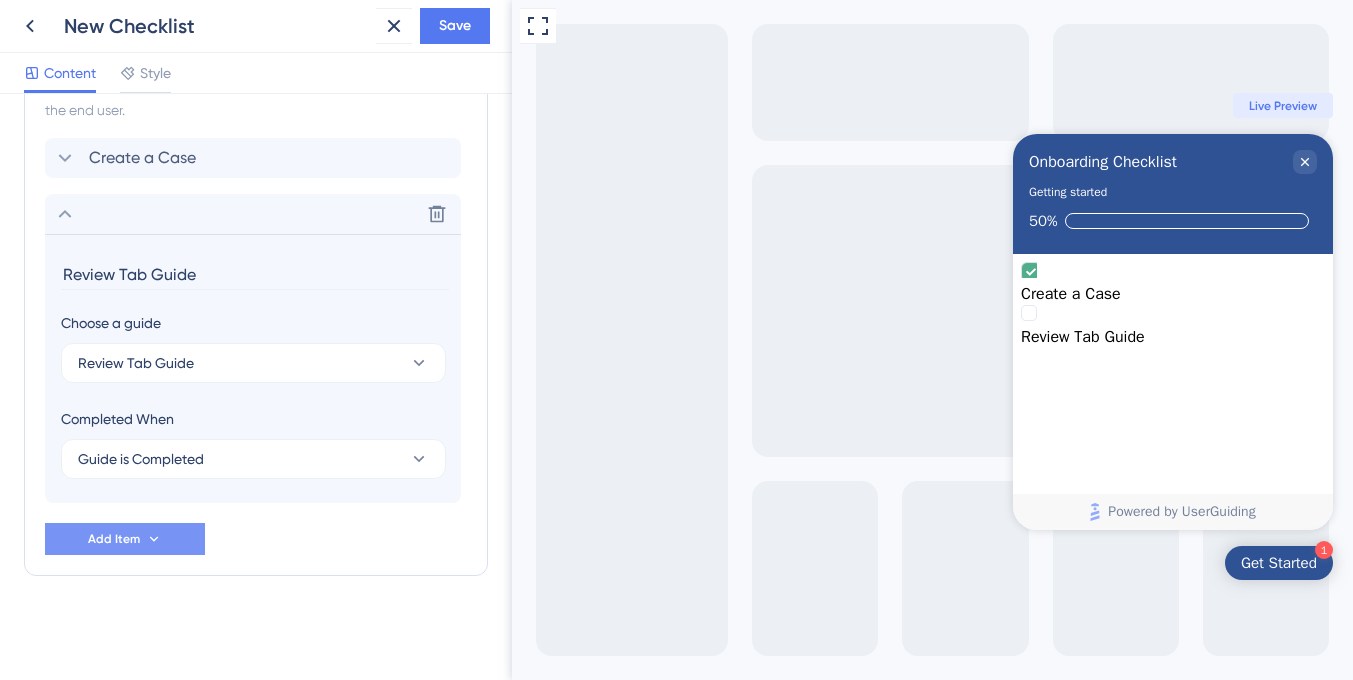 click on "Review Tab Guide" at bounding box center (255, 274) 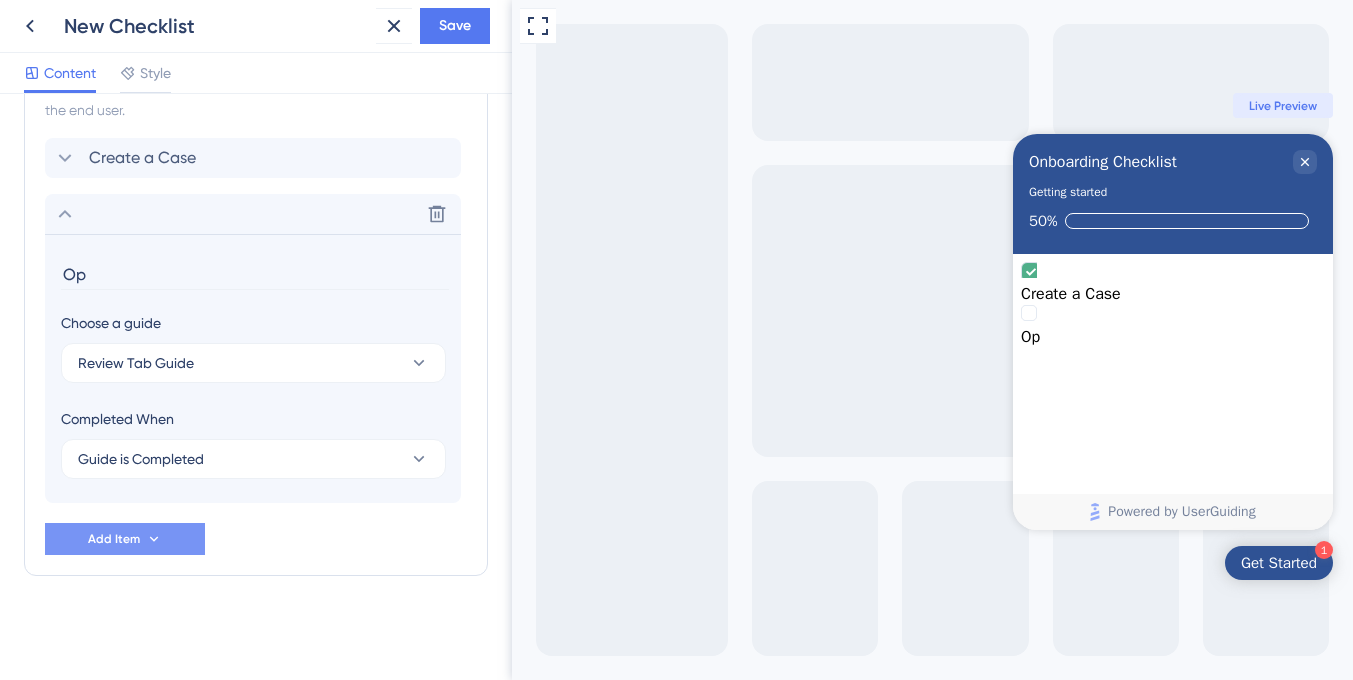type on "O" 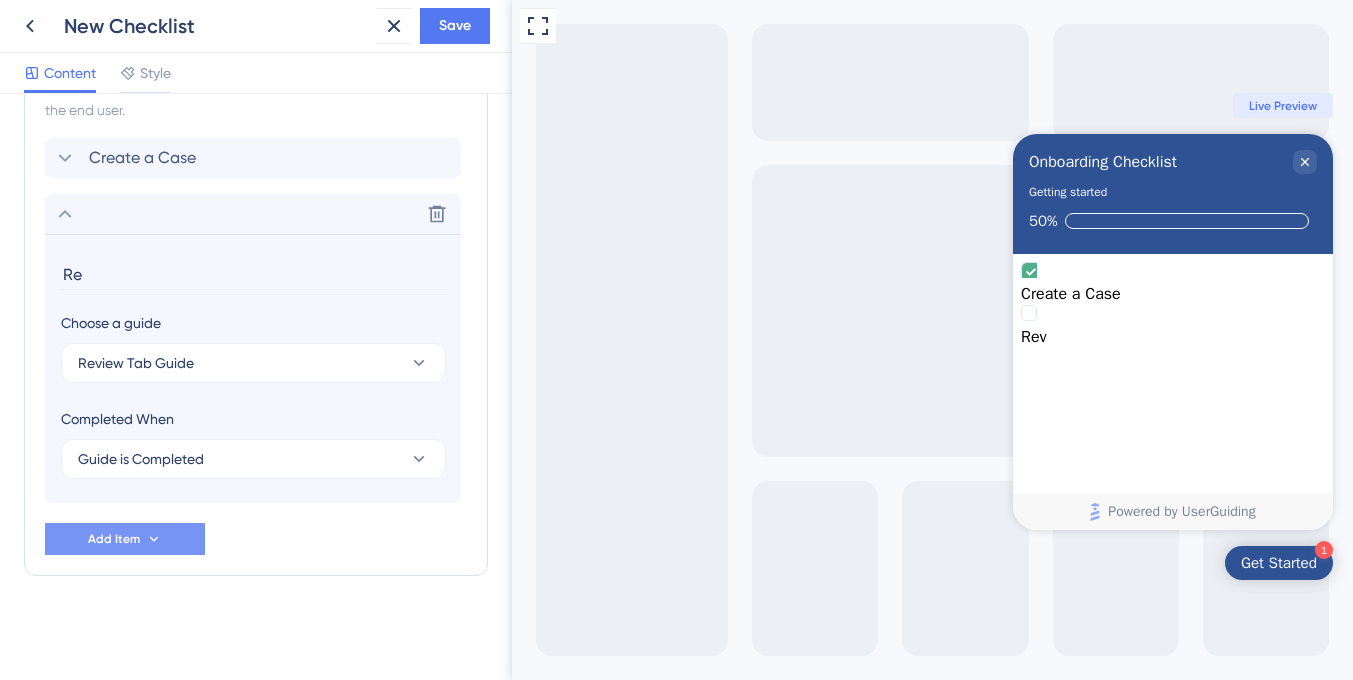 type on "R" 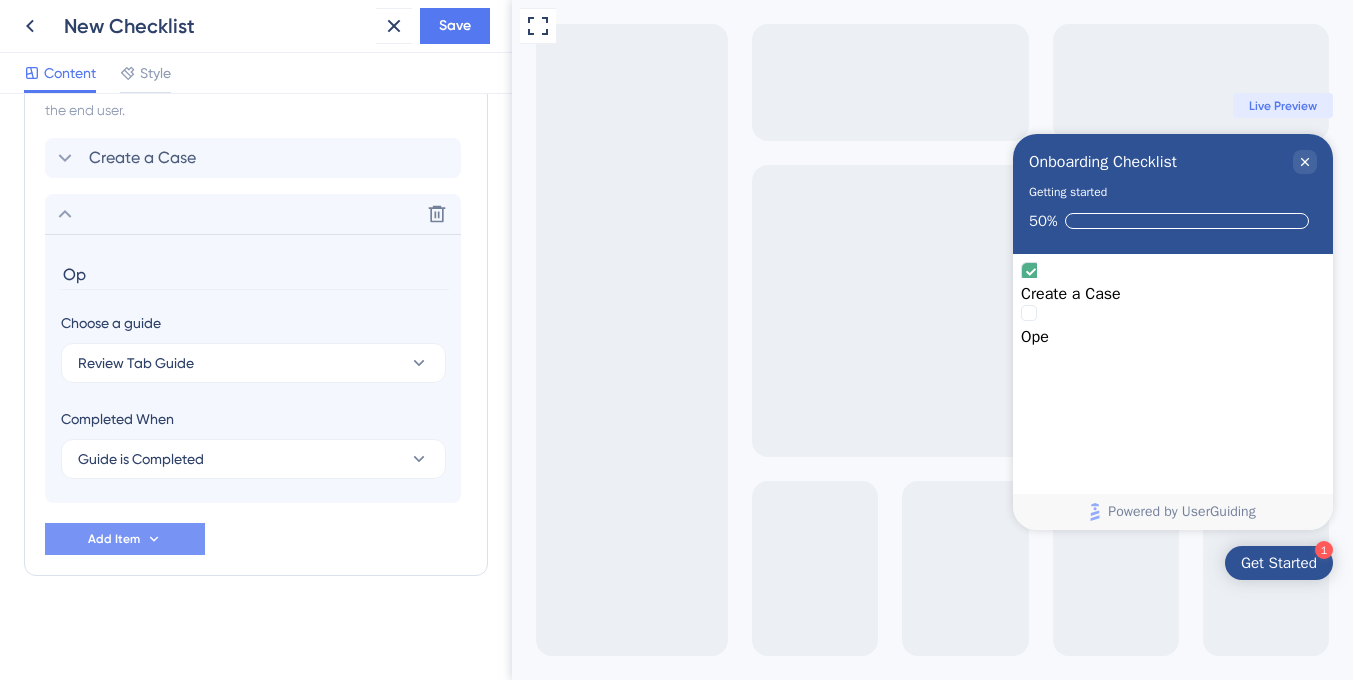 type on "O" 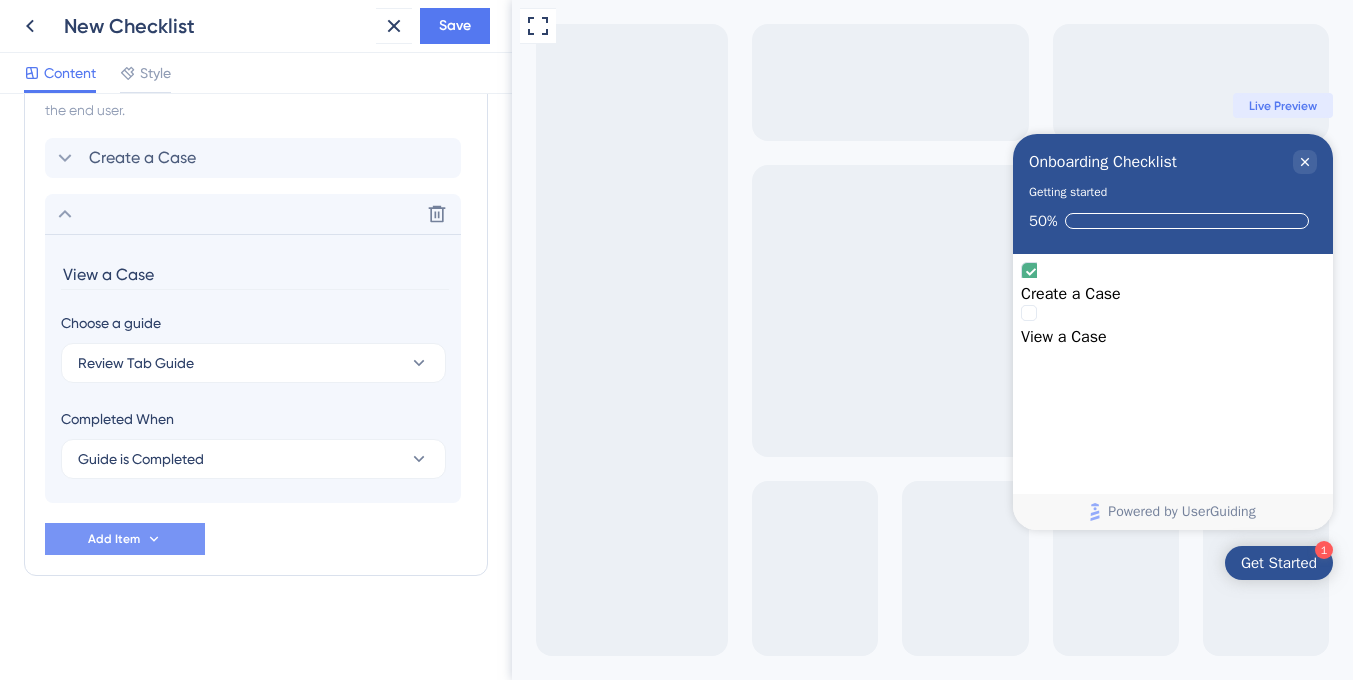 type on "View a Case" 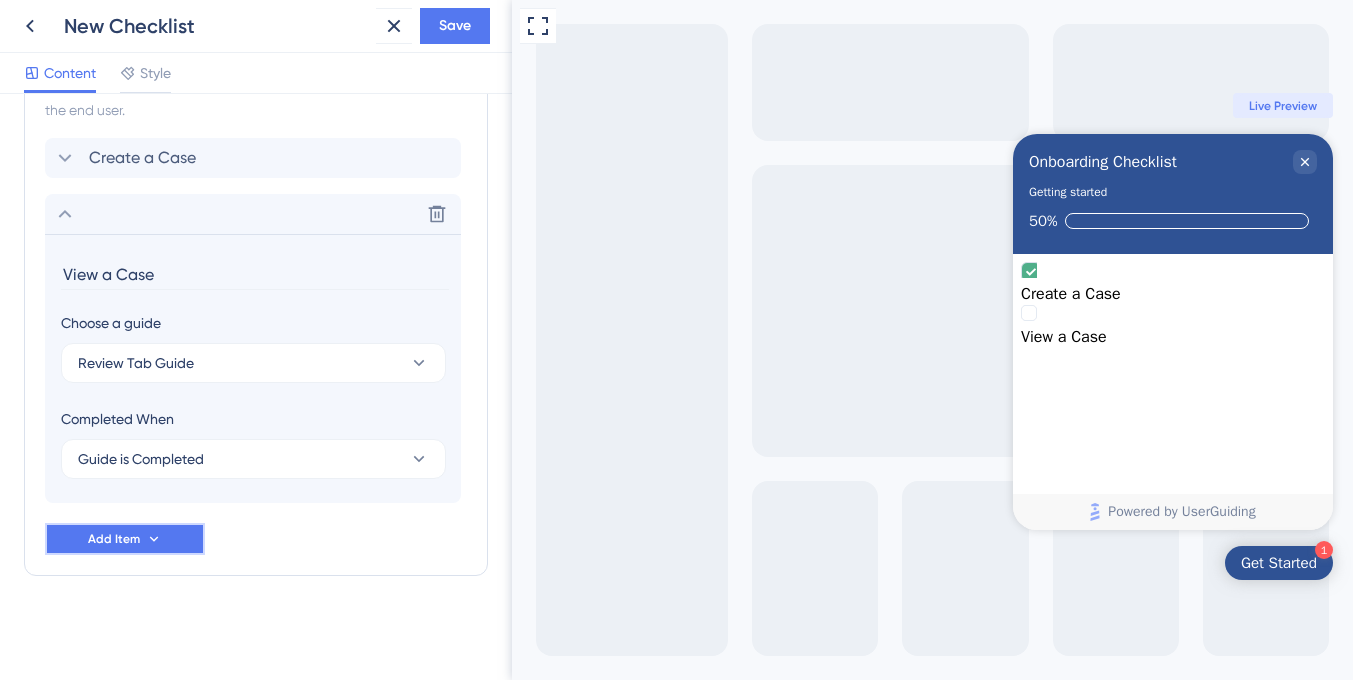 click on "Add Item" at bounding box center (125, 539) 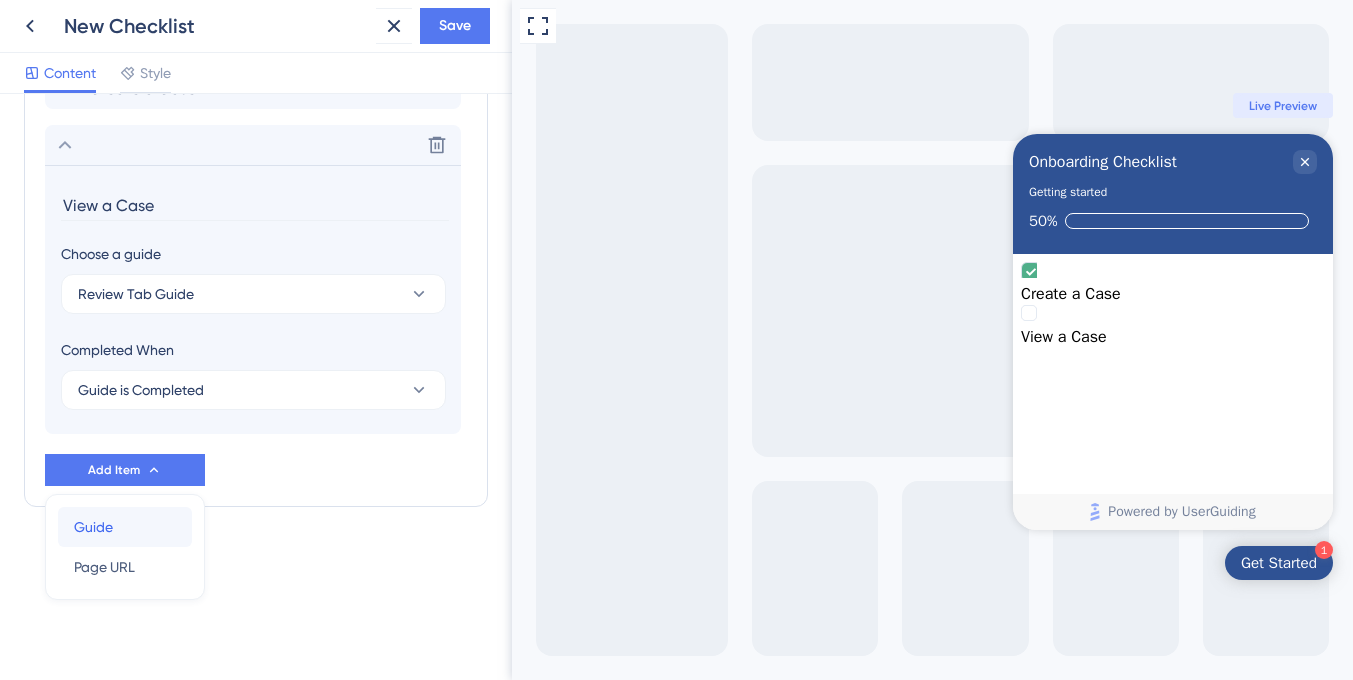 click on "Guide" at bounding box center [93, 527] 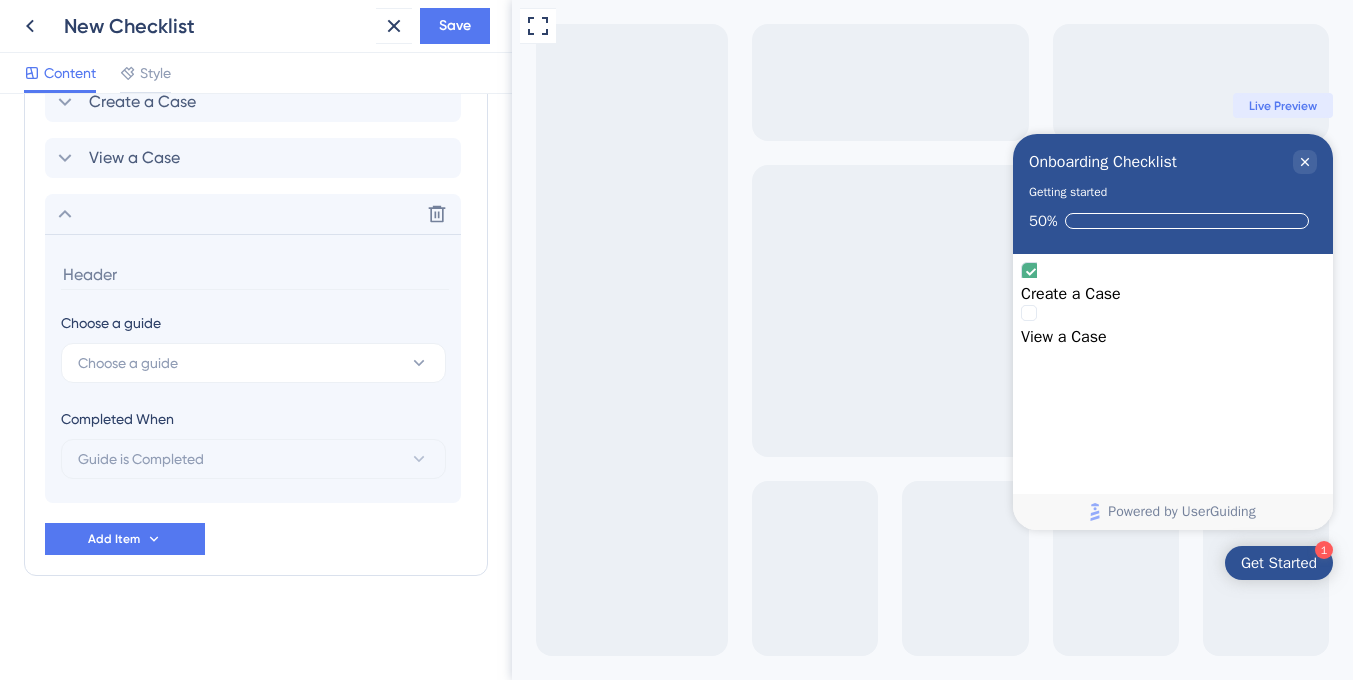 scroll, scrollTop: 661, scrollLeft: 0, axis: vertical 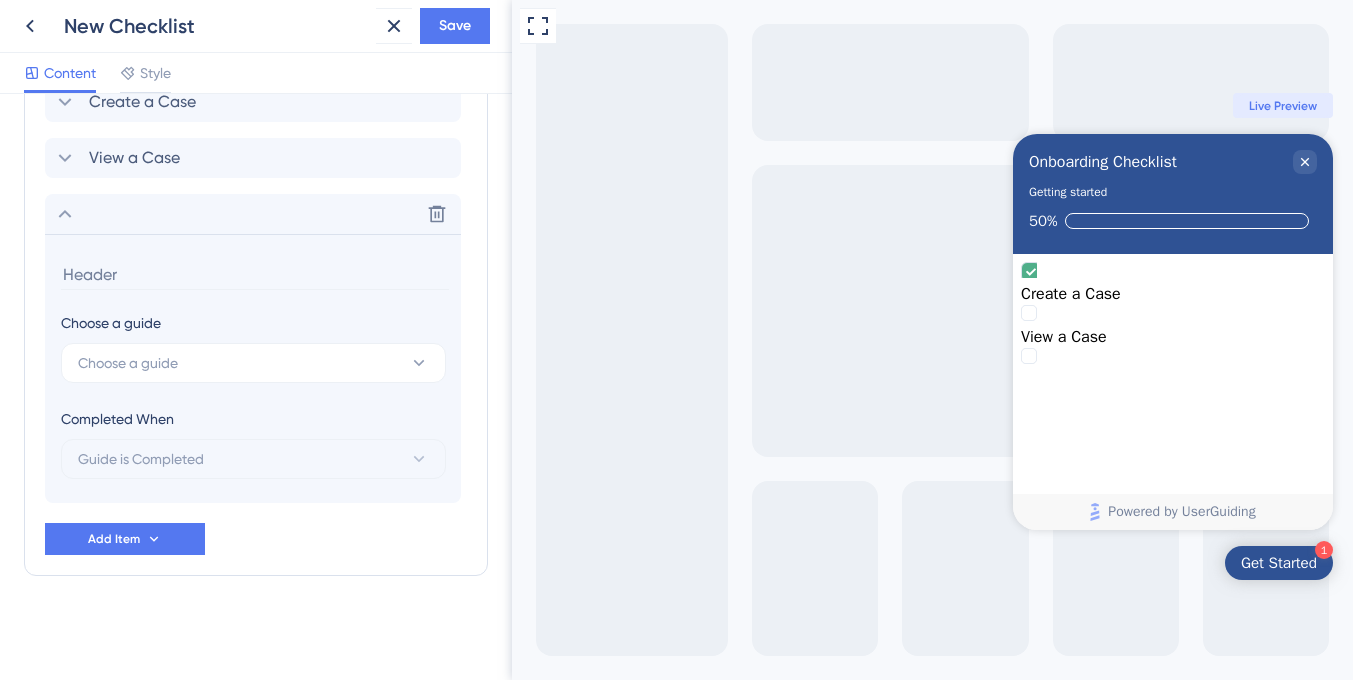 click on "Choose a guide" at bounding box center (253, 323) 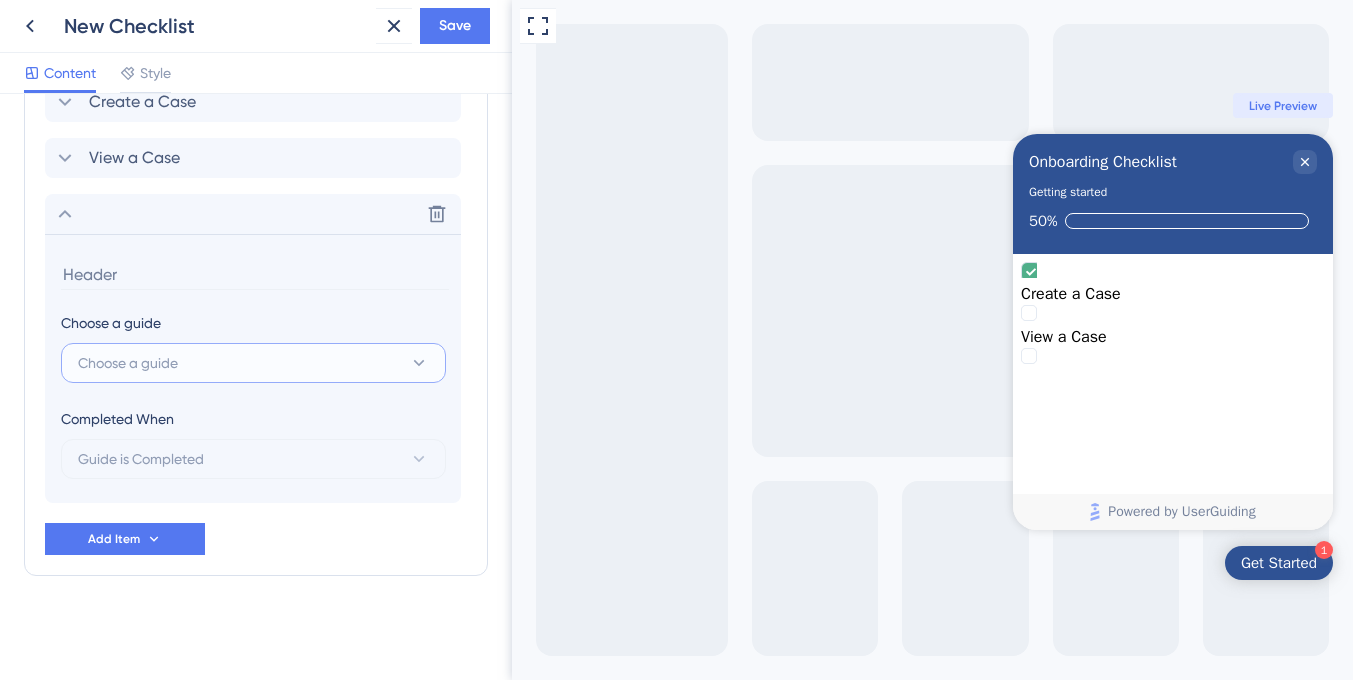 click on "Choose a guide" at bounding box center [253, 363] 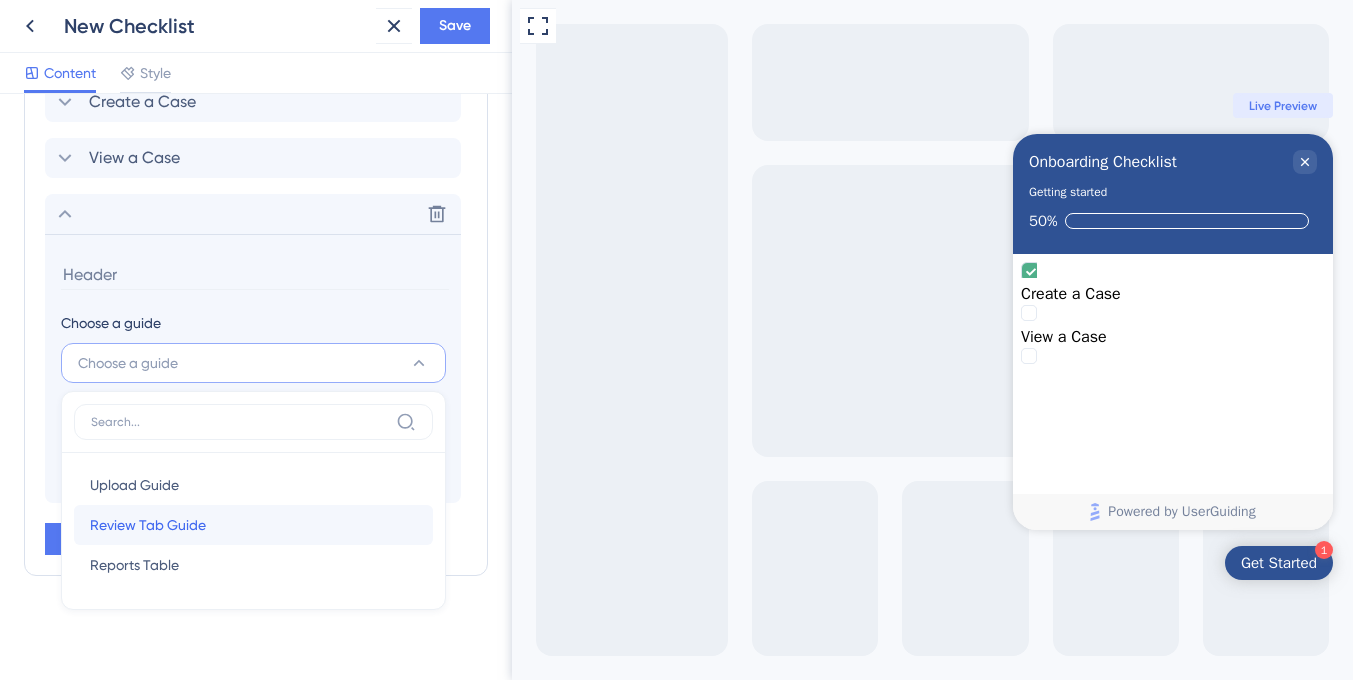 click on "Review Tab Guide" at bounding box center [148, 525] 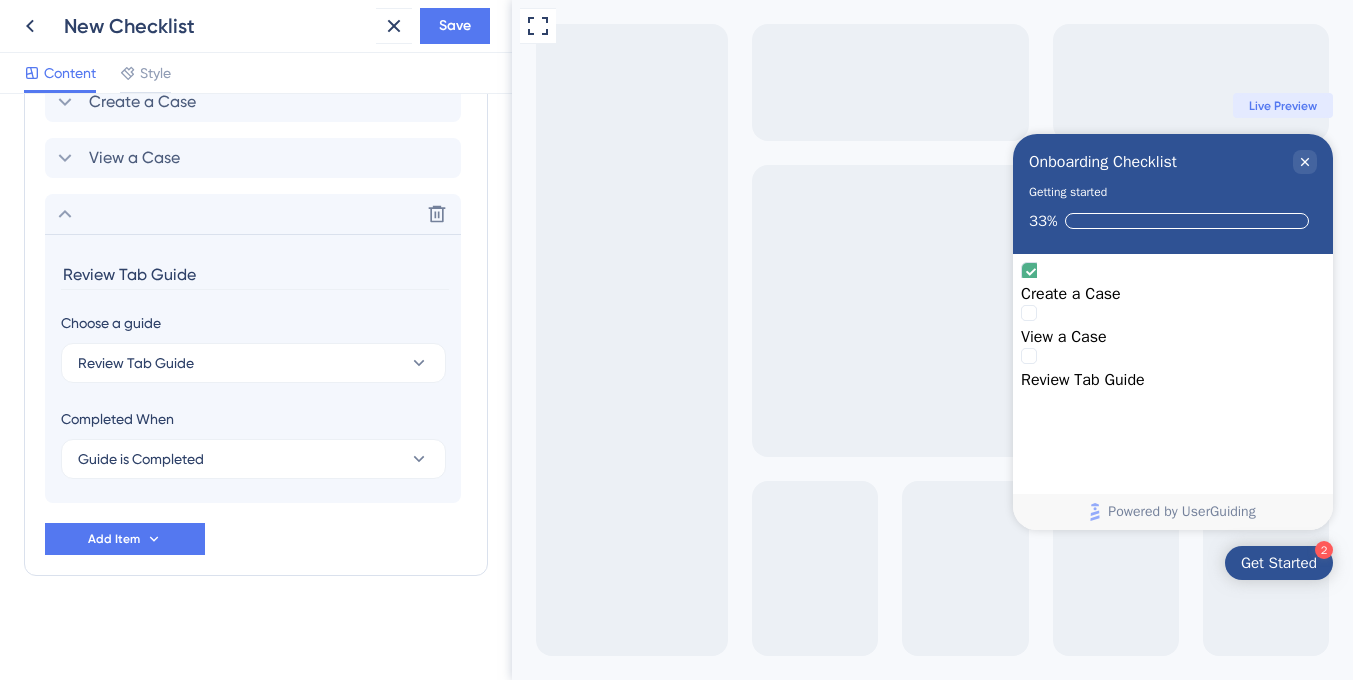 click on "Review Tab Guide" at bounding box center [255, 274] 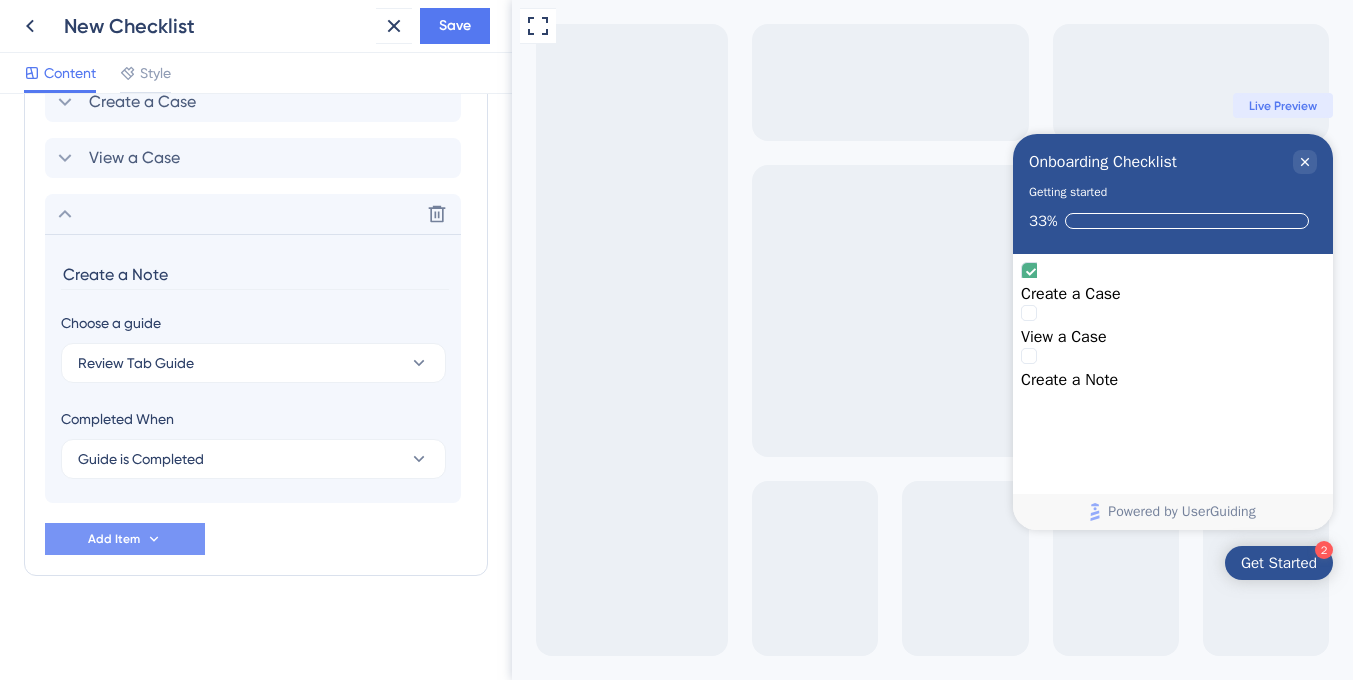 type on "Create a Note" 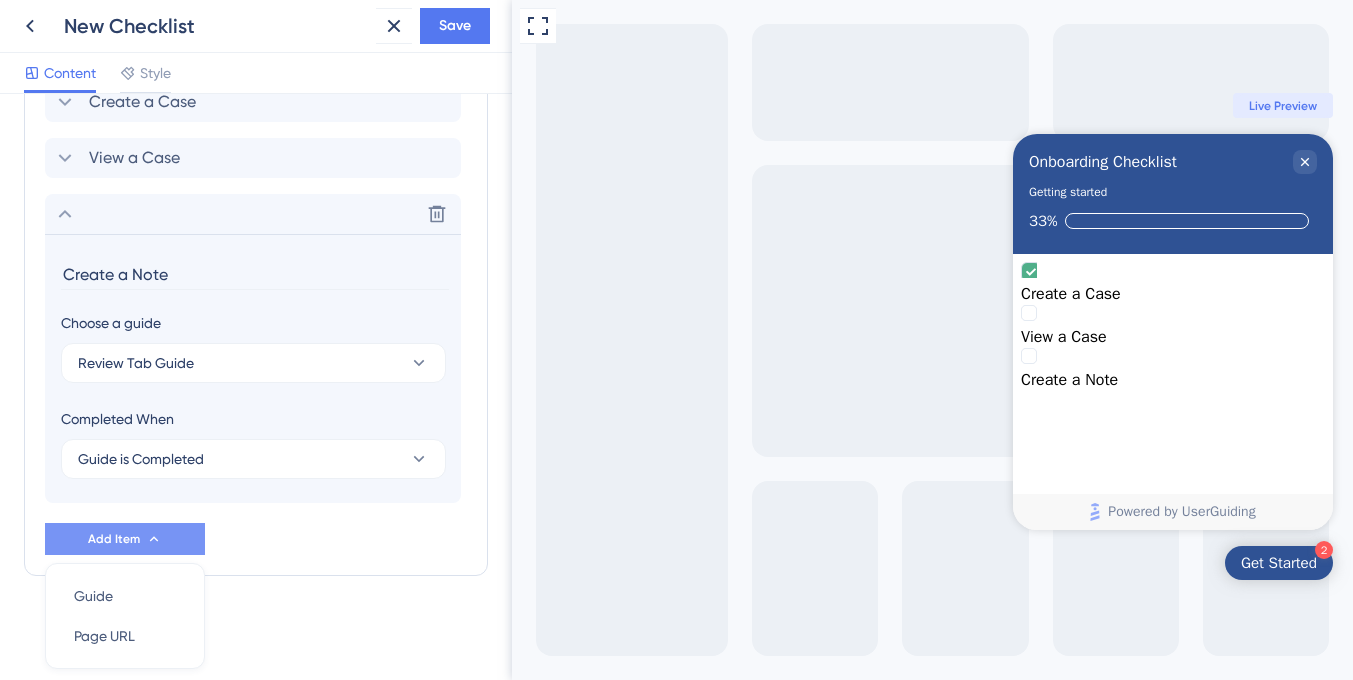 scroll, scrollTop: 730, scrollLeft: 0, axis: vertical 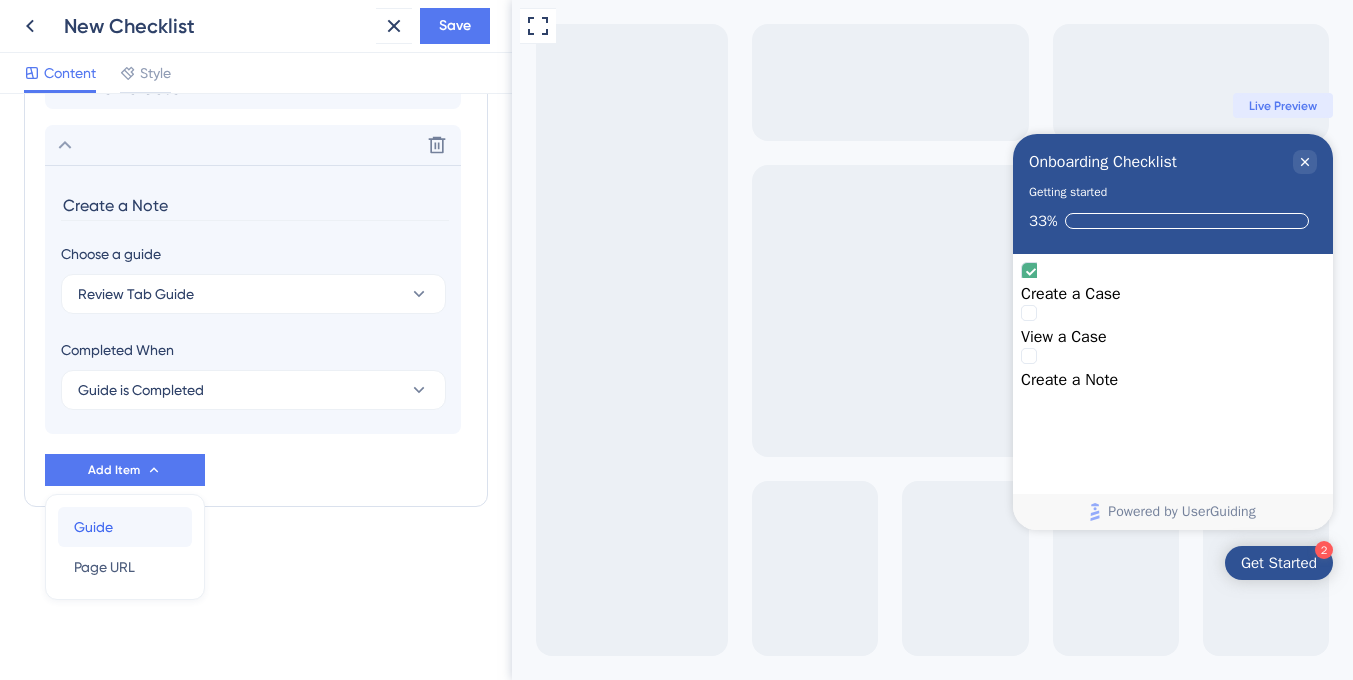 click on "Guide" at bounding box center [93, 527] 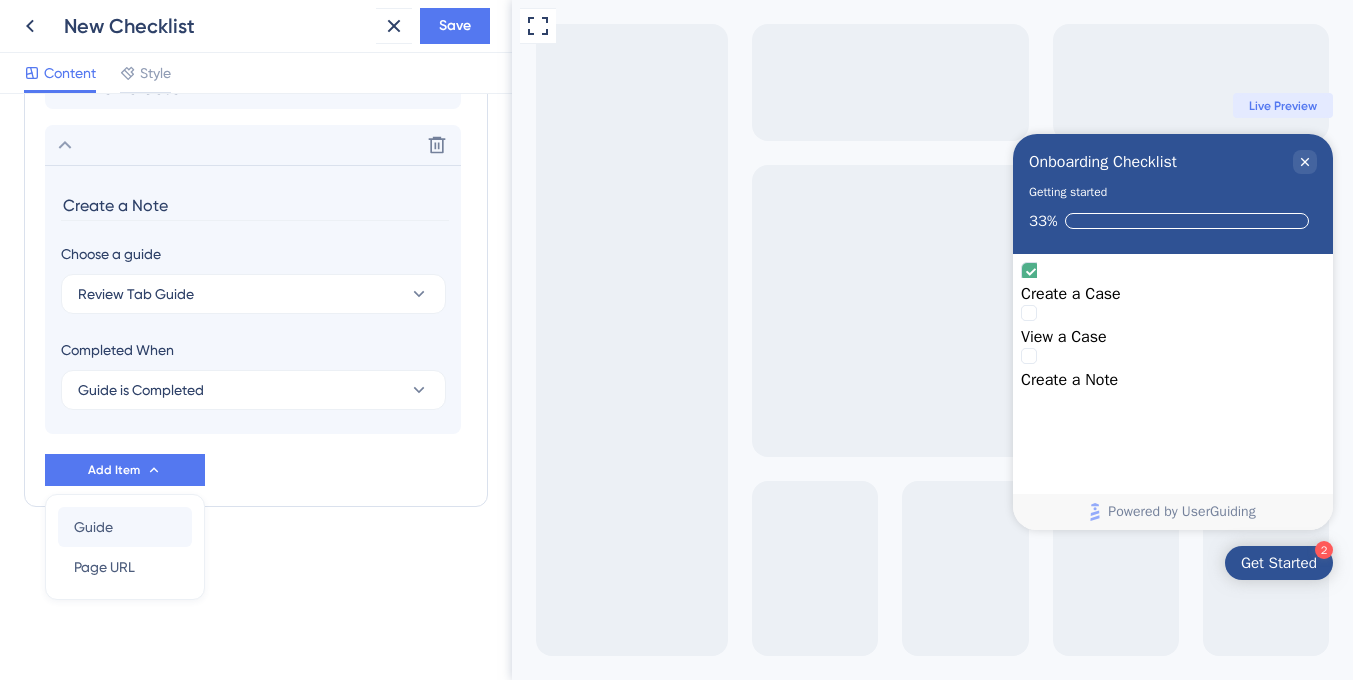 scroll, scrollTop: 717, scrollLeft: 0, axis: vertical 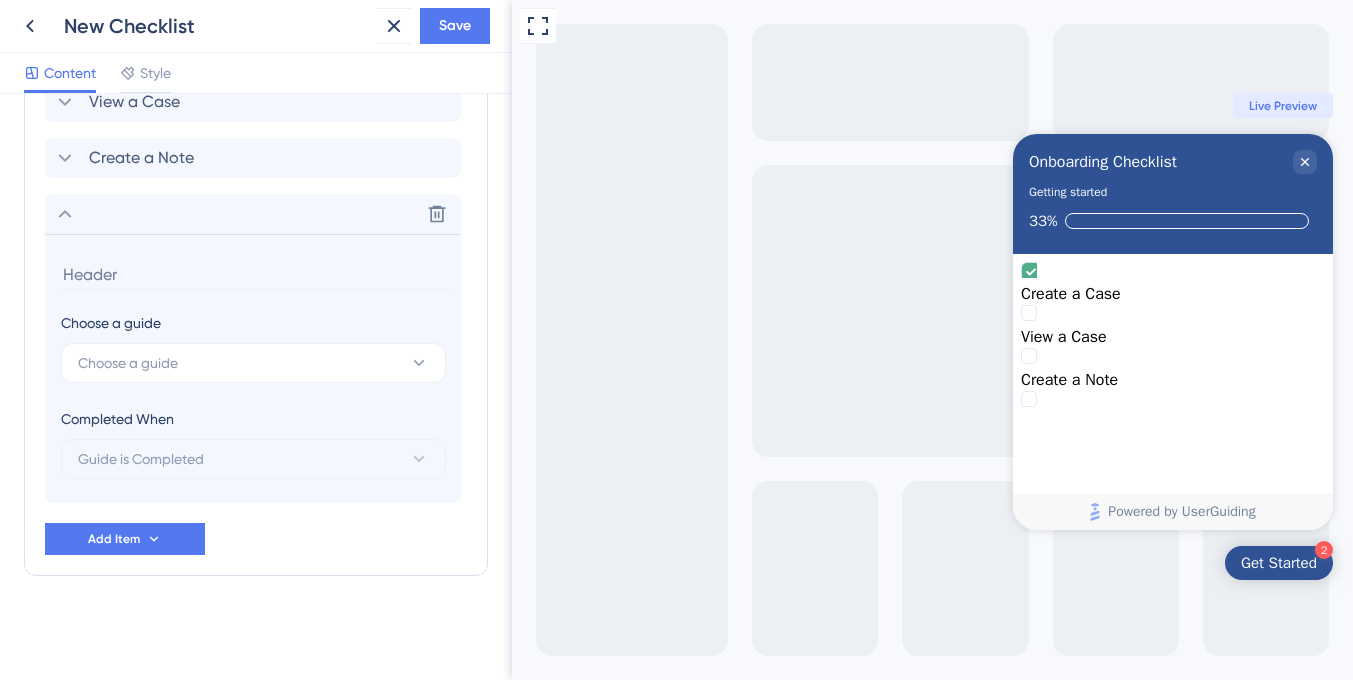 click on "Choose a guide Choose a guide Completed When Guide is Completed" at bounding box center [253, 368] 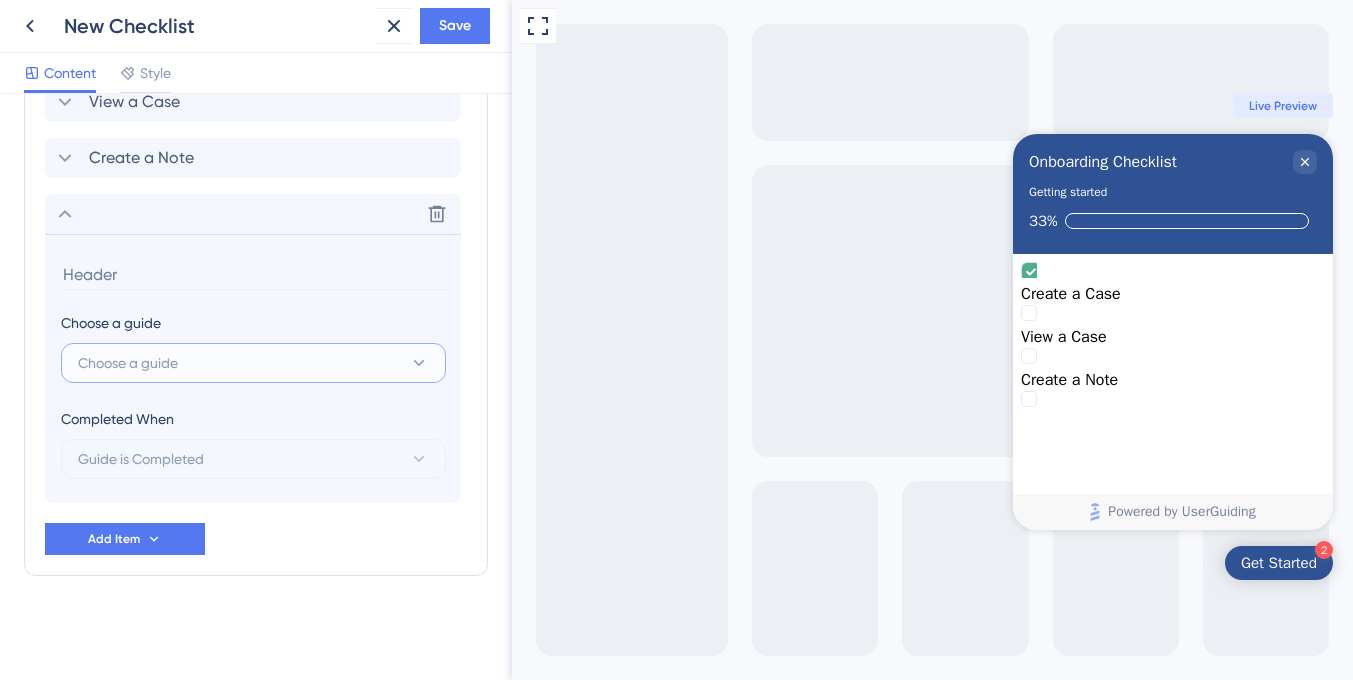click on "Choose a guide" at bounding box center [128, 363] 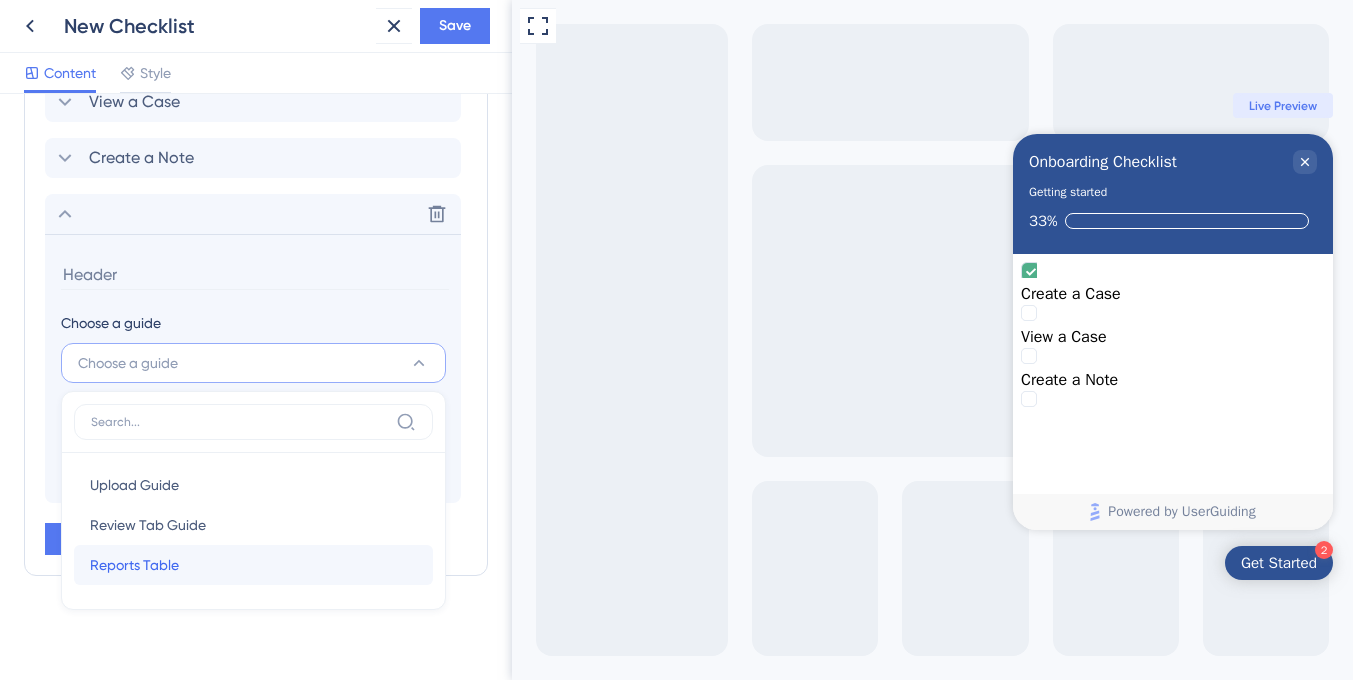 click on "Reports Table" at bounding box center (134, 565) 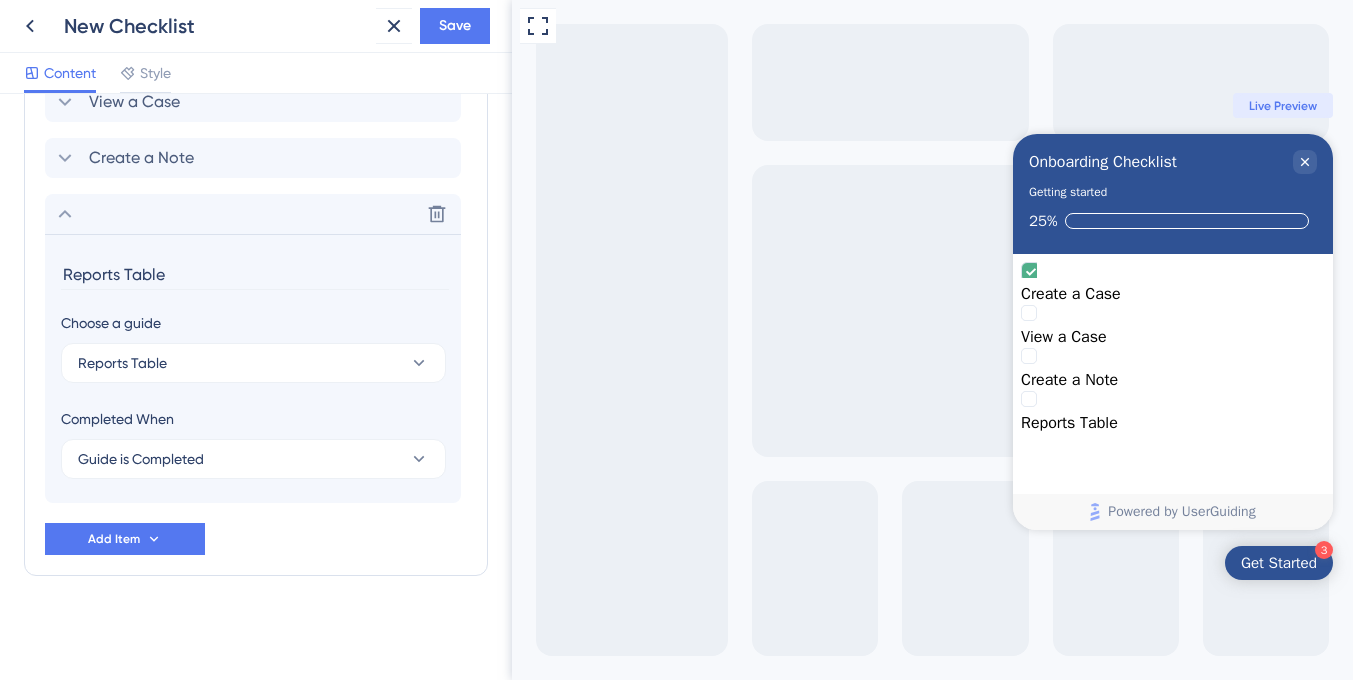 click on "Reports Table" at bounding box center (255, 274) 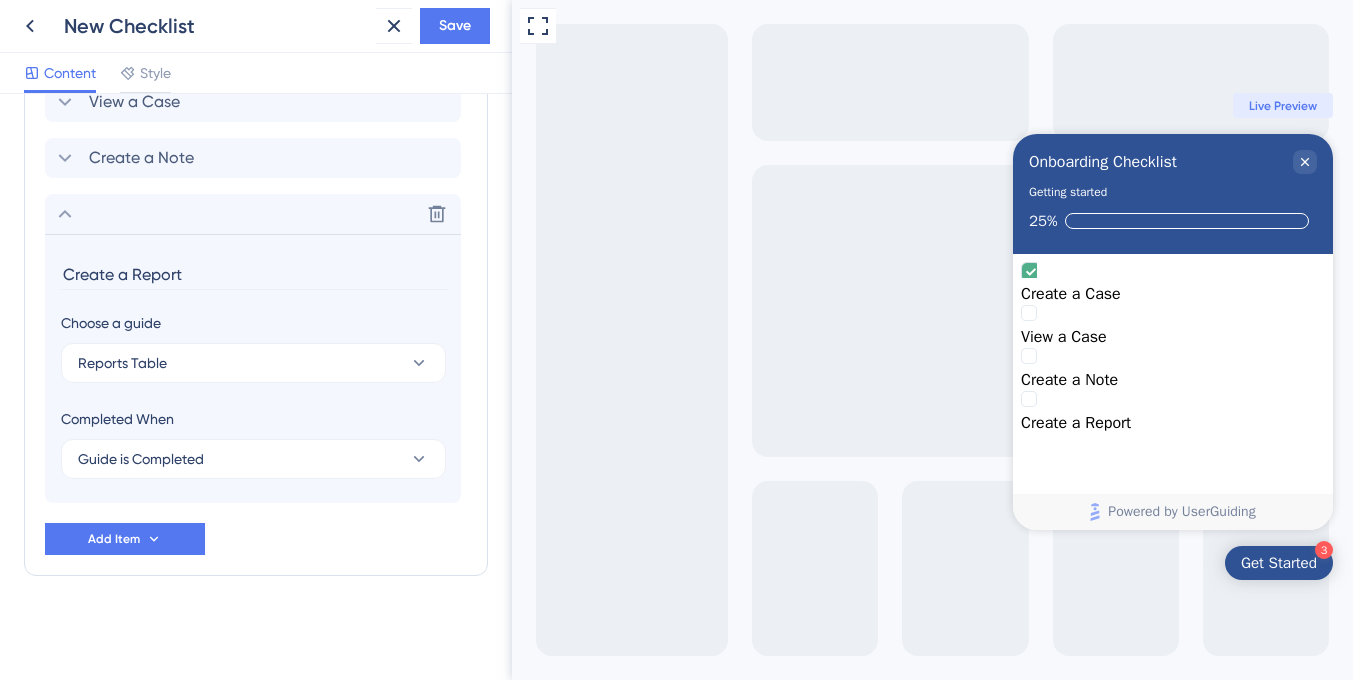 type on "Create a Report" 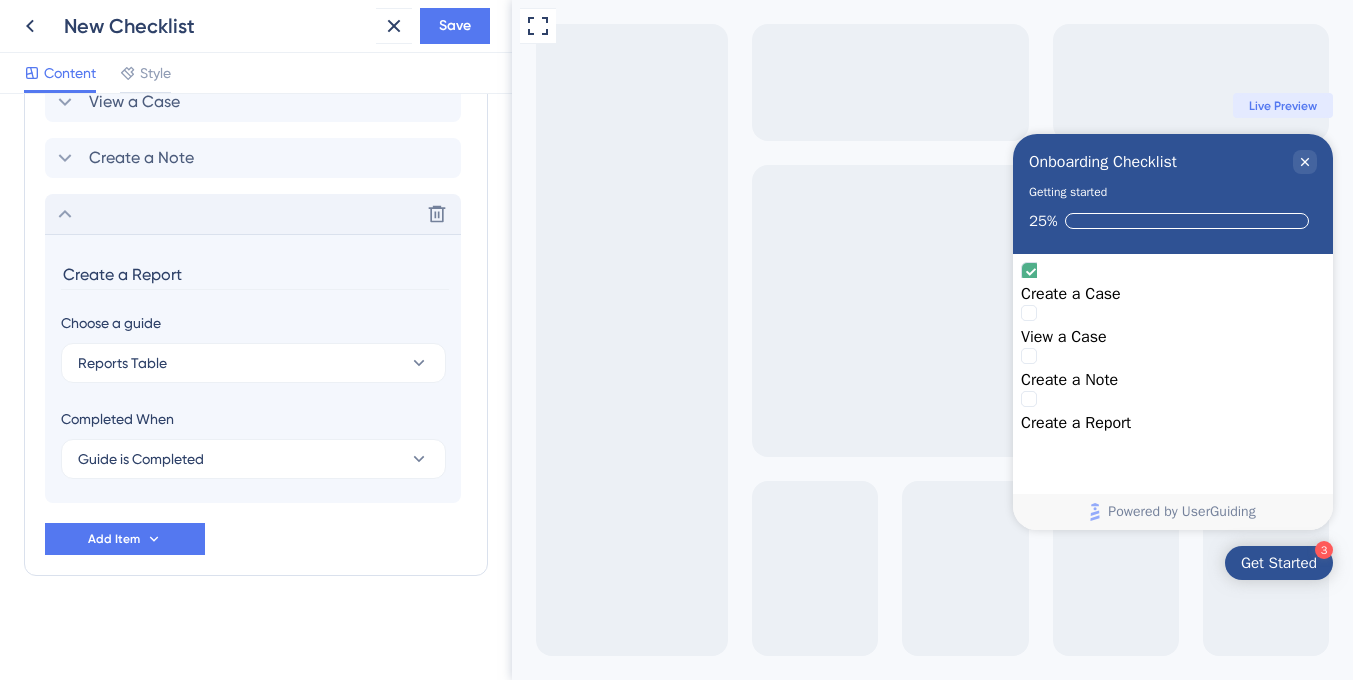 click 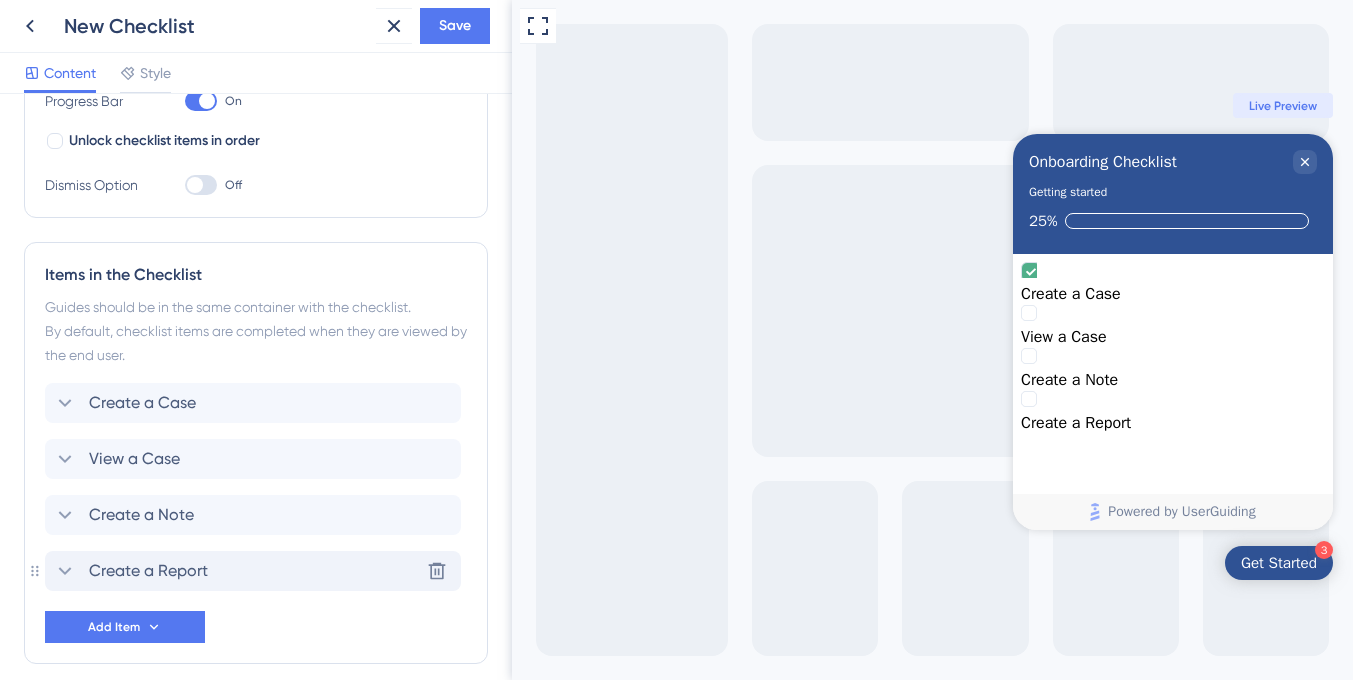 scroll, scrollTop: 365, scrollLeft: 0, axis: vertical 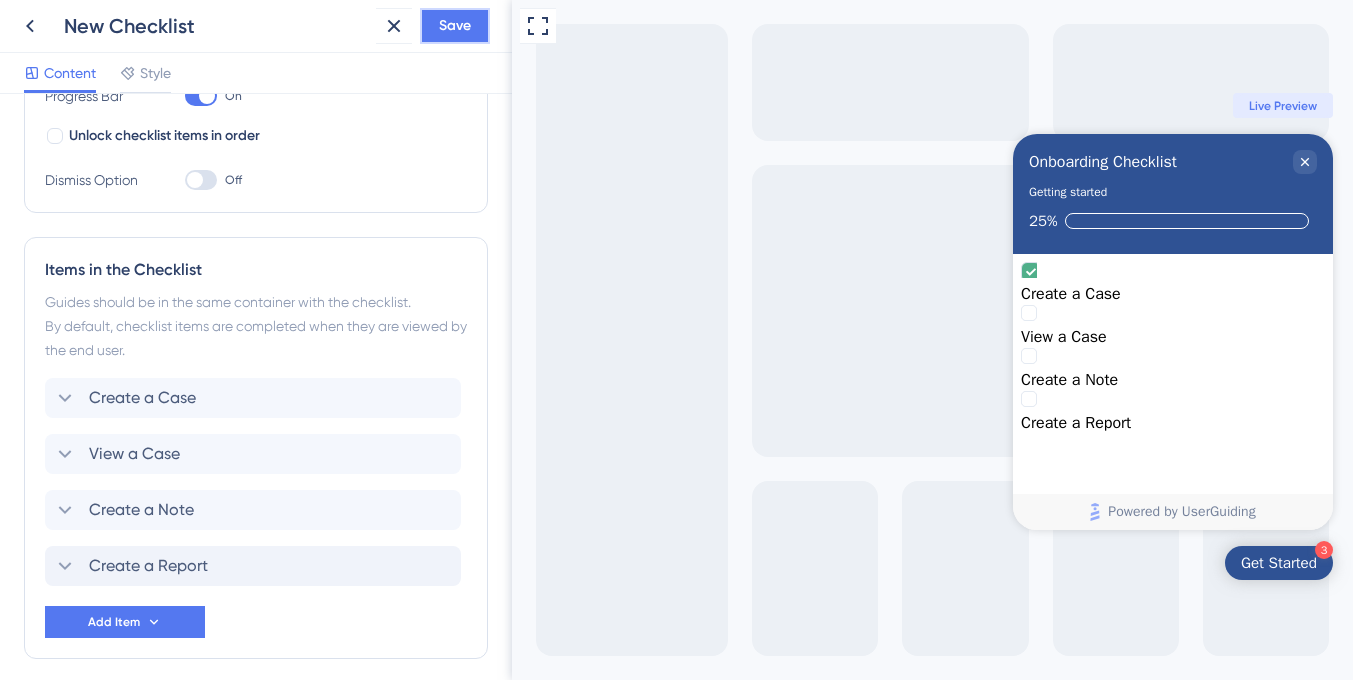 click on "Save" at bounding box center (455, 26) 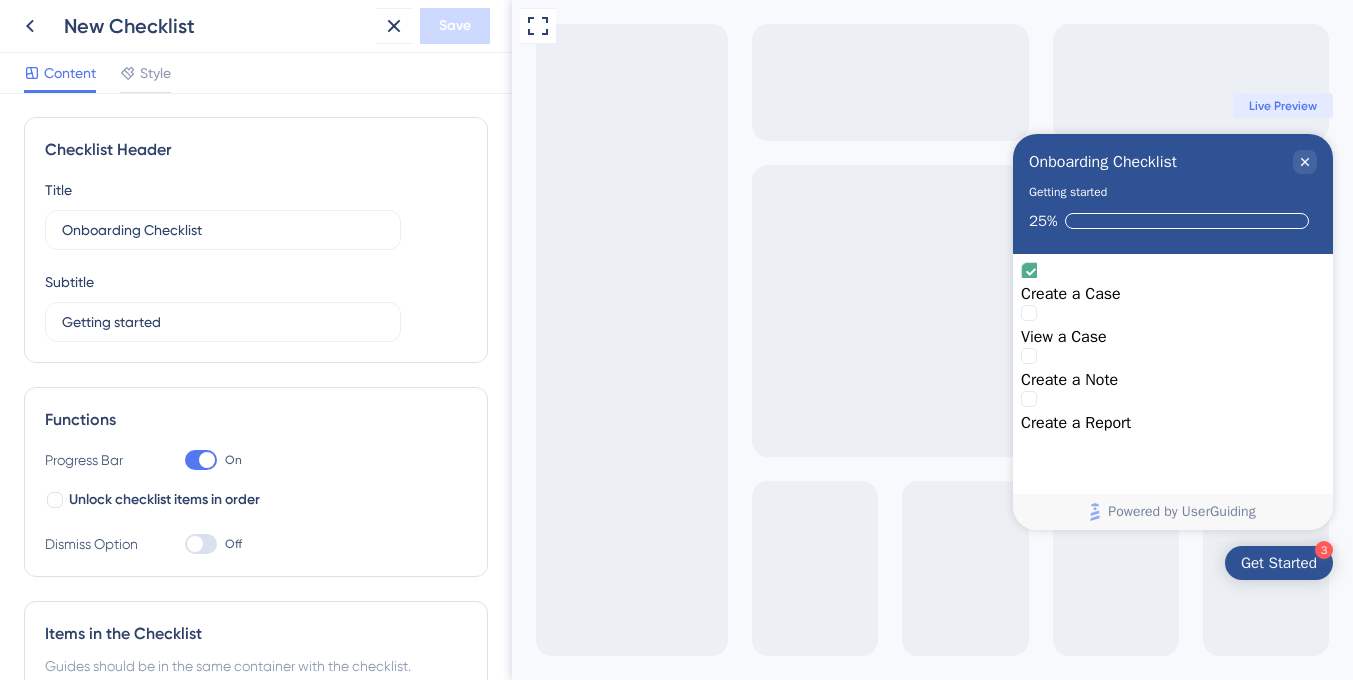 scroll, scrollTop: 0, scrollLeft: 0, axis: both 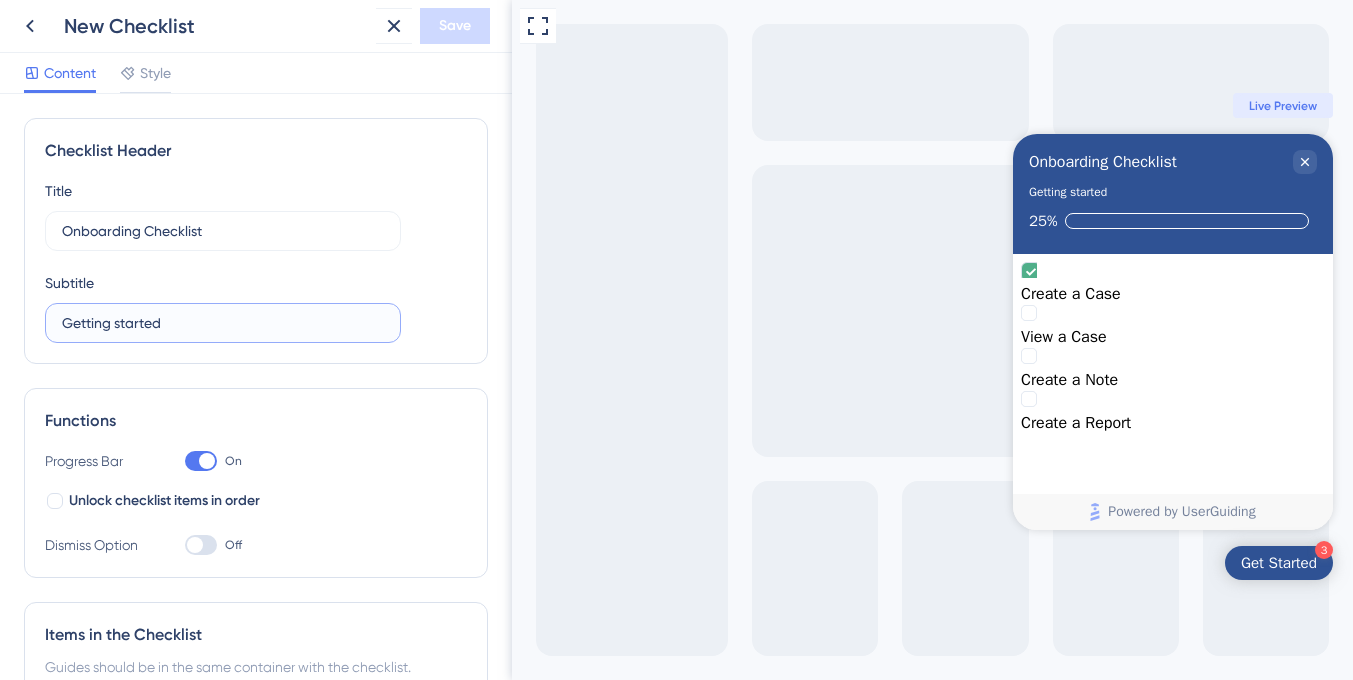 click on "Getting started" at bounding box center [223, 323] 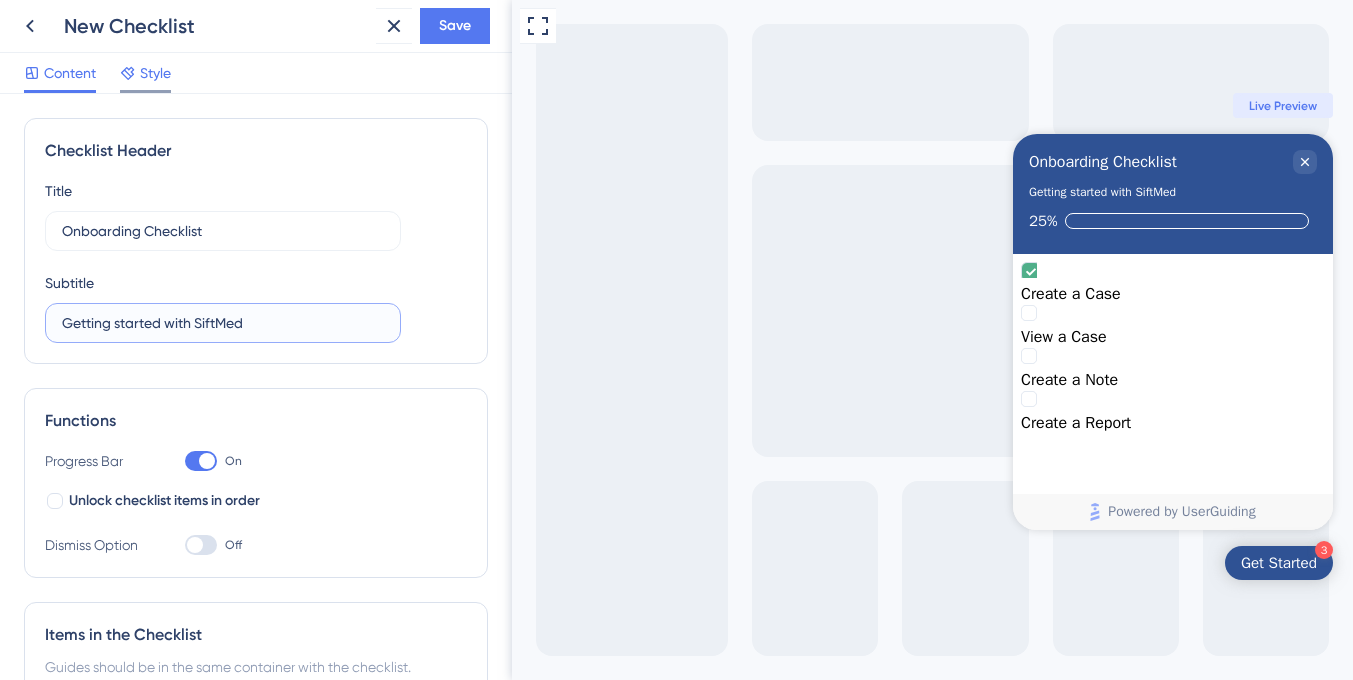 type on "Getting started with SiftMed" 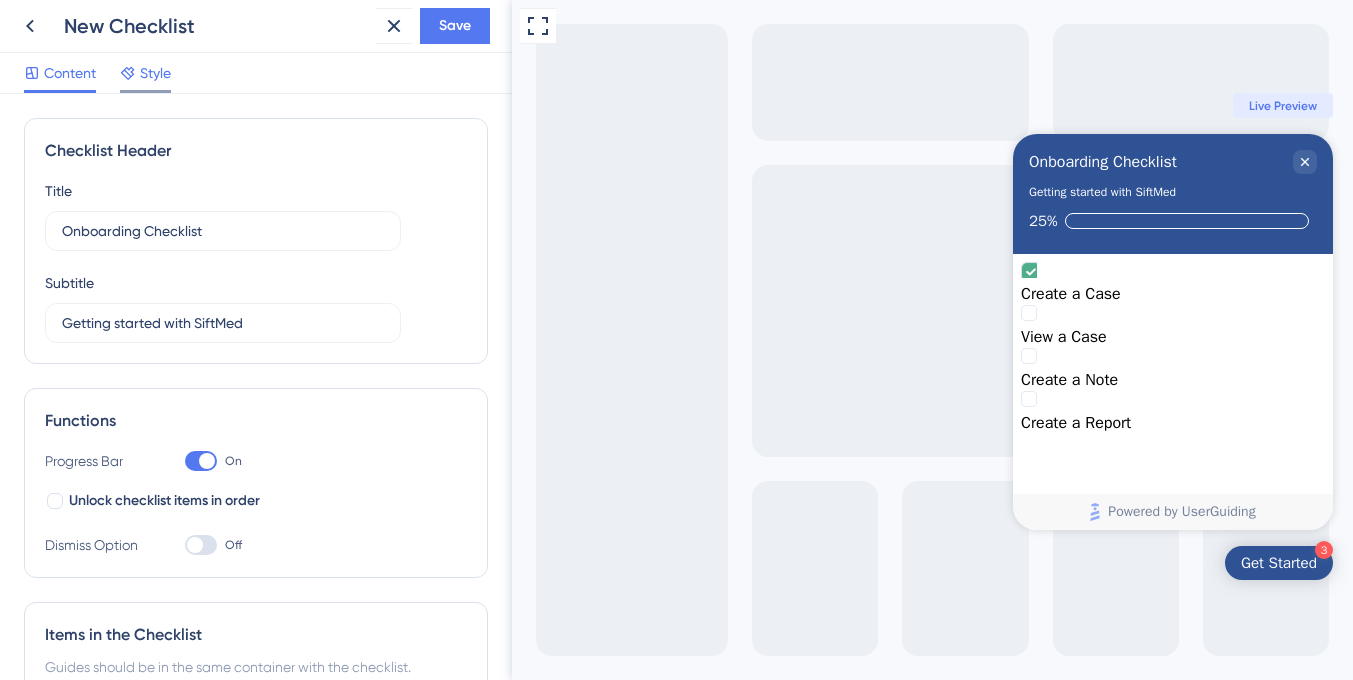 click on "Style" at bounding box center (155, 73) 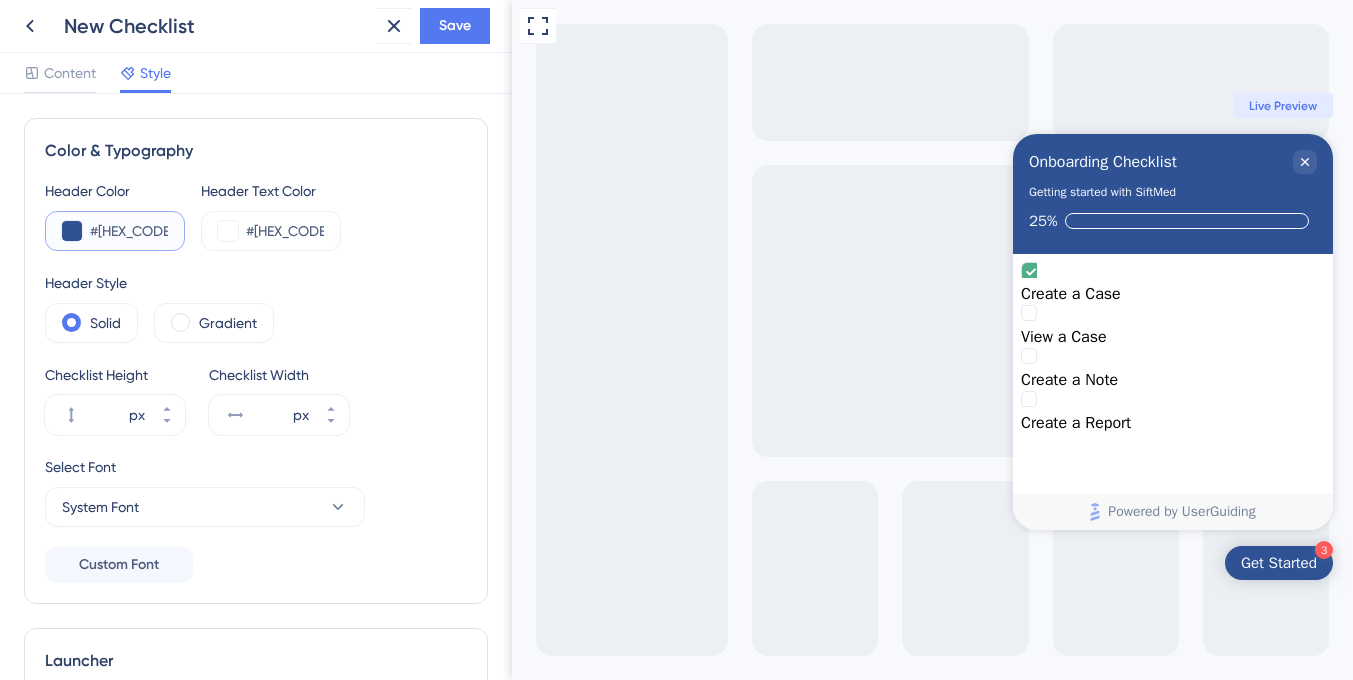 click on "#[HEX_CODE]" at bounding box center (129, 231) 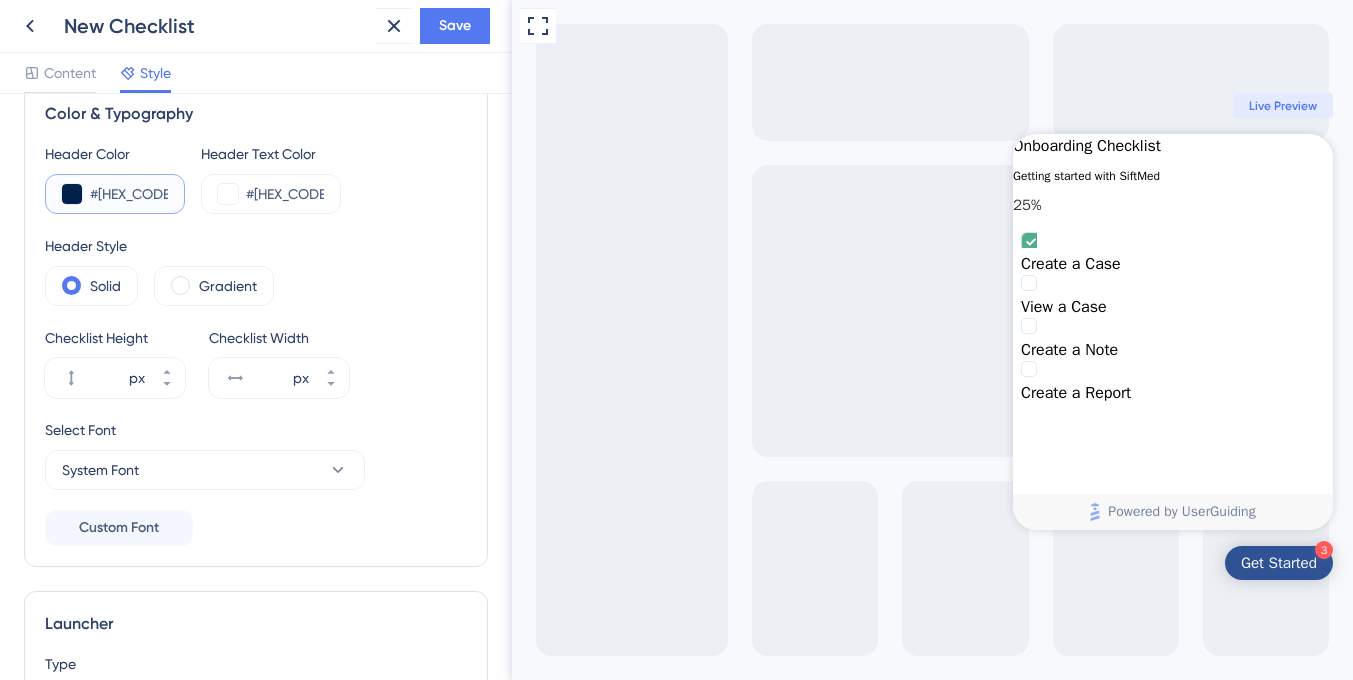scroll, scrollTop: 52, scrollLeft: 0, axis: vertical 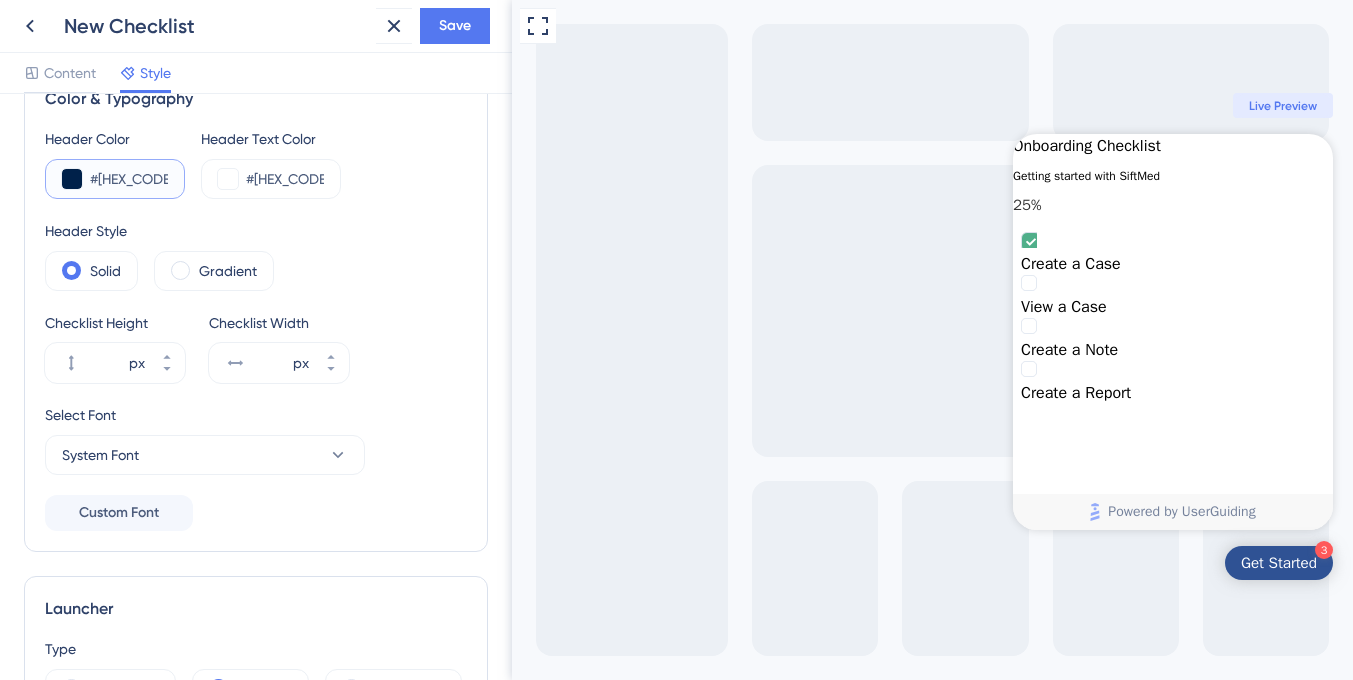 type on "#[HEX_CODE]" 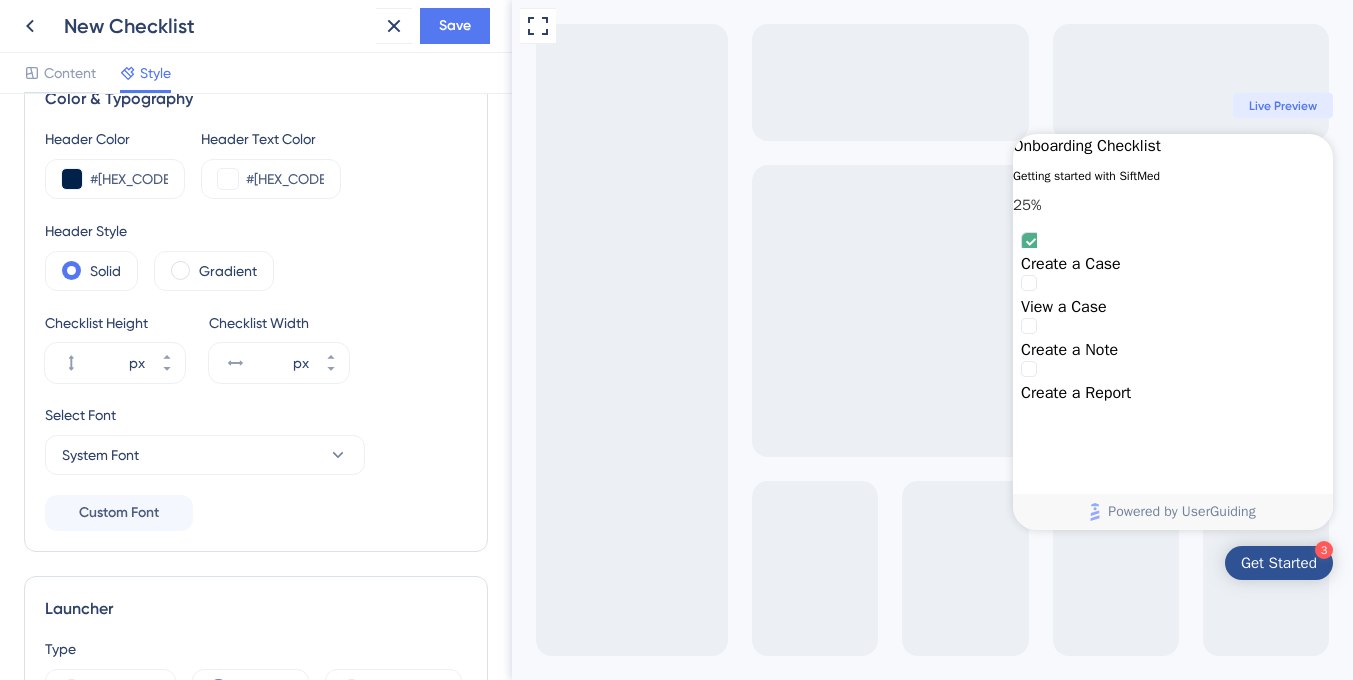 click on "Gradient" at bounding box center (214, 271) 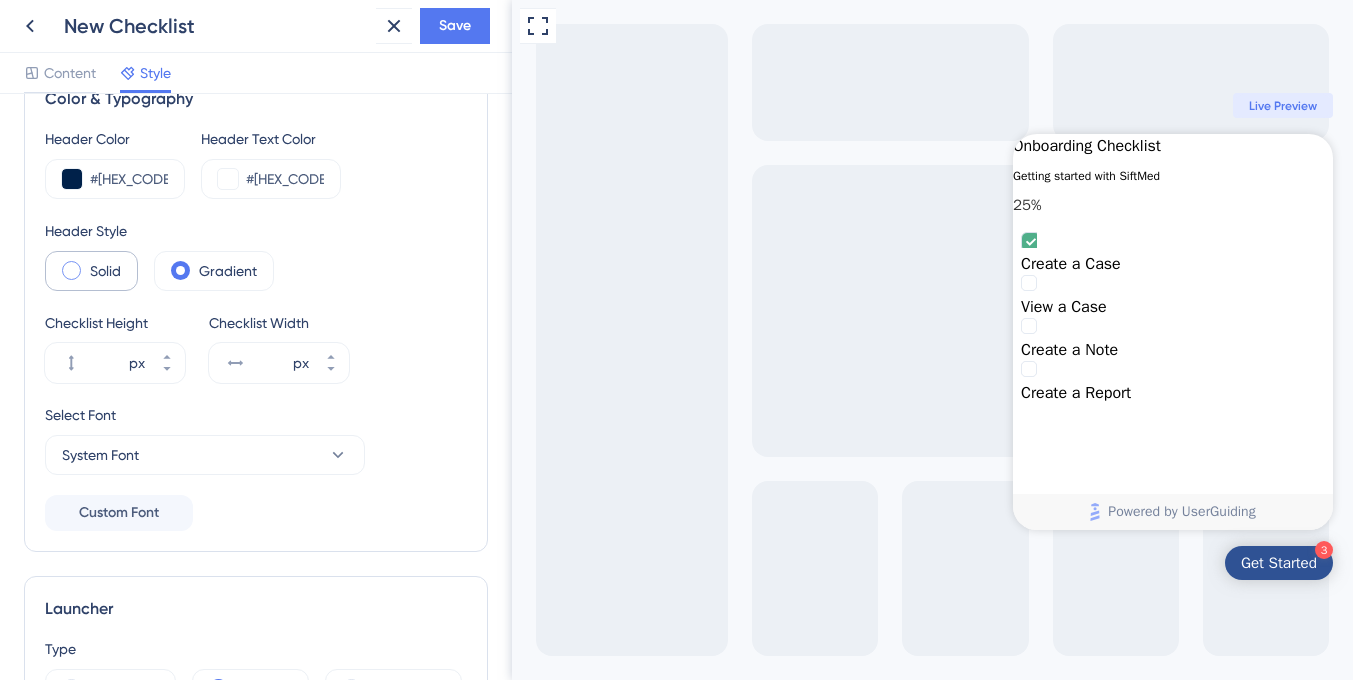 click on "Solid" at bounding box center [91, 271] 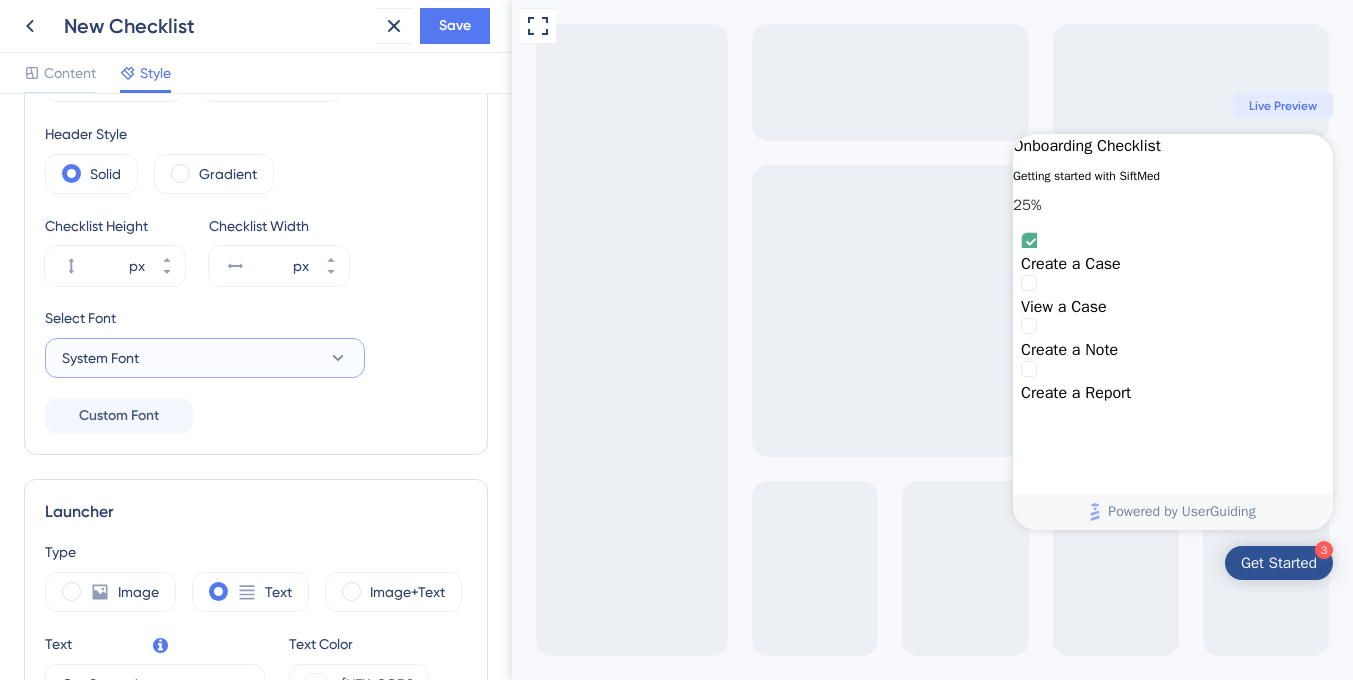 click on "System Font" at bounding box center (205, 358) 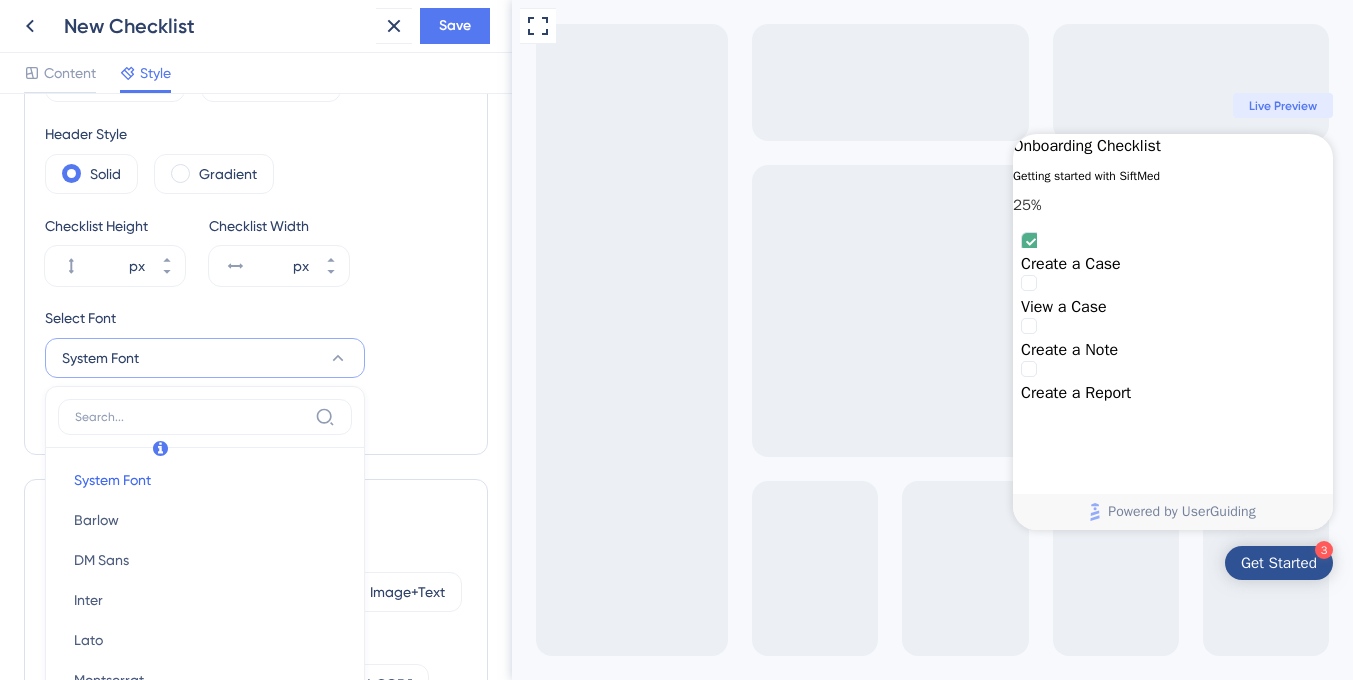 scroll, scrollTop: 345, scrollLeft: 0, axis: vertical 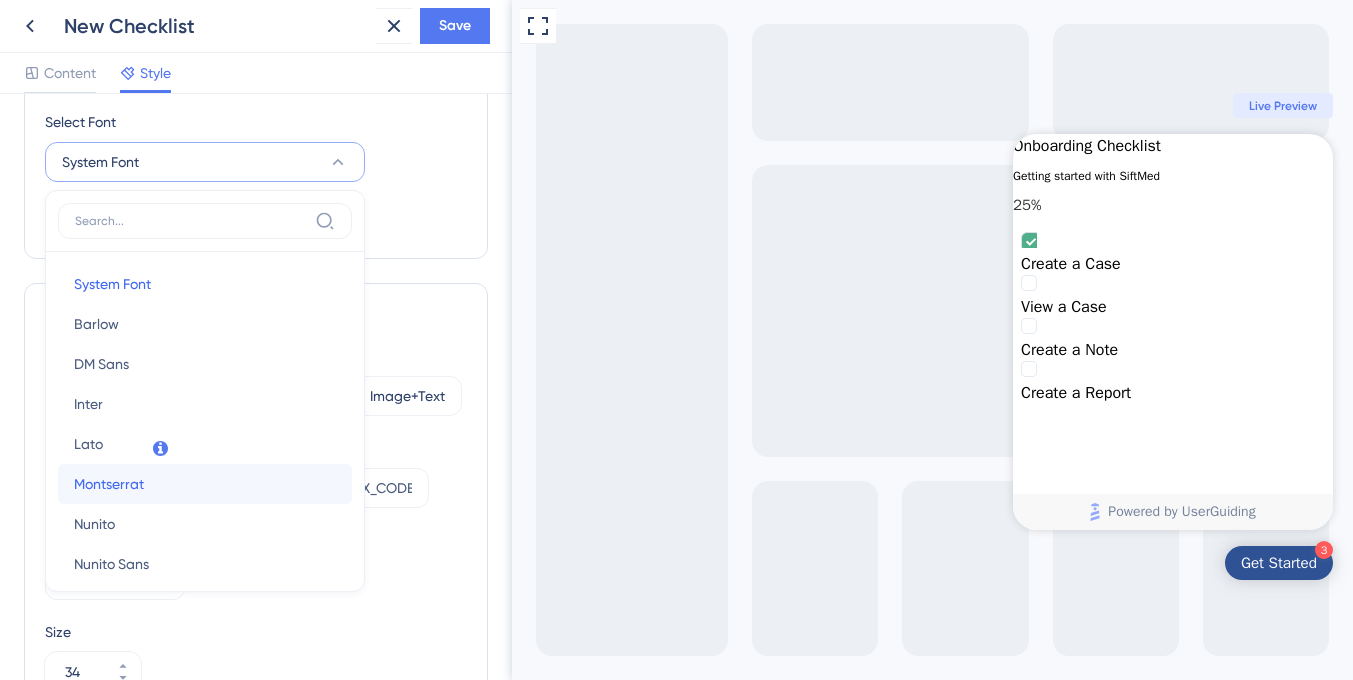 click on "Montserrat Montserrat" at bounding box center (205, 484) 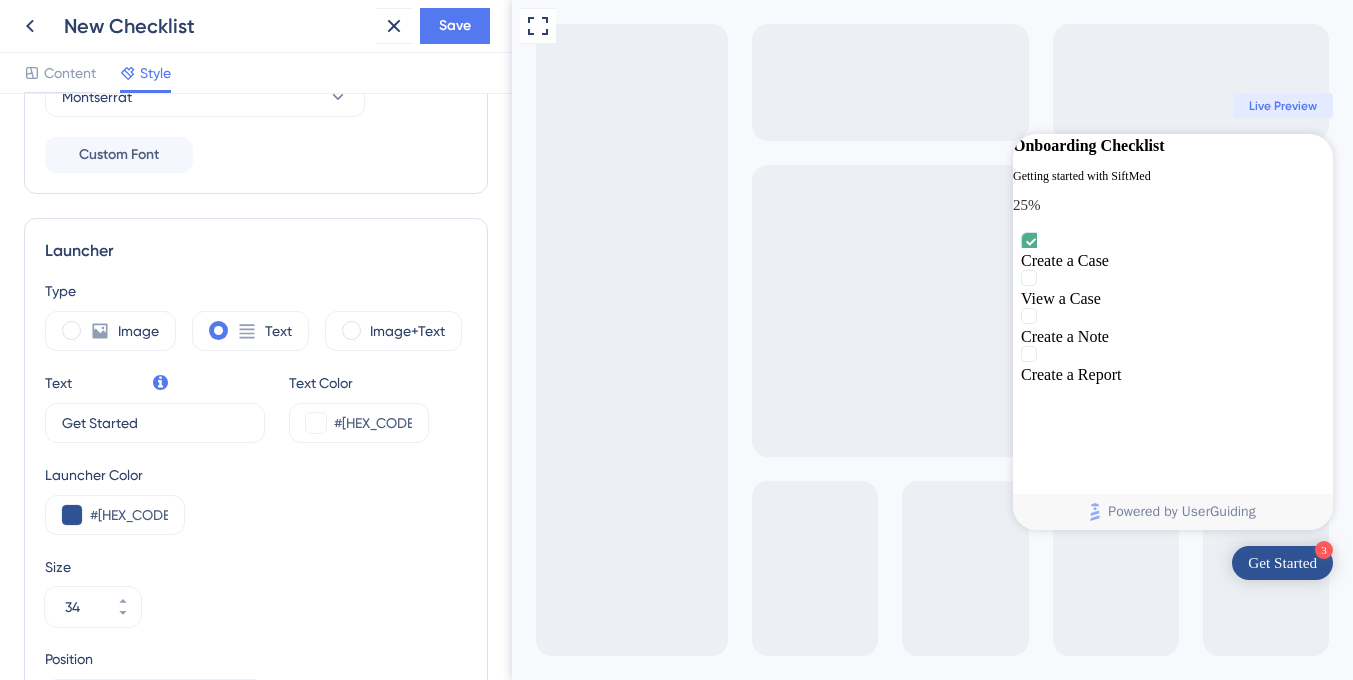 scroll, scrollTop: 411, scrollLeft: 0, axis: vertical 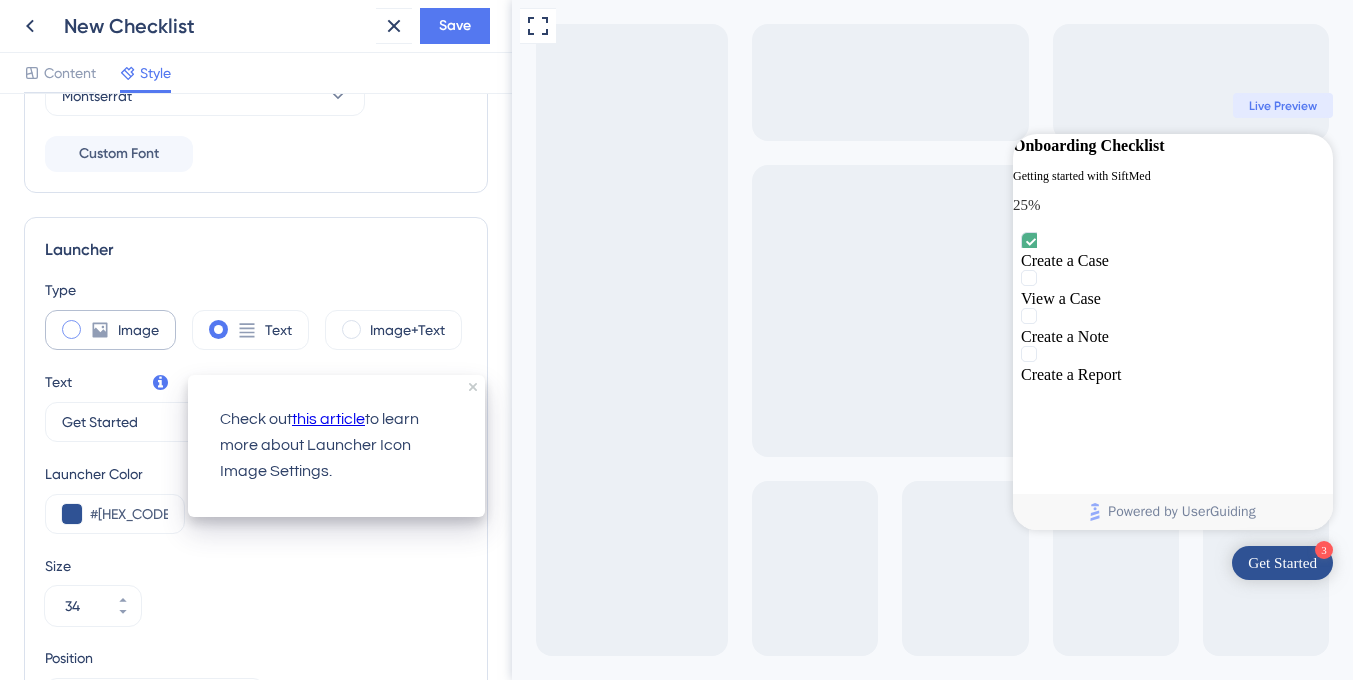click on "Image" at bounding box center [138, 330] 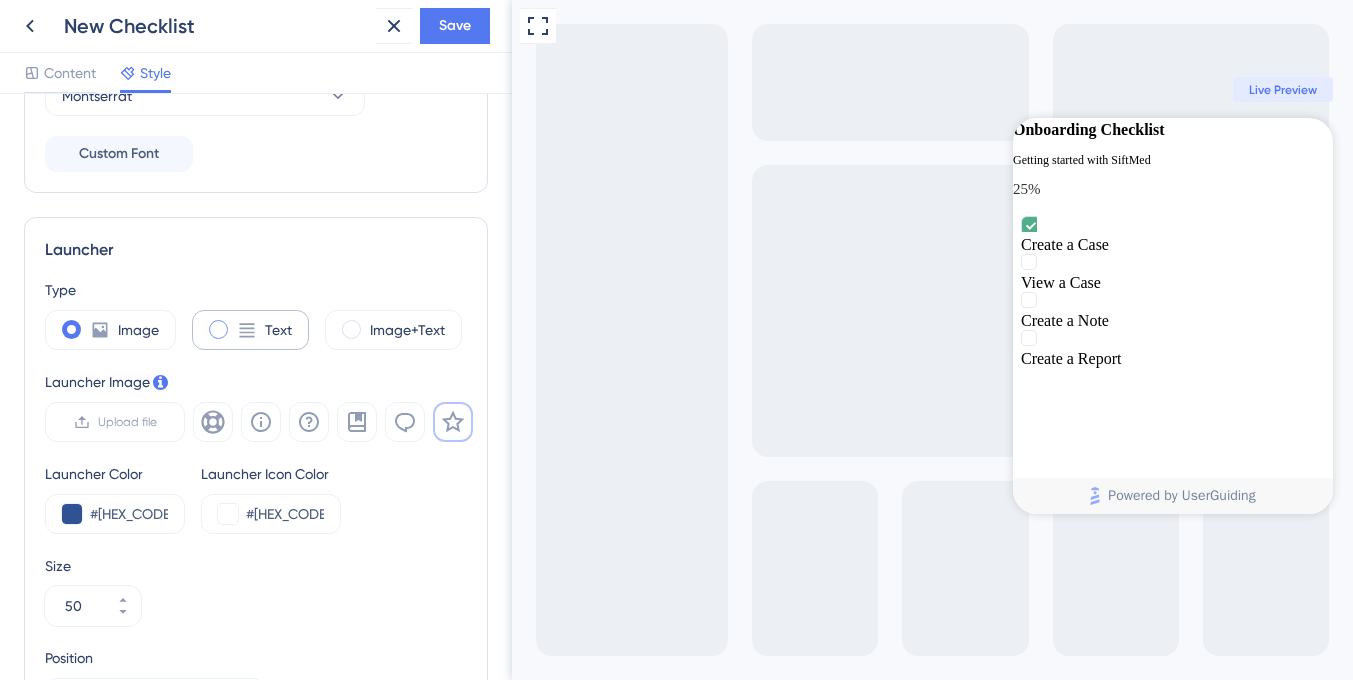 click on "Text" at bounding box center (250, 330) 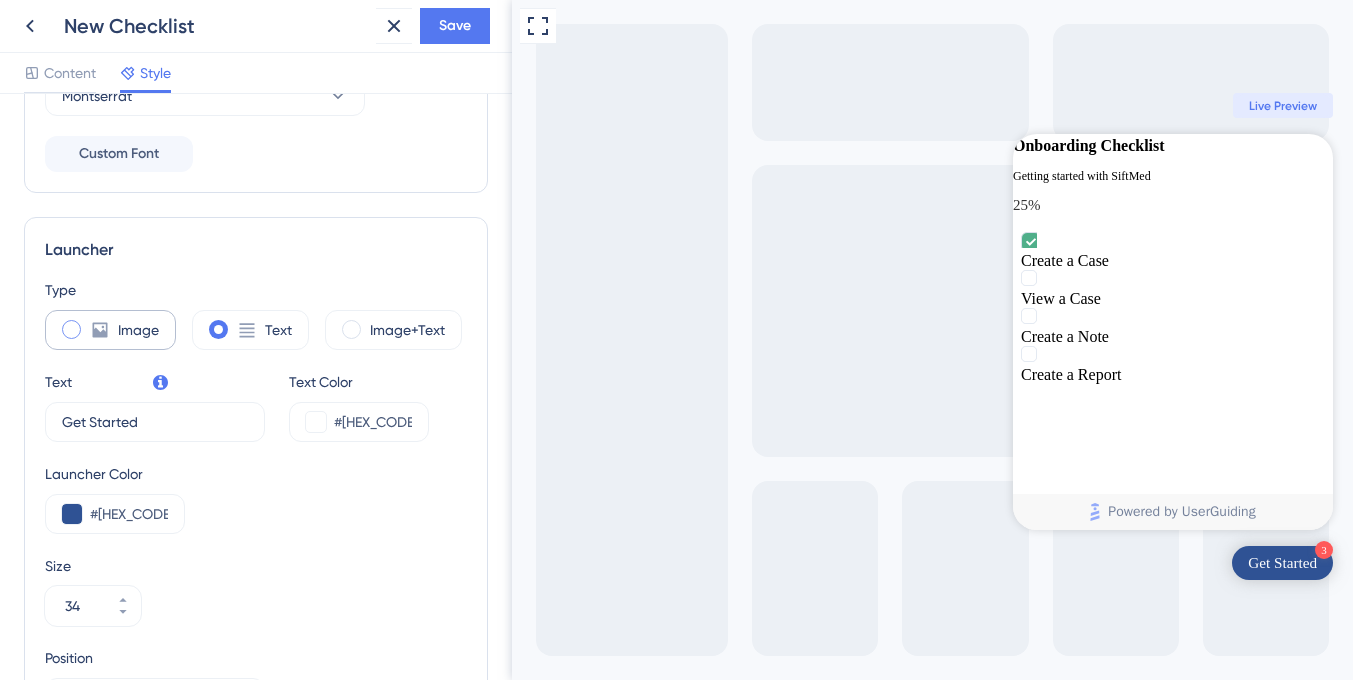 click on "Image" at bounding box center [110, 330] 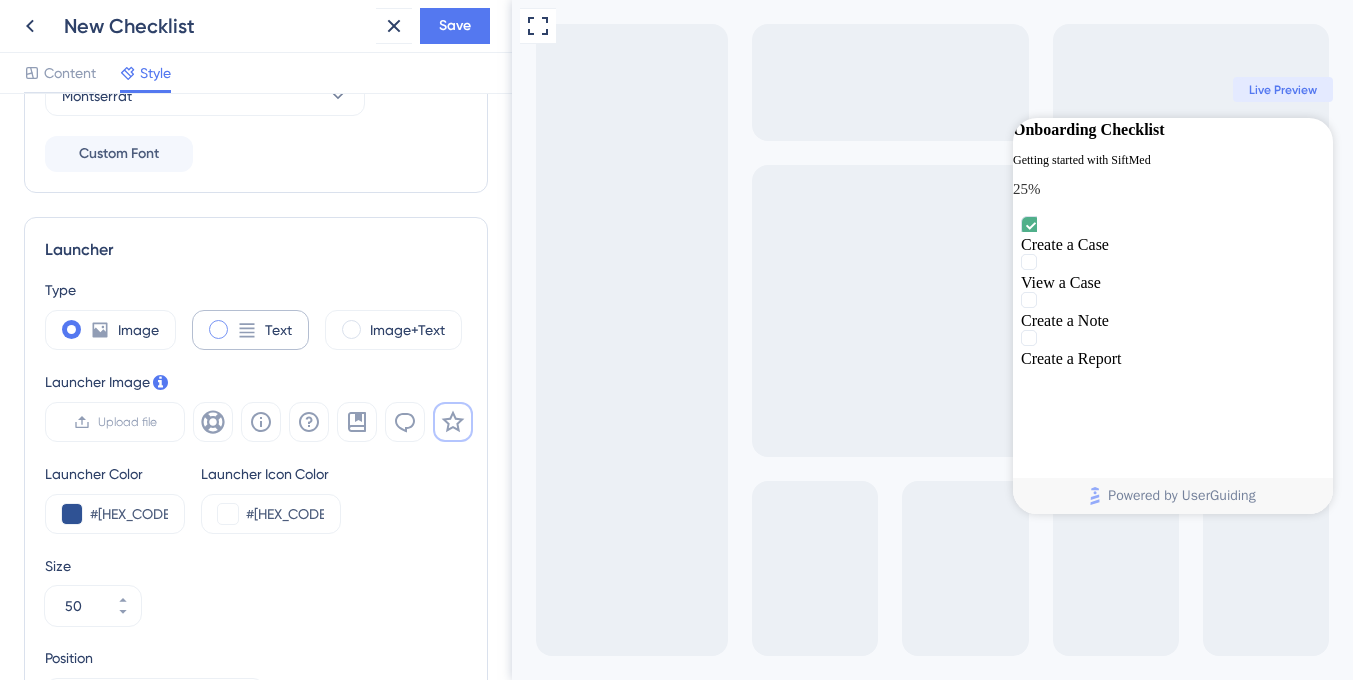 click 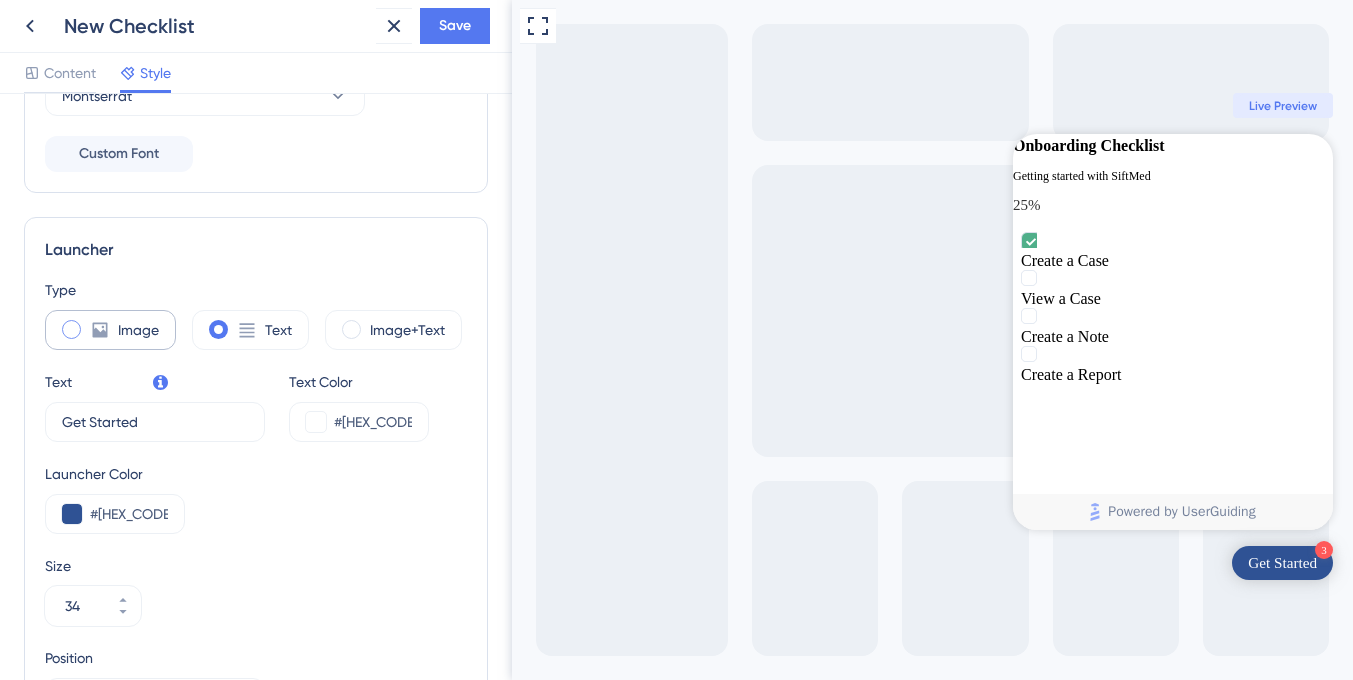 click on "Image" at bounding box center [138, 330] 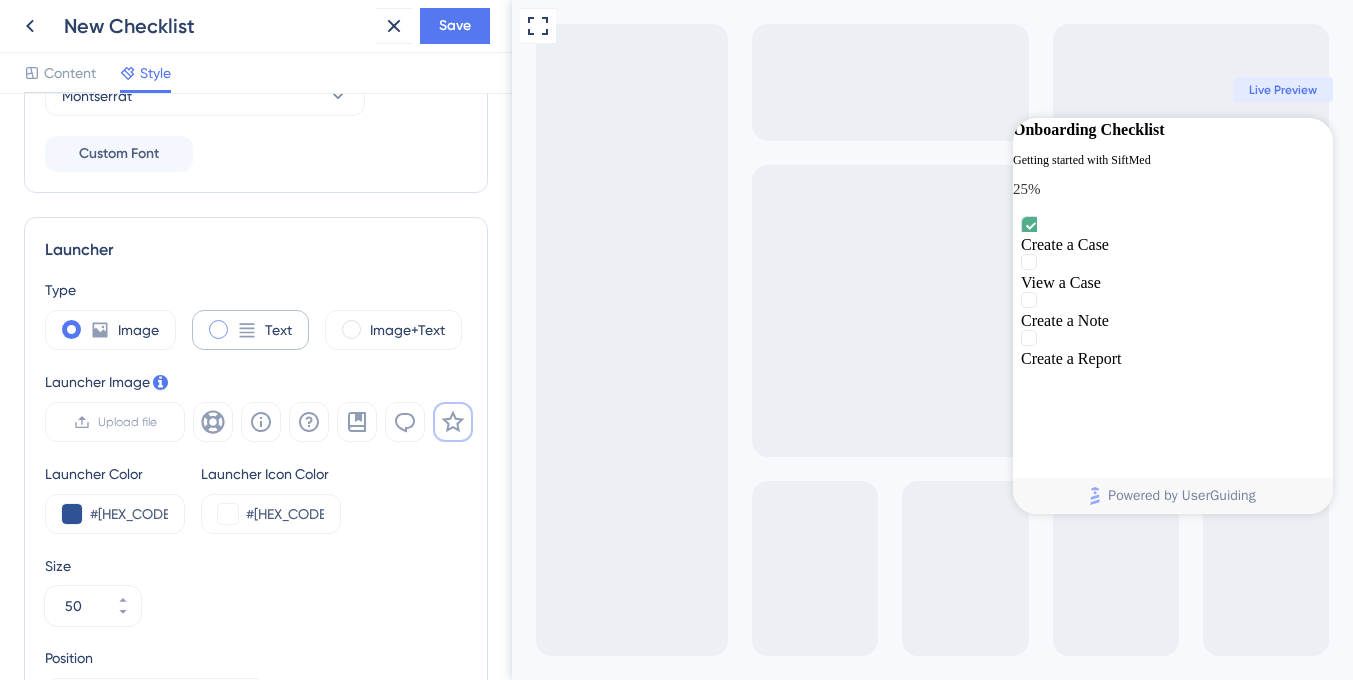 click at bounding box center [218, 329] 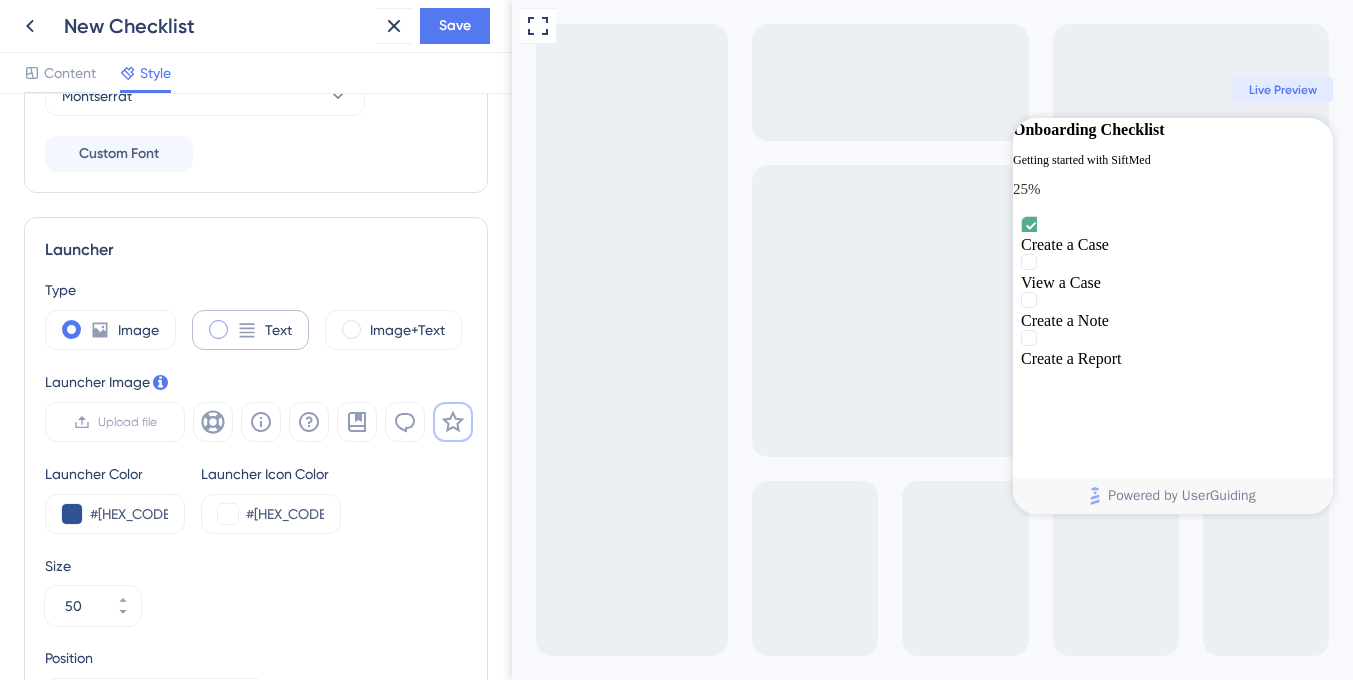 click at bounding box center (234, 323) 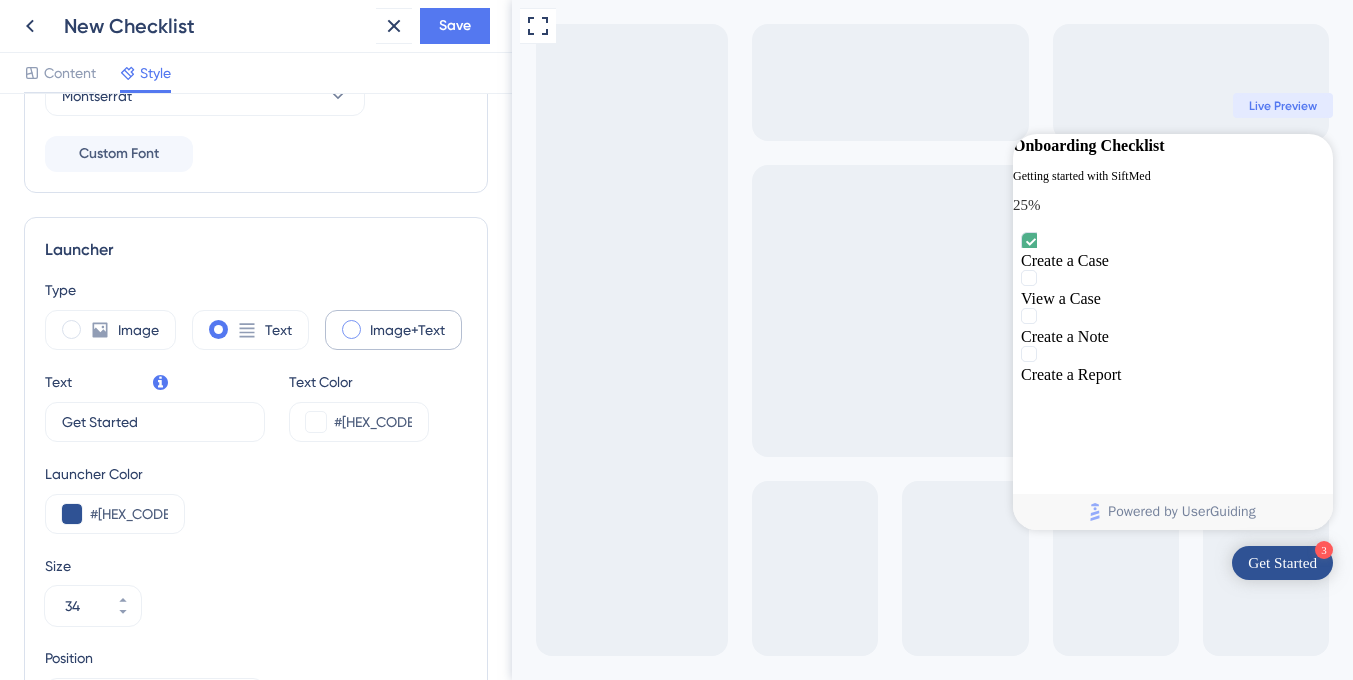 click at bounding box center (351, 329) 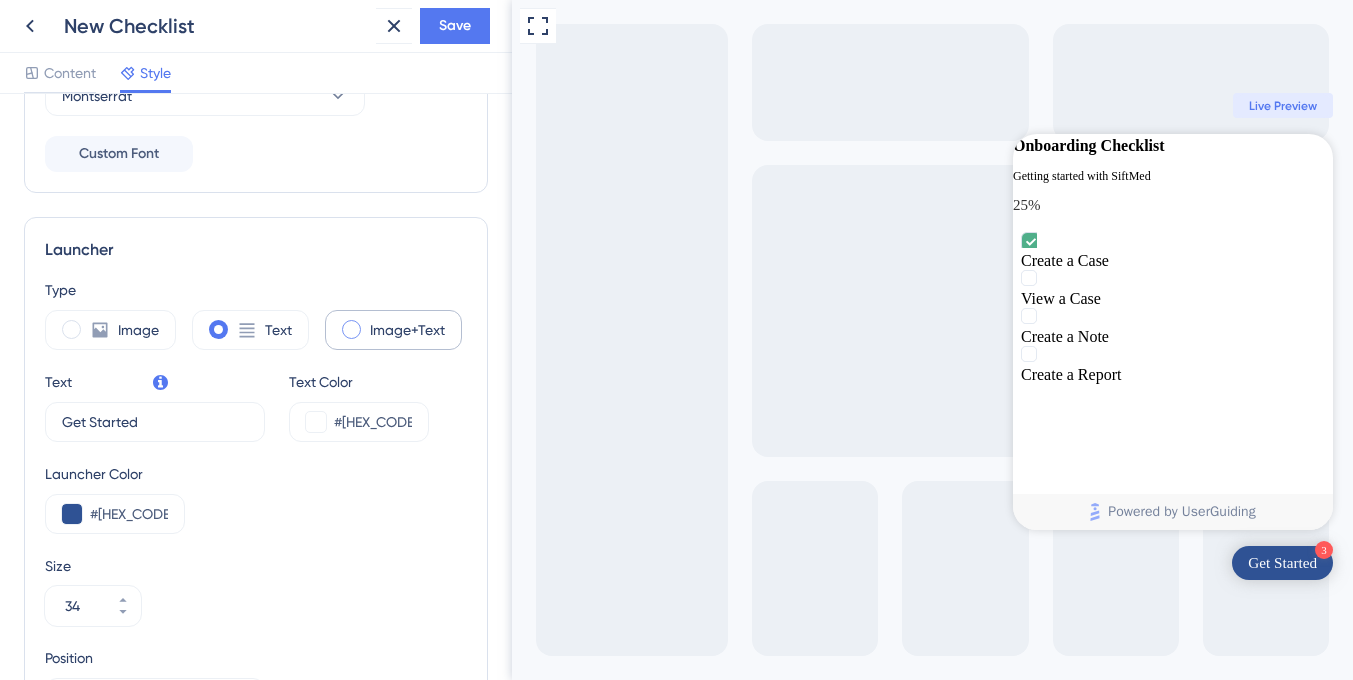 click at bounding box center [367, 323] 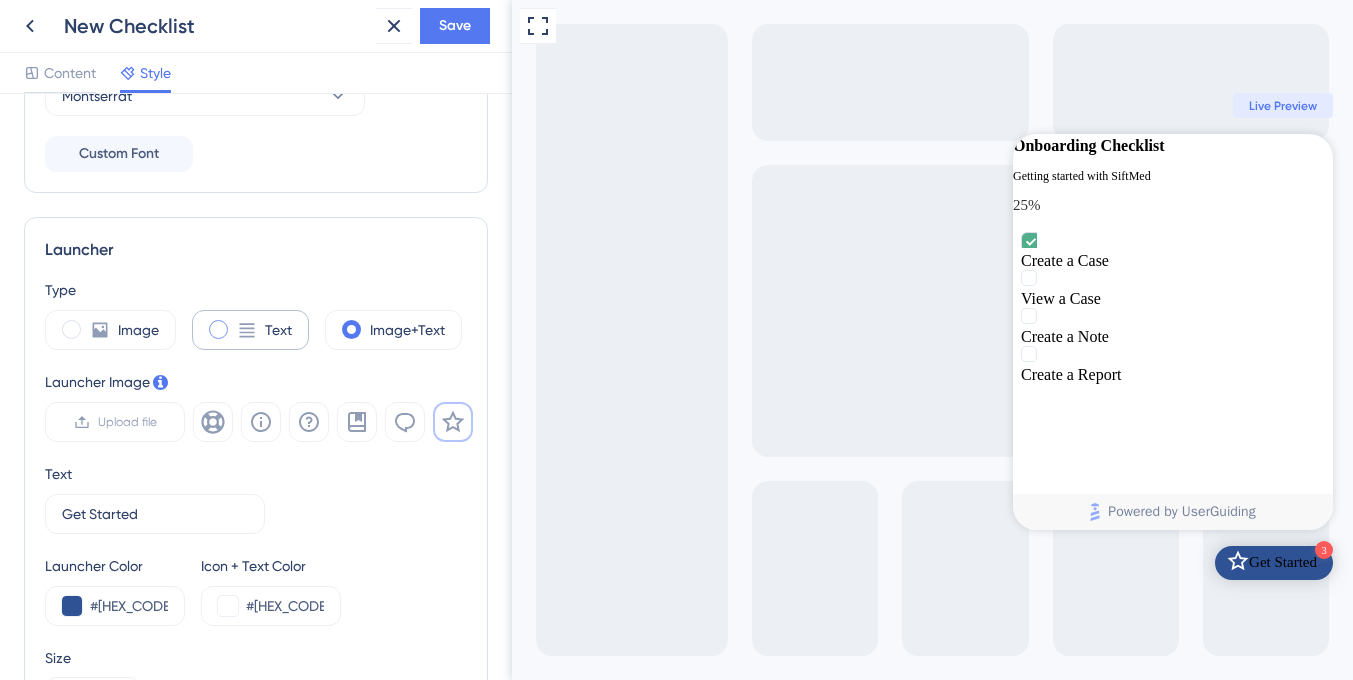 click on "Text" at bounding box center [250, 330] 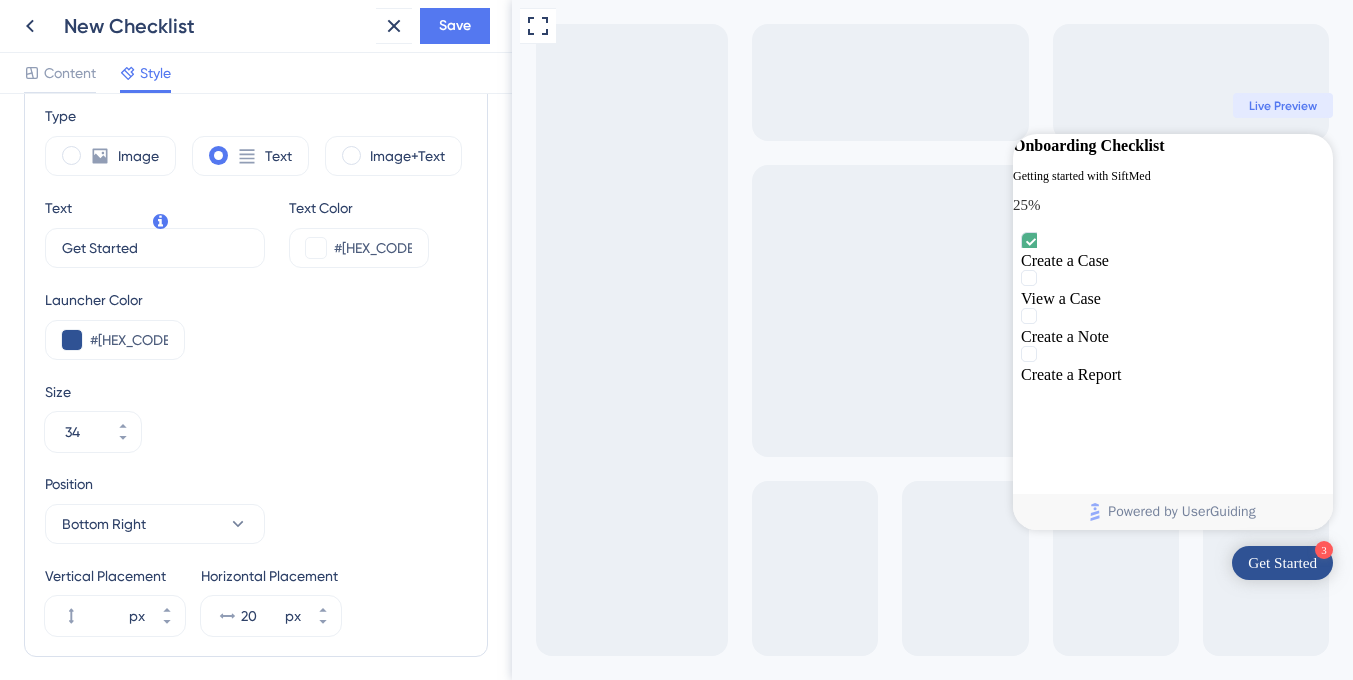 scroll, scrollTop: 560, scrollLeft: 0, axis: vertical 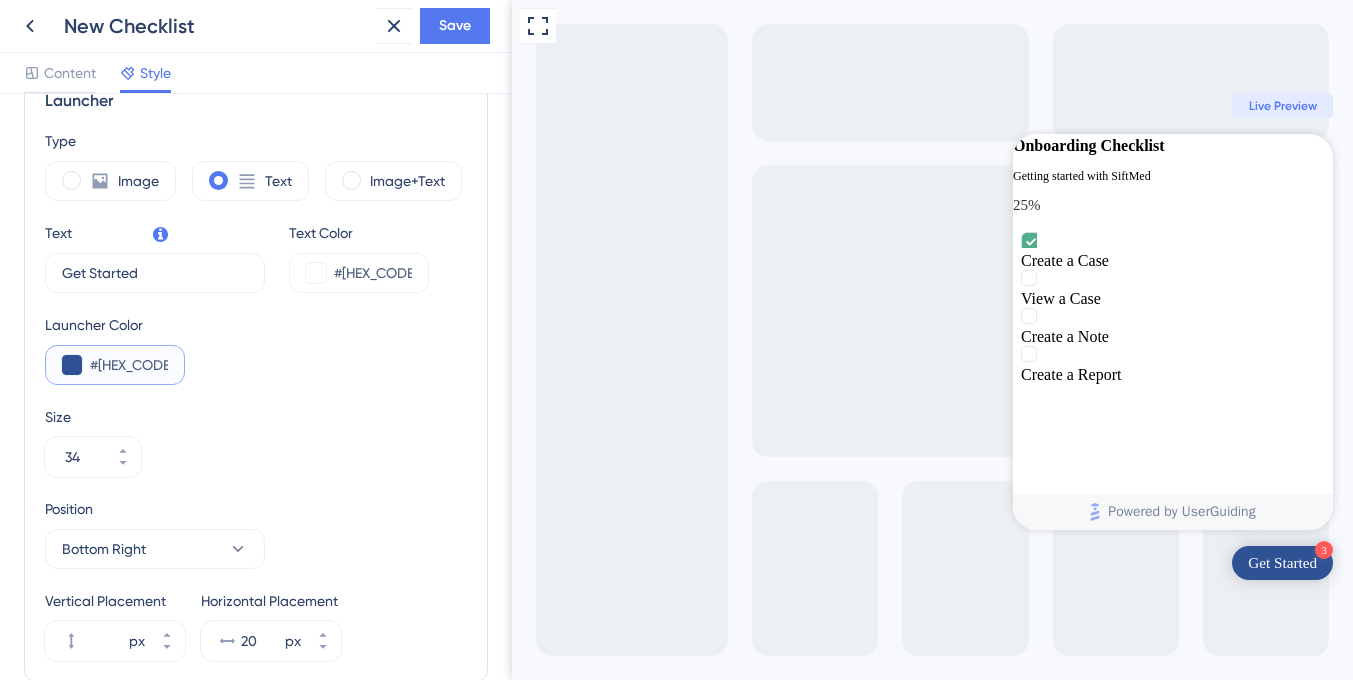 drag, startPoint x: 153, startPoint y: 362, endPoint x: 85, endPoint y: 359, distance: 68.06615 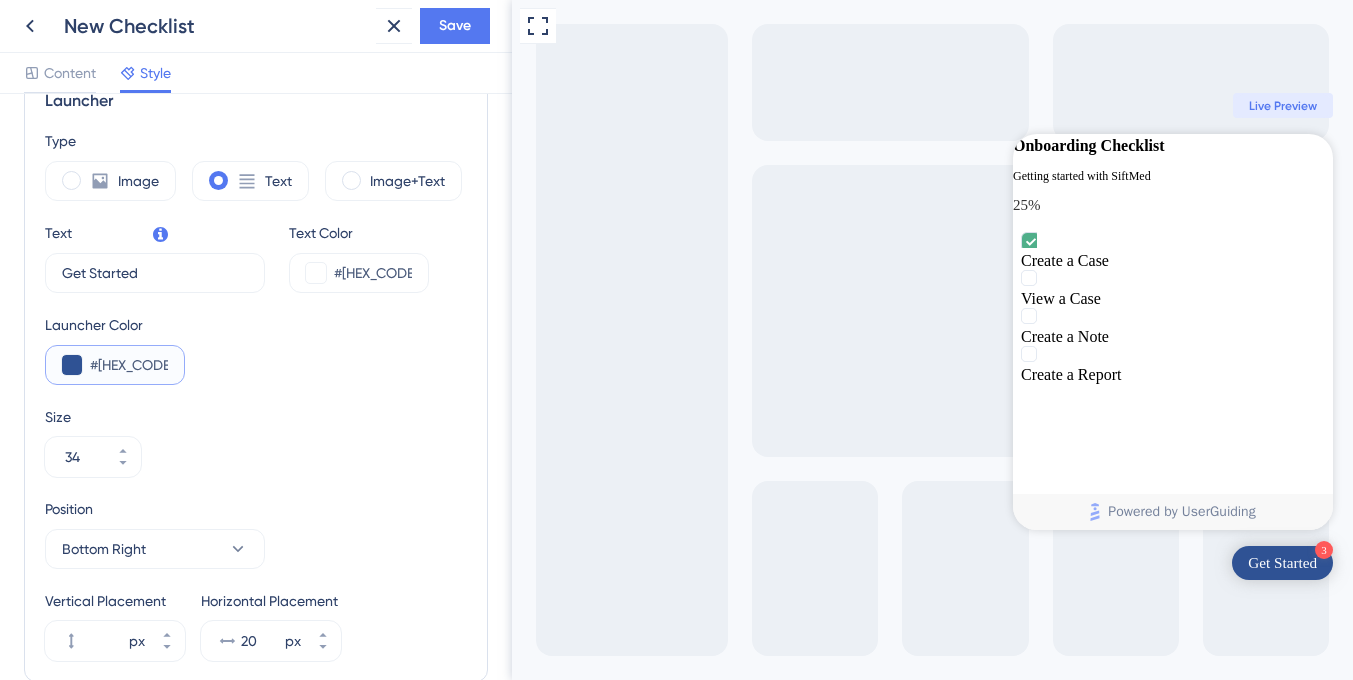 click on "#[HEX_CODE]" at bounding box center (115, 365) 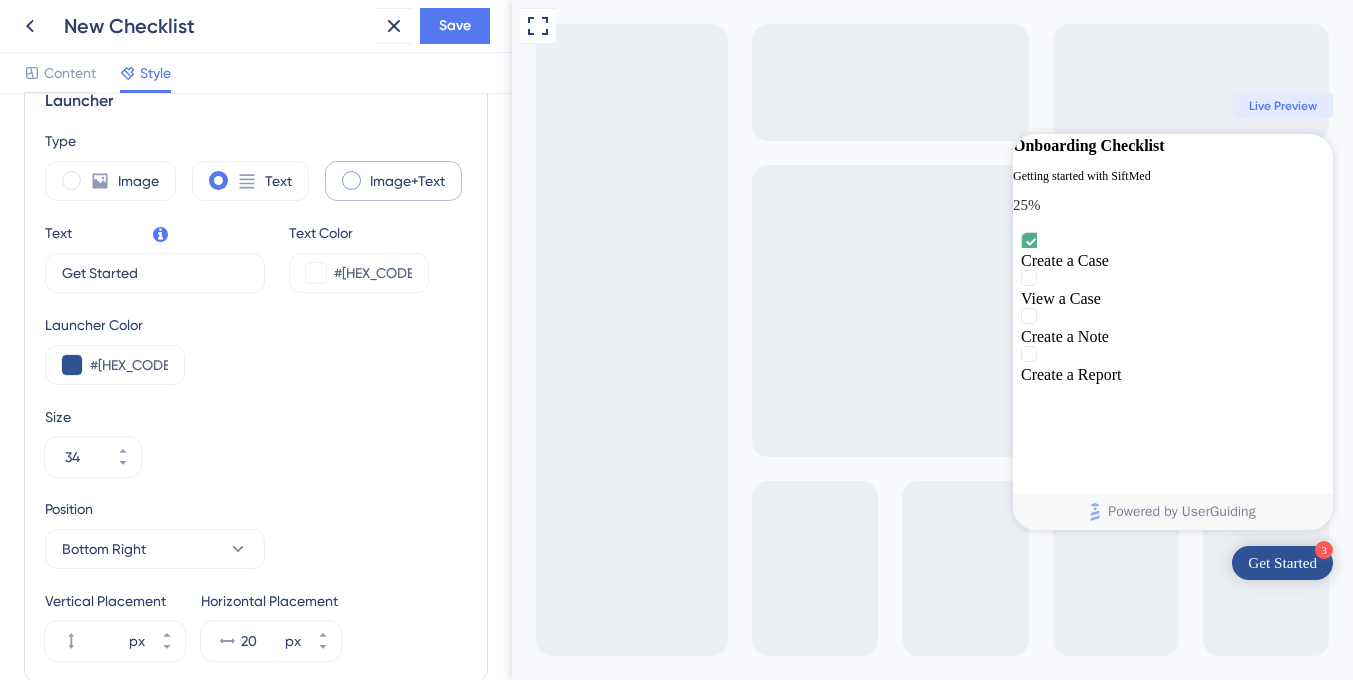 click on "Image+Text" at bounding box center (393, 181) 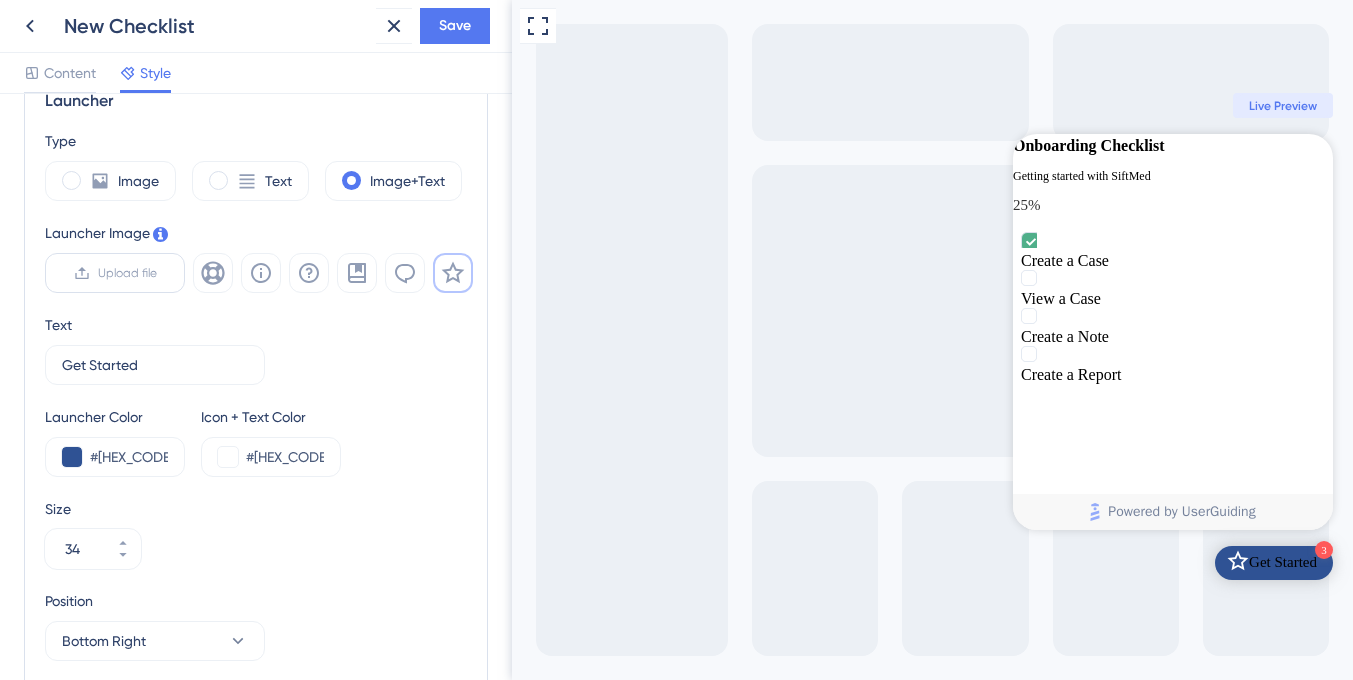 click on "Upload file" at bounding box center [115, 273] 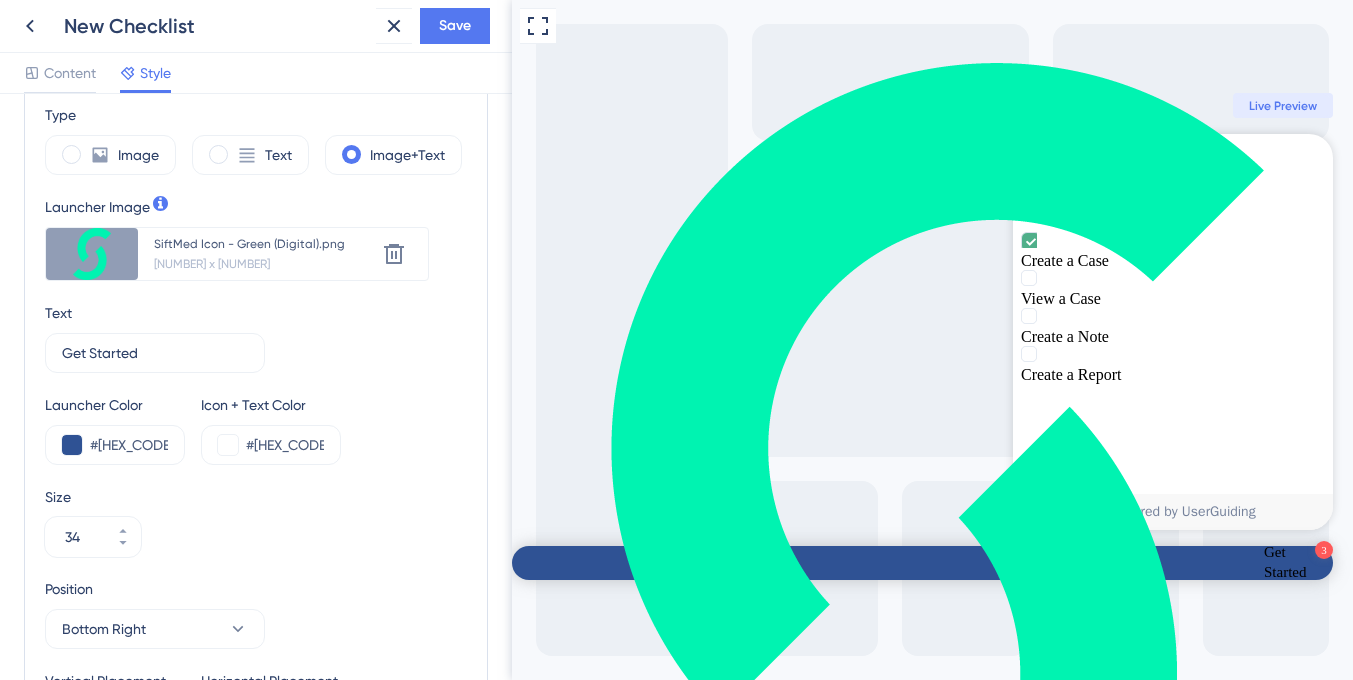 scroll, scrollTop: 591, scrollLeft: 0, axis: vertical 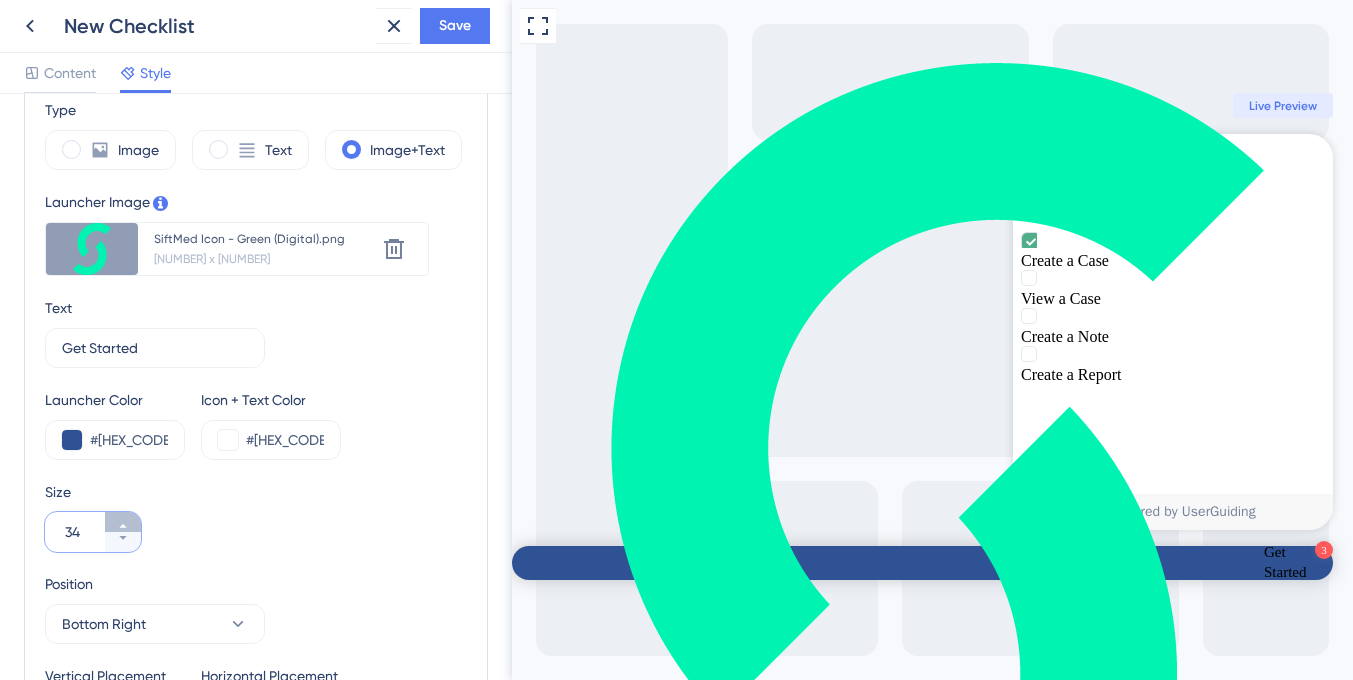 click 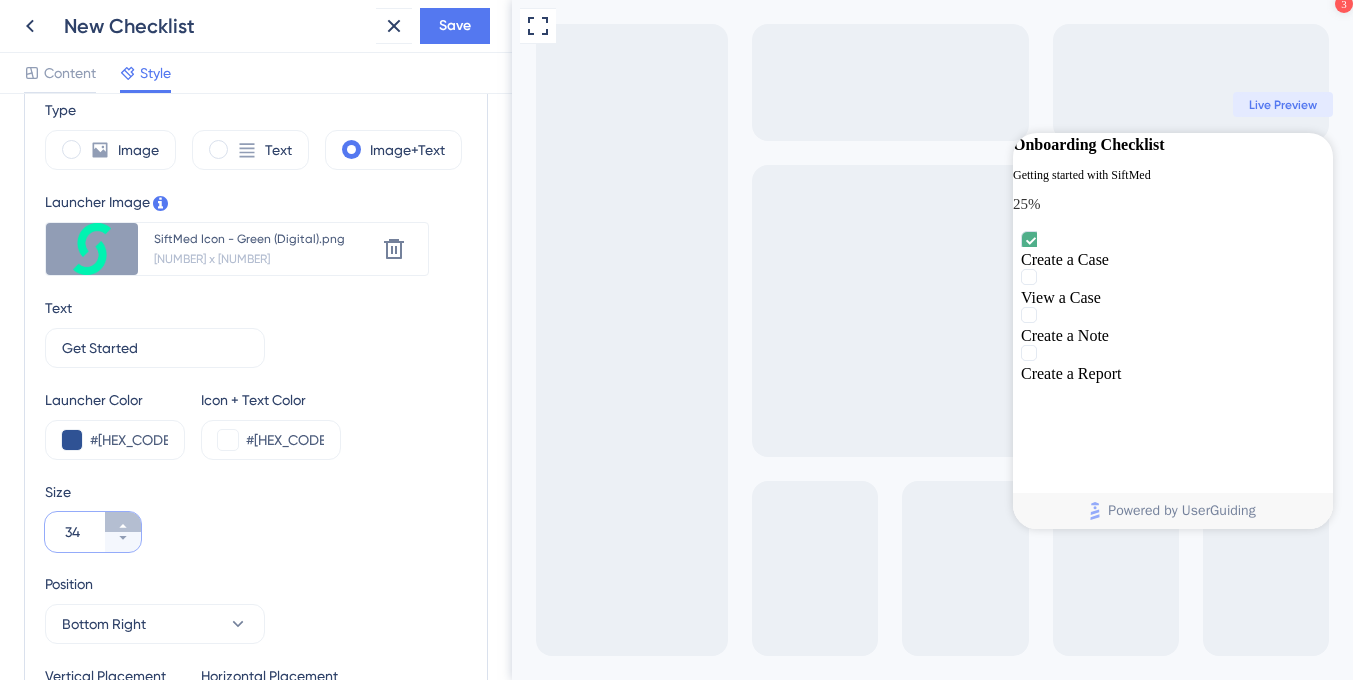 click 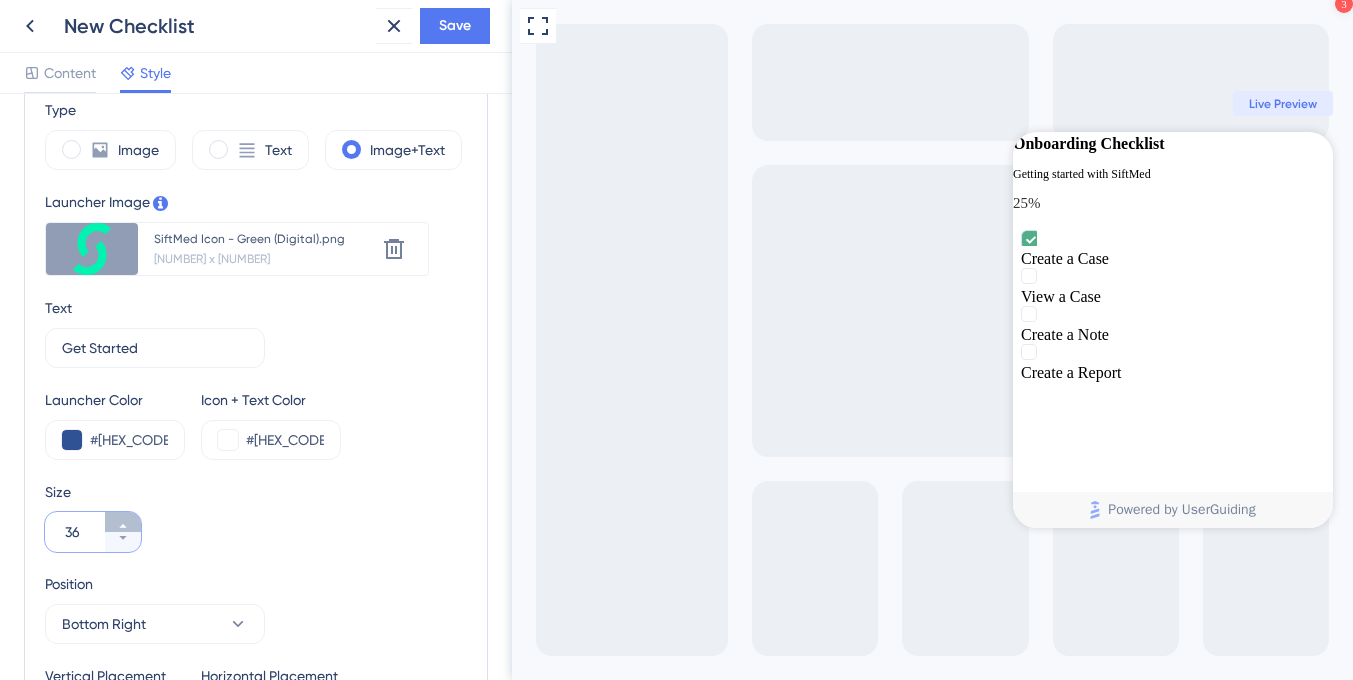 click 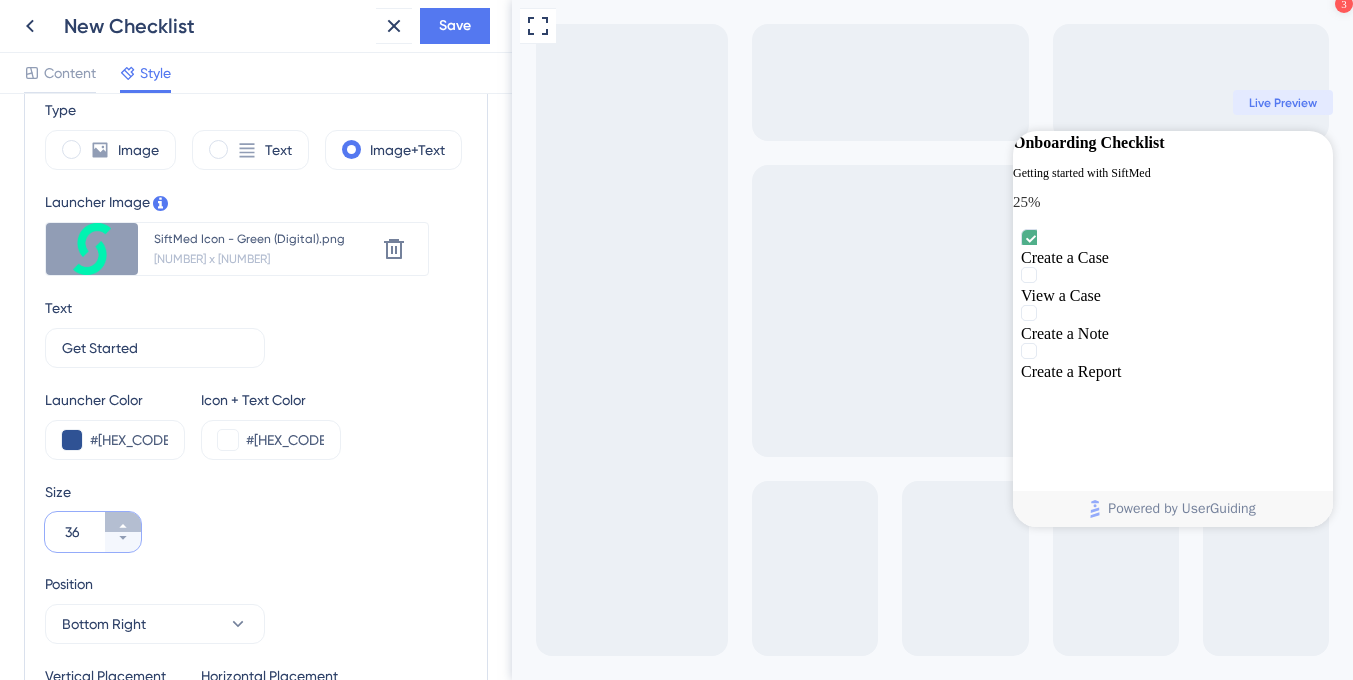 click 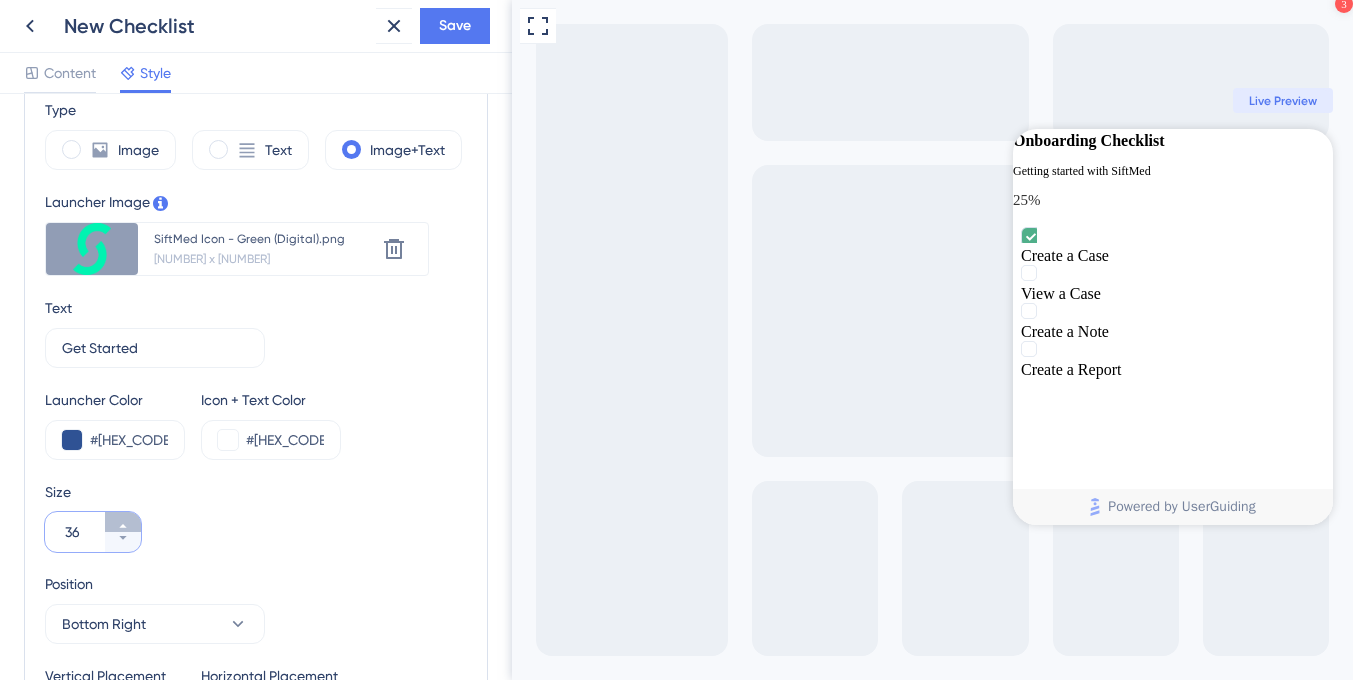 click 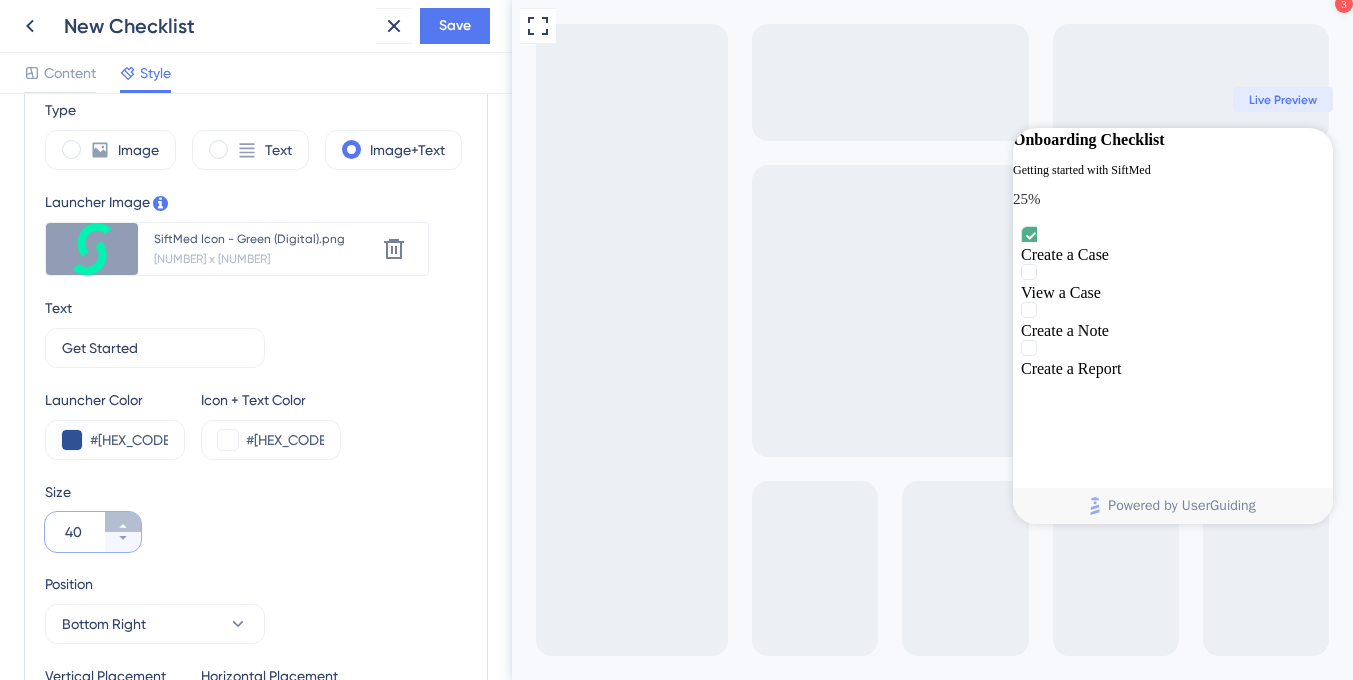 click 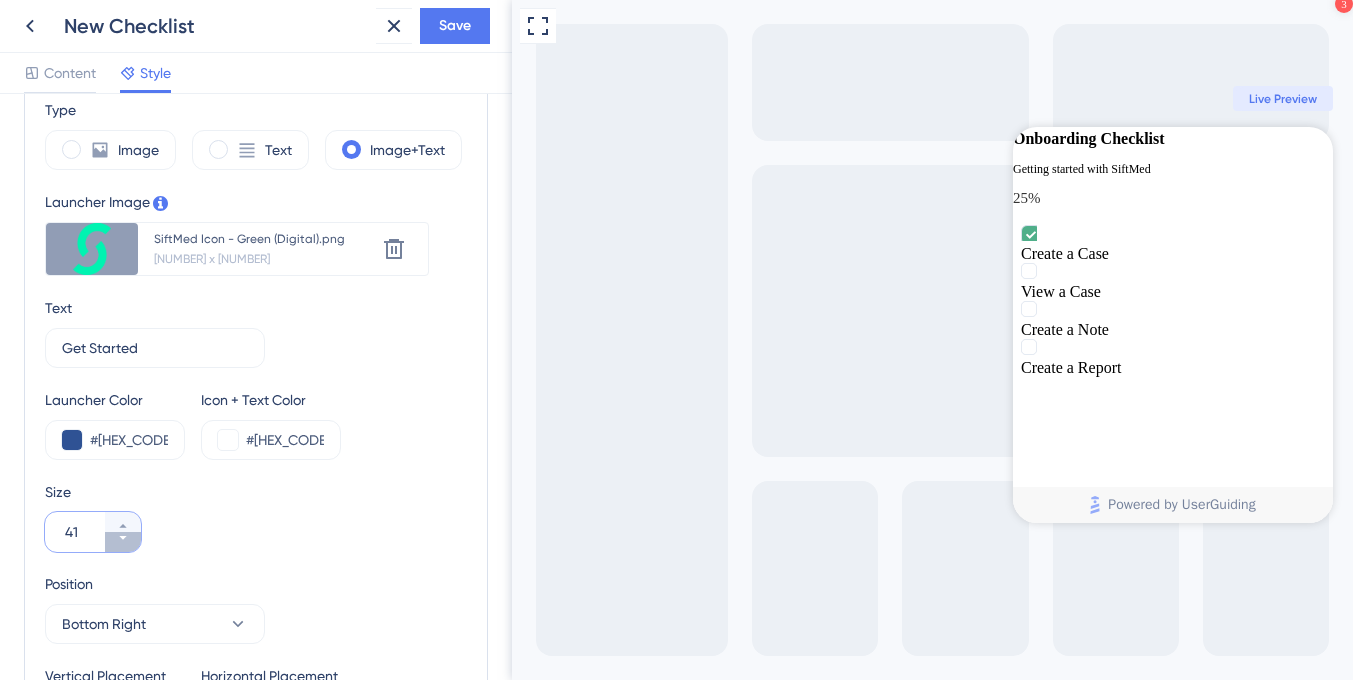 click 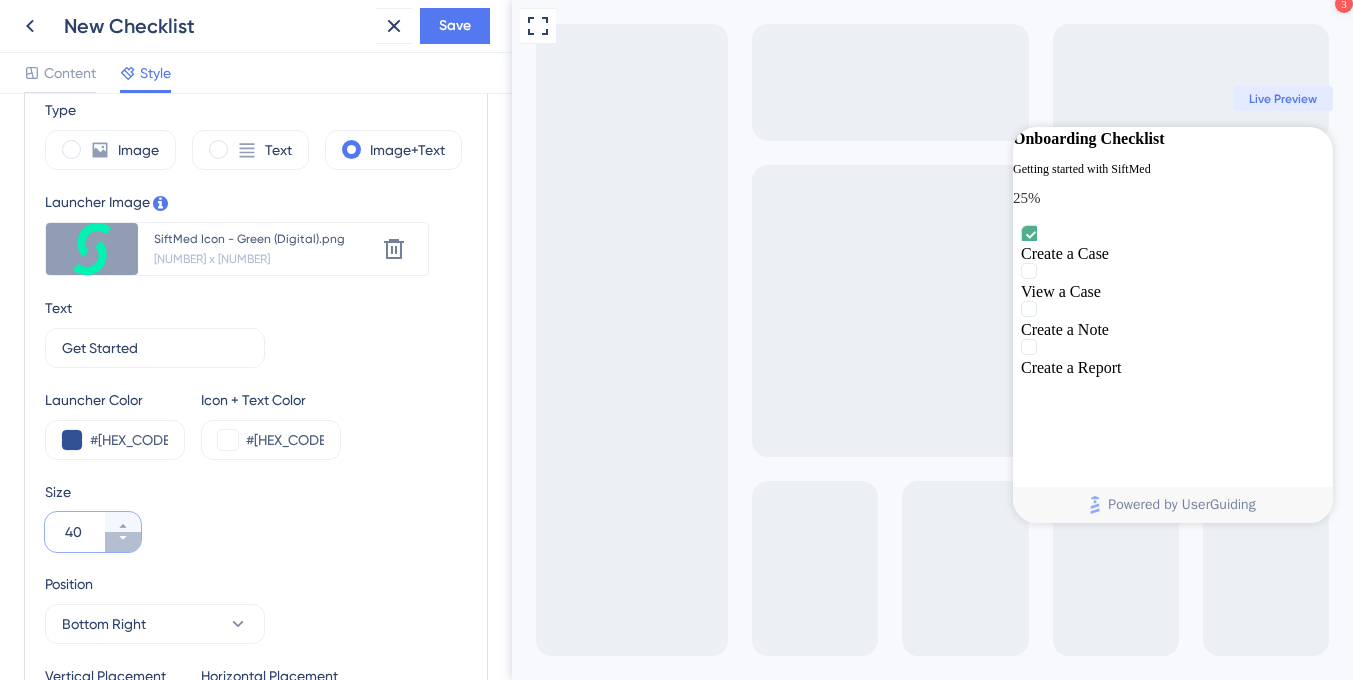 click 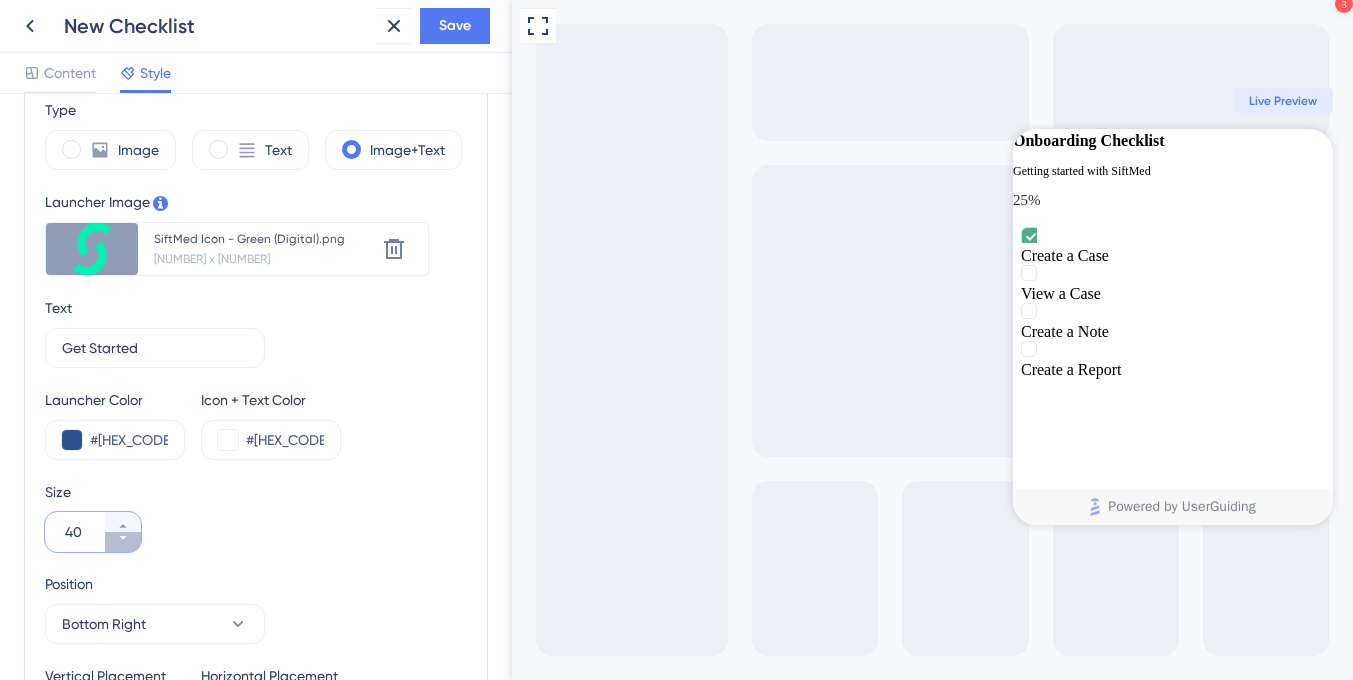 click 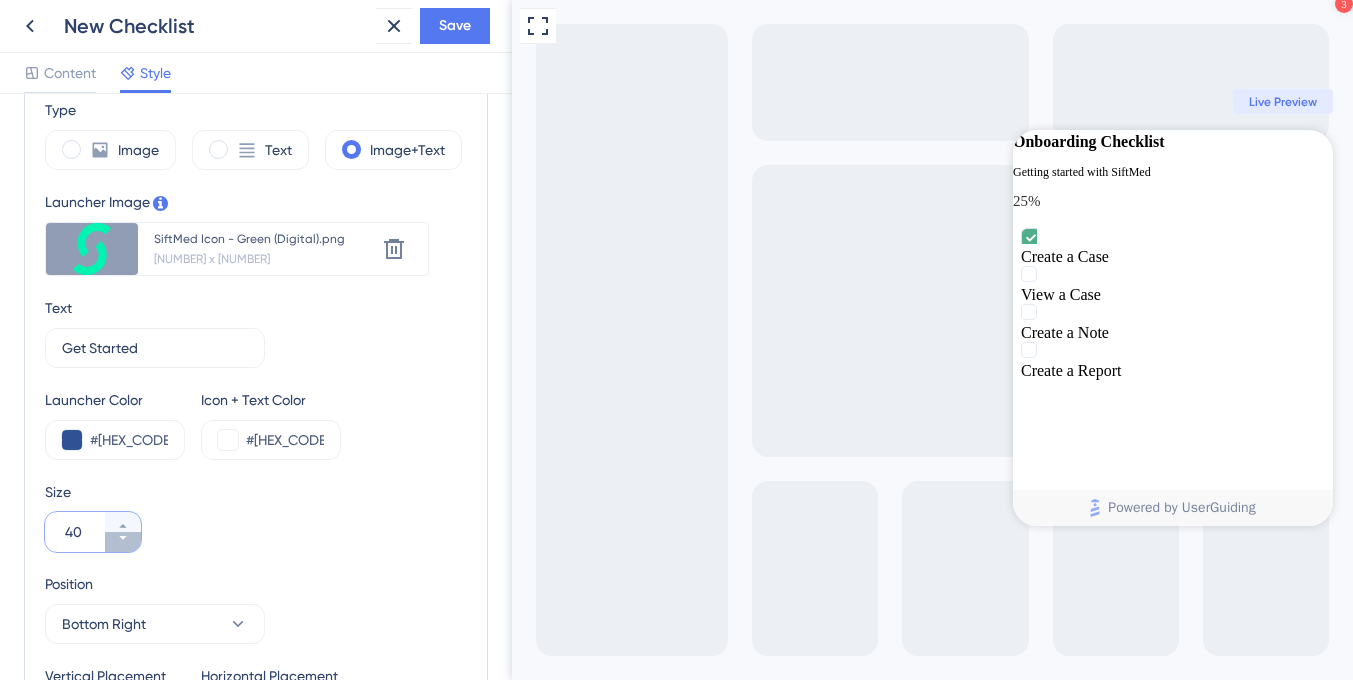 click 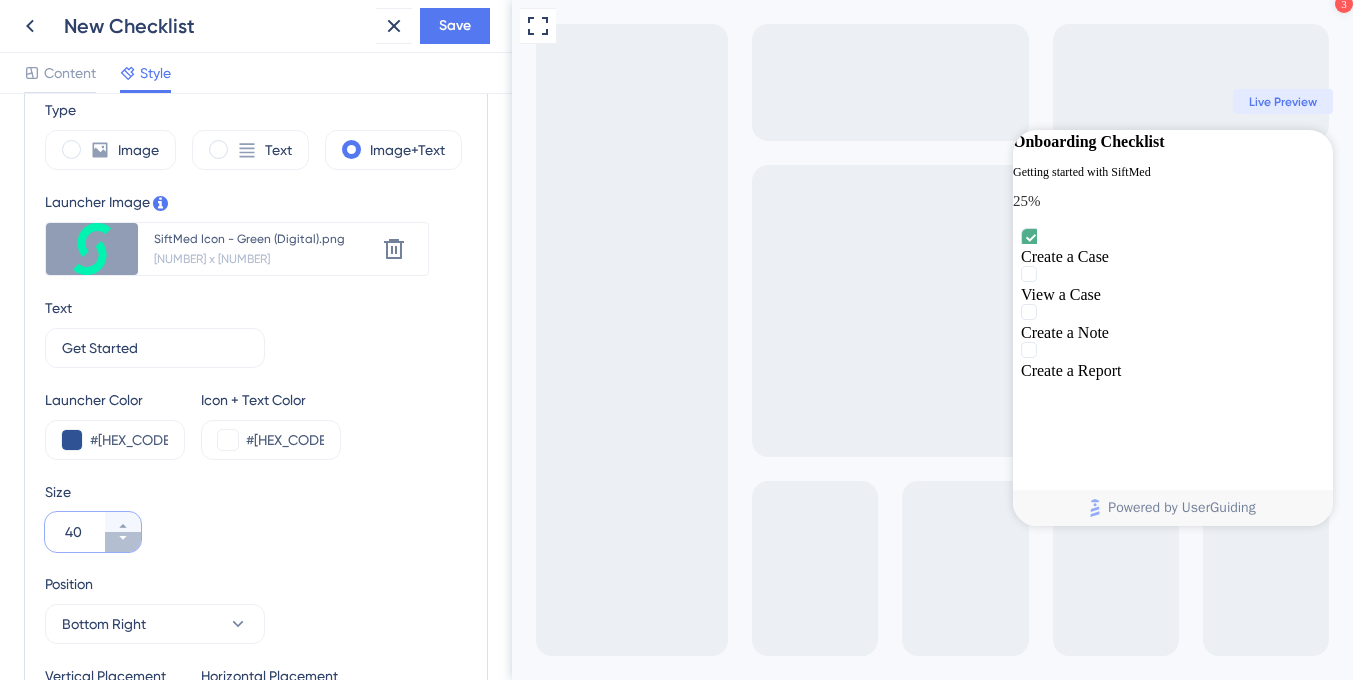 click 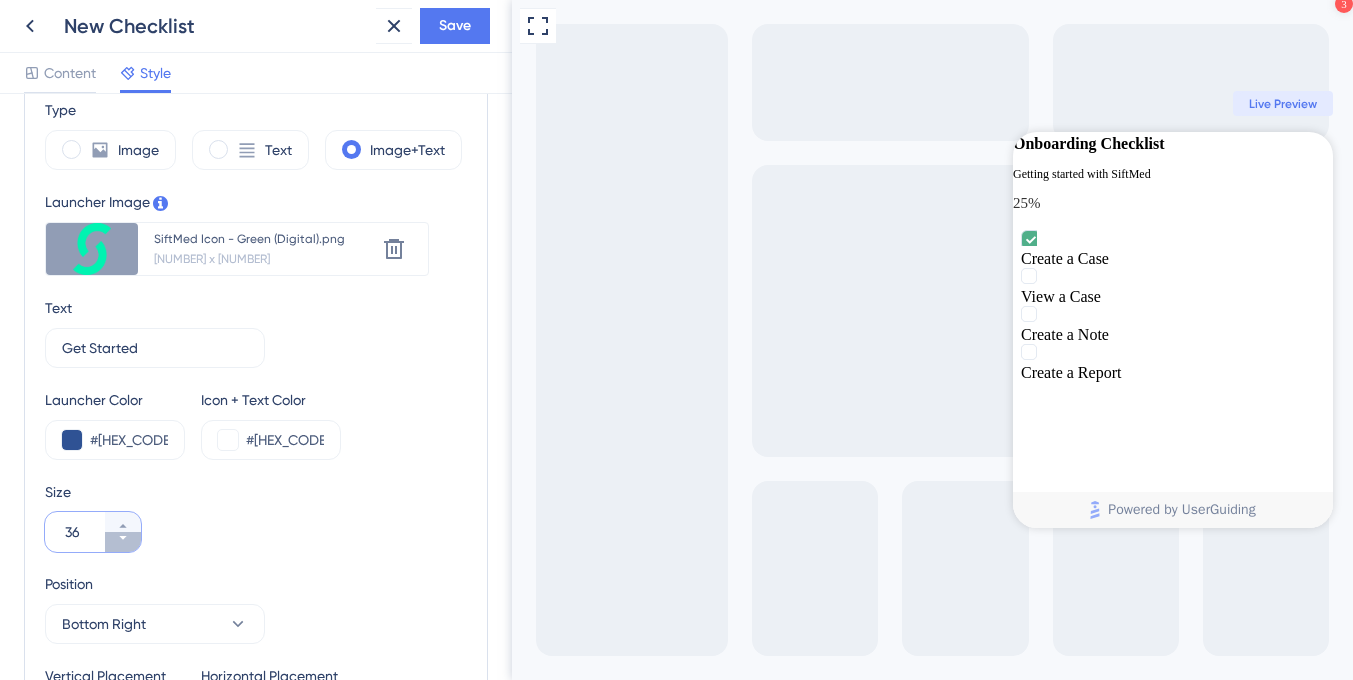 click 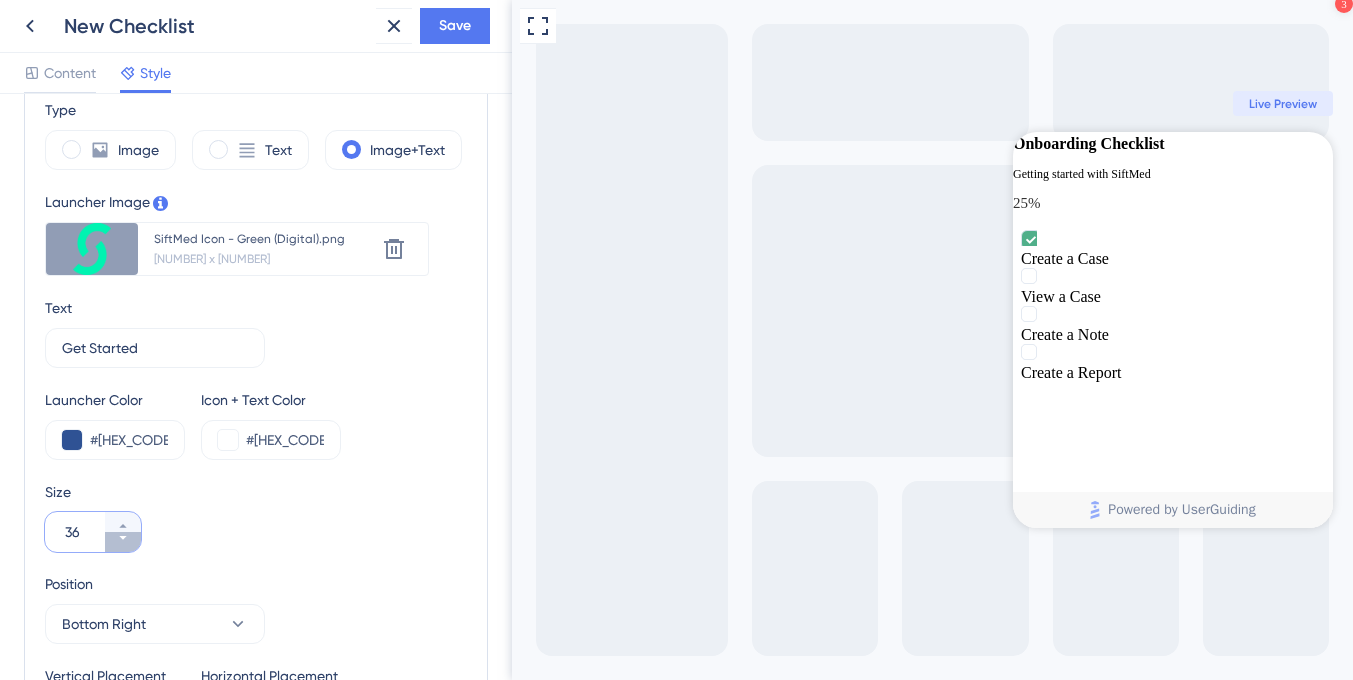 click 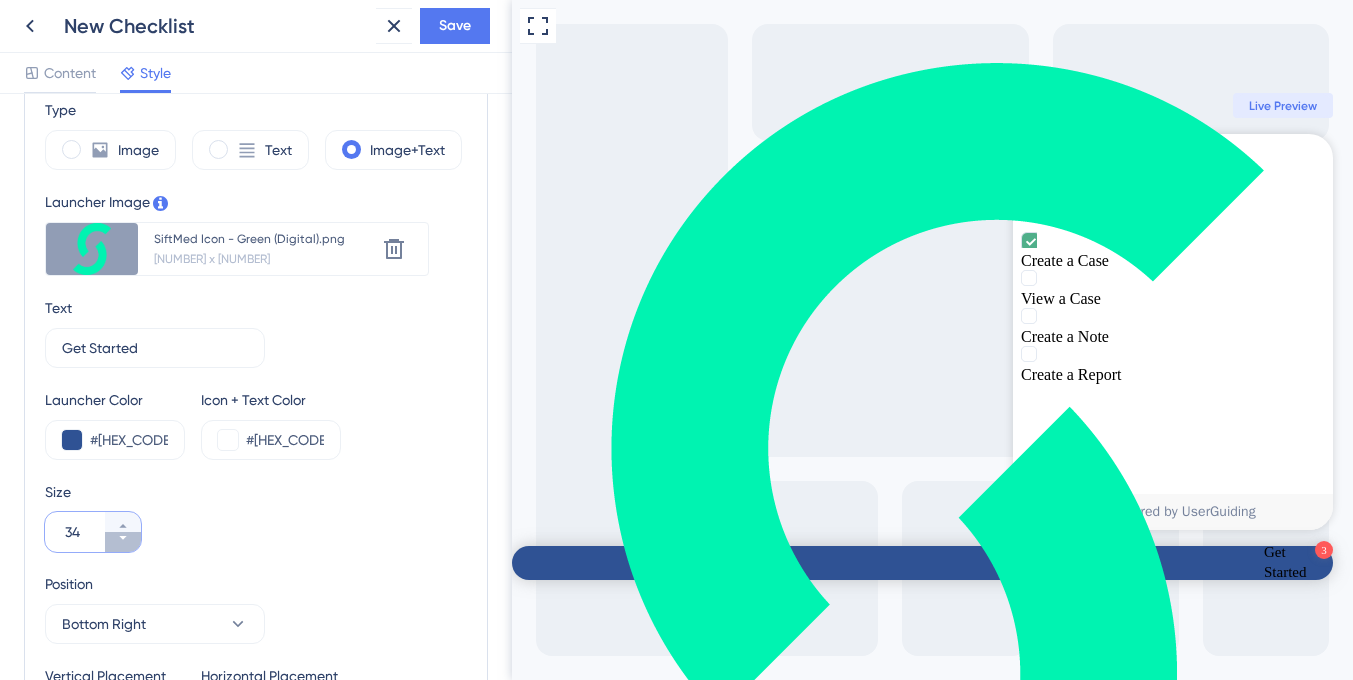 click 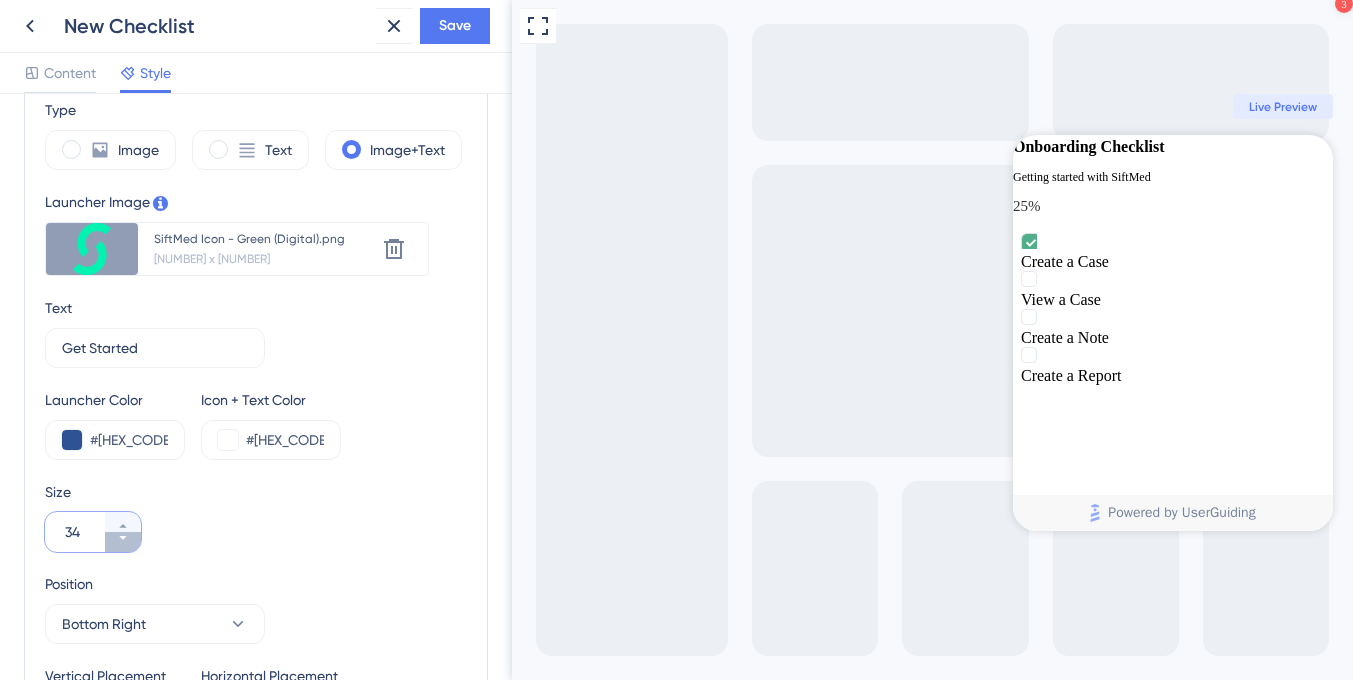 click 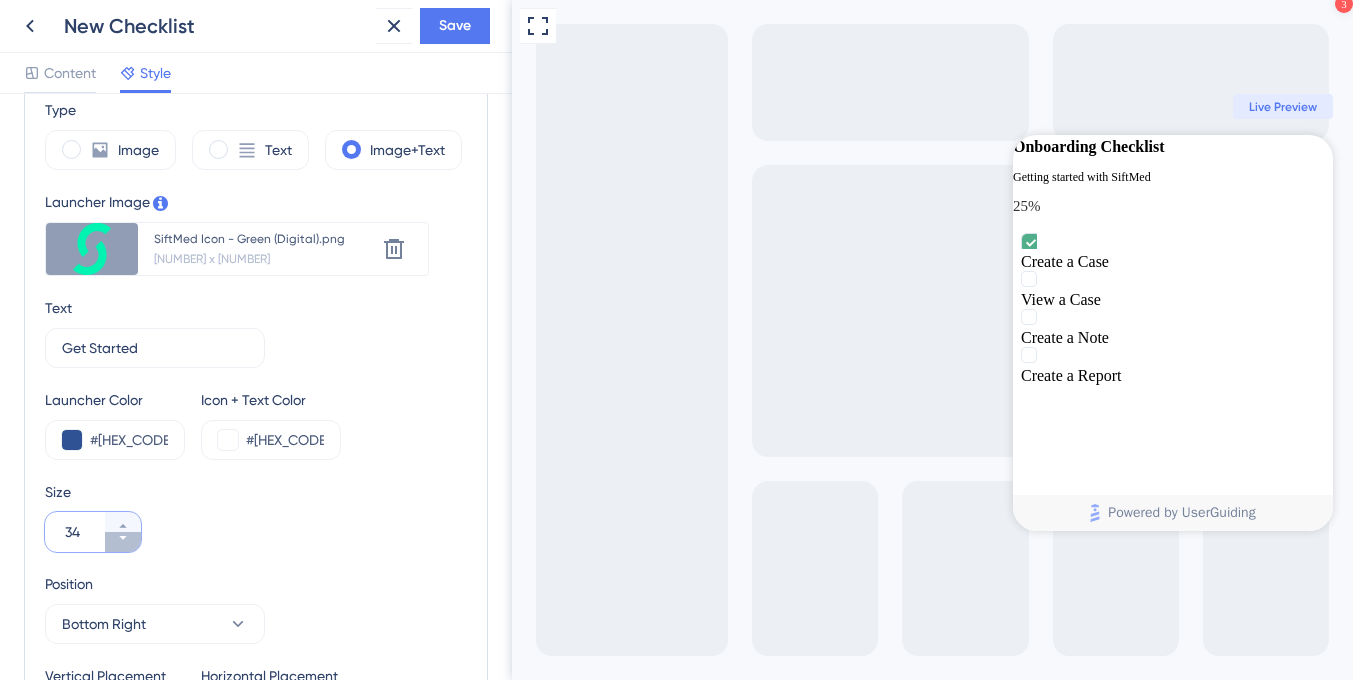 click 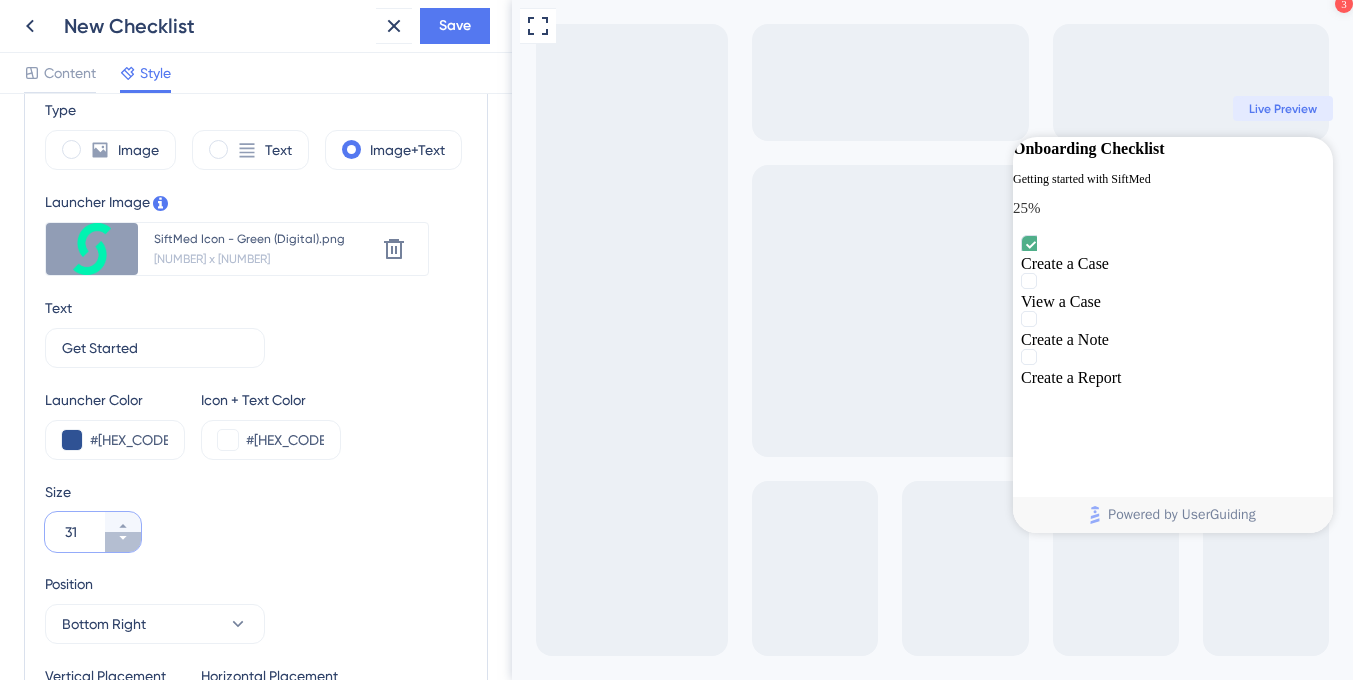 click 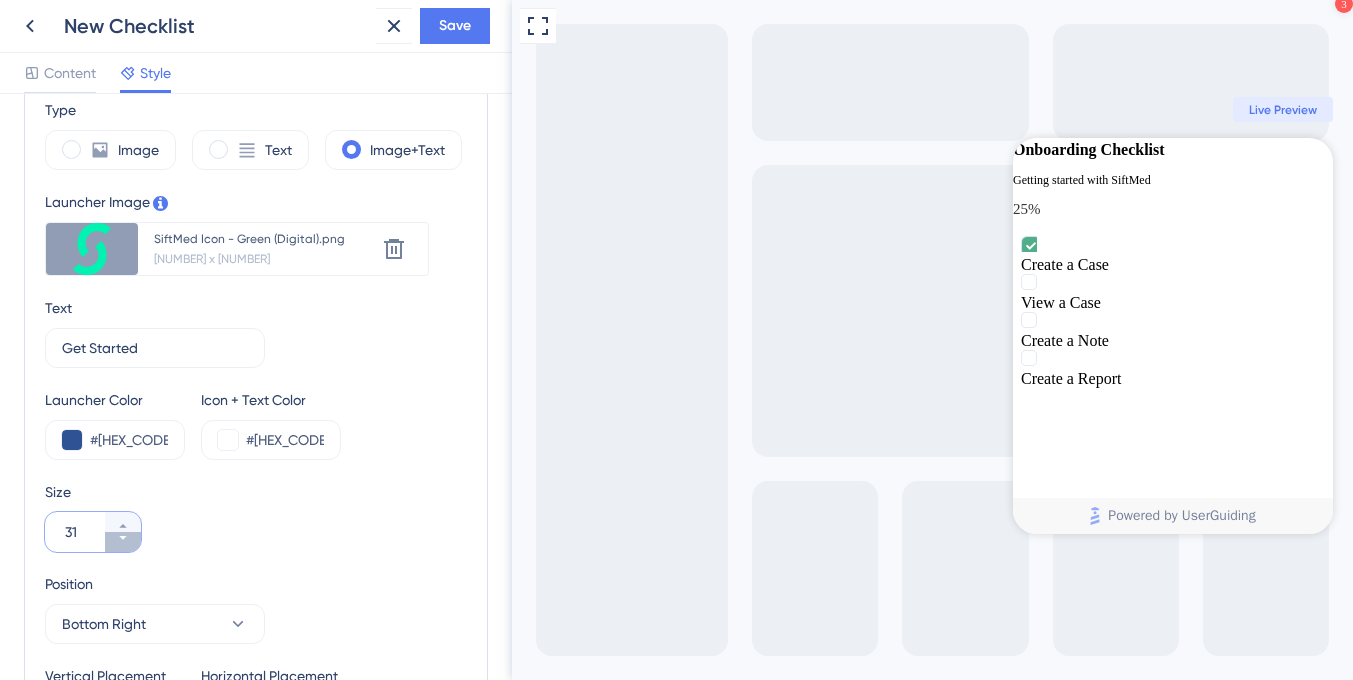 click 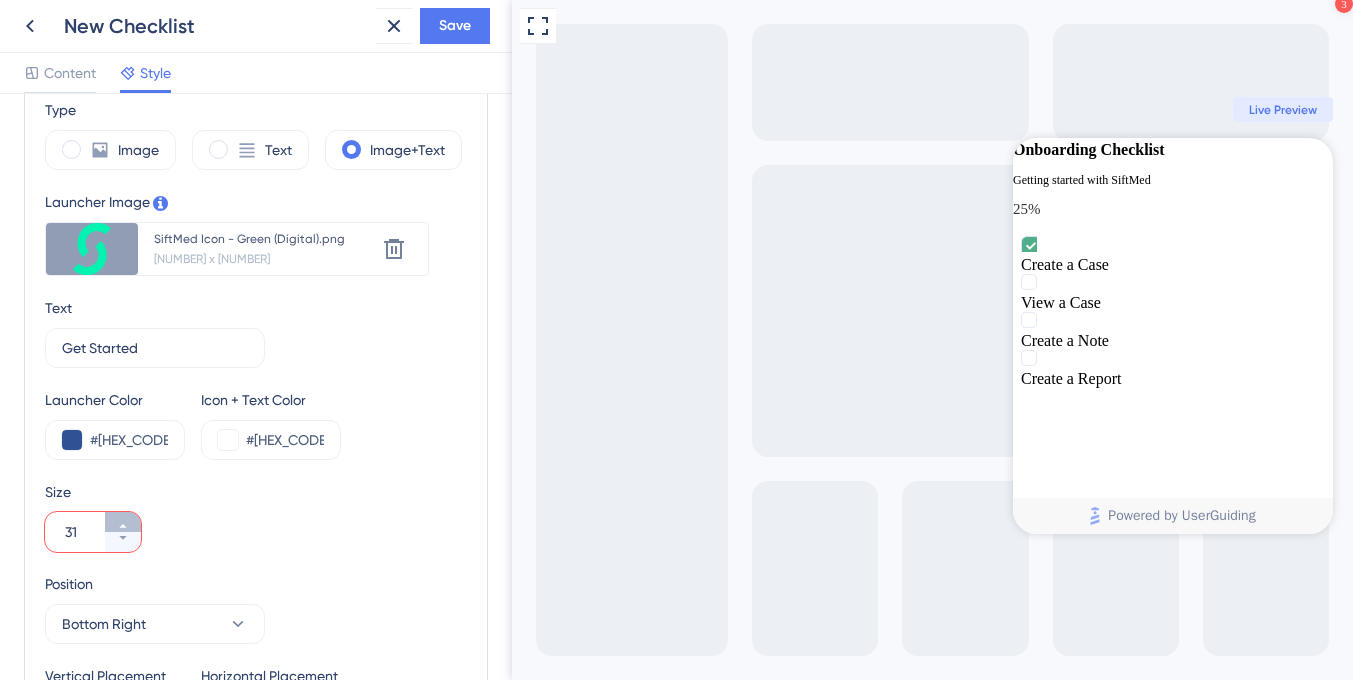 click 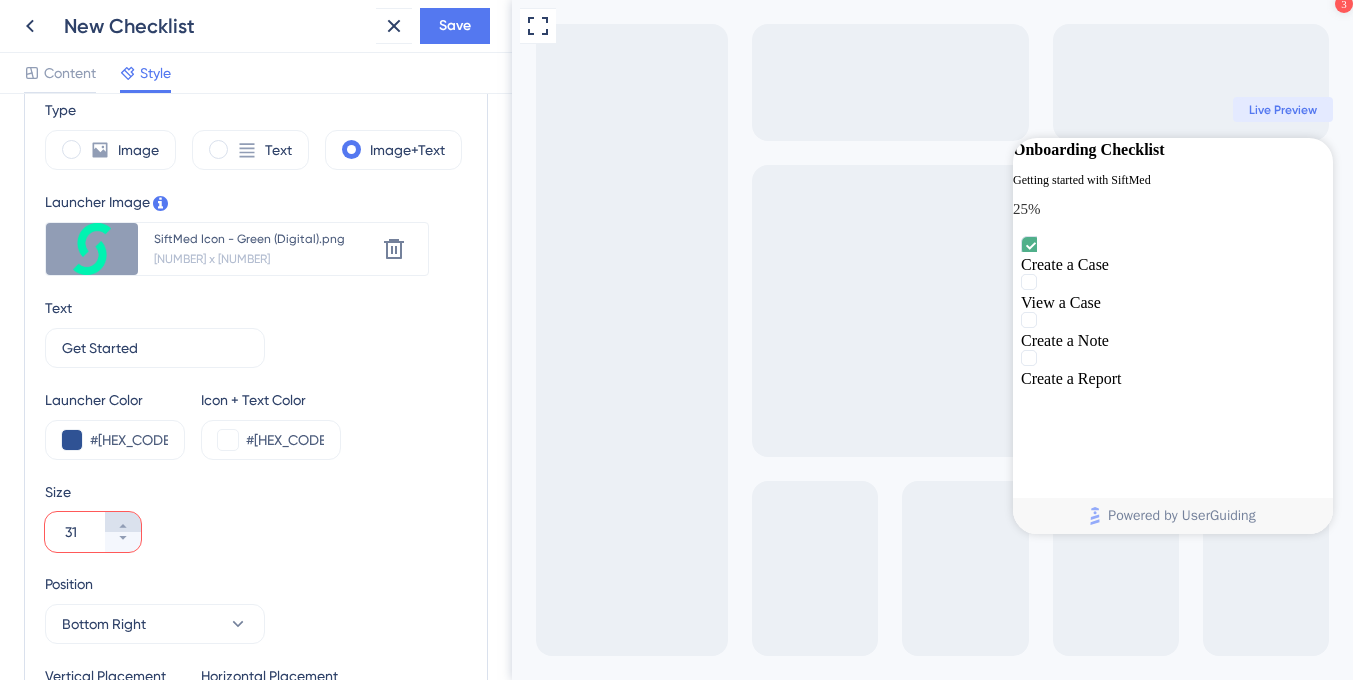 type on "[NUMBER]" 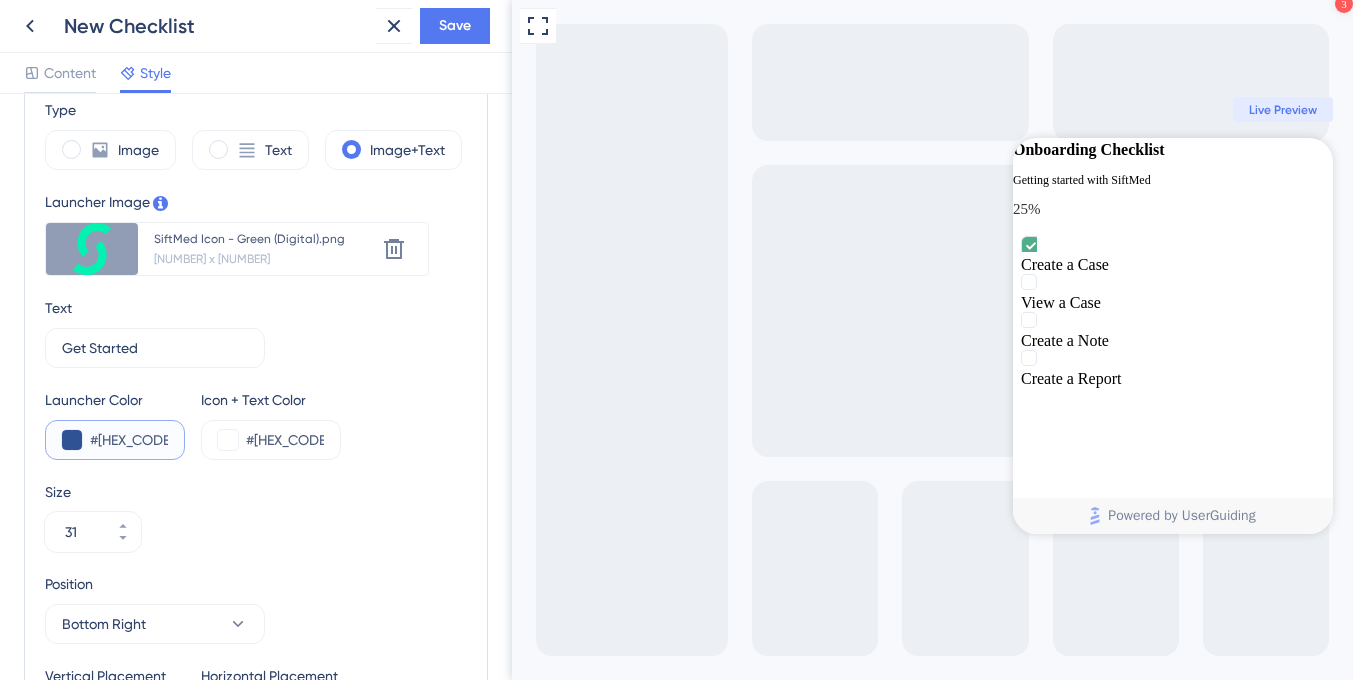 click on "#[HEX_CODE]" at bounding box center (129, 440) 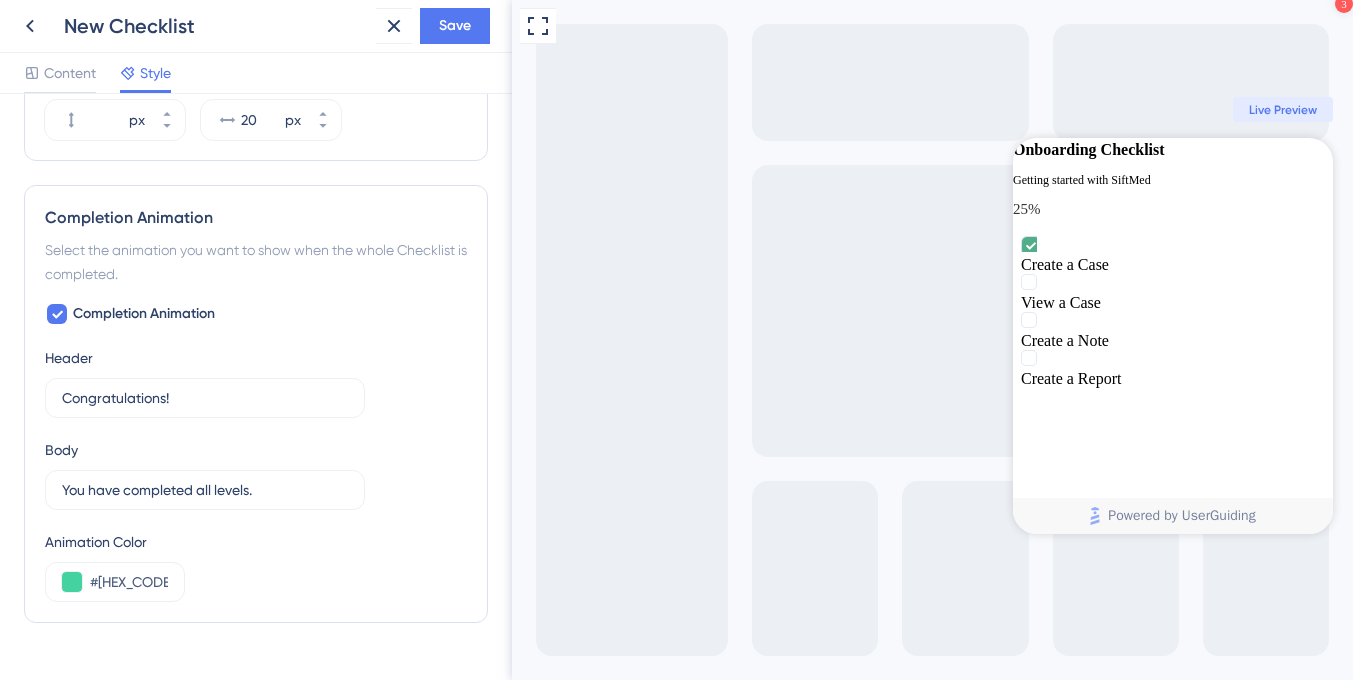 scroll, scrollTop: 1193, scrollLeft: 0, axis: vertical 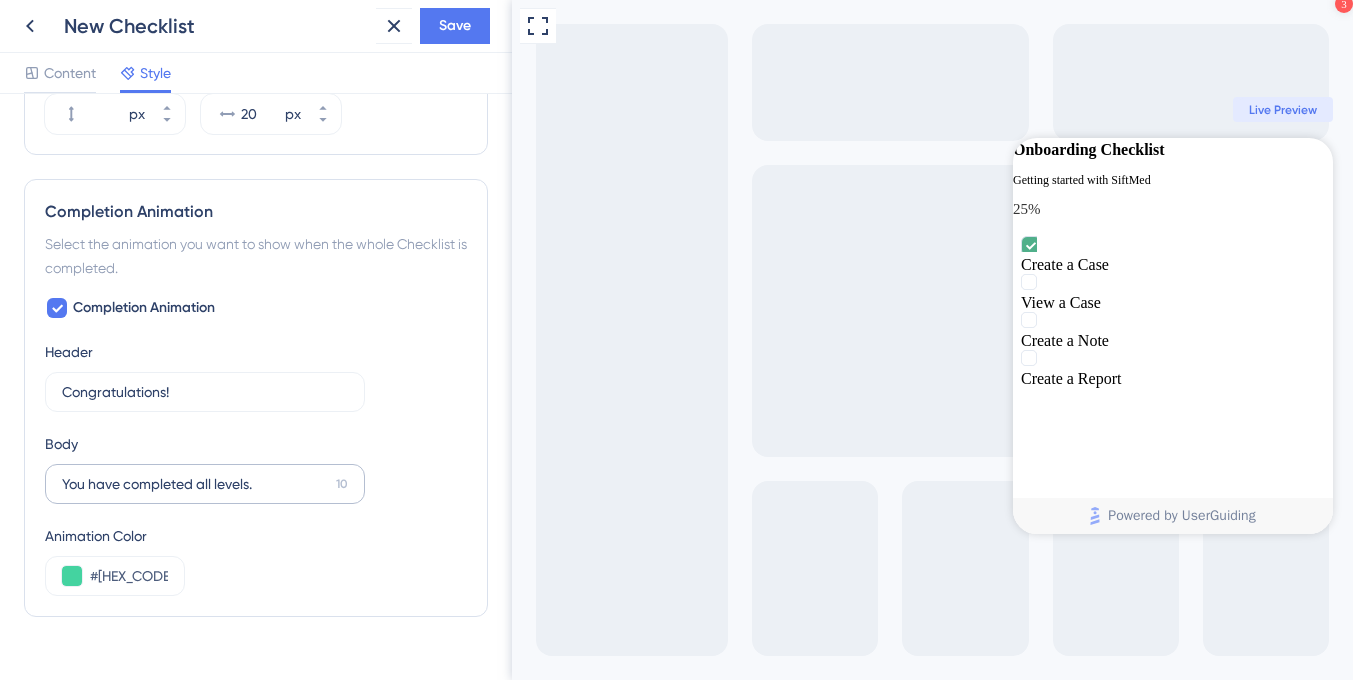 type on "#[HEX_CODE]" 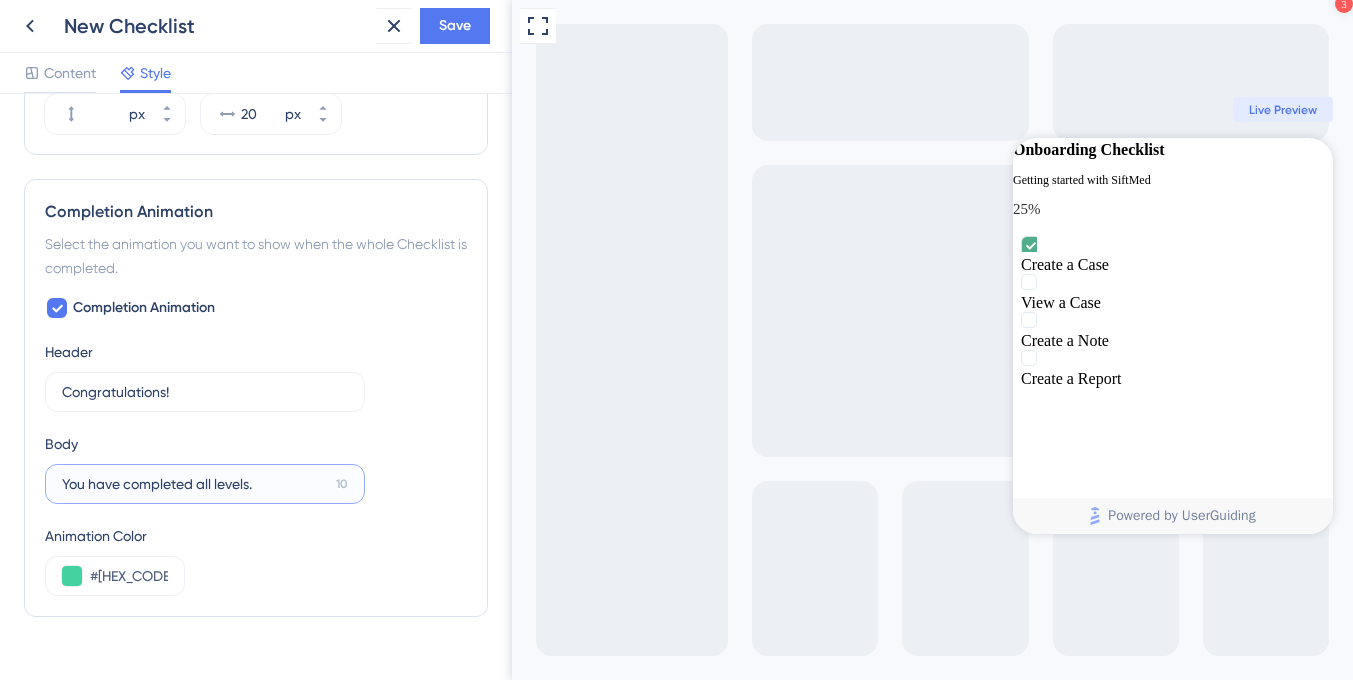 click on "You have completed all levels." at bounding box center (195, 484) 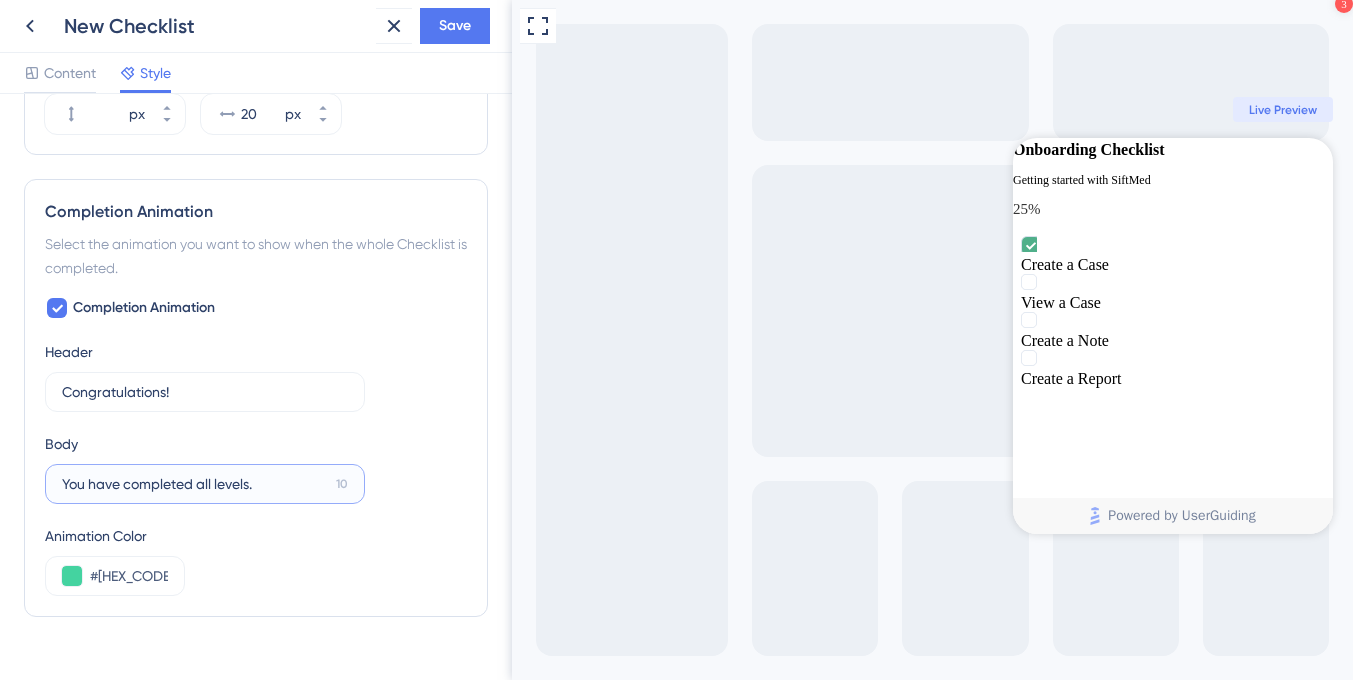 drag, startPoint x: 280, startPoint y: 486, endPoint x: 51, endPoint y: 485, distance: 229.00218 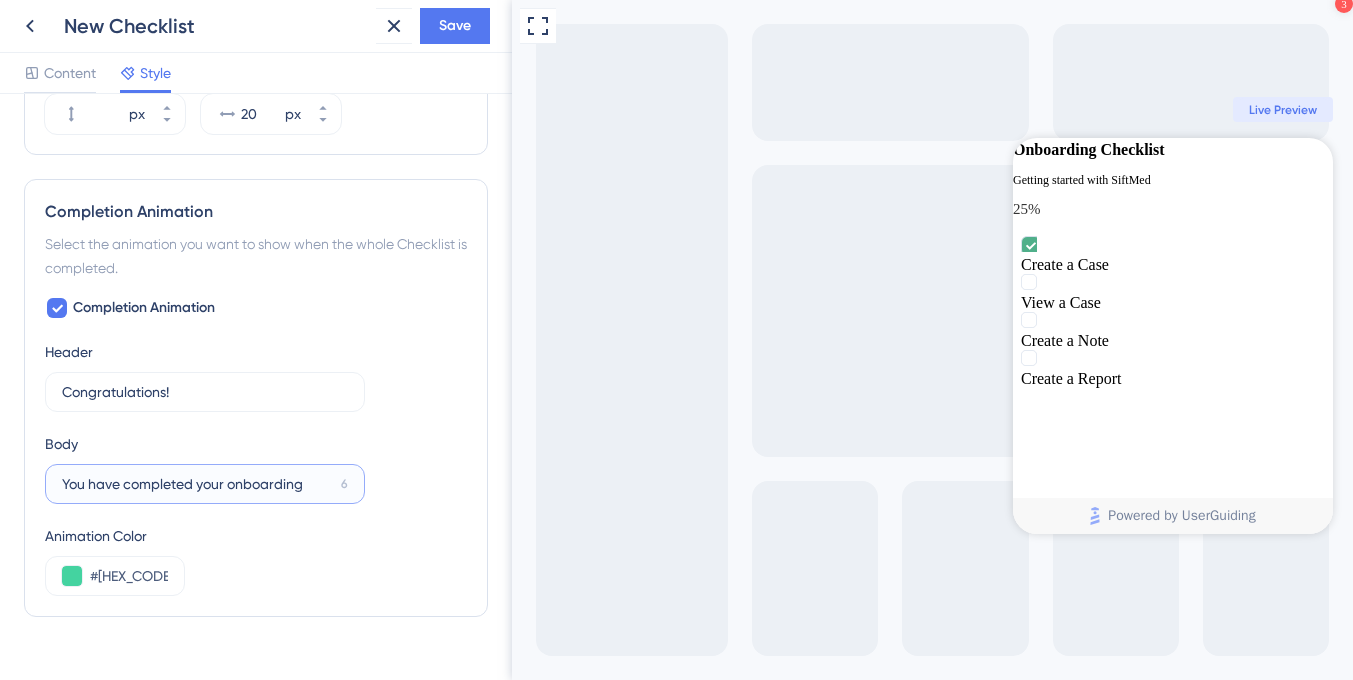drag, startPoint x: 307, startPoint y: 483, endPoint x: 51, endPoint y: 487, distance: 256.03125 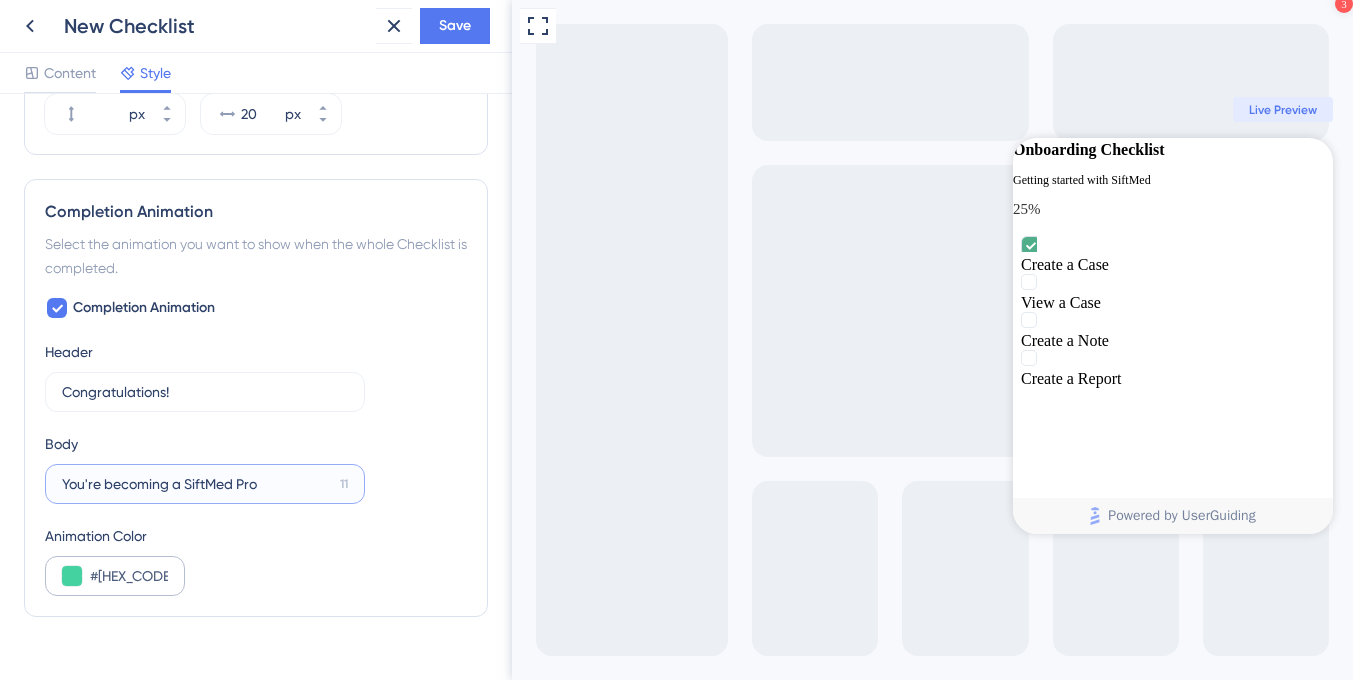 type on "You're becoming a SiftMed Pro" 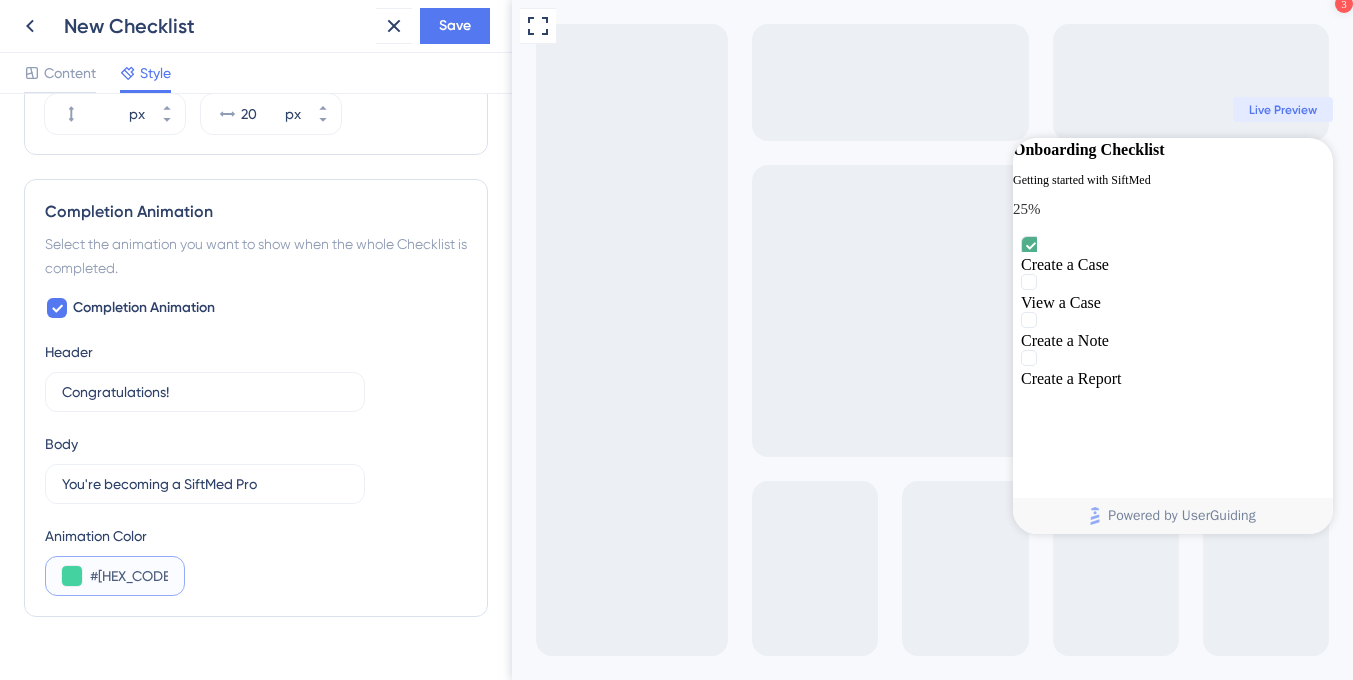 click on "#[HEX_CODE]" at bounding box center [129, 576] 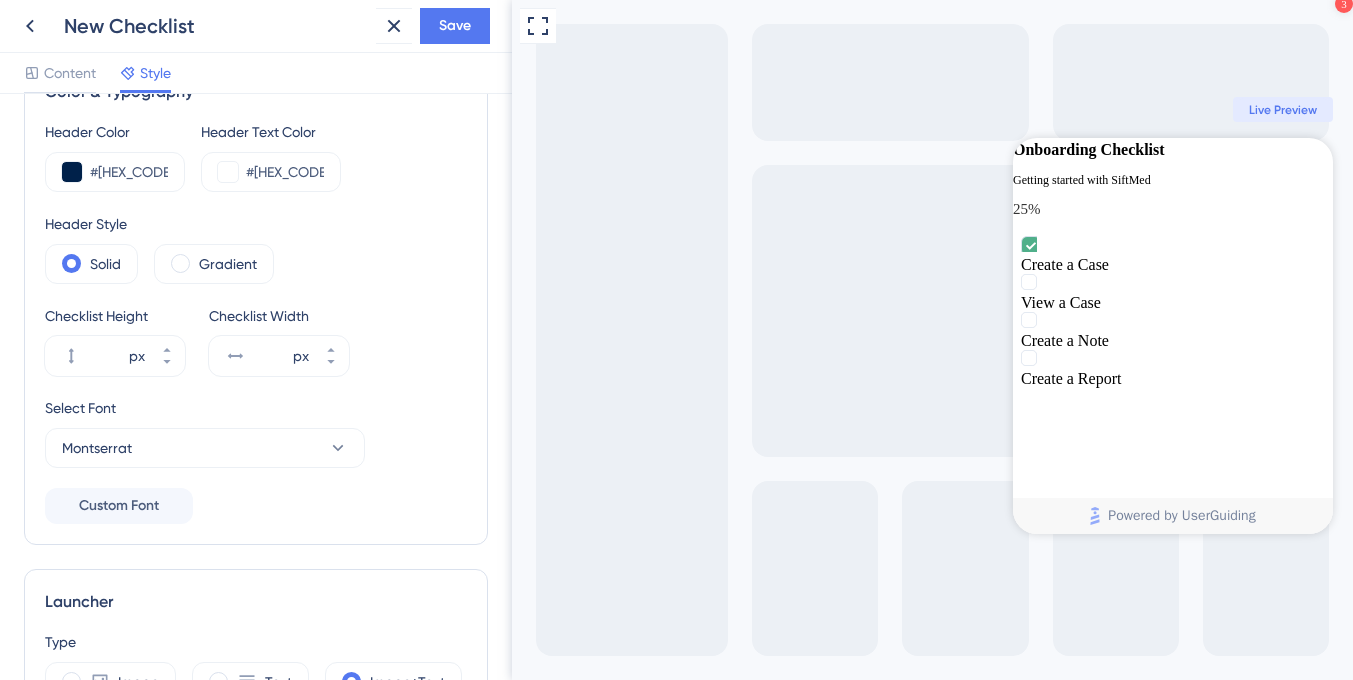 scroll, scrollTop: 0, scrollLeft: 0, axis: both 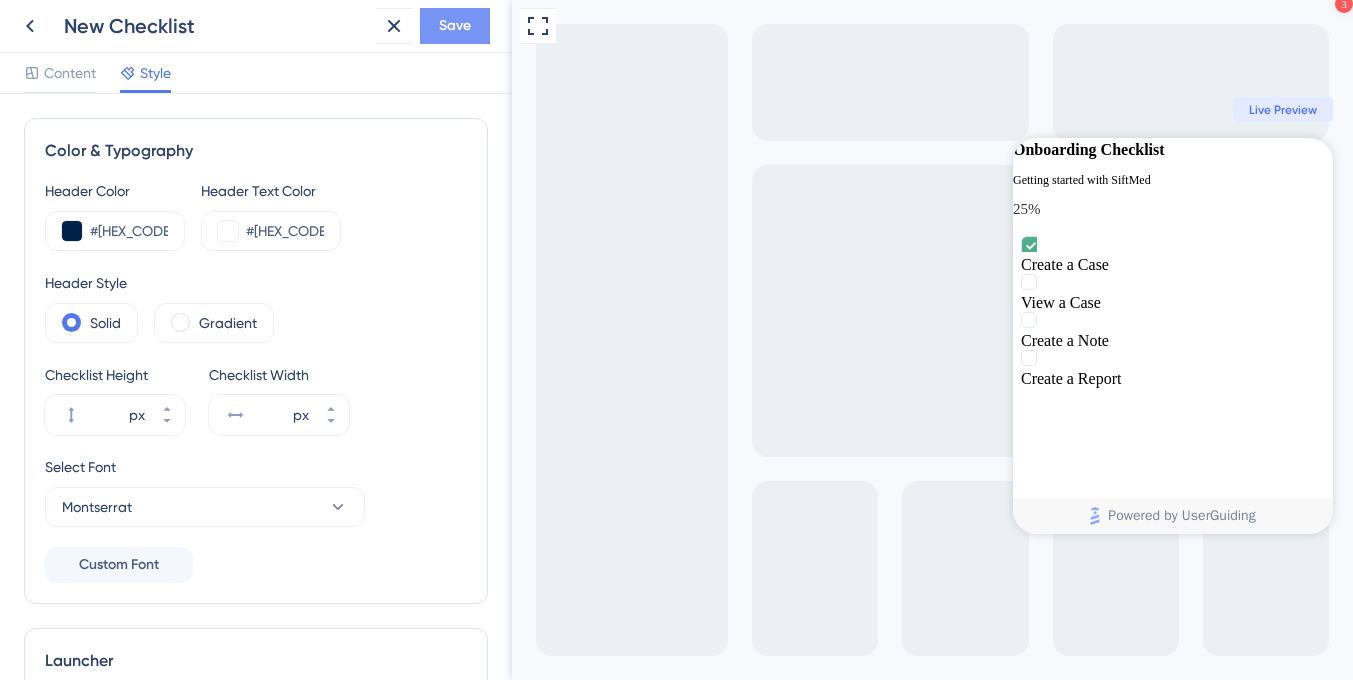 type on "#[HEX_CODE]" 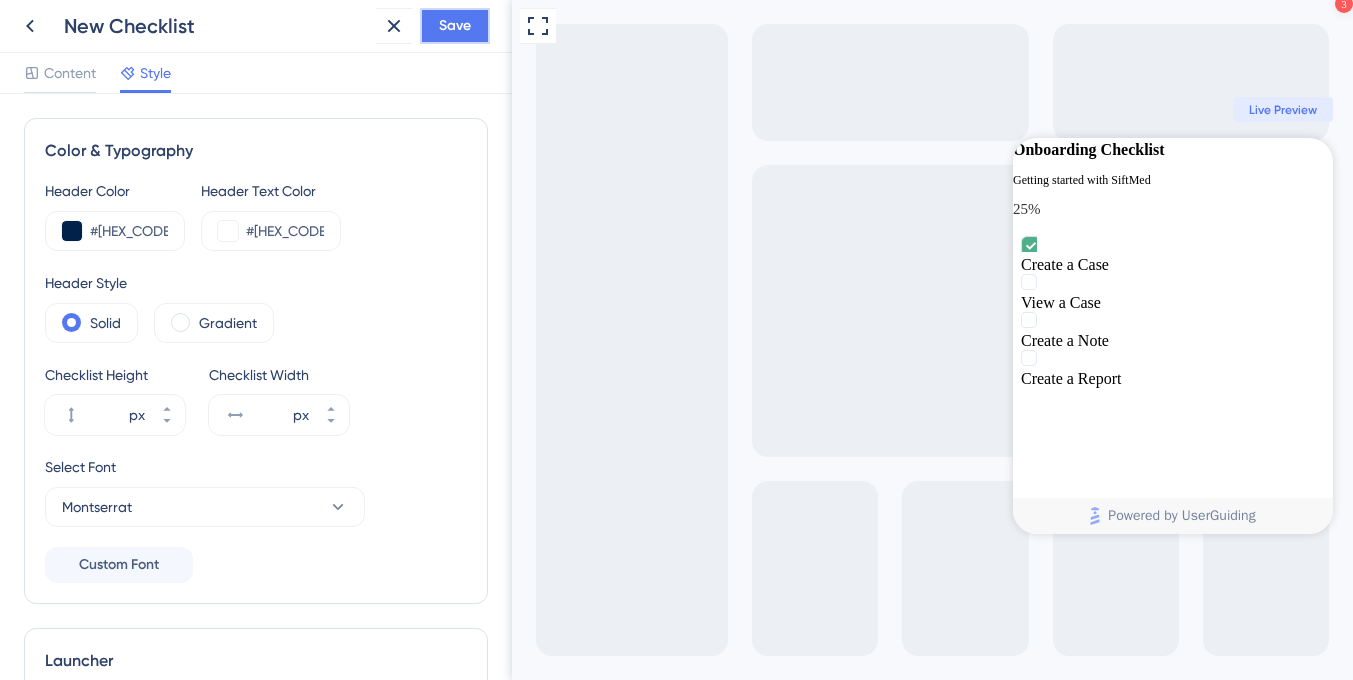 click on "Save" at bounding box center (455, 26) 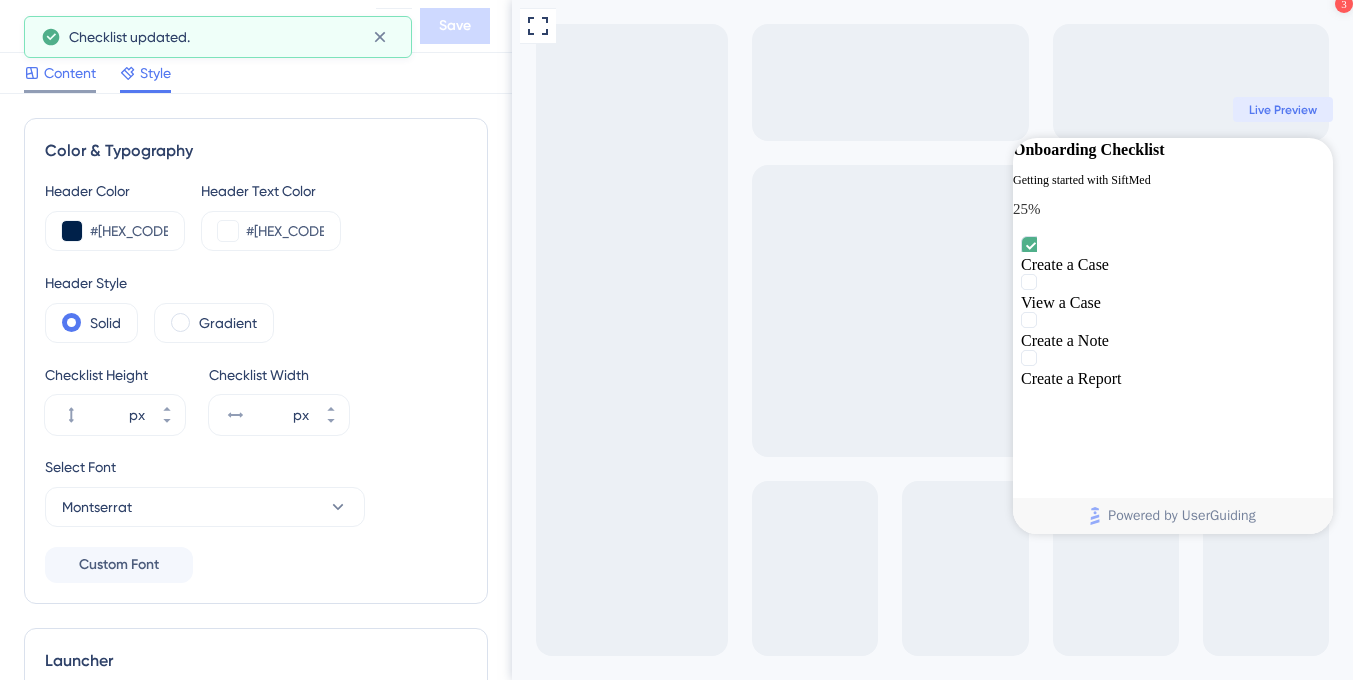 click on "Content" at bounding box center [70, 73] 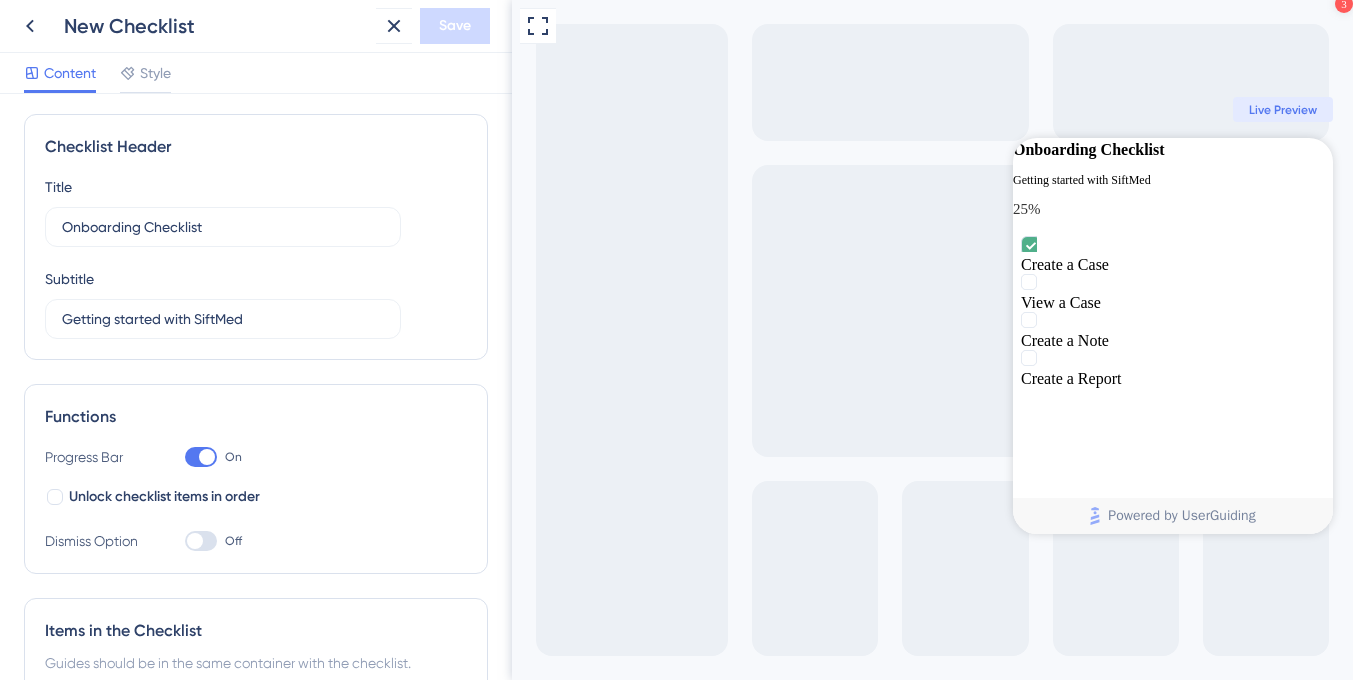 scroll, scrollTop: 0, scrollLeft: 0, axis: both 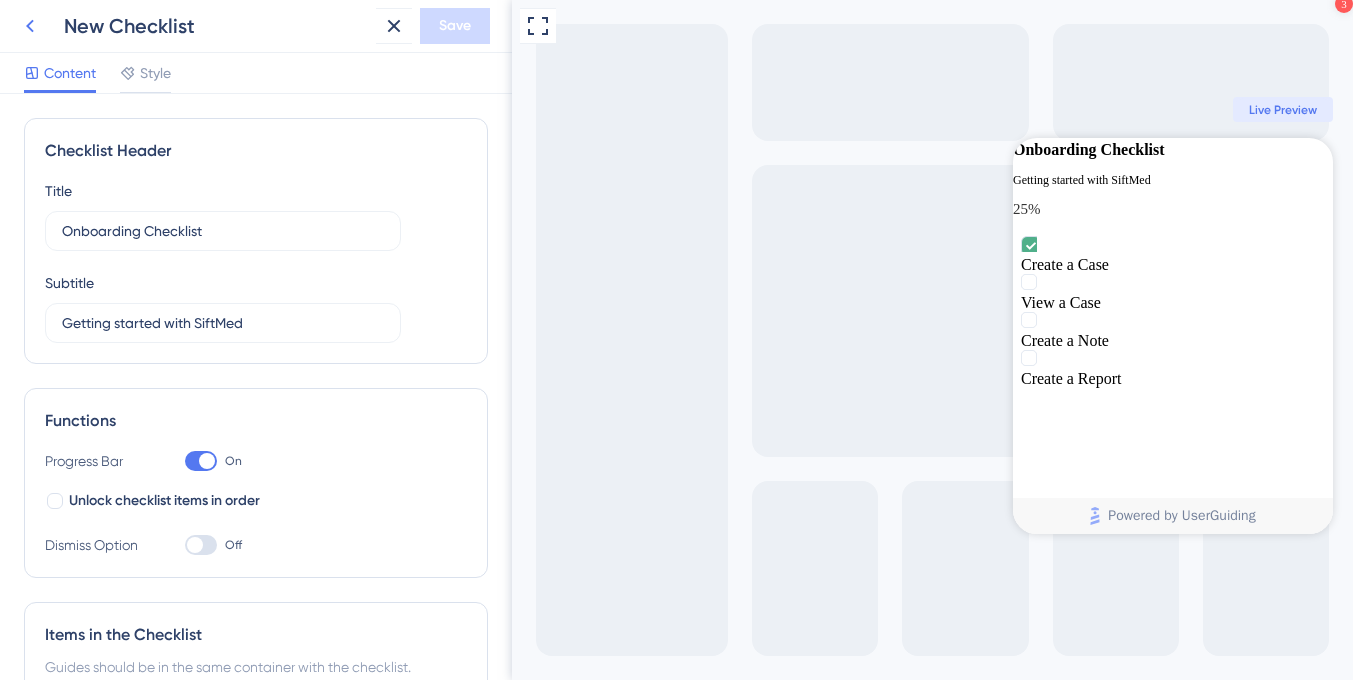 click 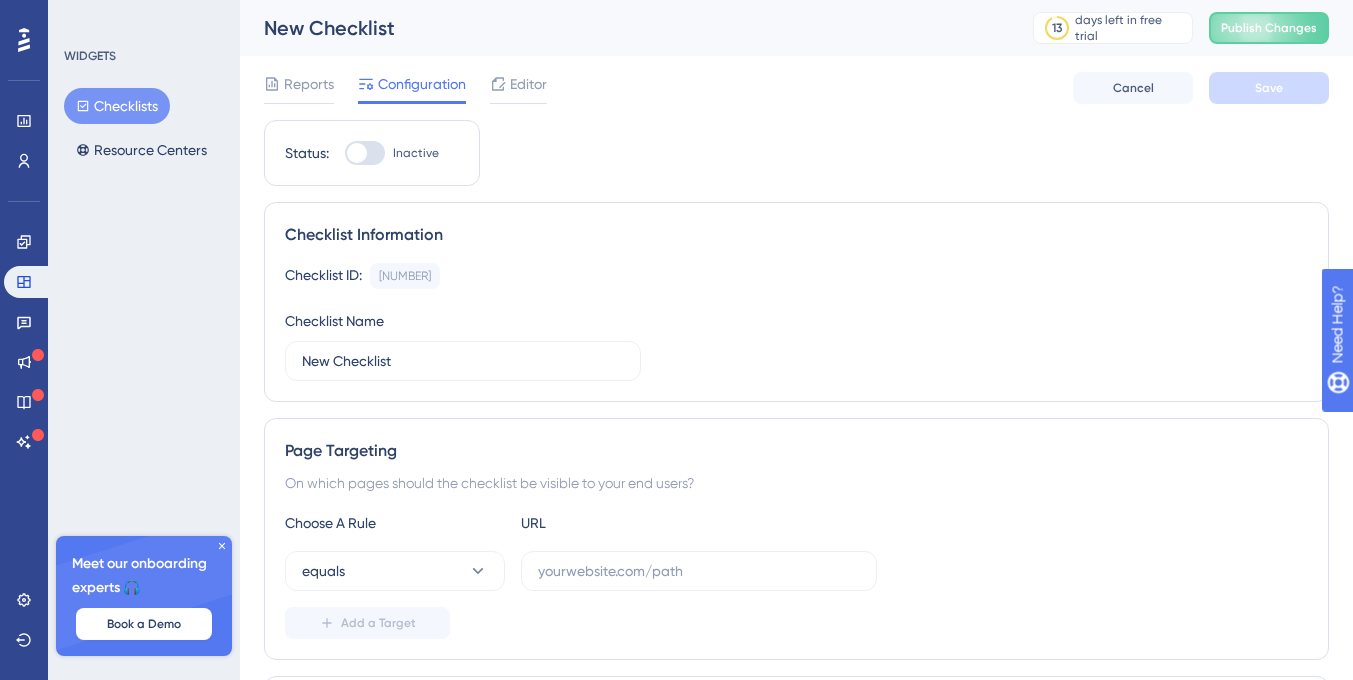 scroll, scrollTop: 0, scrollLeft: 0, axis: both 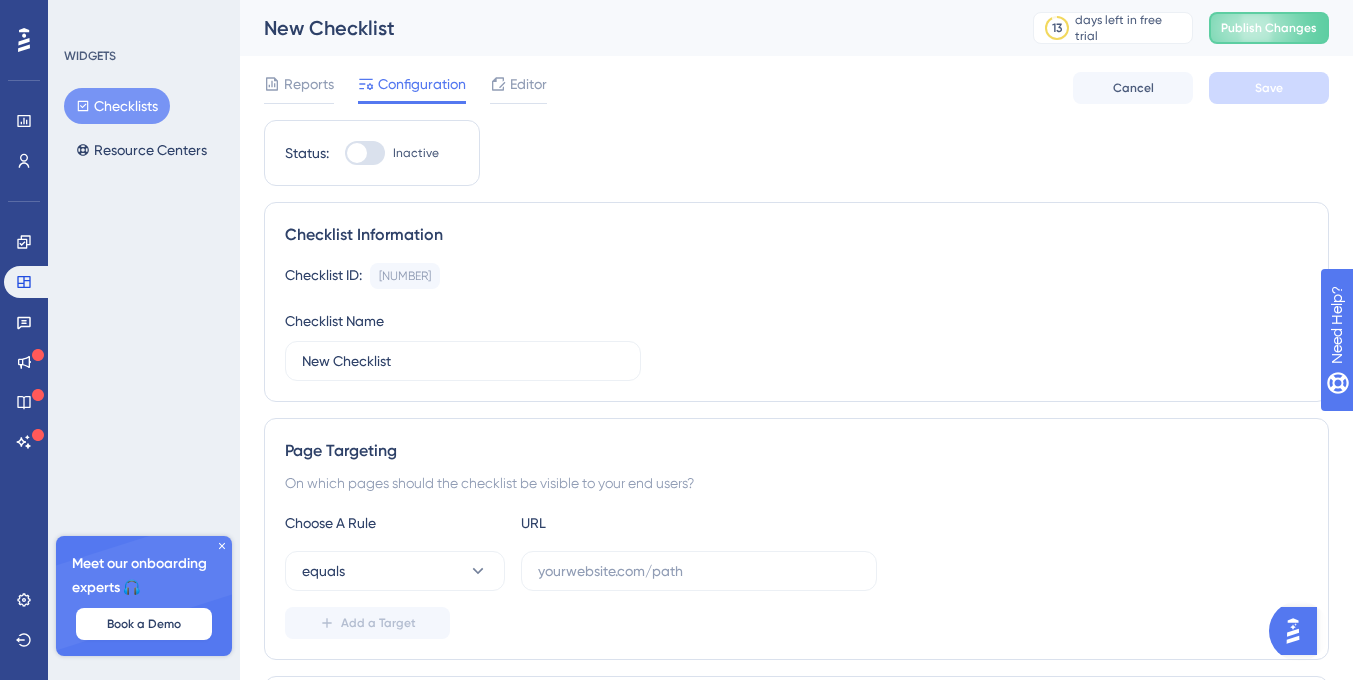 click at bounding box center (365, 153) 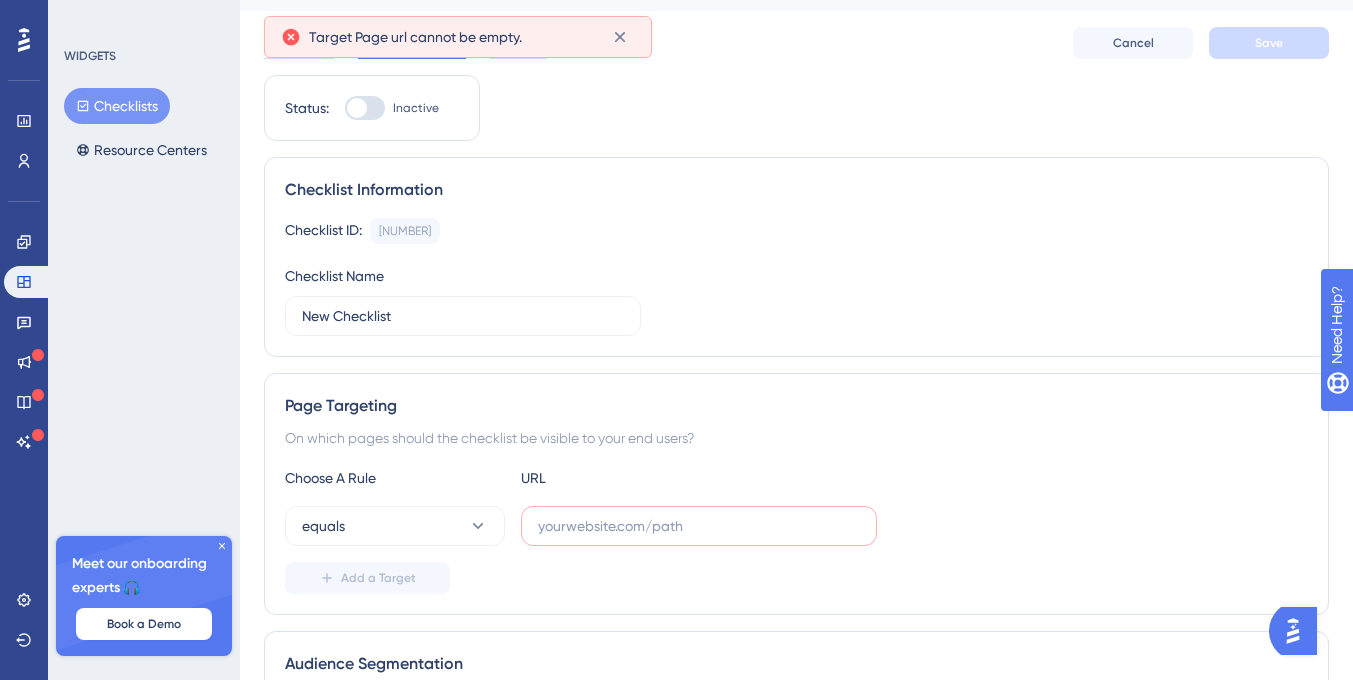 scroll, scrollTop: 46, scrollLeft: 0, axis: vertical 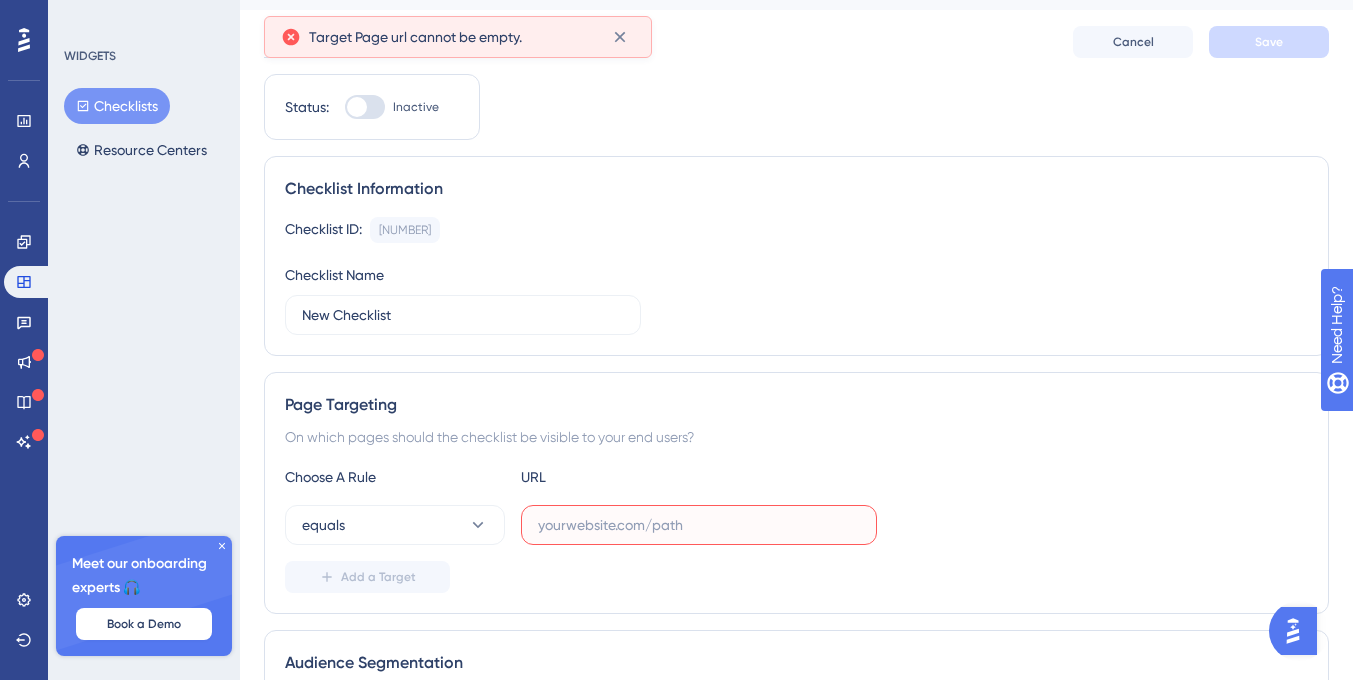 click at bounding box center [699, 525] 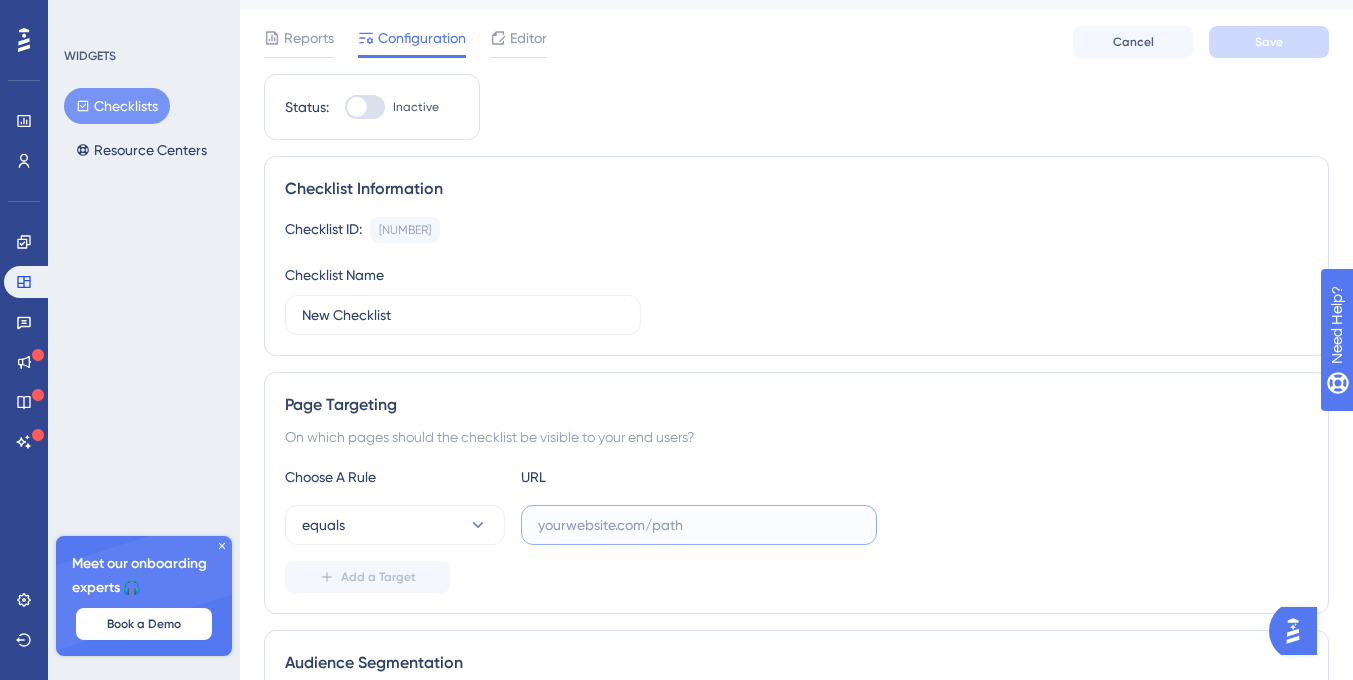 paste on "https://staging.siftmed.ca/login" 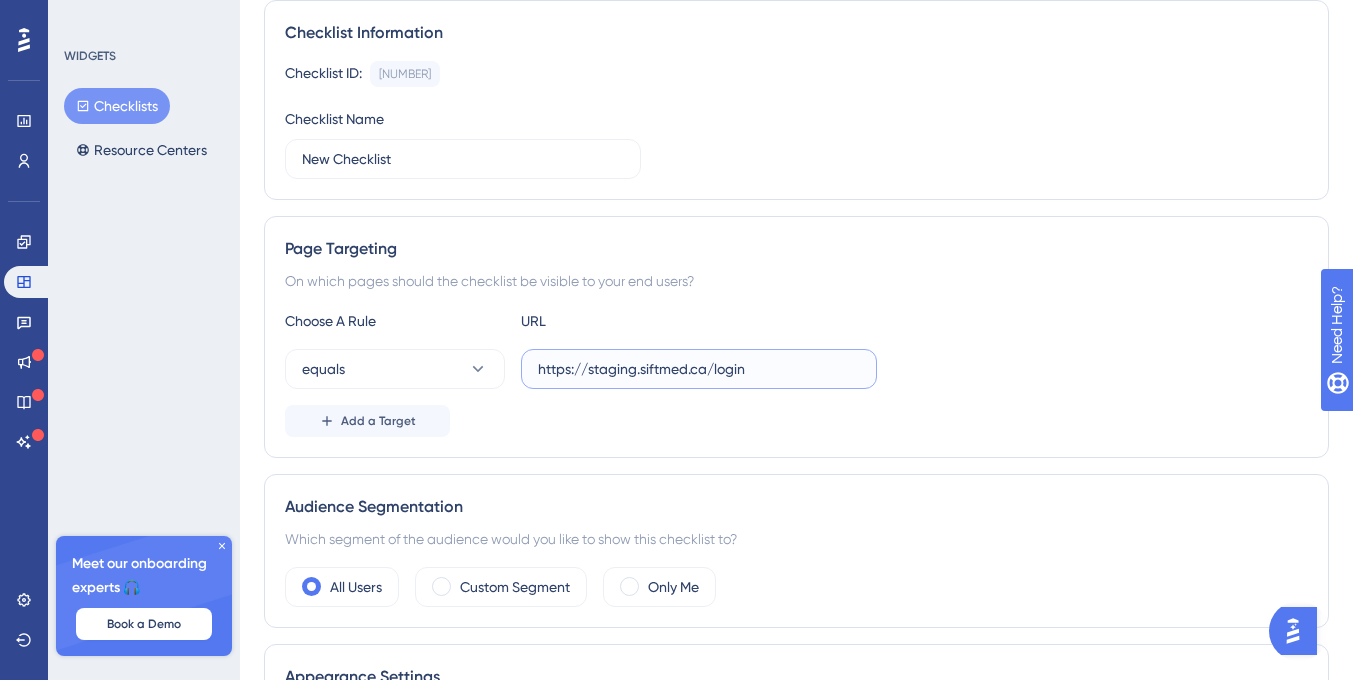 scroll, scrollTop: 231, scrollLeft: 0, axis: vertical 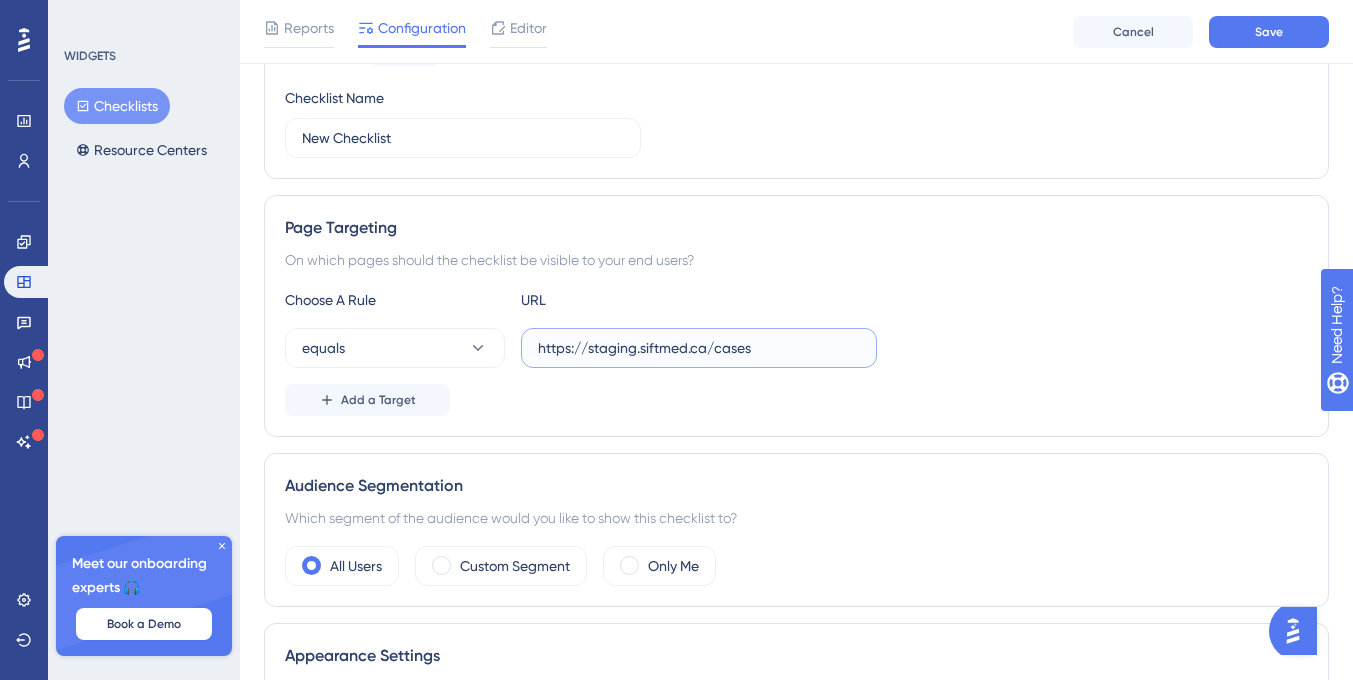 type on "https://staging.siftmed.ca/cases" 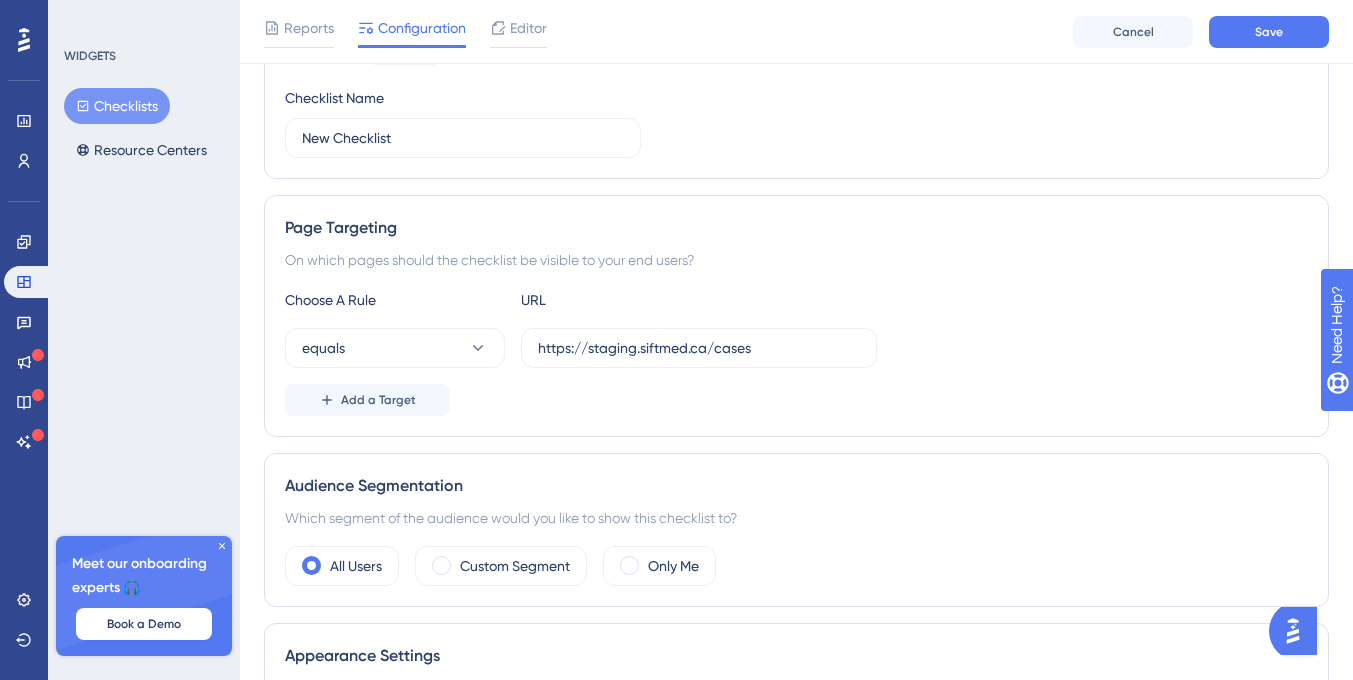 click on "Page Targeting
On which pages should the checklist be visible to your end users?
Choose A Rule URL equals https://staging.siftmed.ca/cases Add a Target" at bounding box center [796, 316] 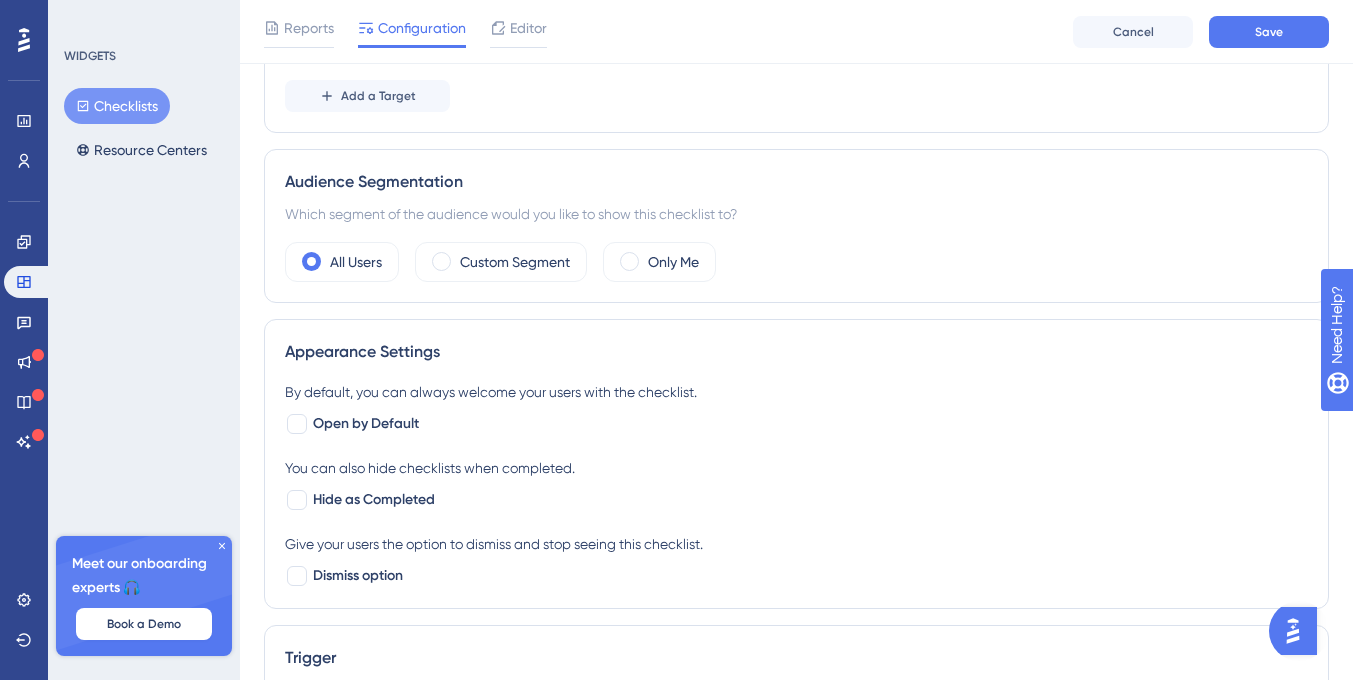 scroll, scrollTop: 536, scrollLeft: 0, axis: vertical 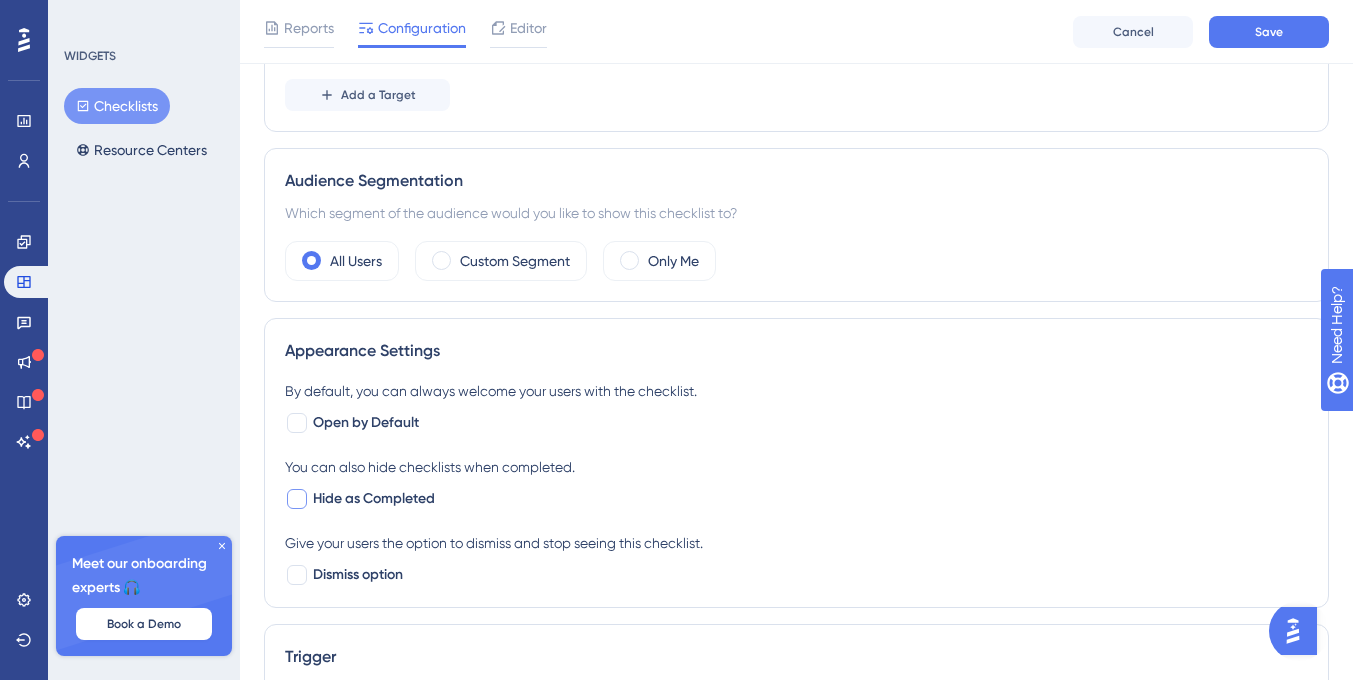 click at bounding box center (297, 499) 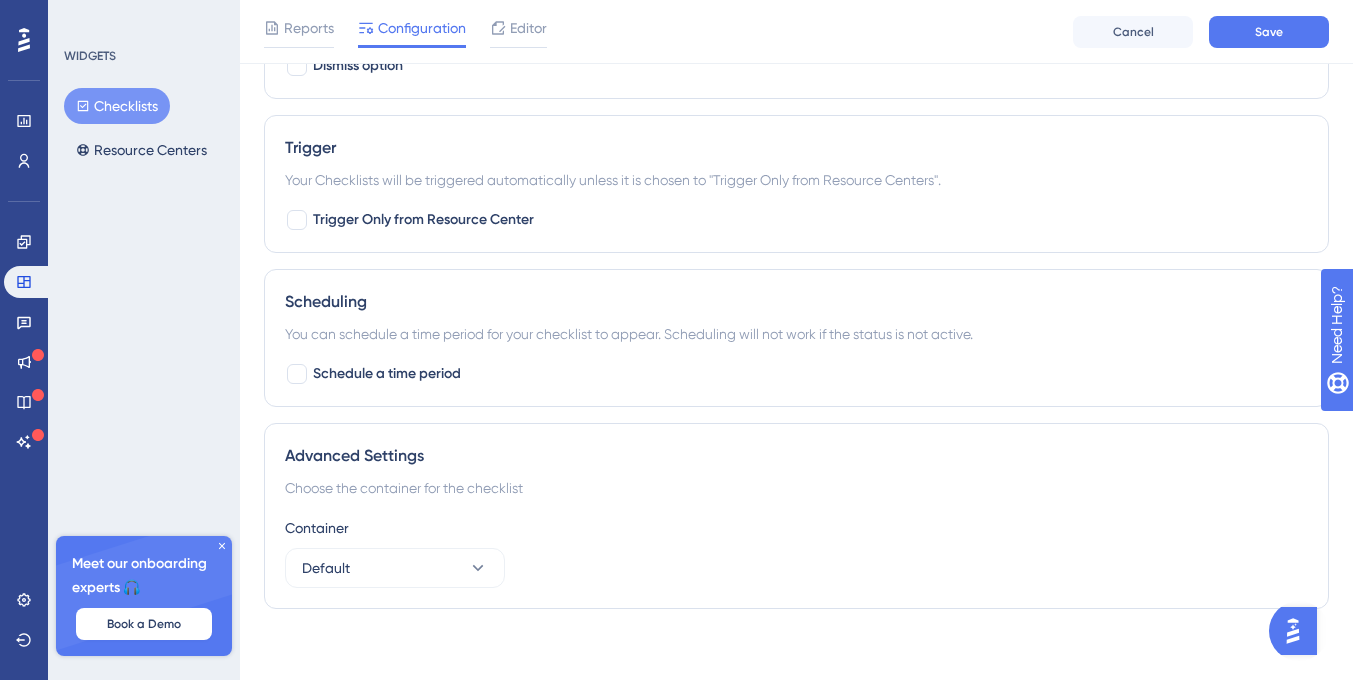 scroll, scrollTop: 1054, scrollLeft: 0, axis: vertical 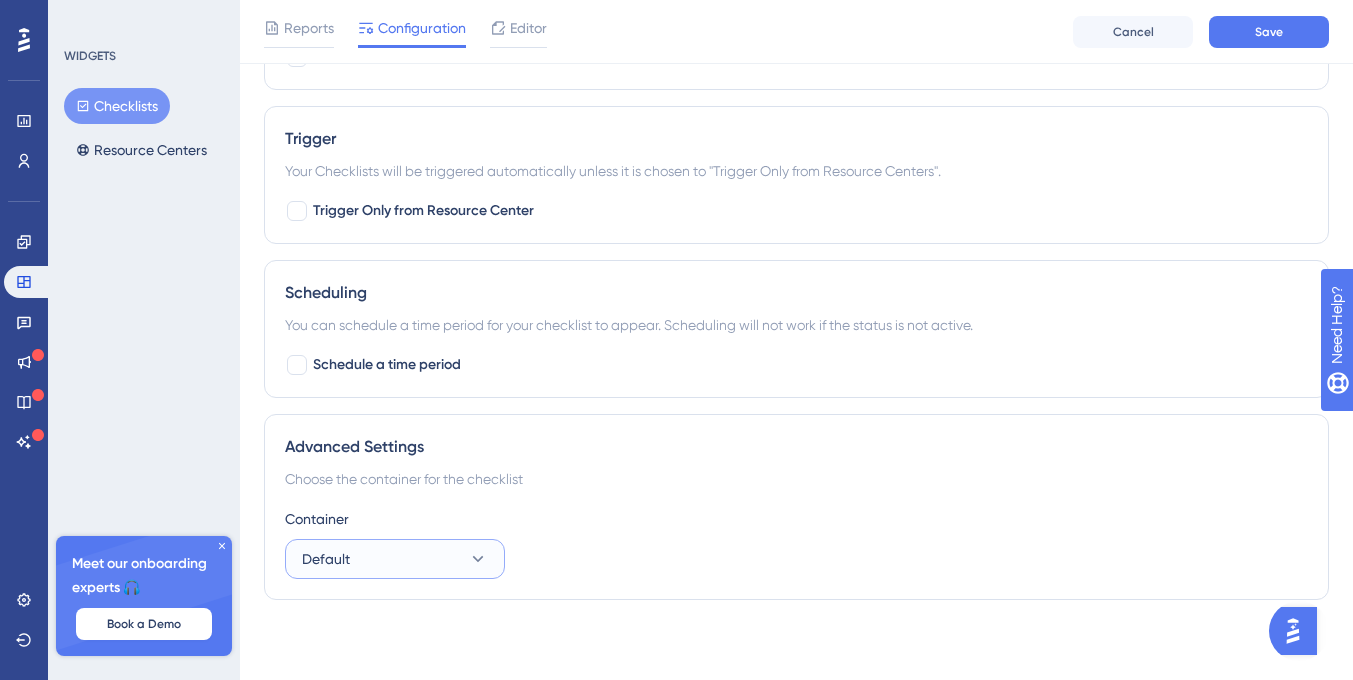 click on "Default" at bounding box center [395, 559] 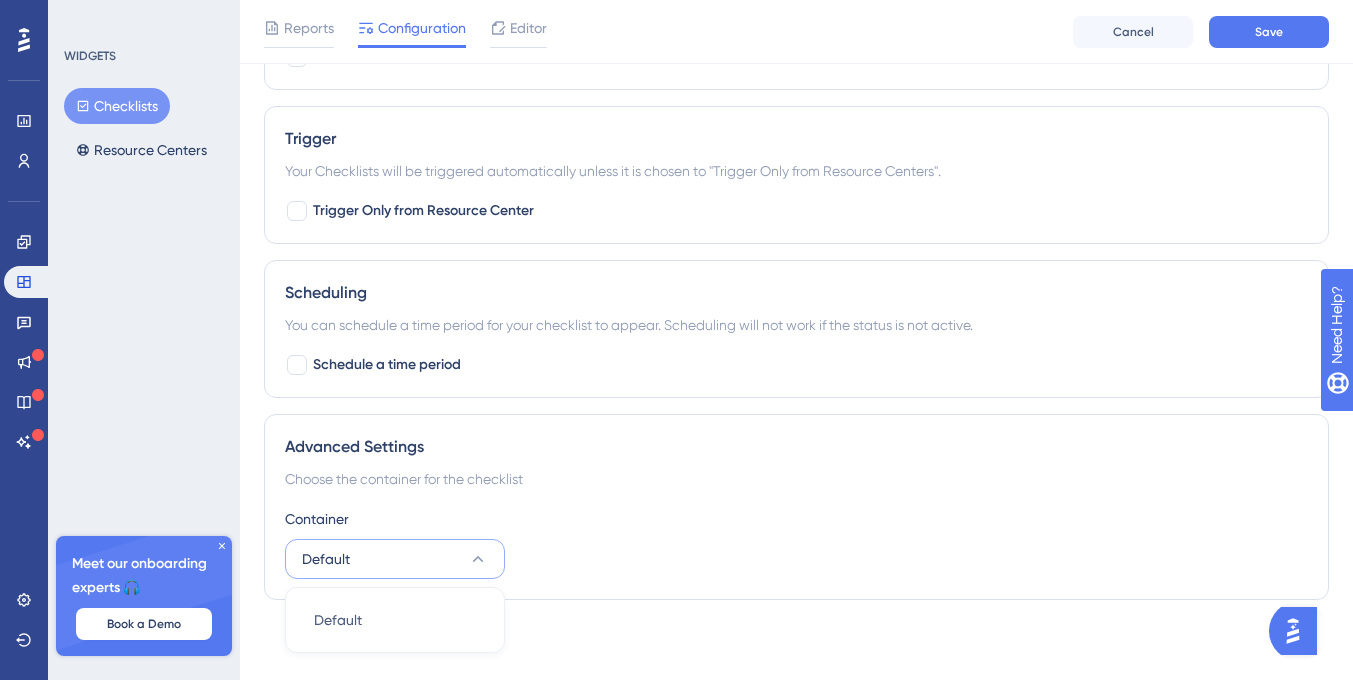 click on "Default" at bounding box center [395, 559] 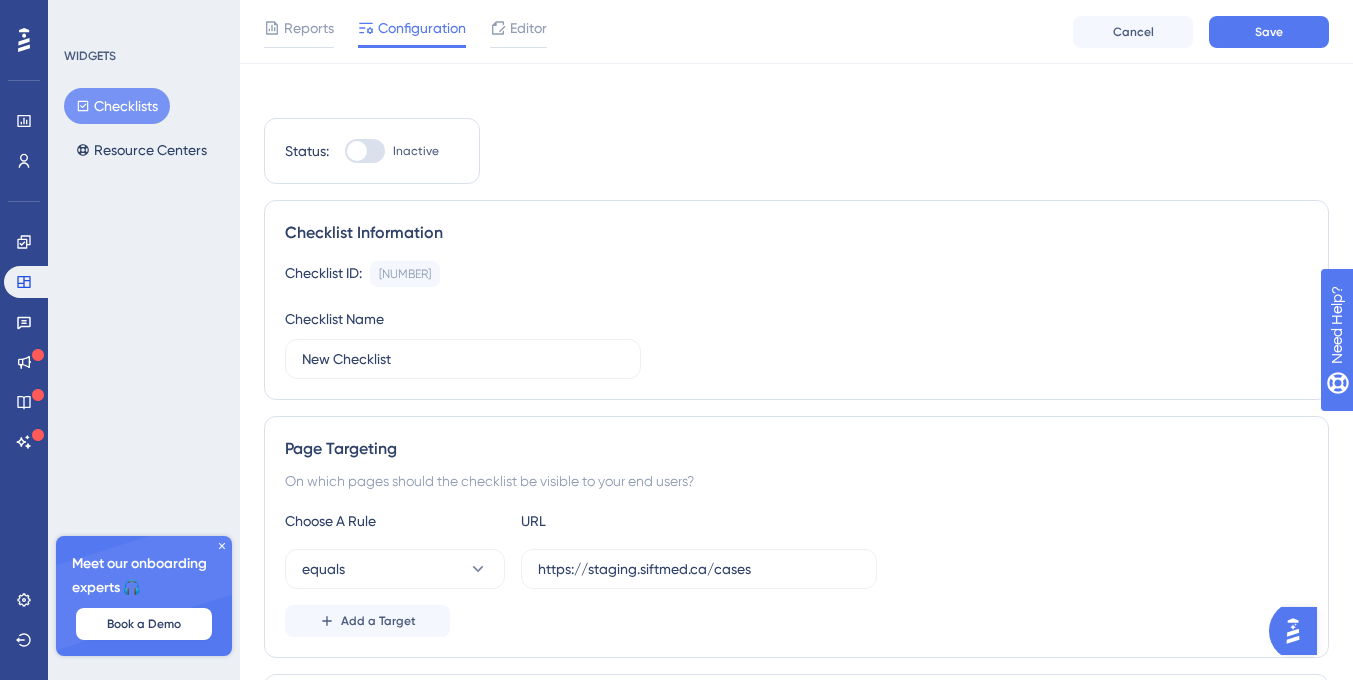 scroll, scrollTop: 0, scrollLeft: 0, axis: both 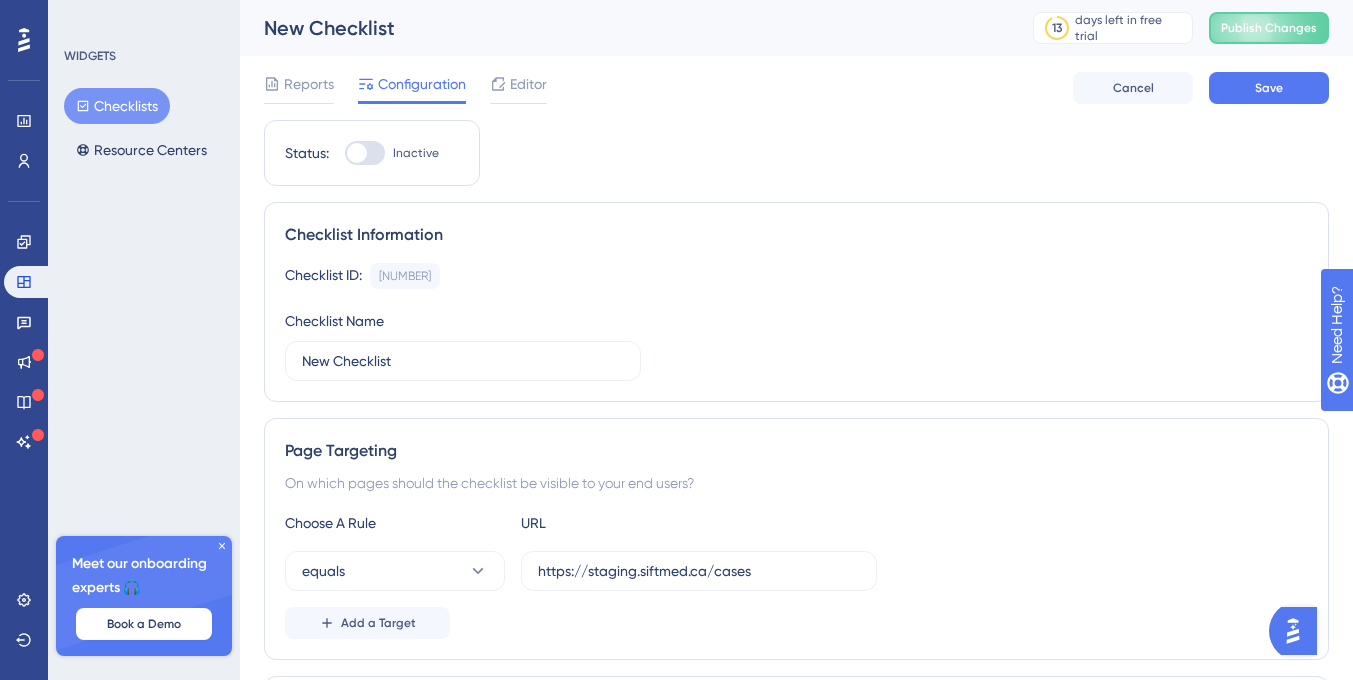 click at bounding box center [365, 153] 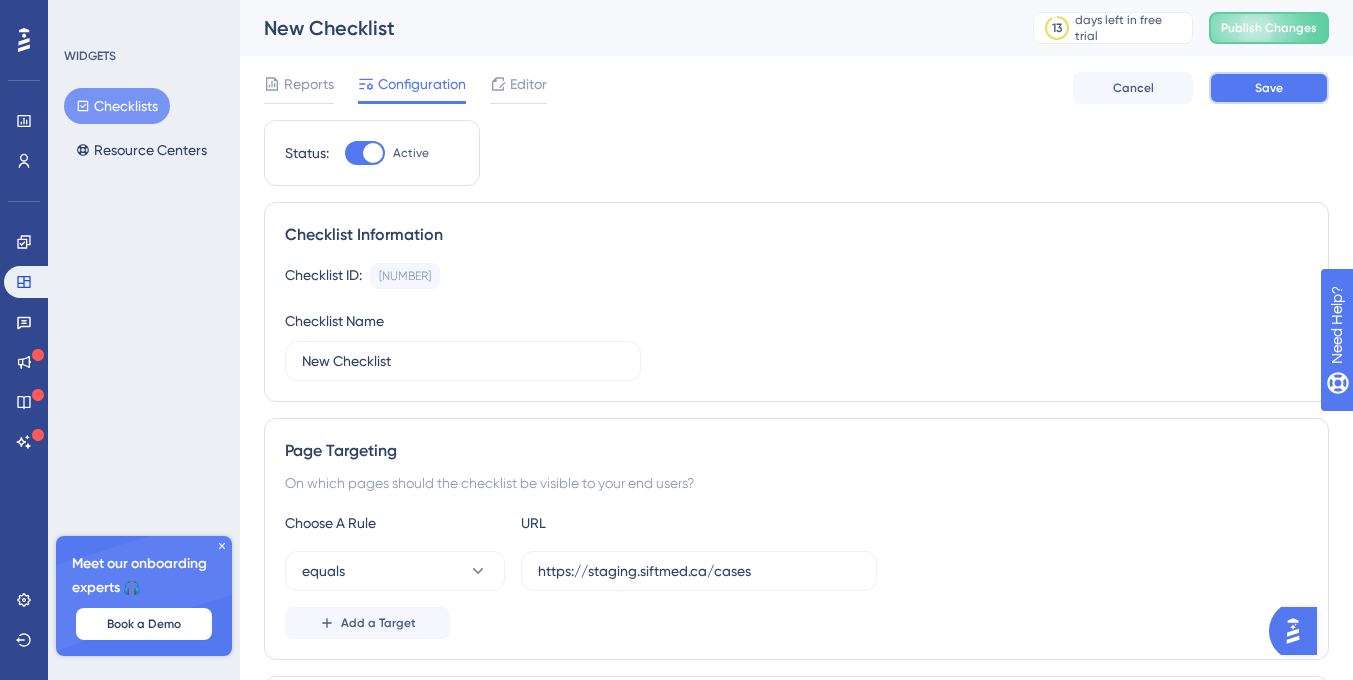 click on "Save" at bounding box center (1269, 88) 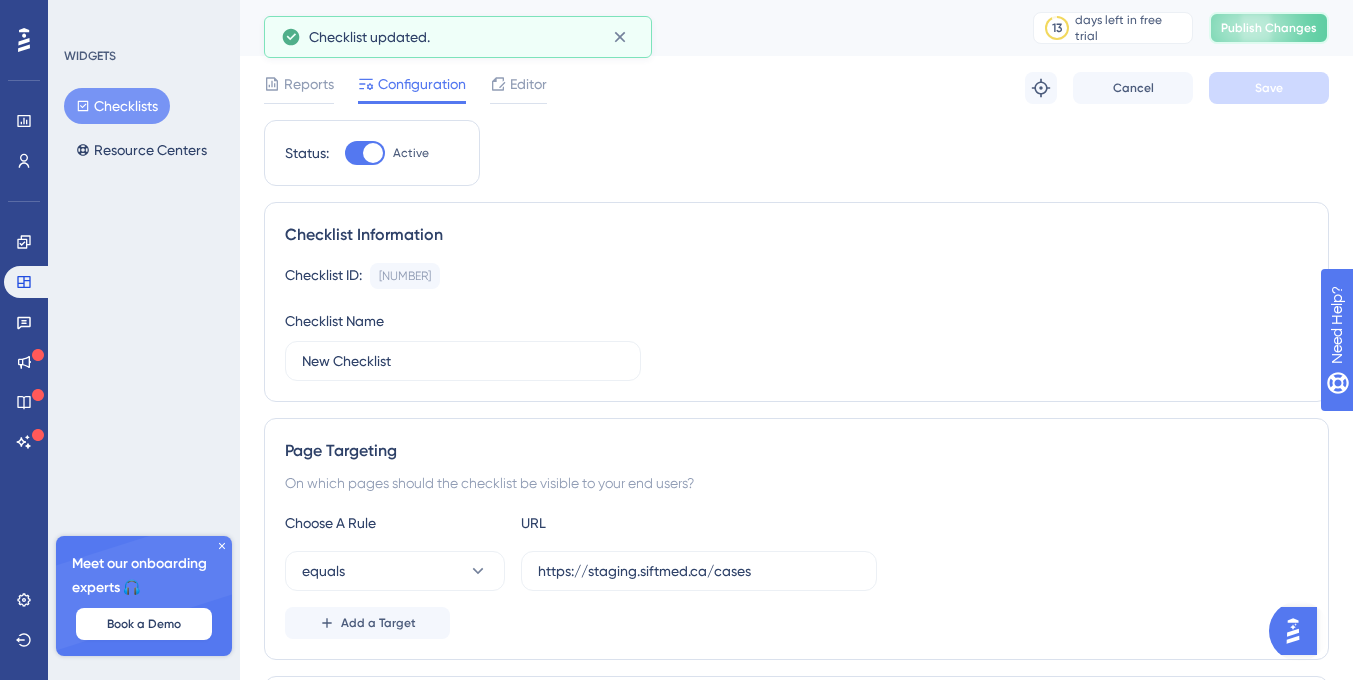 click on "Publish Changes" at bounding box center (1269, 28) 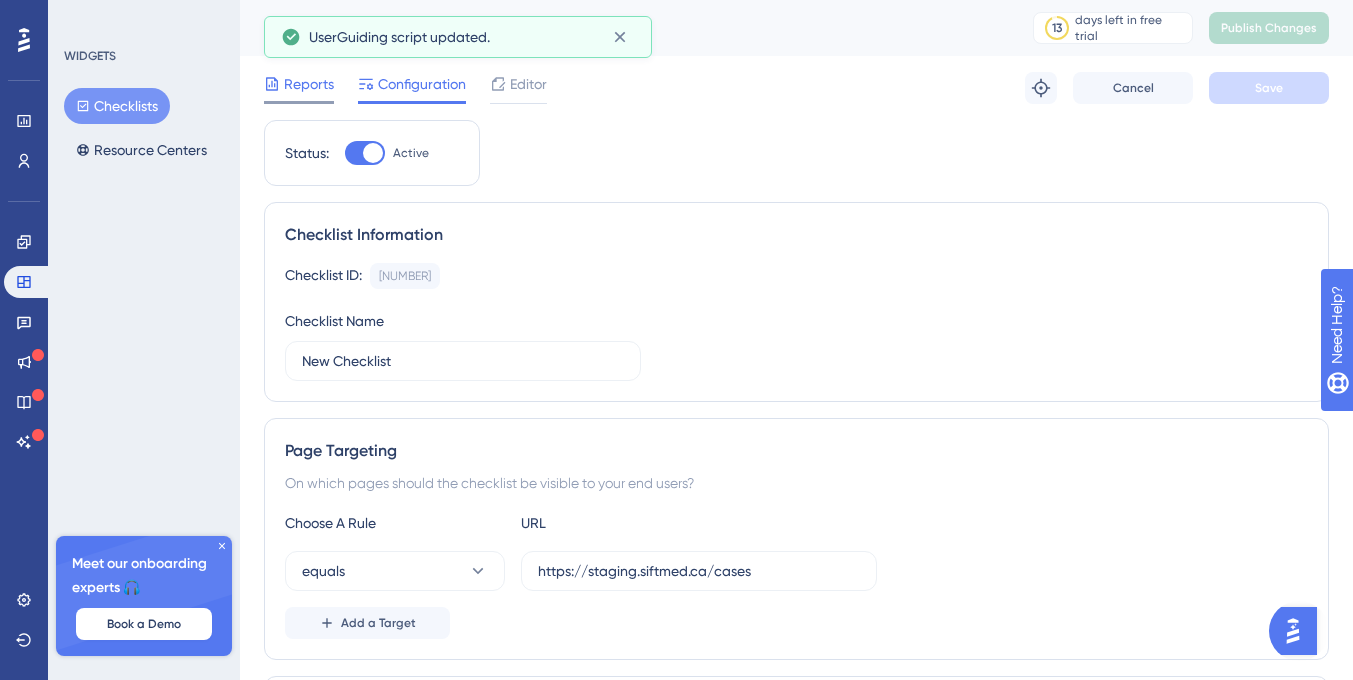 click on "Reports" at bounding box center (309, 84) 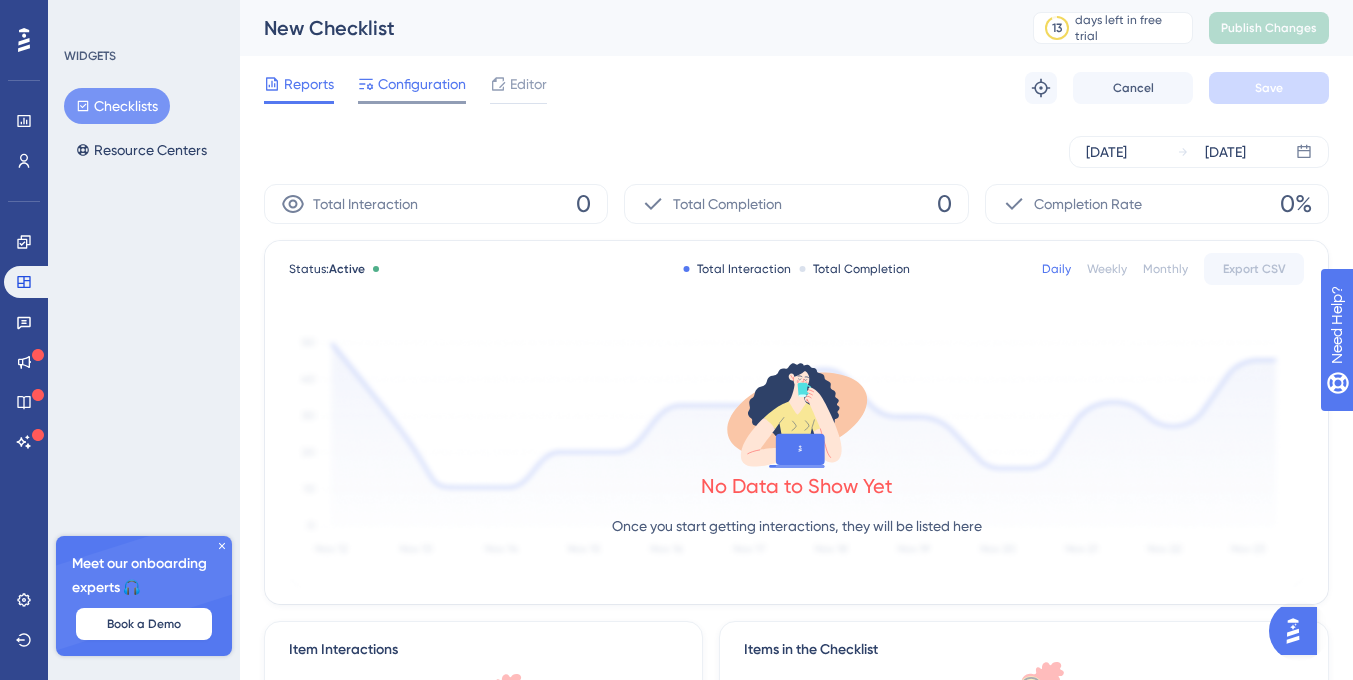 click on "Configuration" at bounding box center (422, 84) 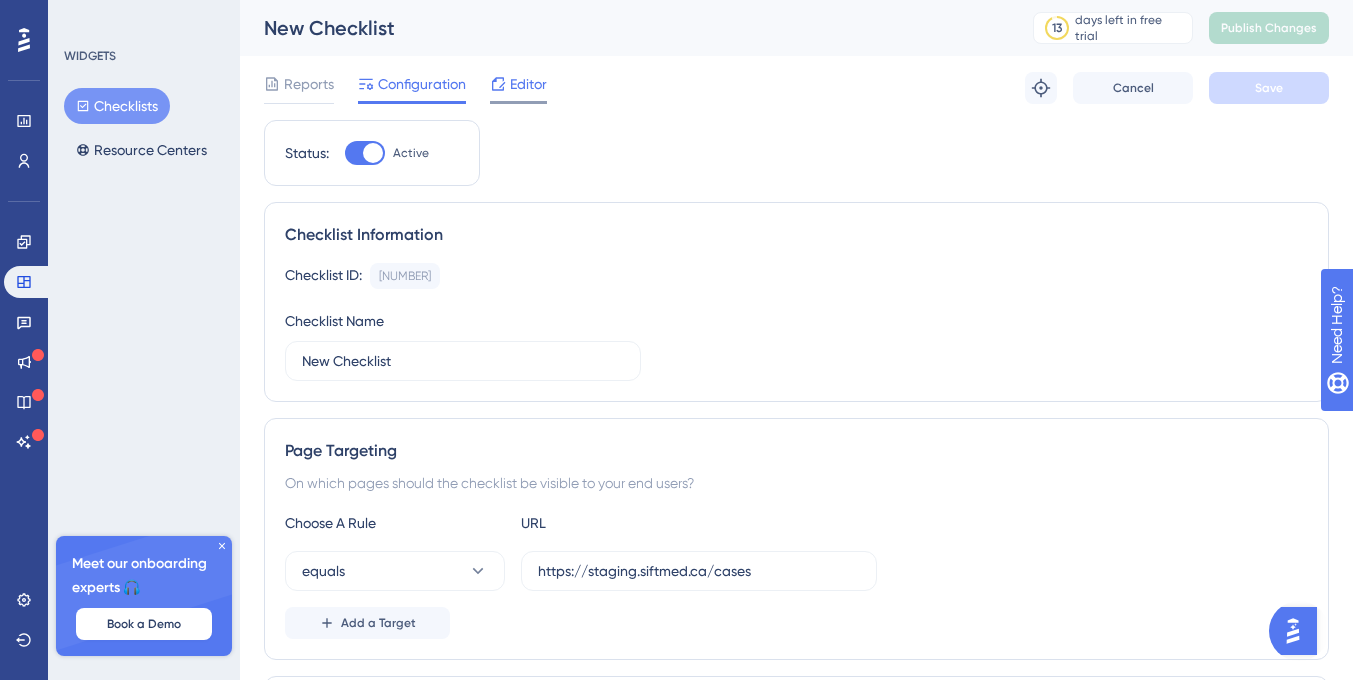 click on "Editor" at bounding box center (528, 84) 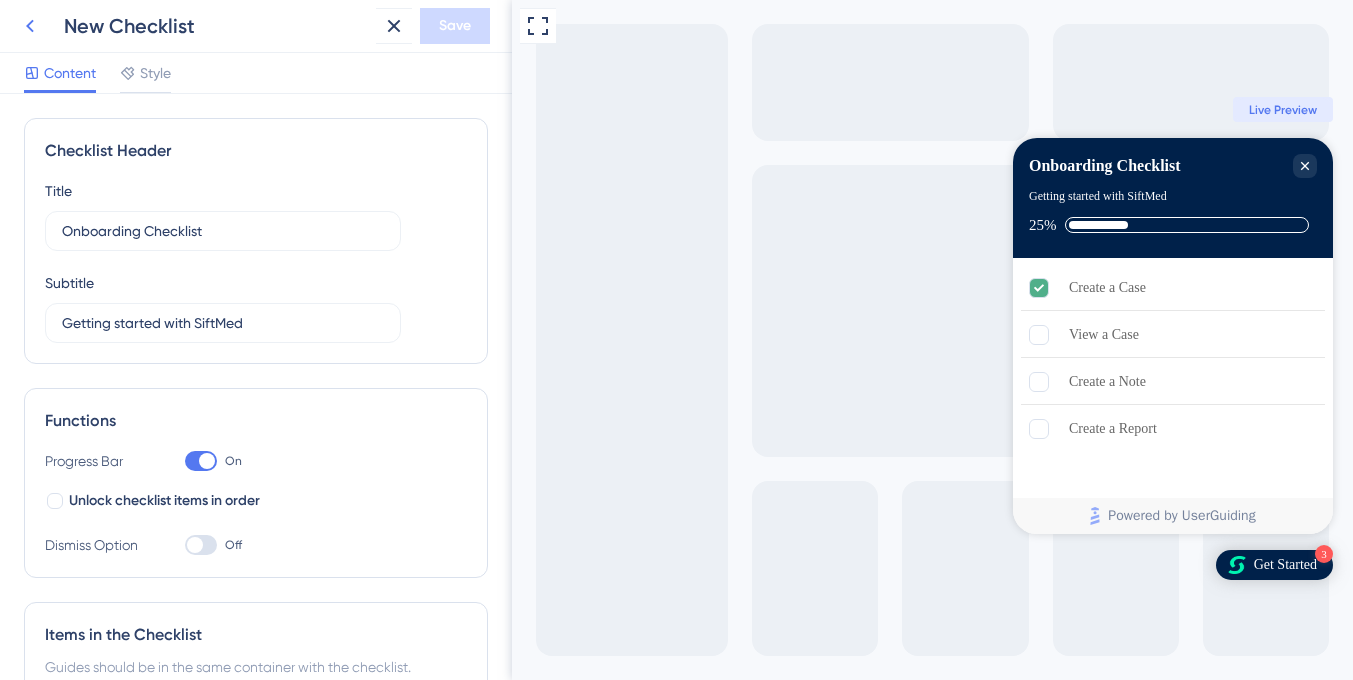 scroll, scrollTop: 0, scrollLeft: 0, axis: both 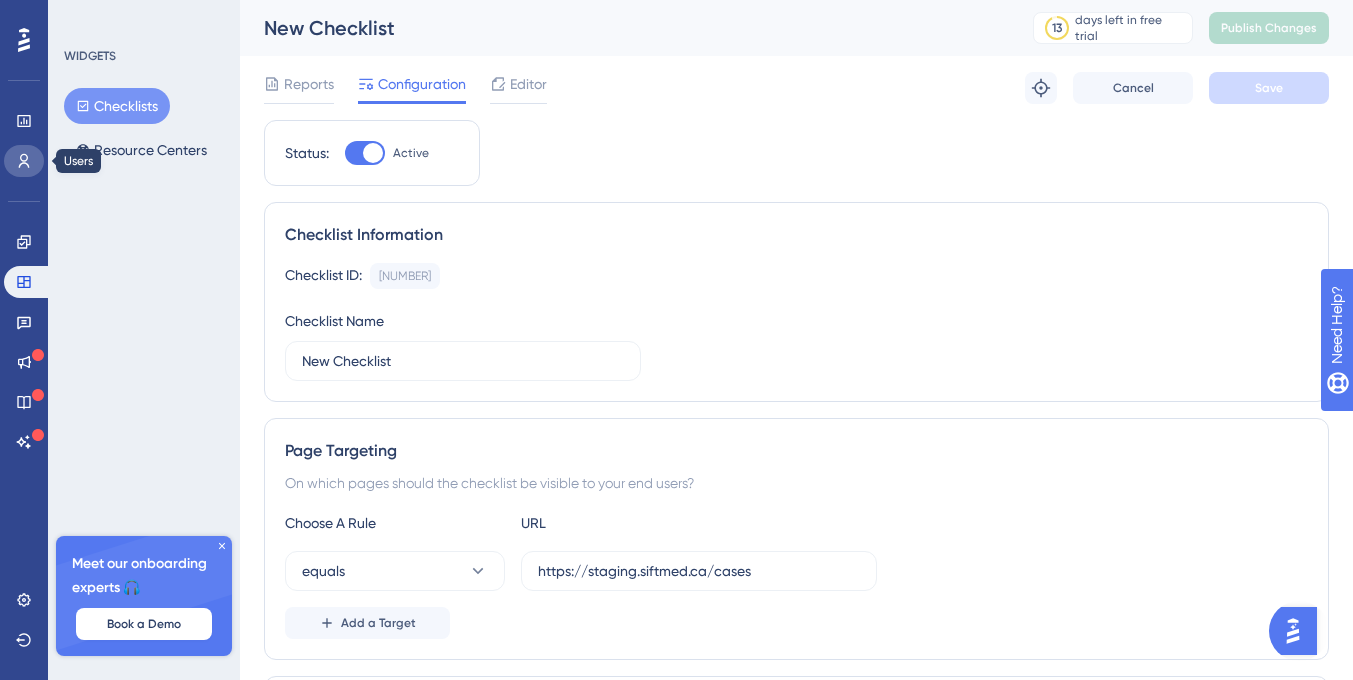 click at bounding box center [24, 161] 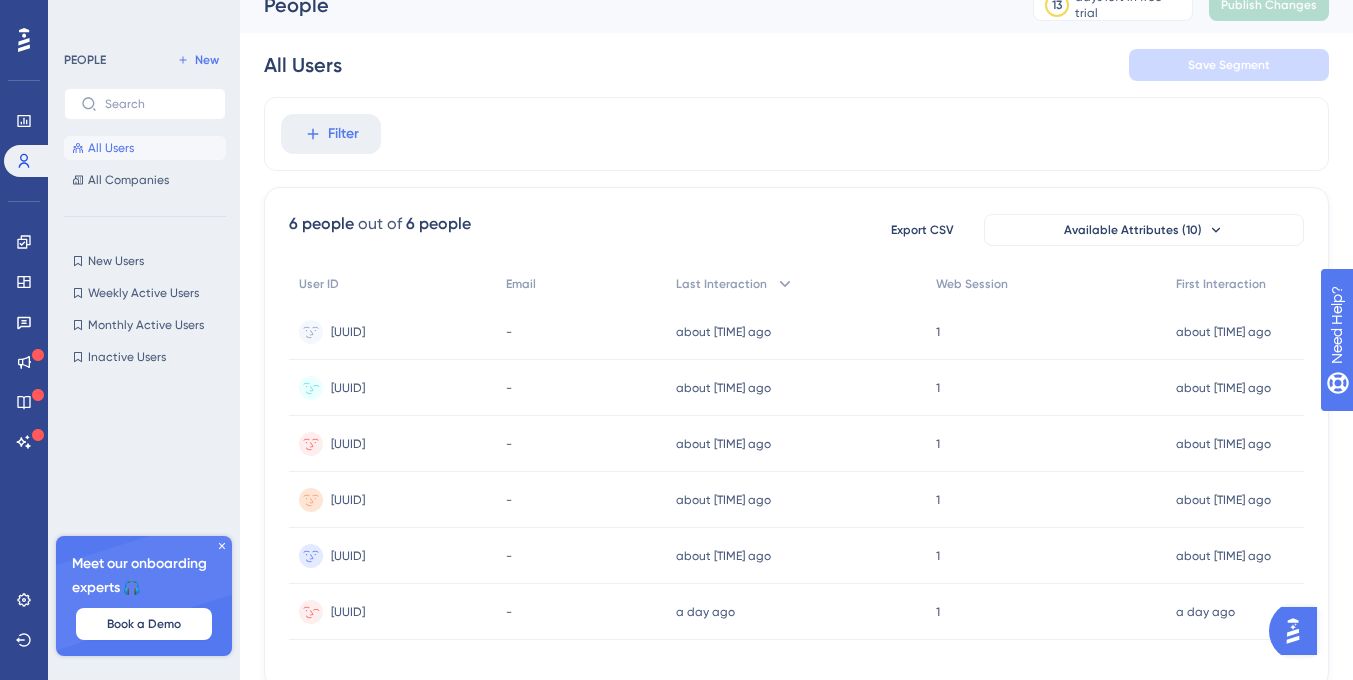 scroll, scrollTop: 0, scrollLeft: 0, axis: both 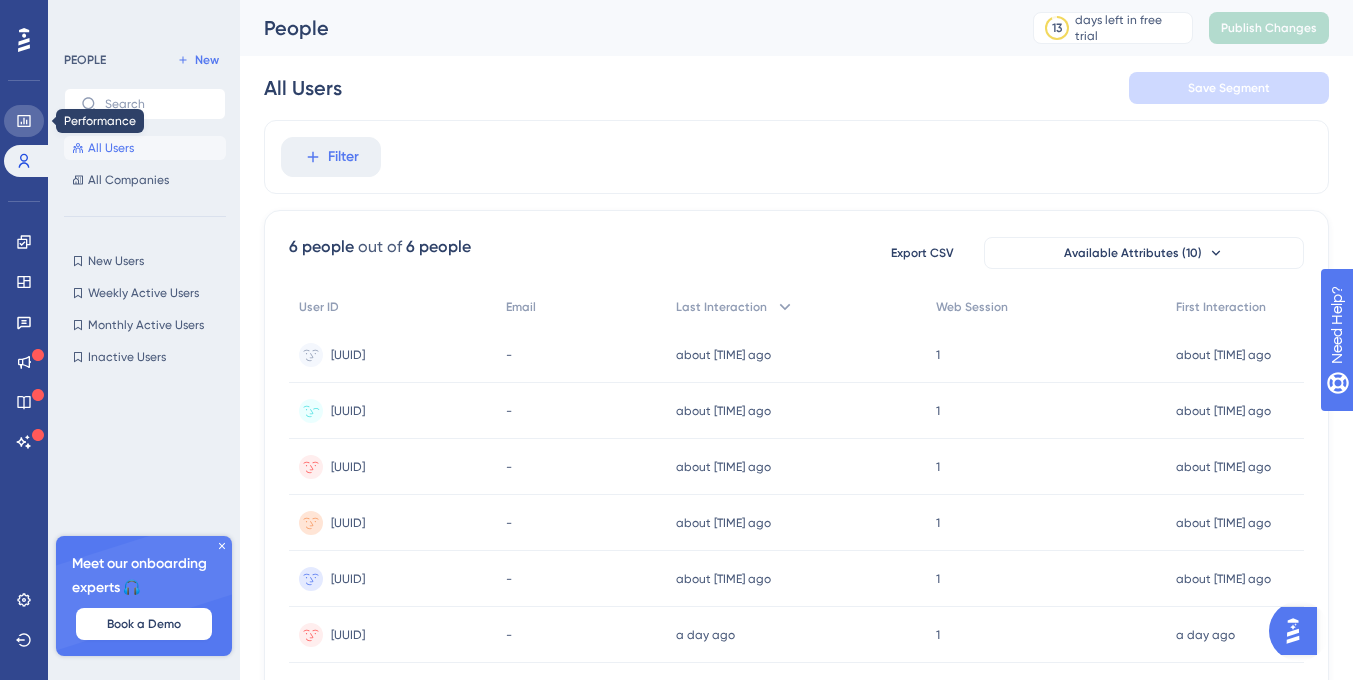 click 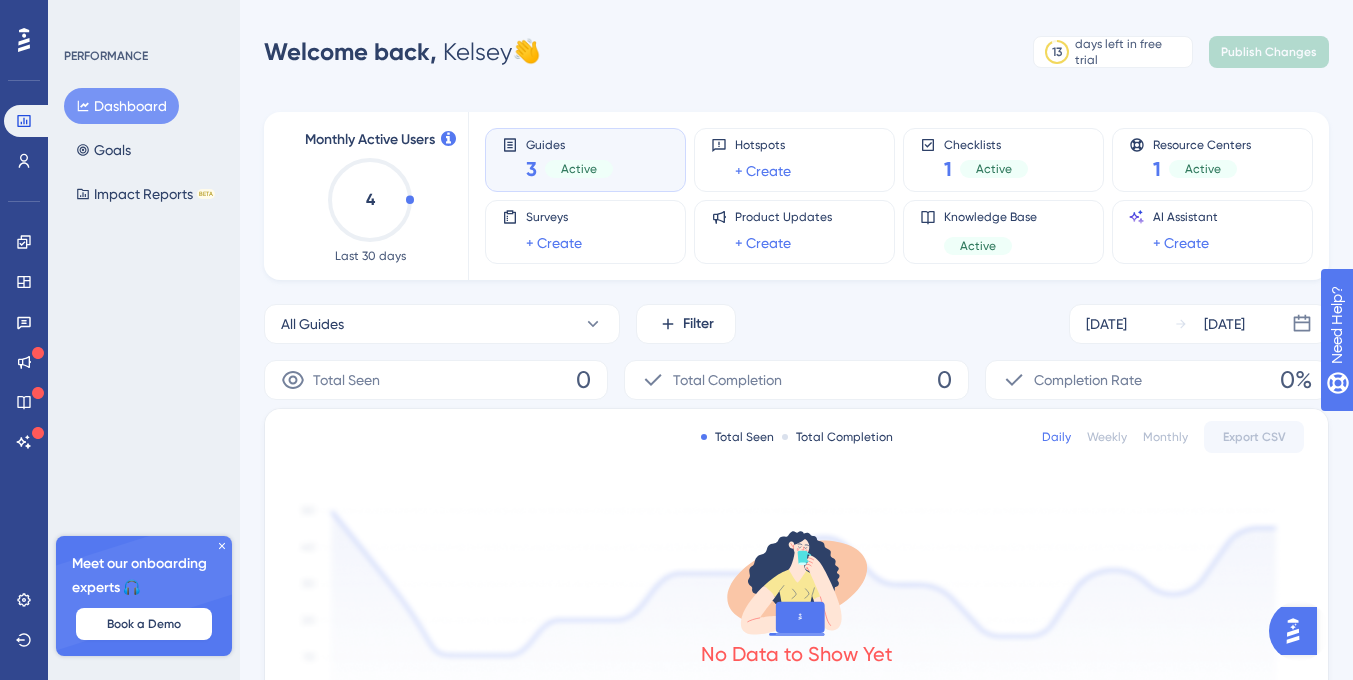 click on "[NUMBER] Active" at bounding box center (569, 169) 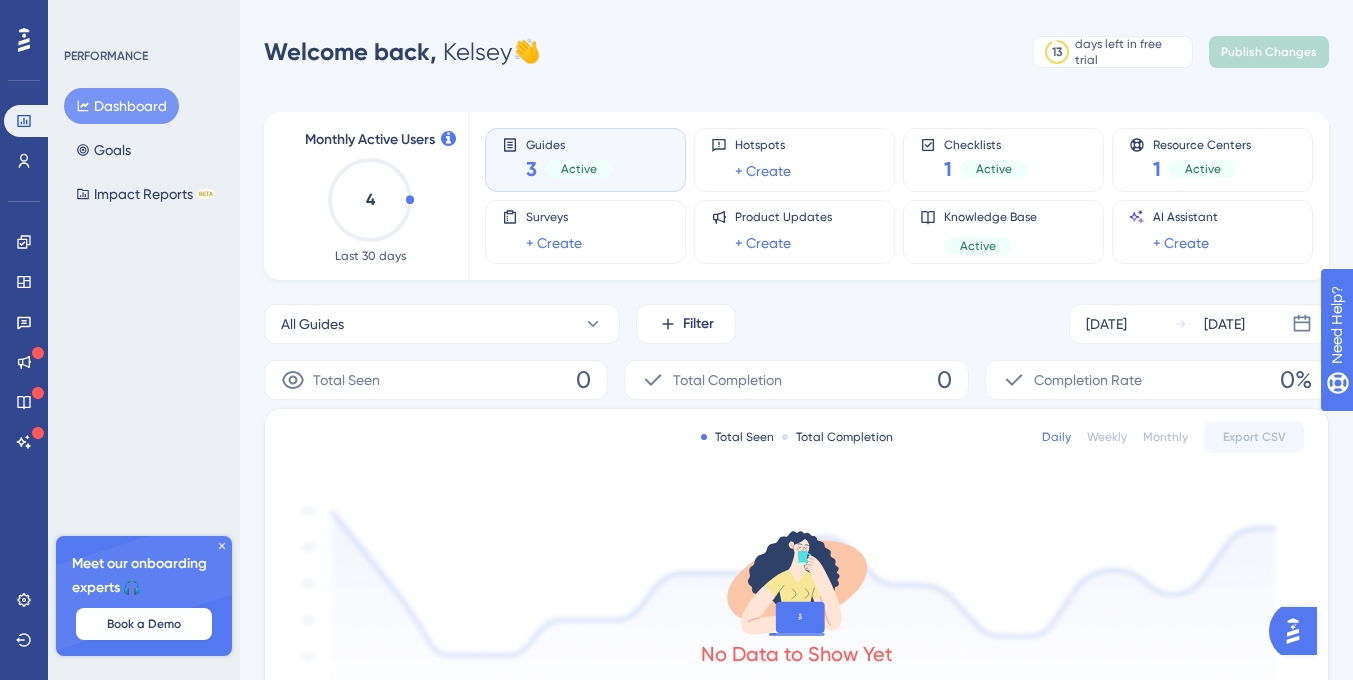 click on "3" at bounding box center (531, 169) 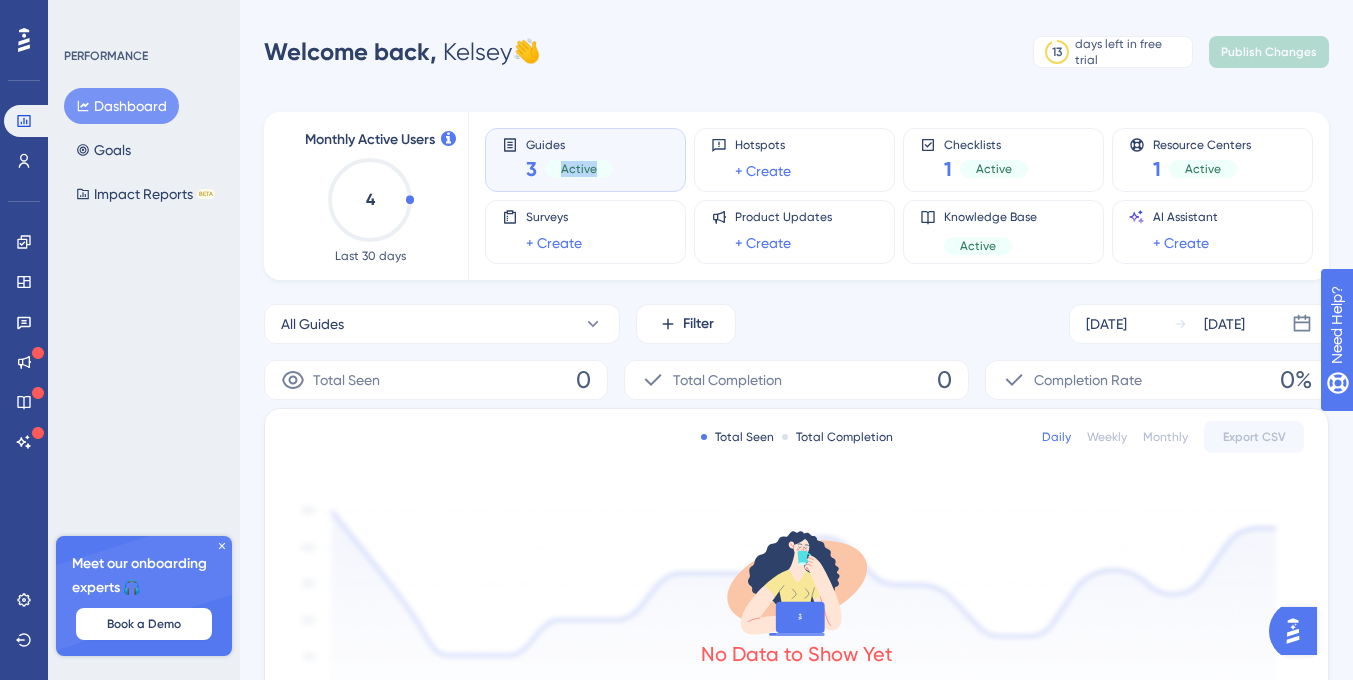 click on "Active" at bounding box center (579, 169) 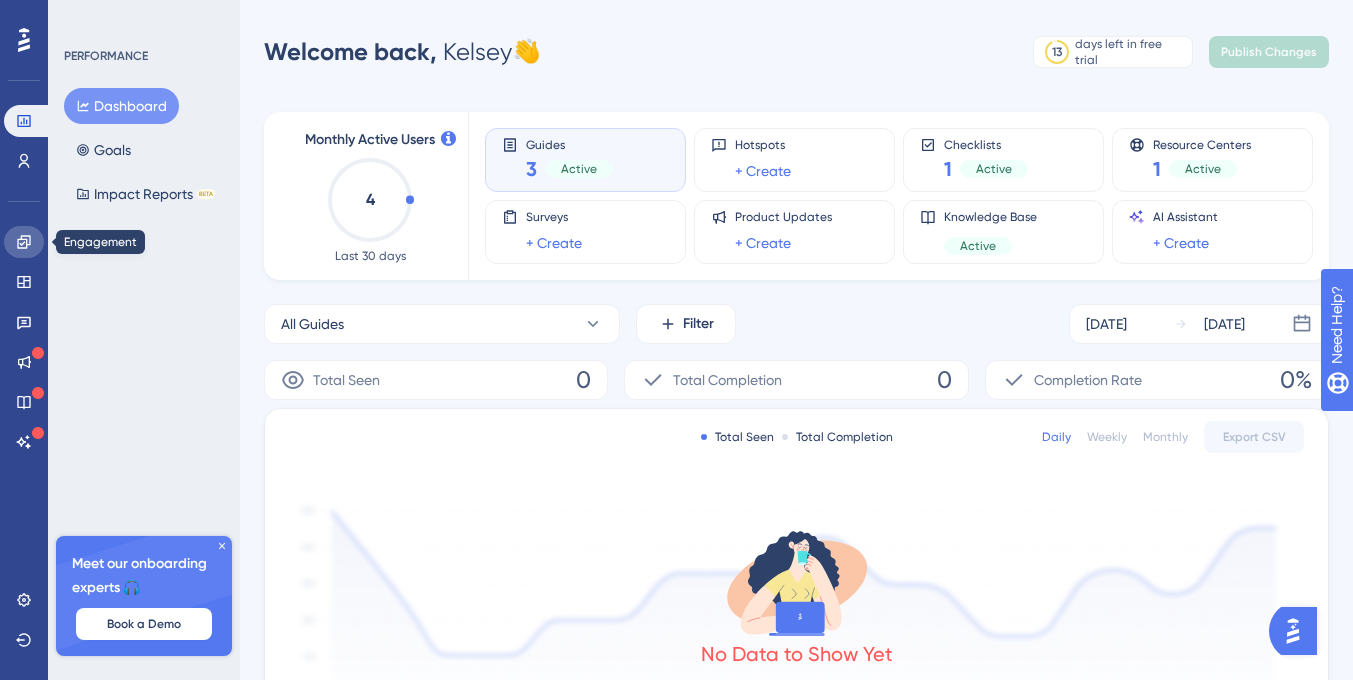 click 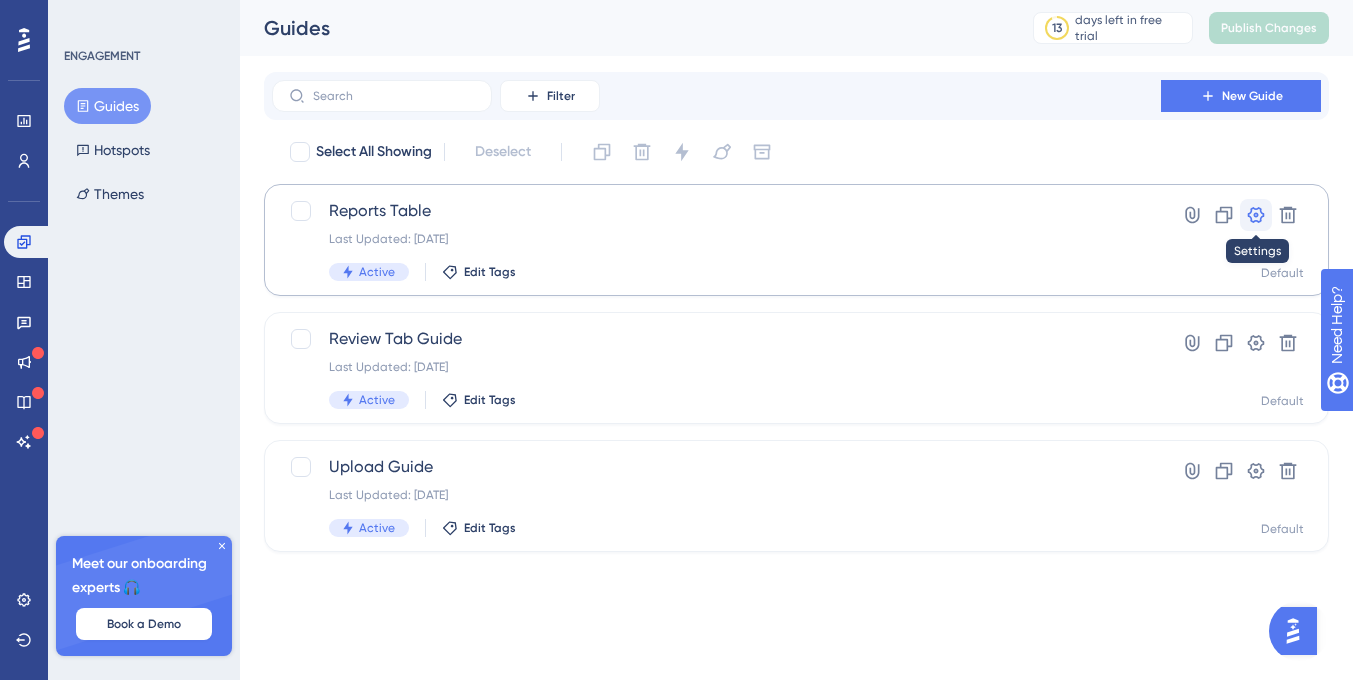 click 